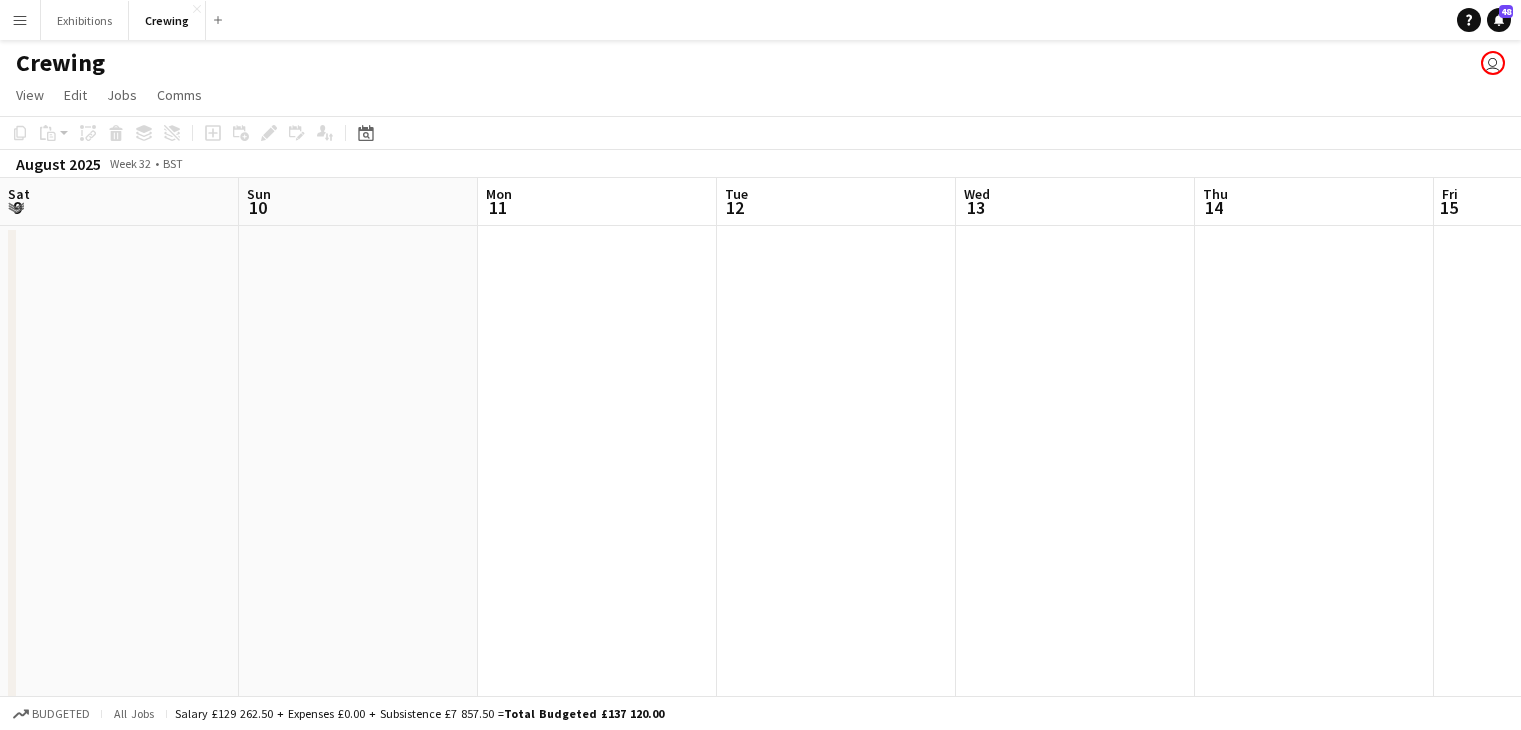scroll, scrollTop: 0, scrollLeft: 0, axis: both 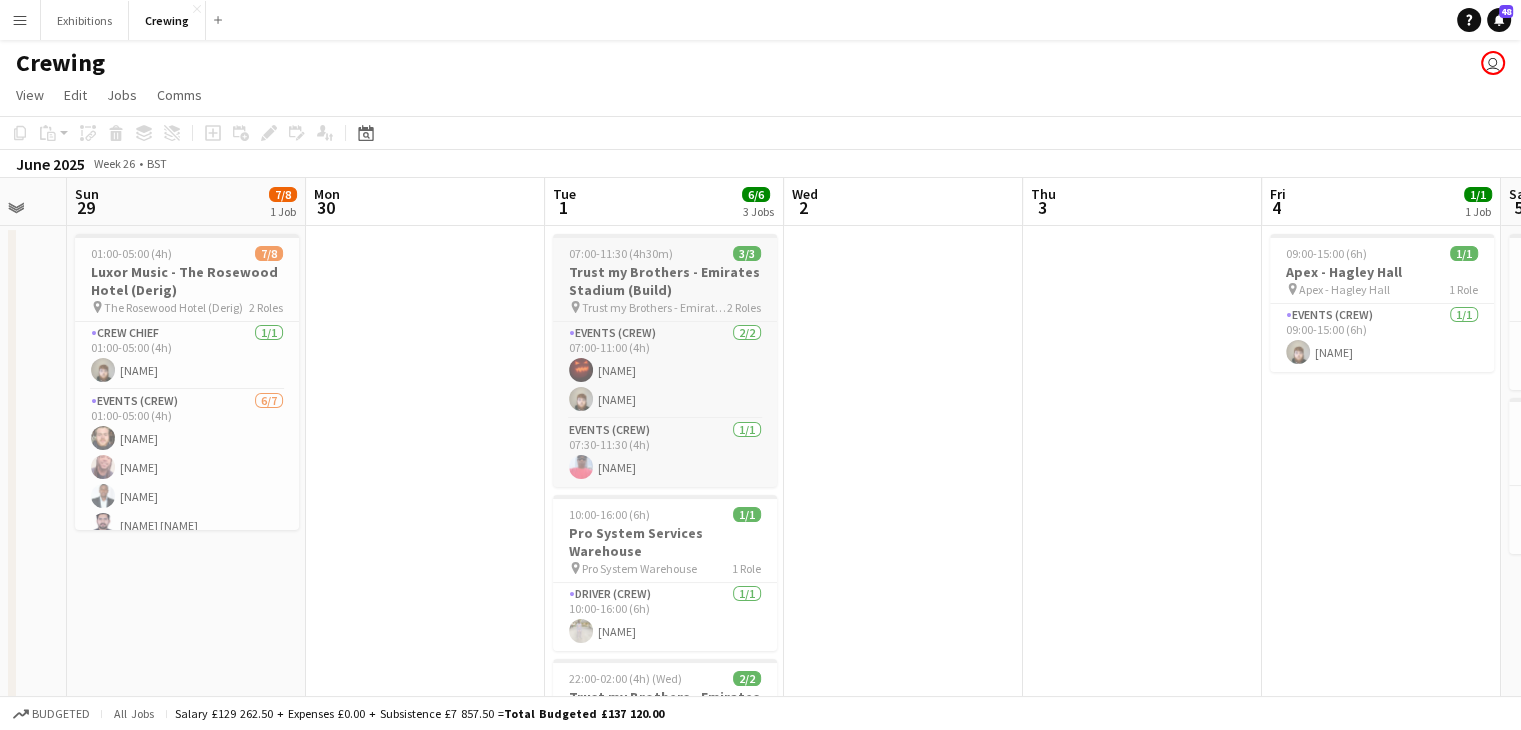 click on "07:00-11:30 (4h30m)" at bounding box center (621, 253) 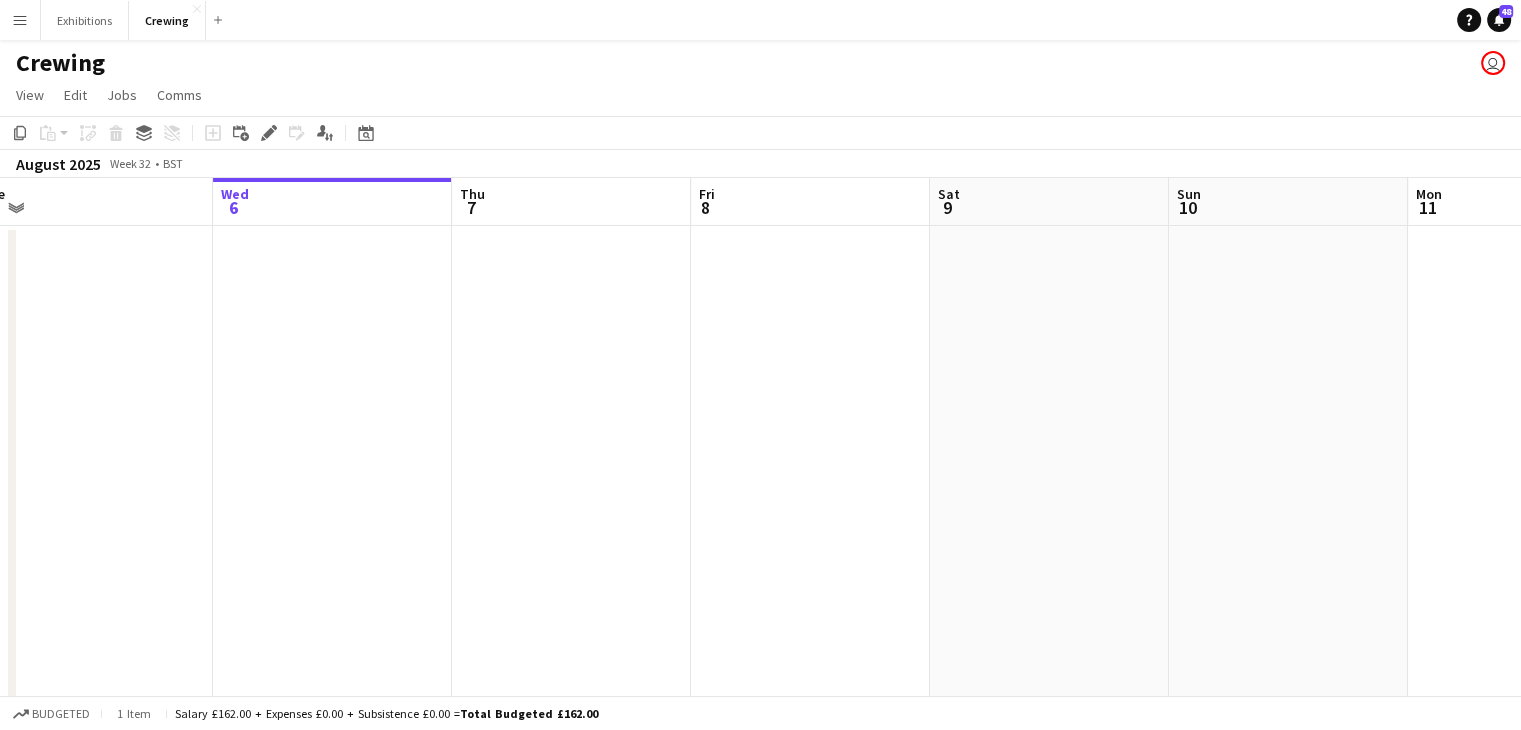 scroll, scrollTop: 0, scrollLeft: 541, axis: horizontal 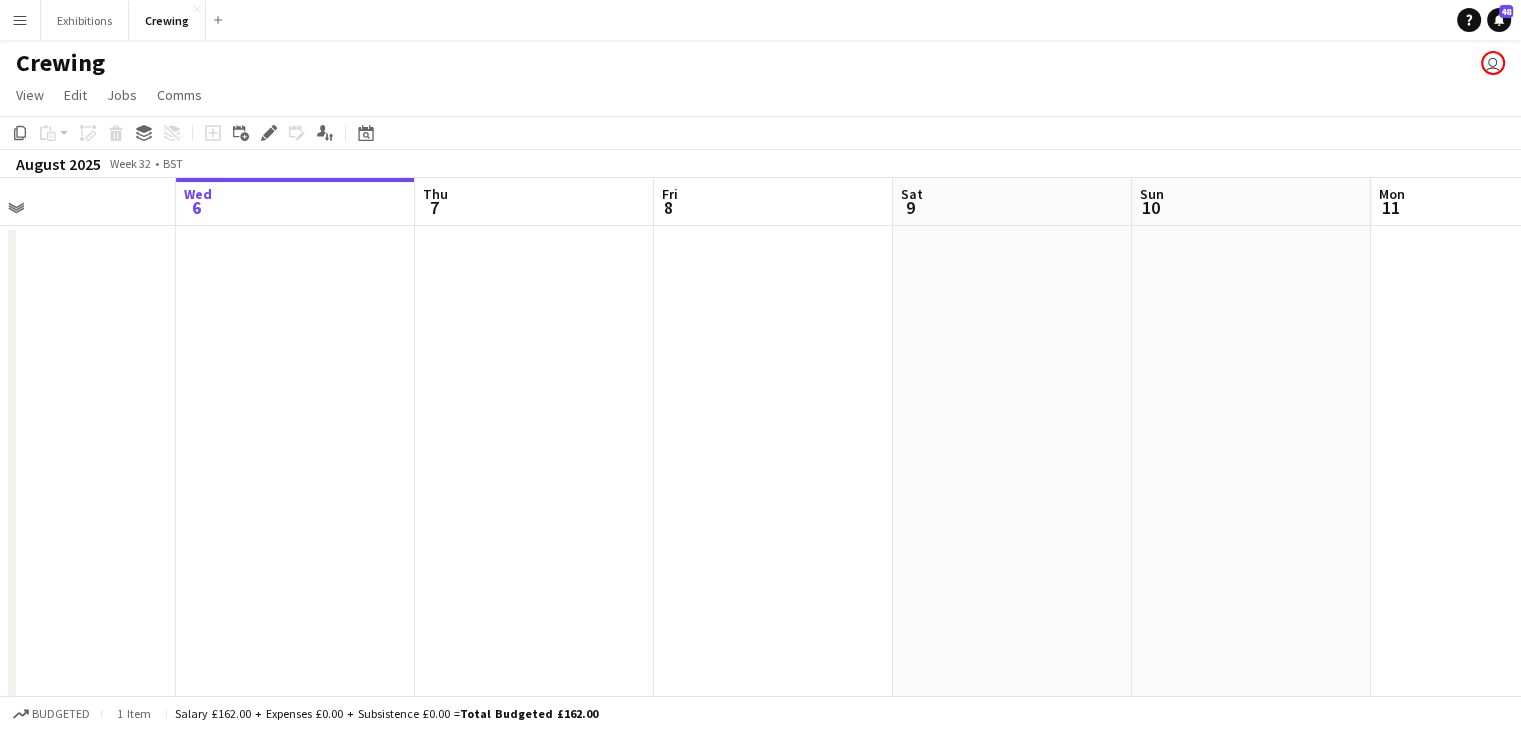 click at bounding box center [773, 557] 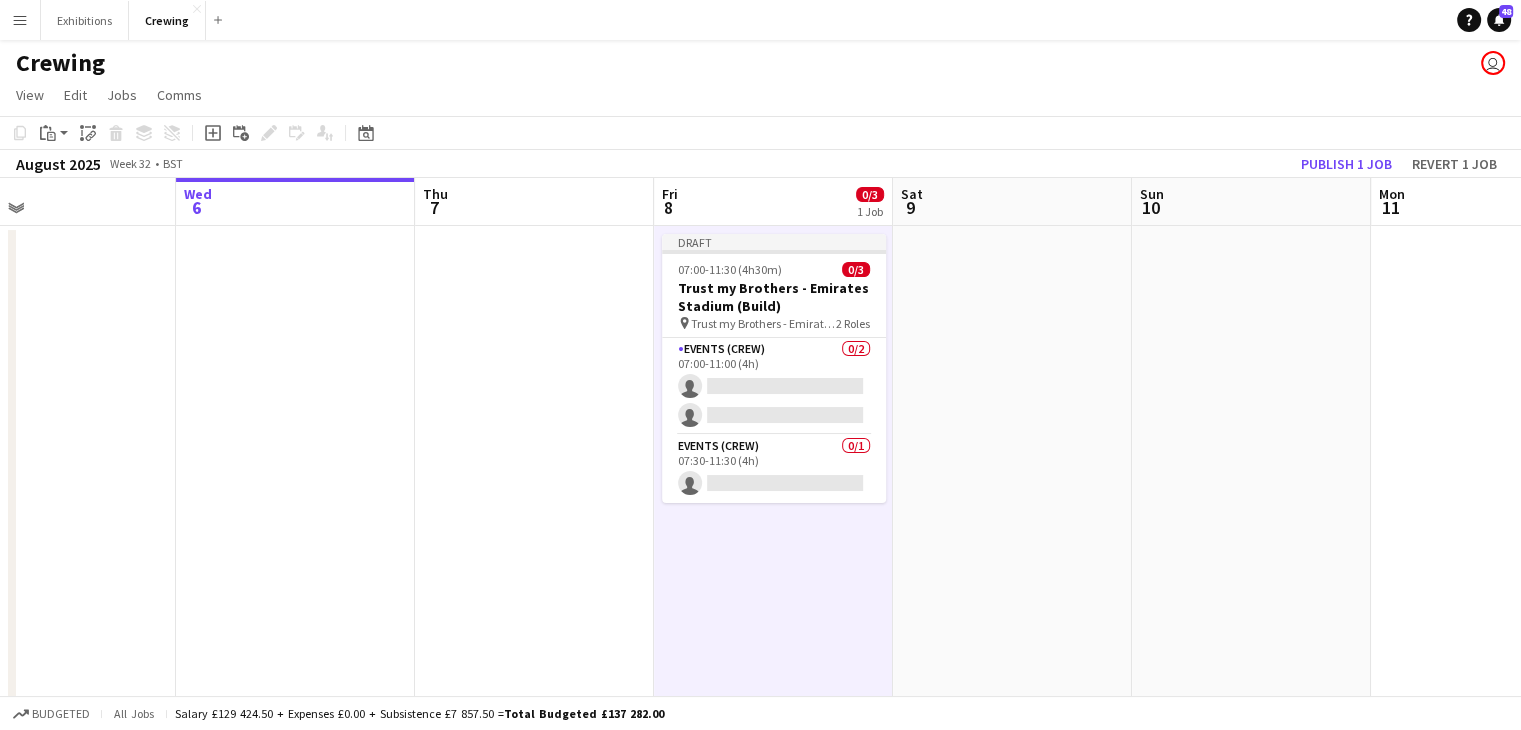 click on "07:00-11:30 (4h30m)    0/3" at bounding box center [774, 269] 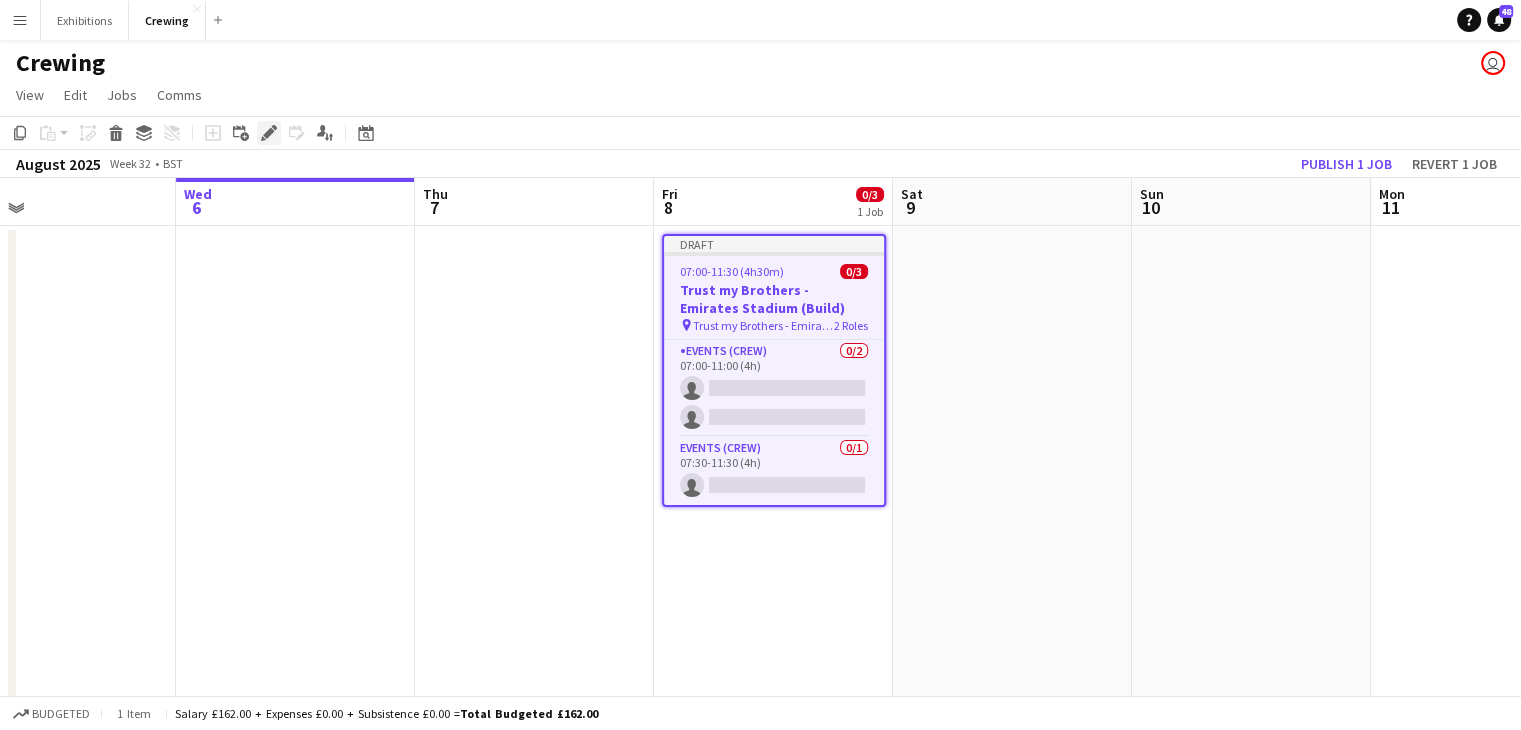 click on "Edit" 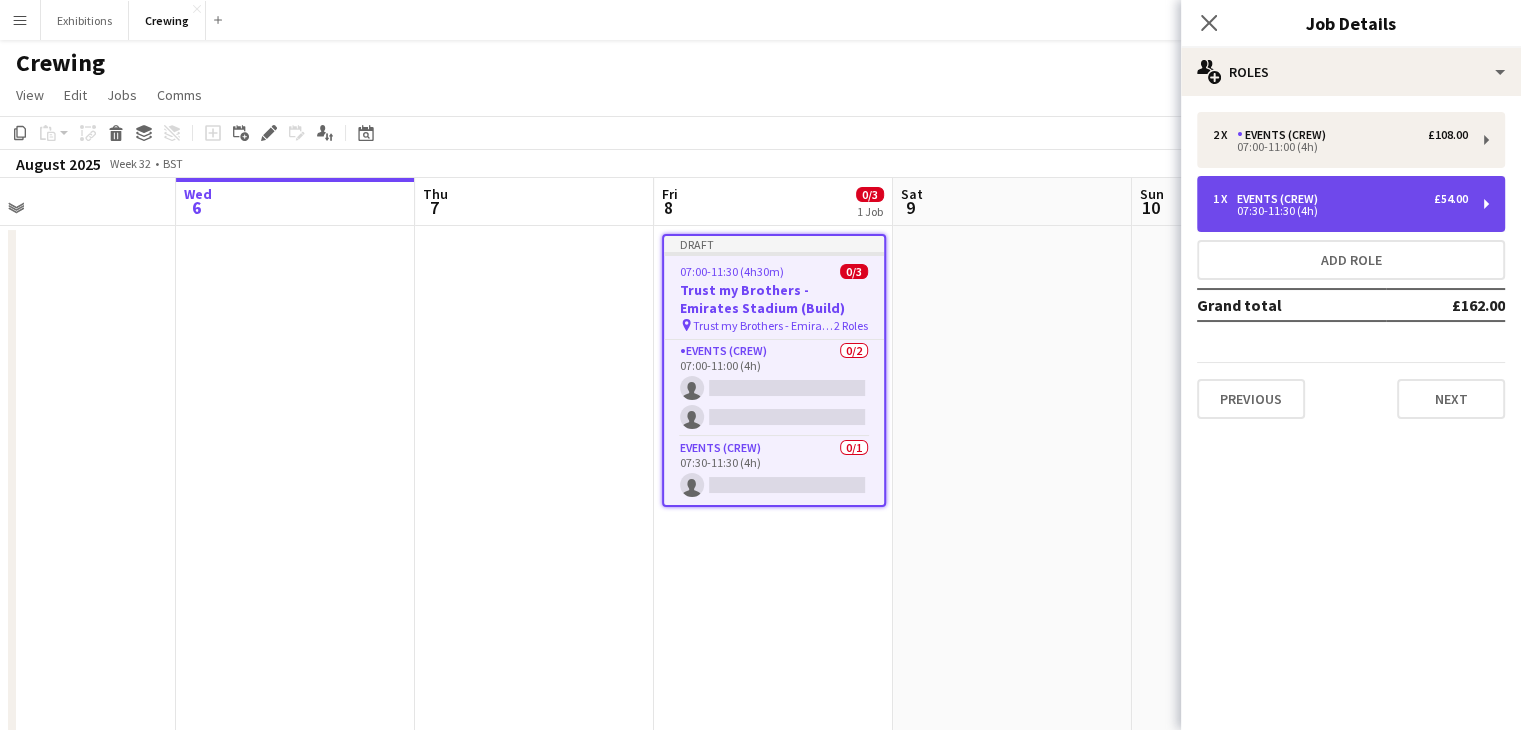 click on "1 x   Events (Crew)   £54.00" at bounding box center (1340, 199) 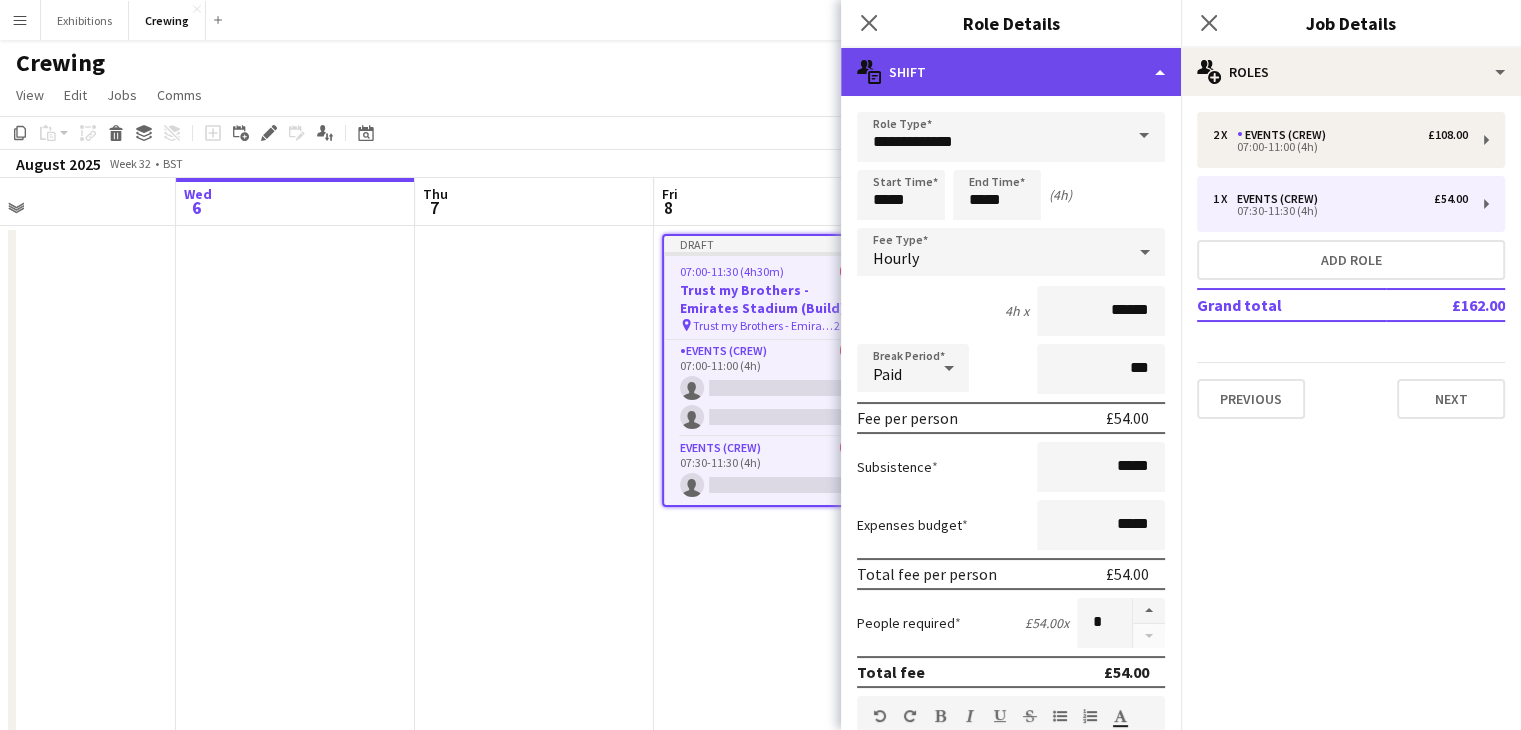 click on "multiple-actions-text
Shift" 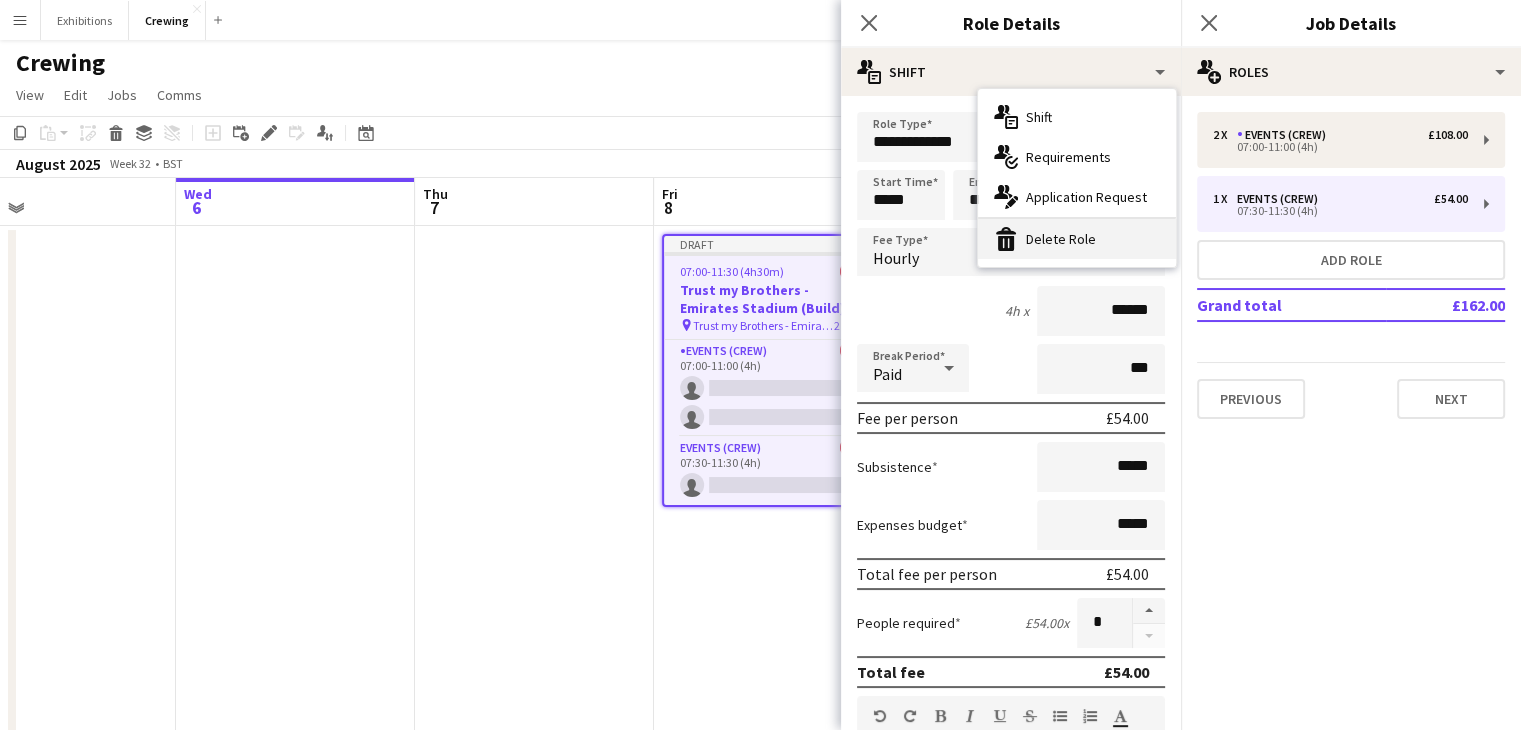 click on "bin-2
Delete Role" at bounding box center (1077, 239) 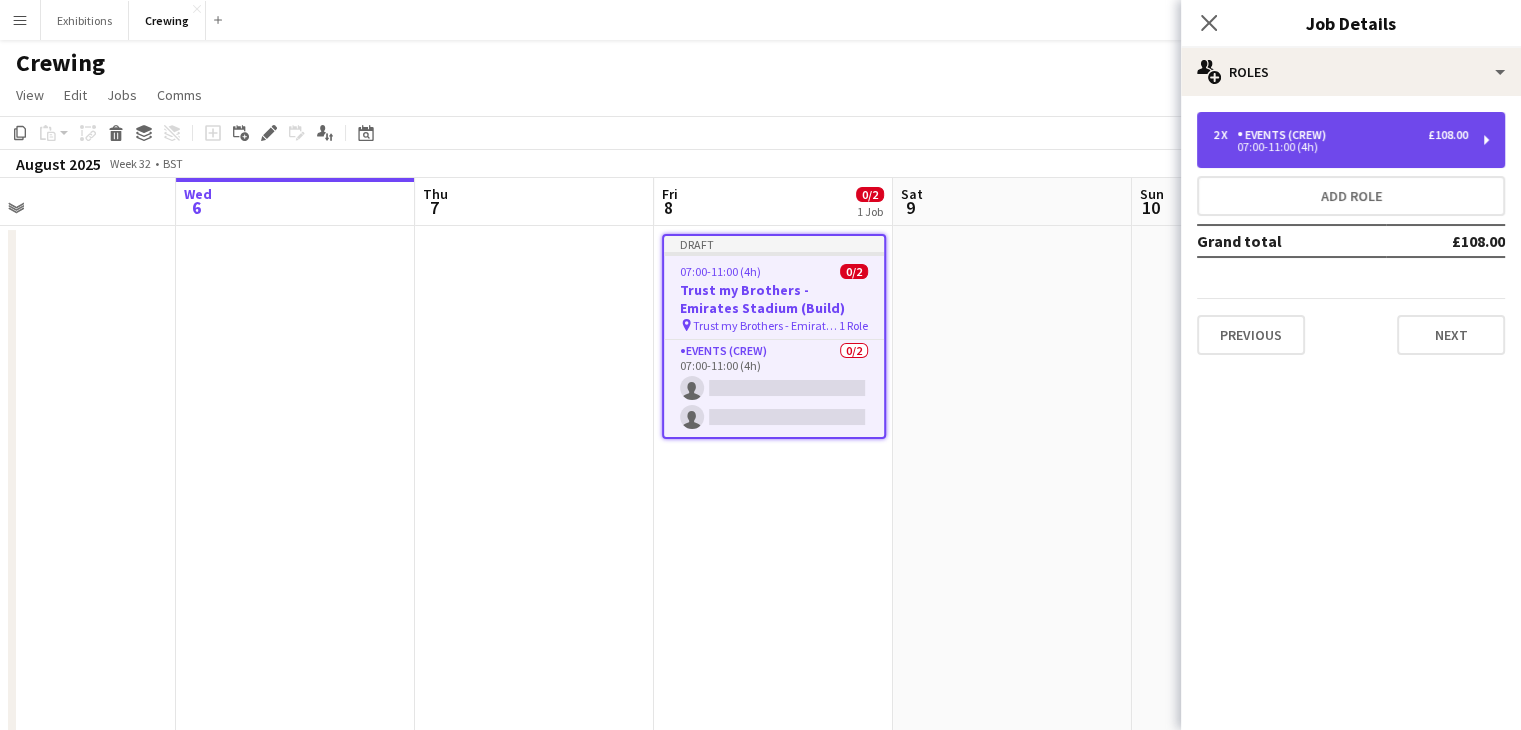 click on "2 x   Events (Crew)   £108.00   07:00-11:00 (4h)" at bounding box center (1351, 140) 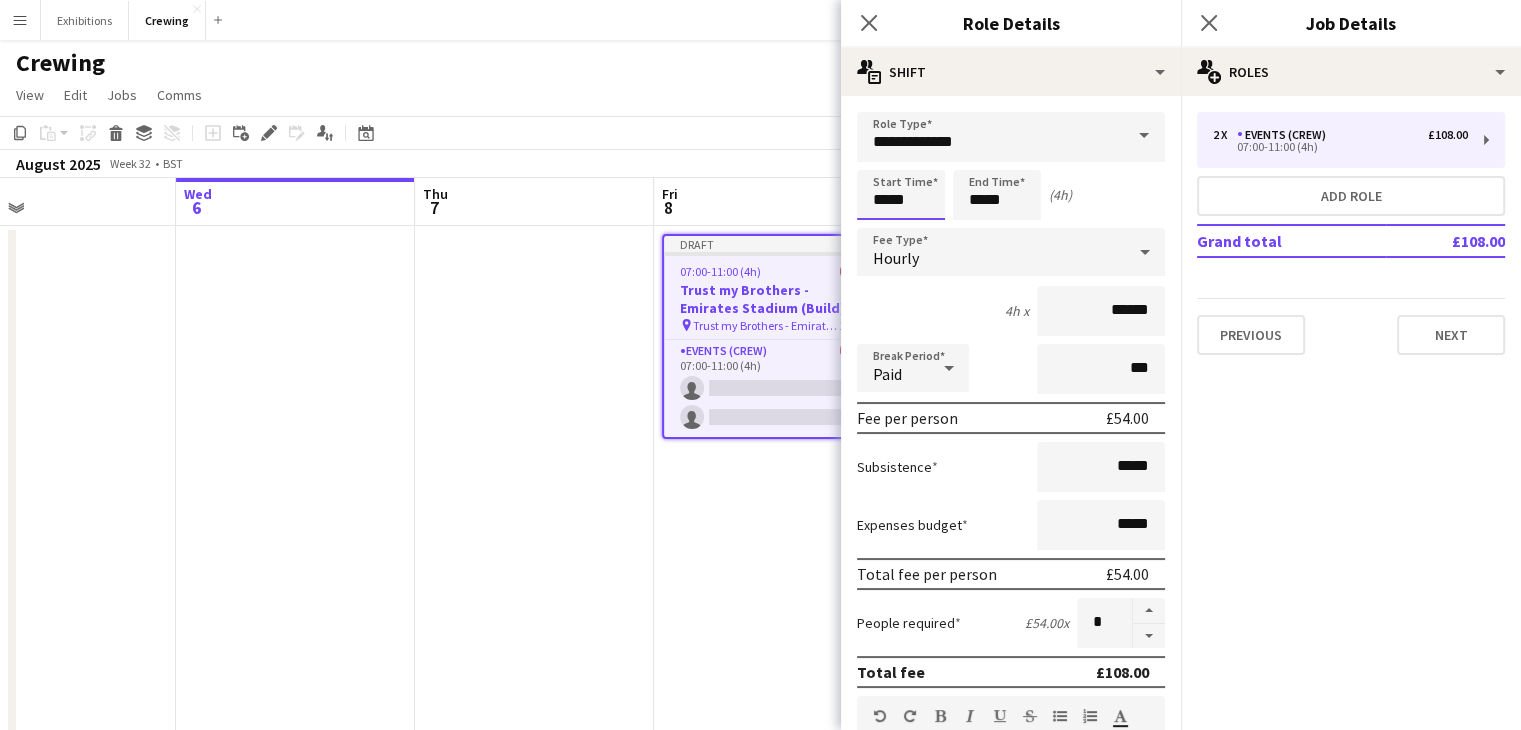 click on "*****" at bounding box center [901, 195] 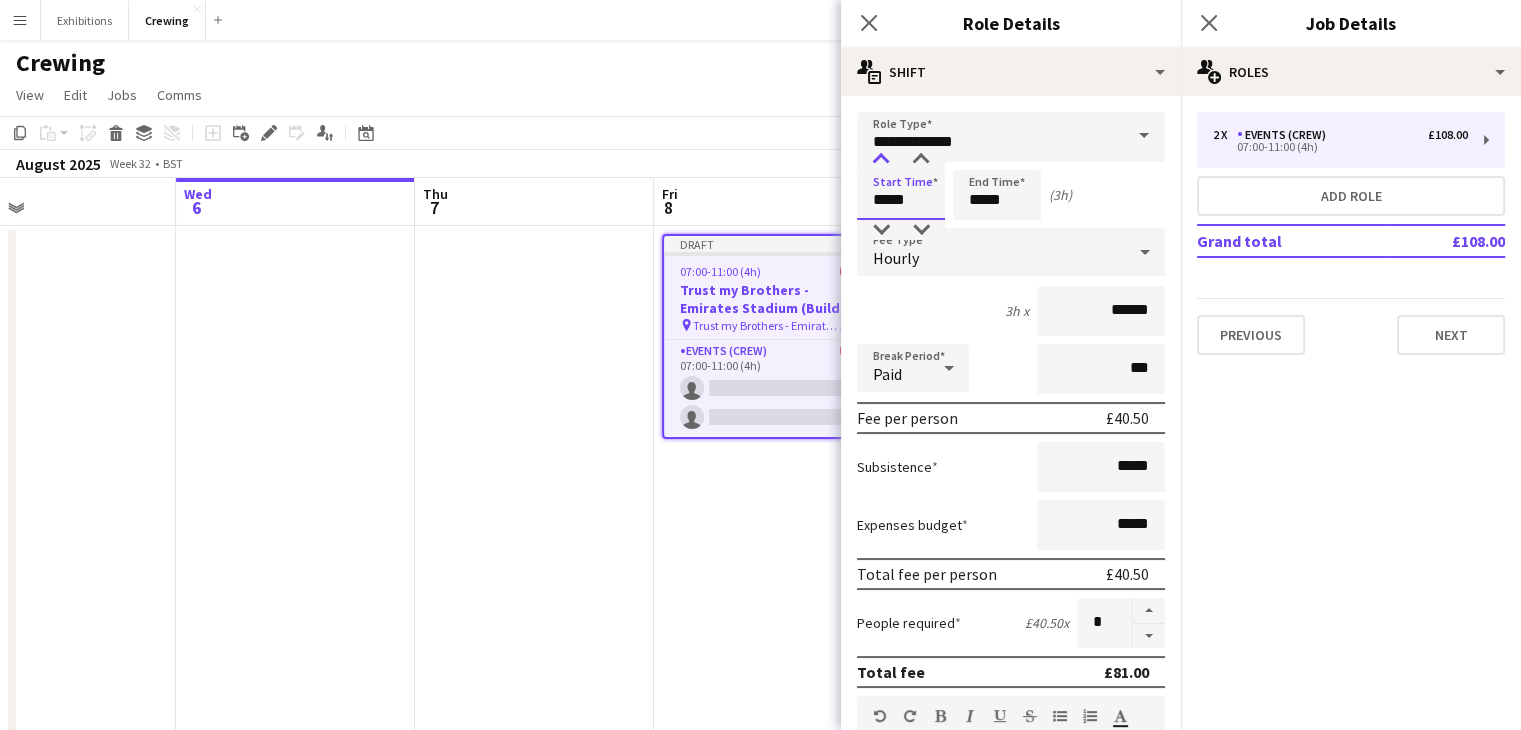 click at bounding box center (881, 160) 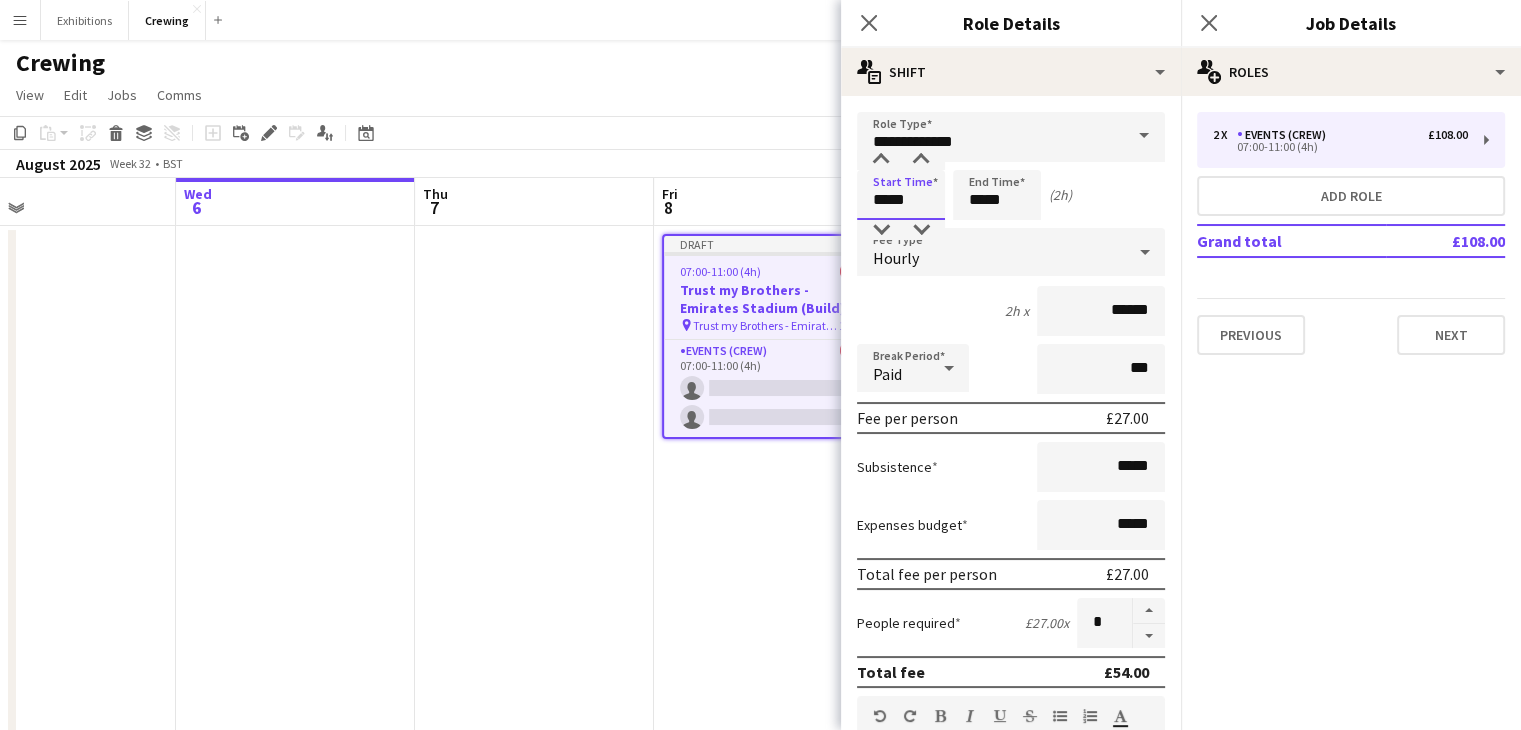 drag, startPoint x: 880, startPoint y: 157, endPoint x: 1020, endPoint y: 200, distance: 146.45477 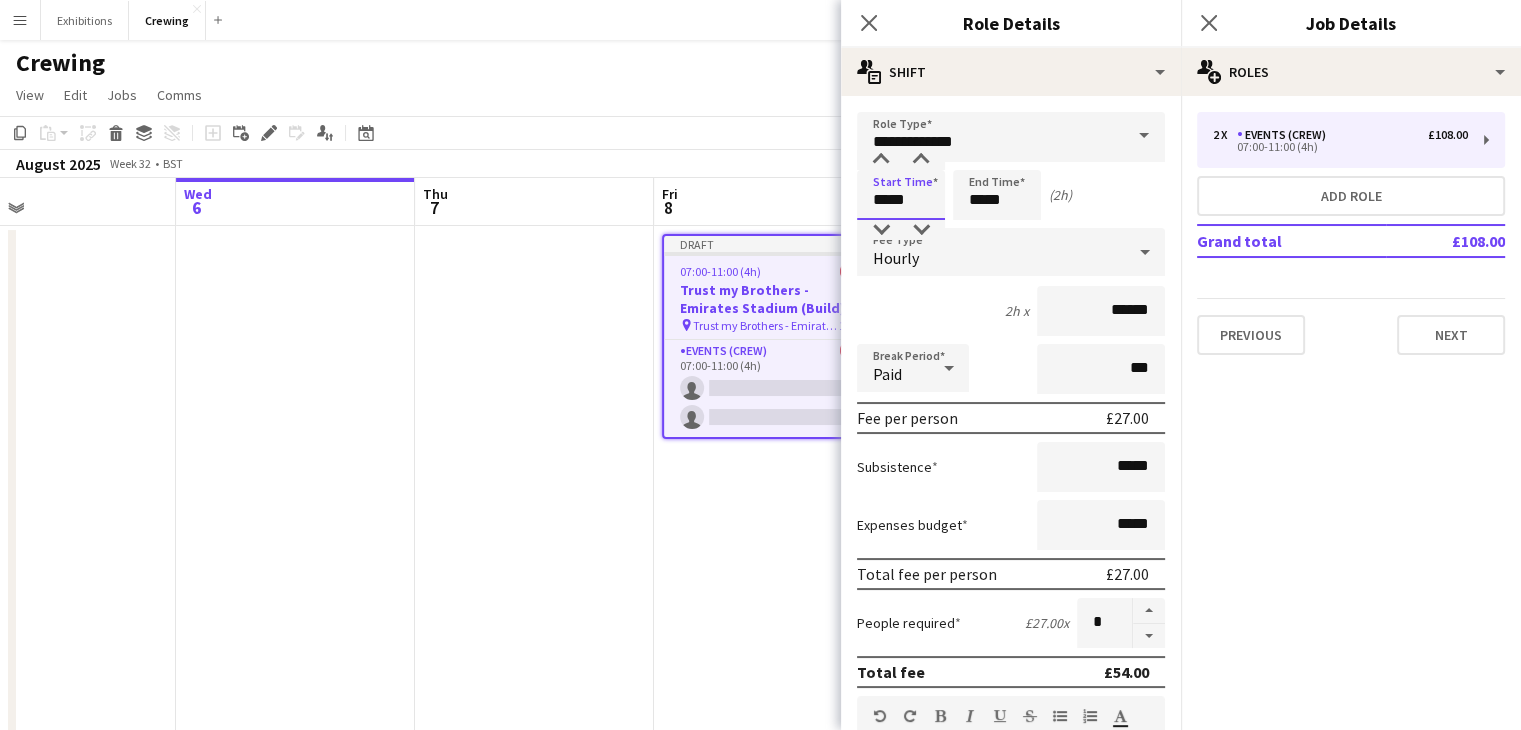 click on "Start Time  *****  End Time  *****  (2h)" at bounding box center [1011, 195] 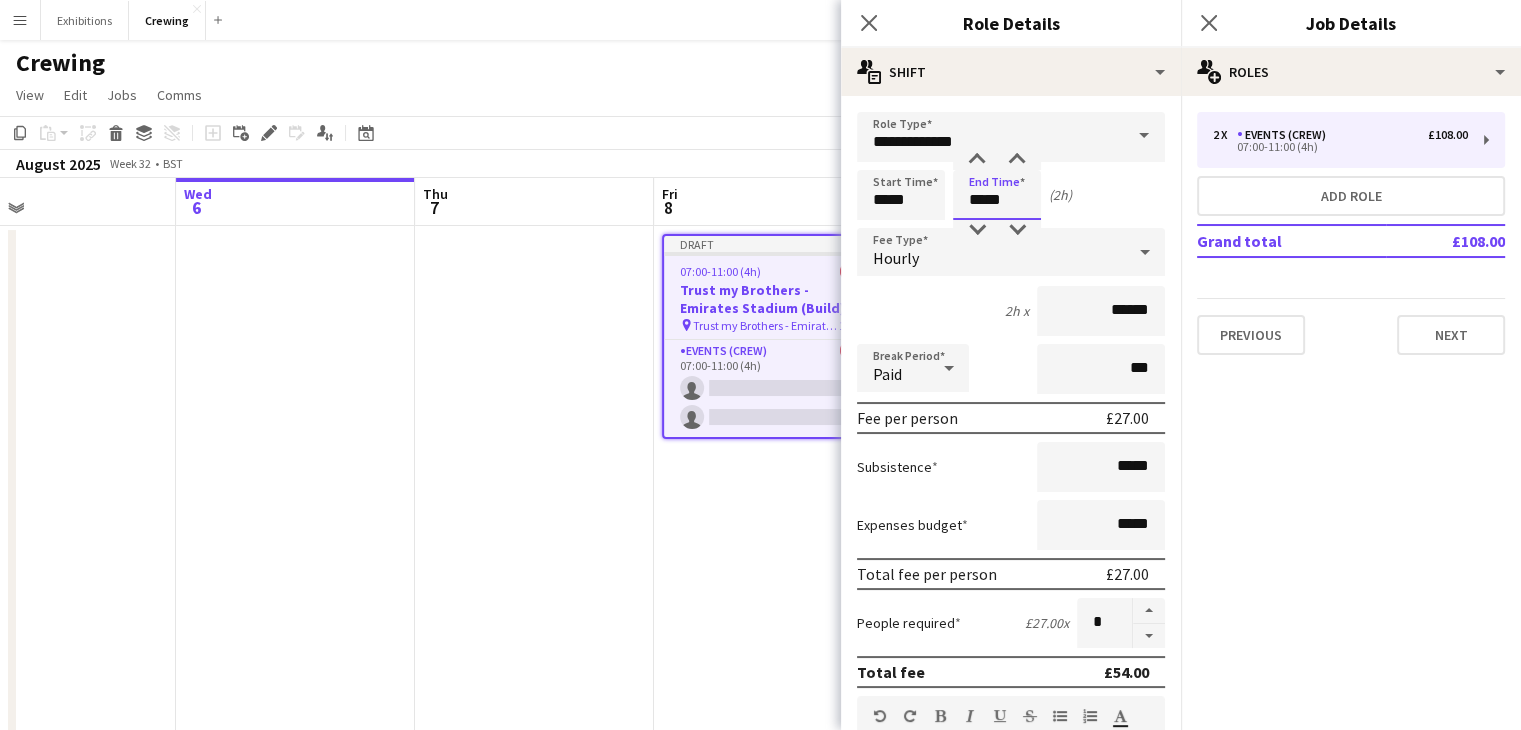 click on "*****" at bounding box center (997, 195) 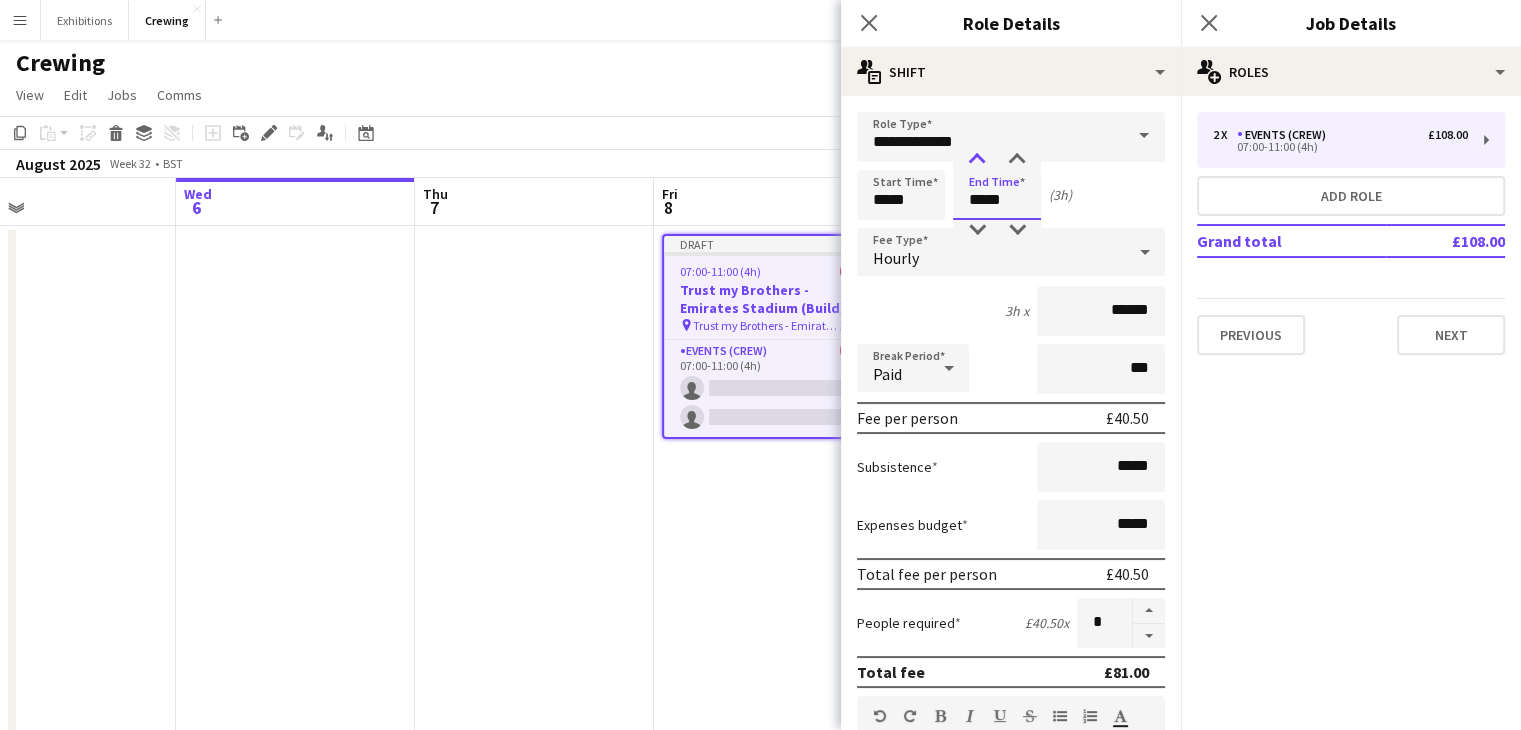 click at bounding box center (977, 160) 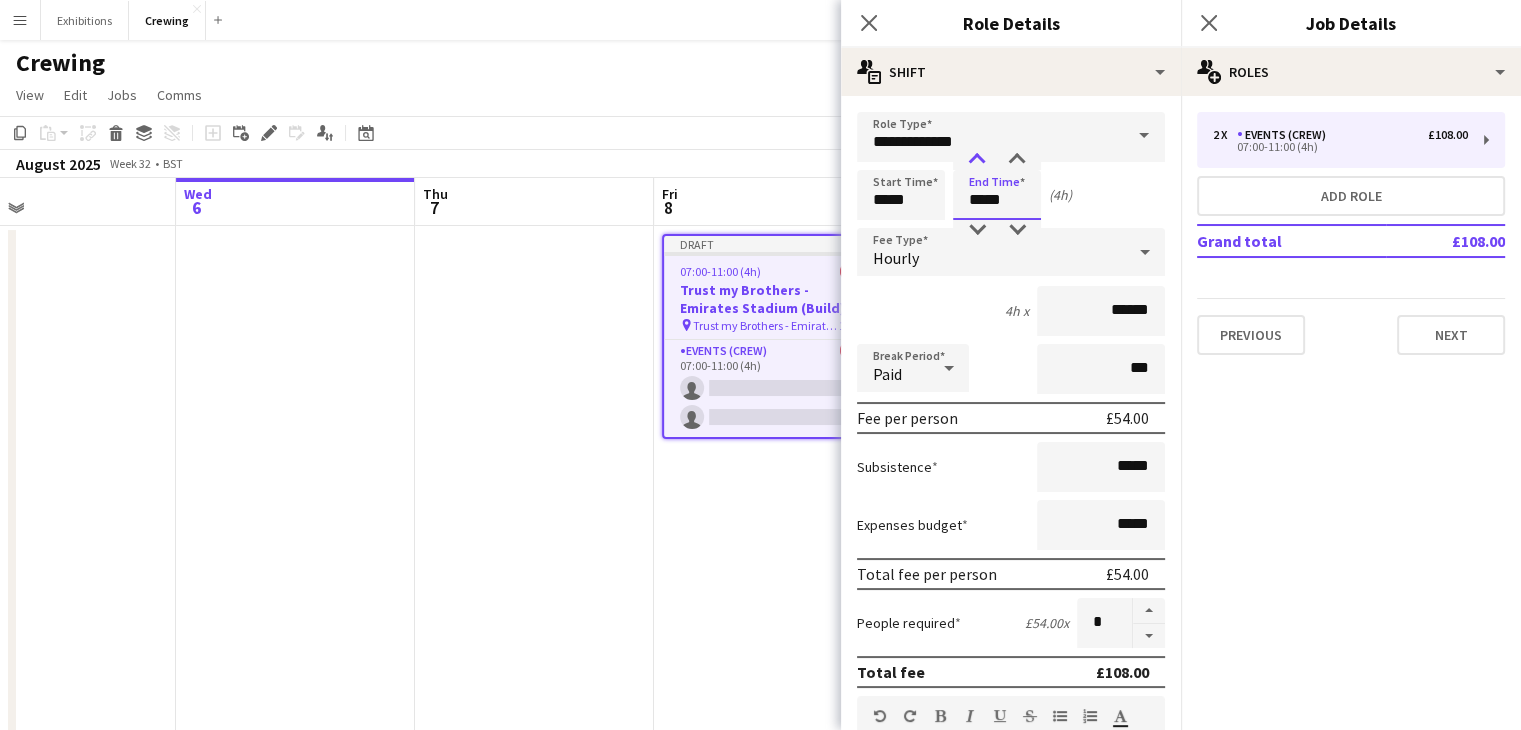 click at bounding box center [977, 160] 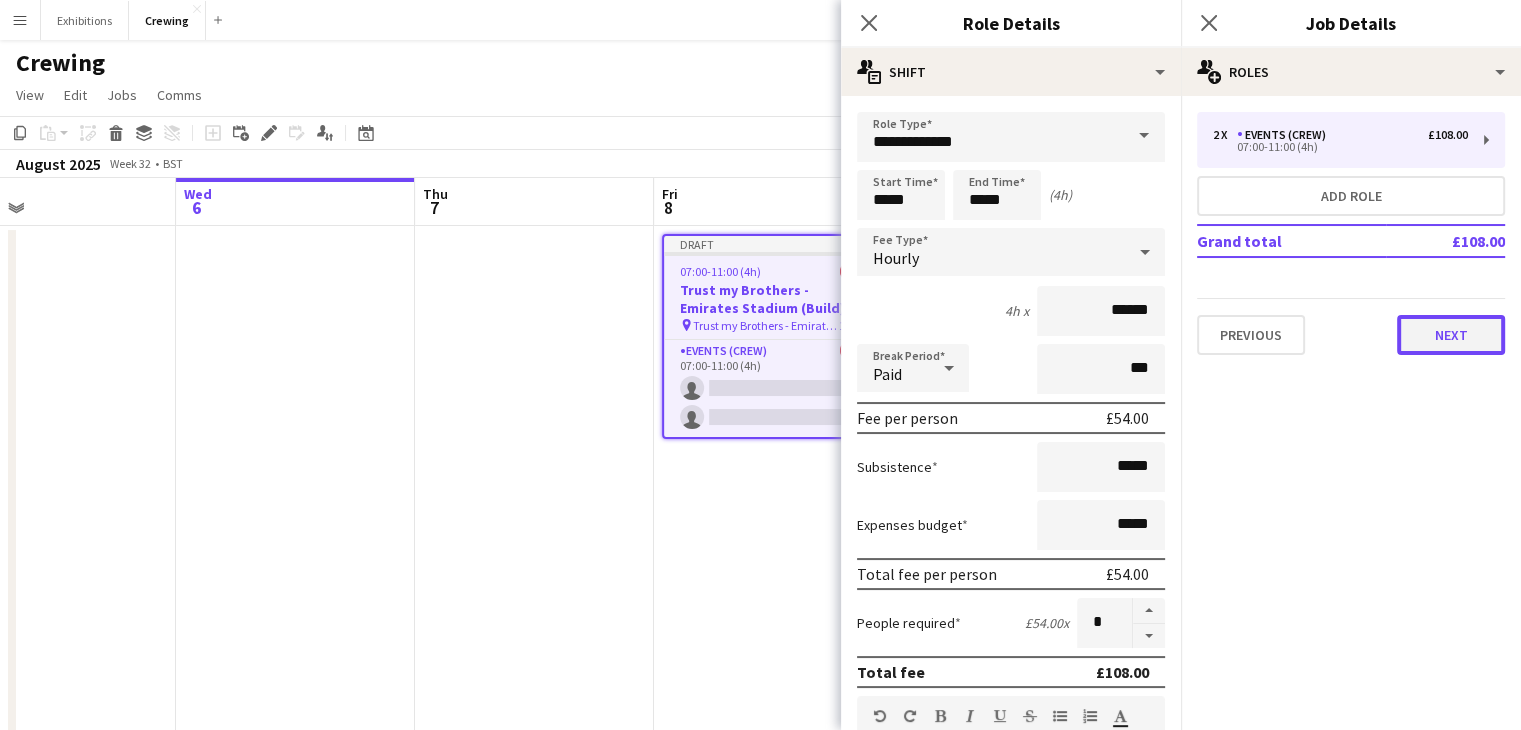 click on "Next" at bounding box center [1451, 335] 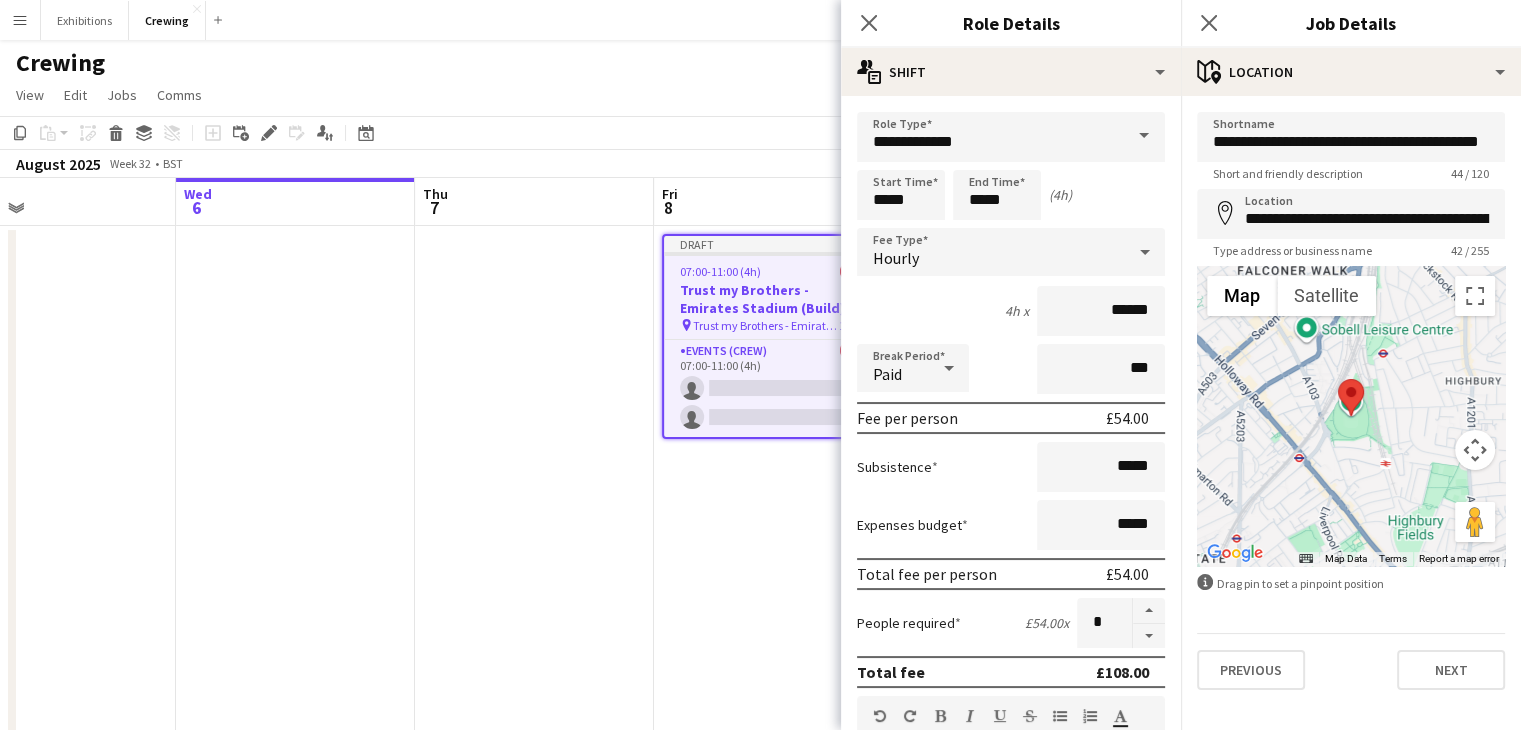 scroll, scrollTop: 620, scrollLeft: 0, axis: vertical 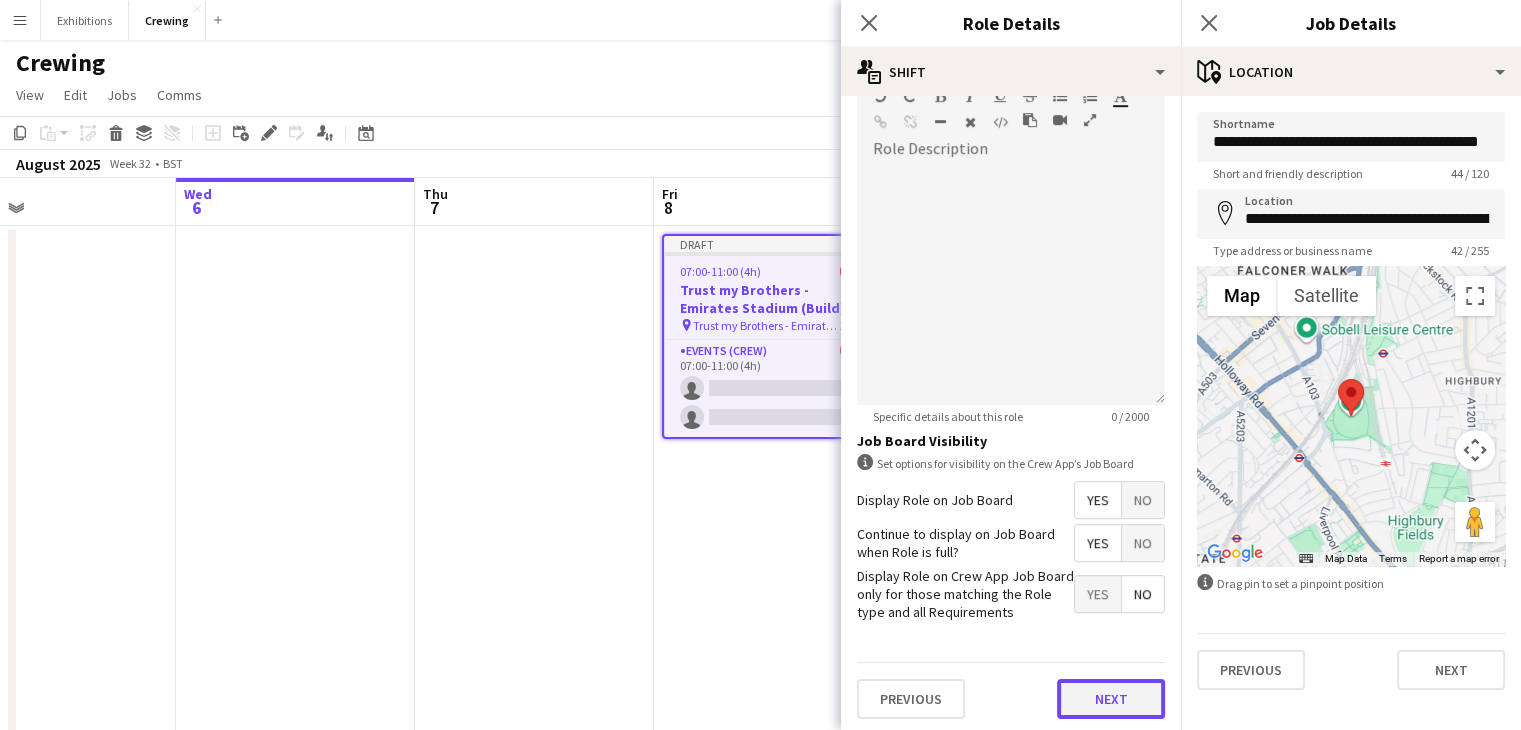 click on "Next" at bounding box center (1111, 699) 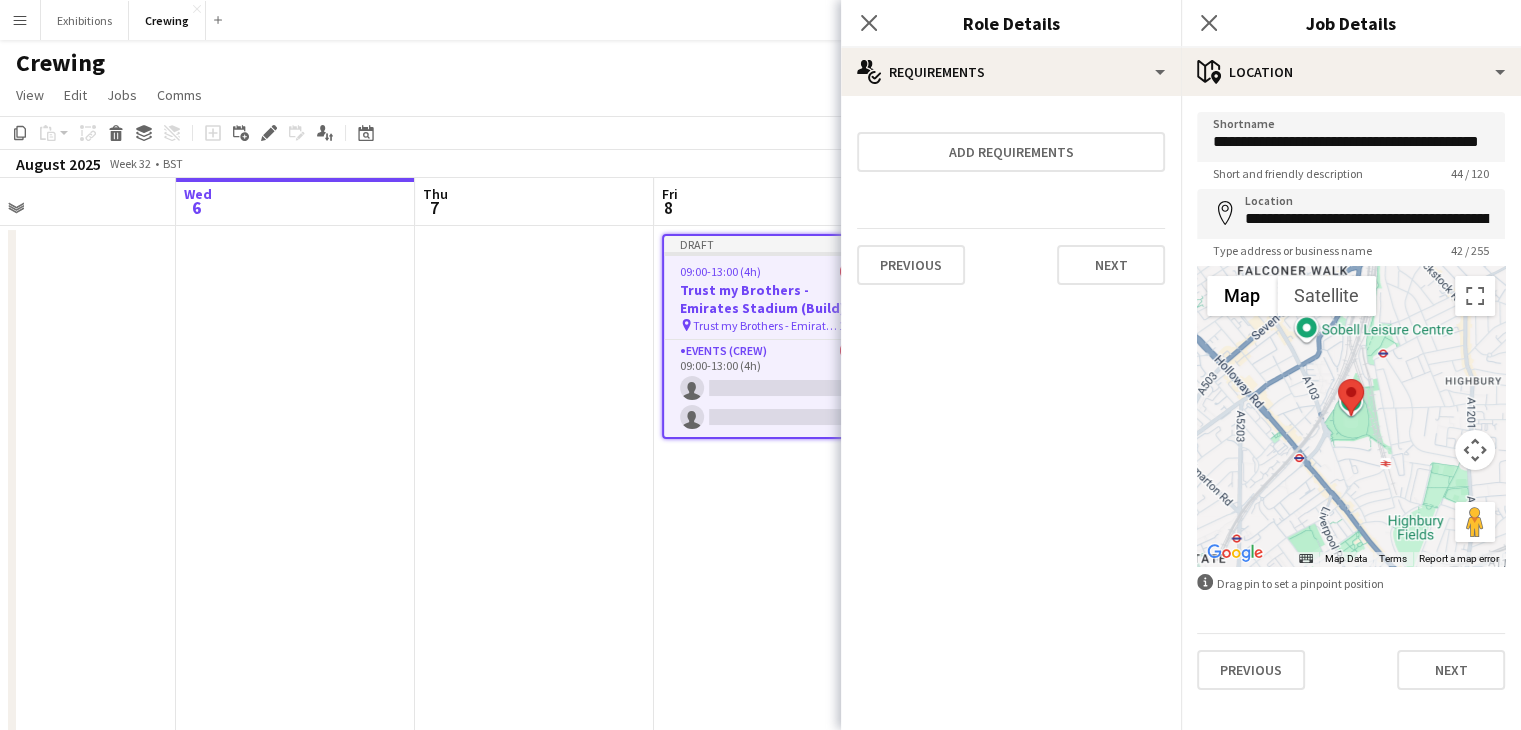 scroll, scrollTop: 0, scrollLeft: 0, axis: both 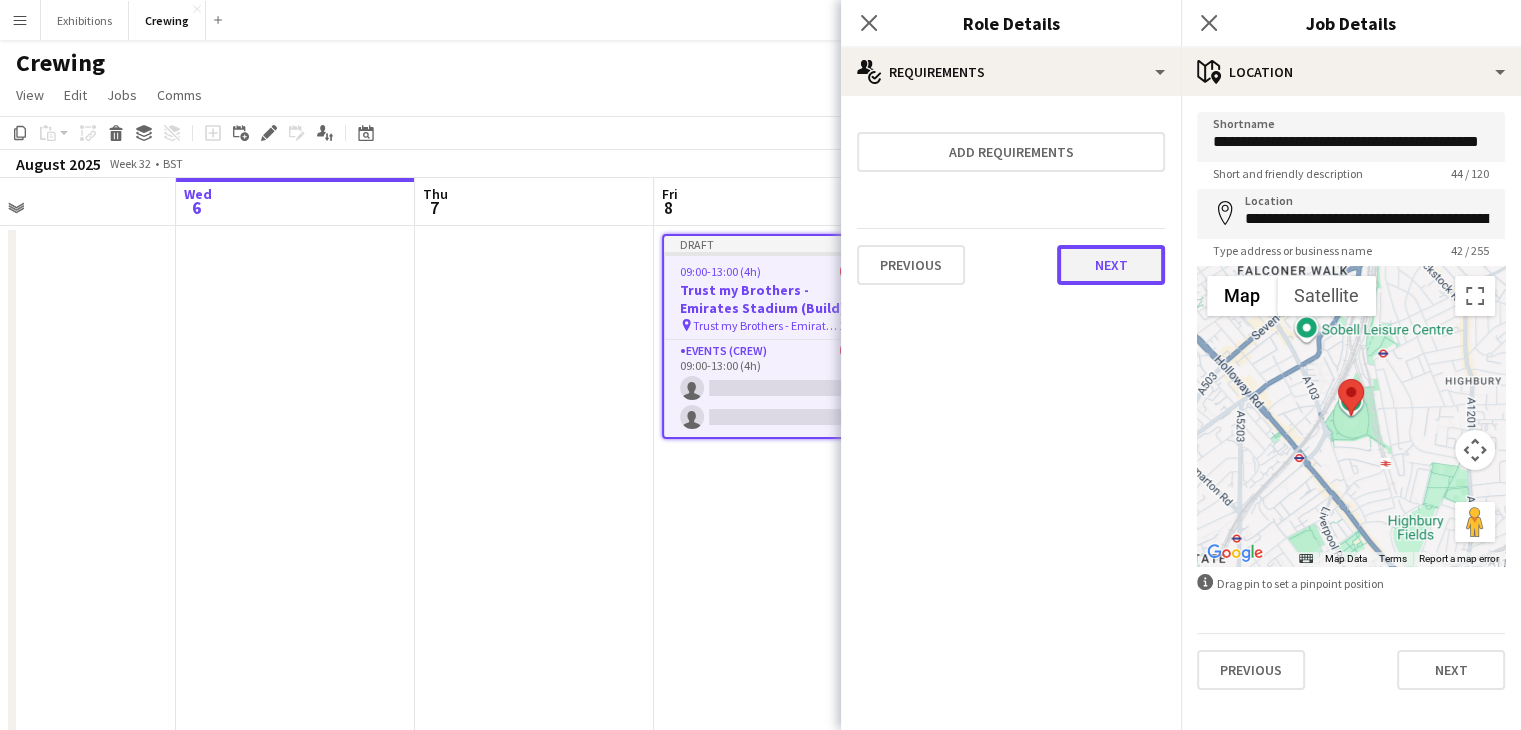 click on "Next" at bounding box center [1111, 265] 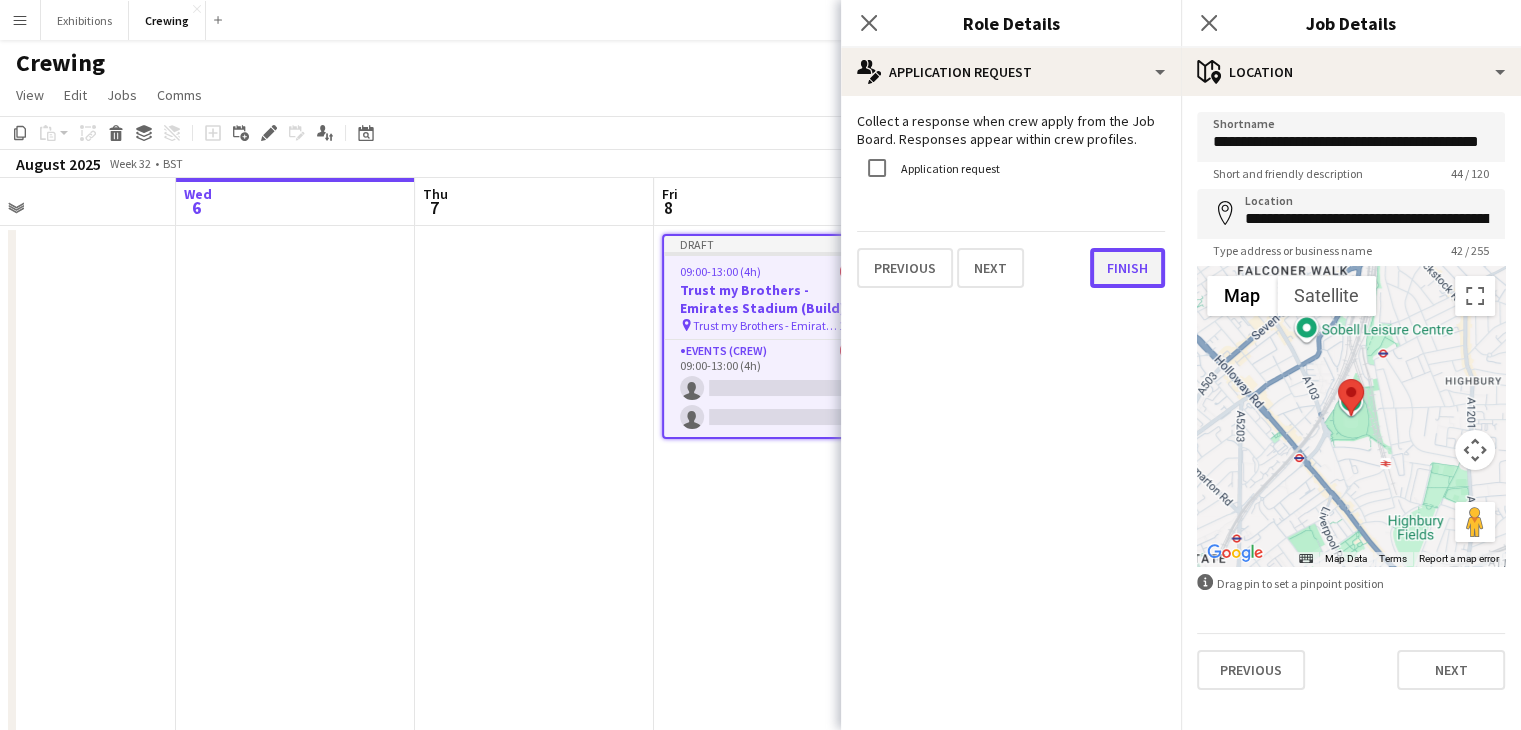 click on "Finish" at bounding box center [1127, 268] 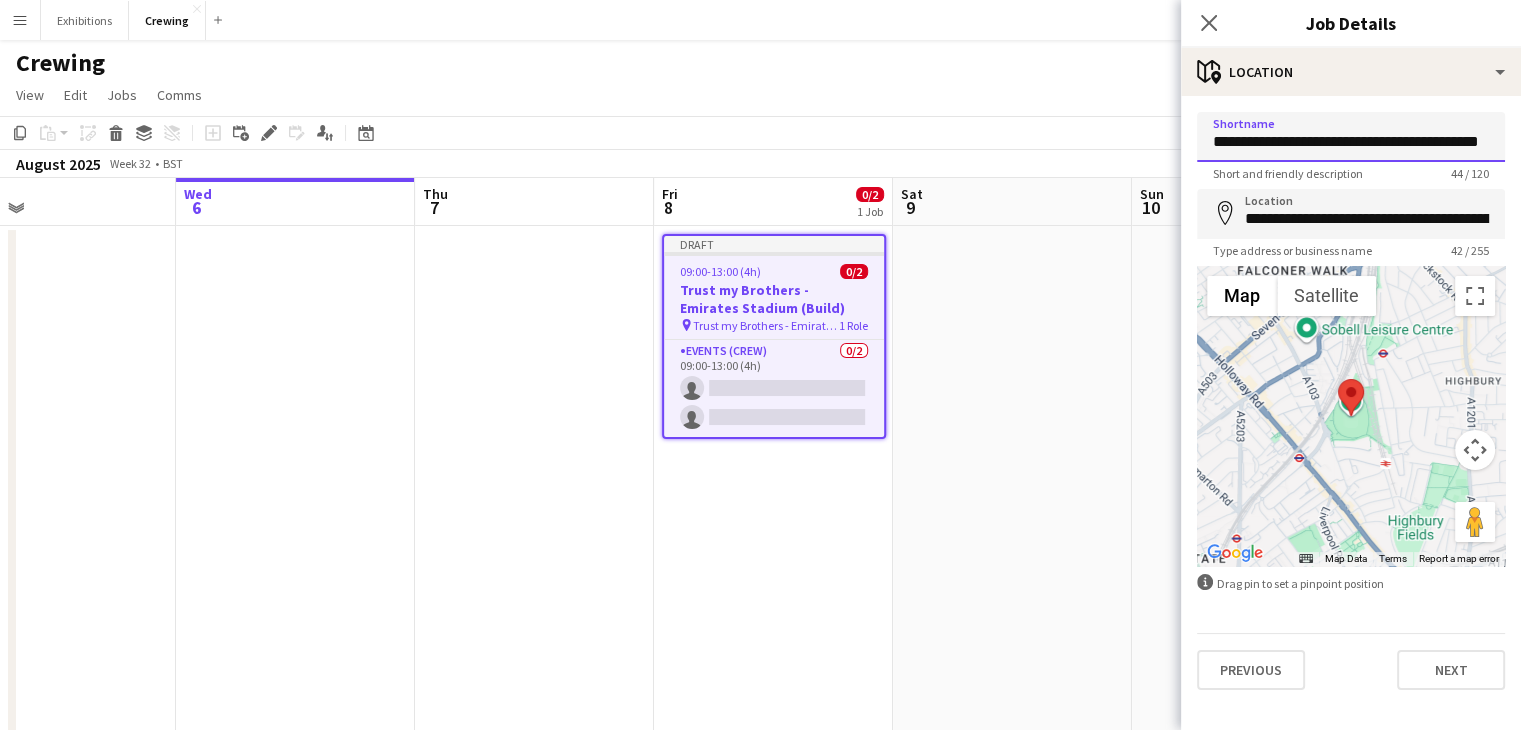click on "**********" at bounding box center [1351, 137] 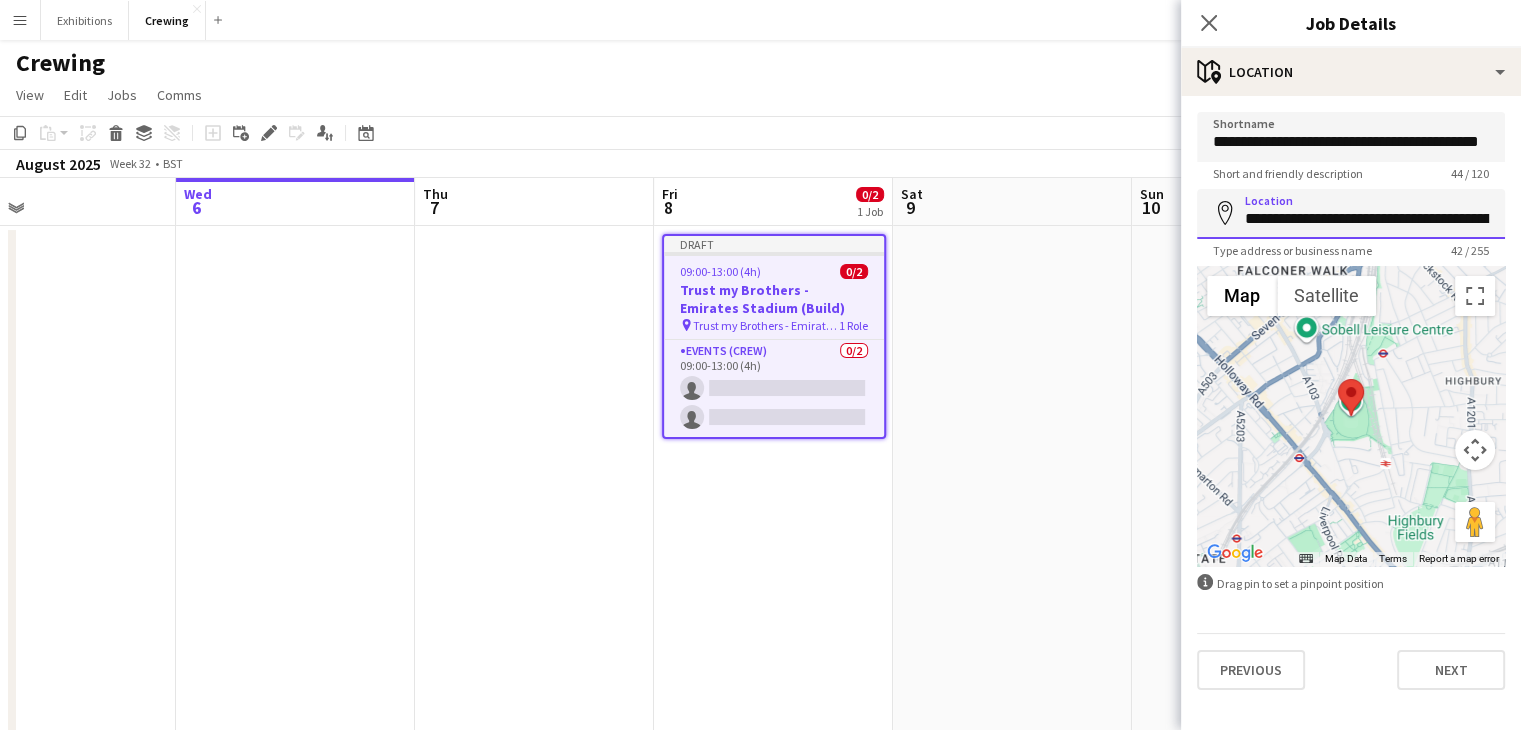 scroll, scrollTop: 0, scrollLeft: 59, axis: horizontal 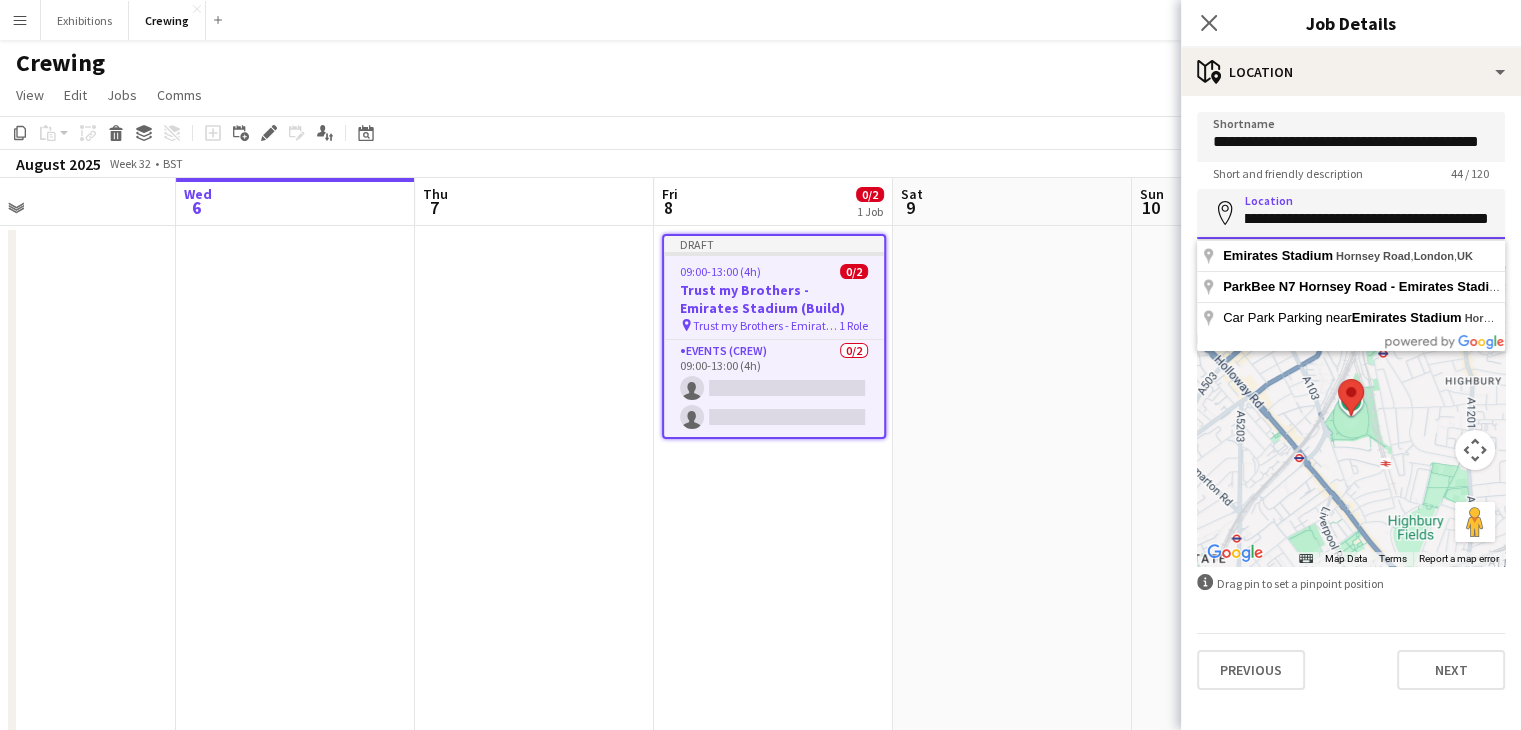 drag, startPoint x: 1245, startPoint y: 221, endPoint x: 1535, endPoint y: 345, distance: 315.39816 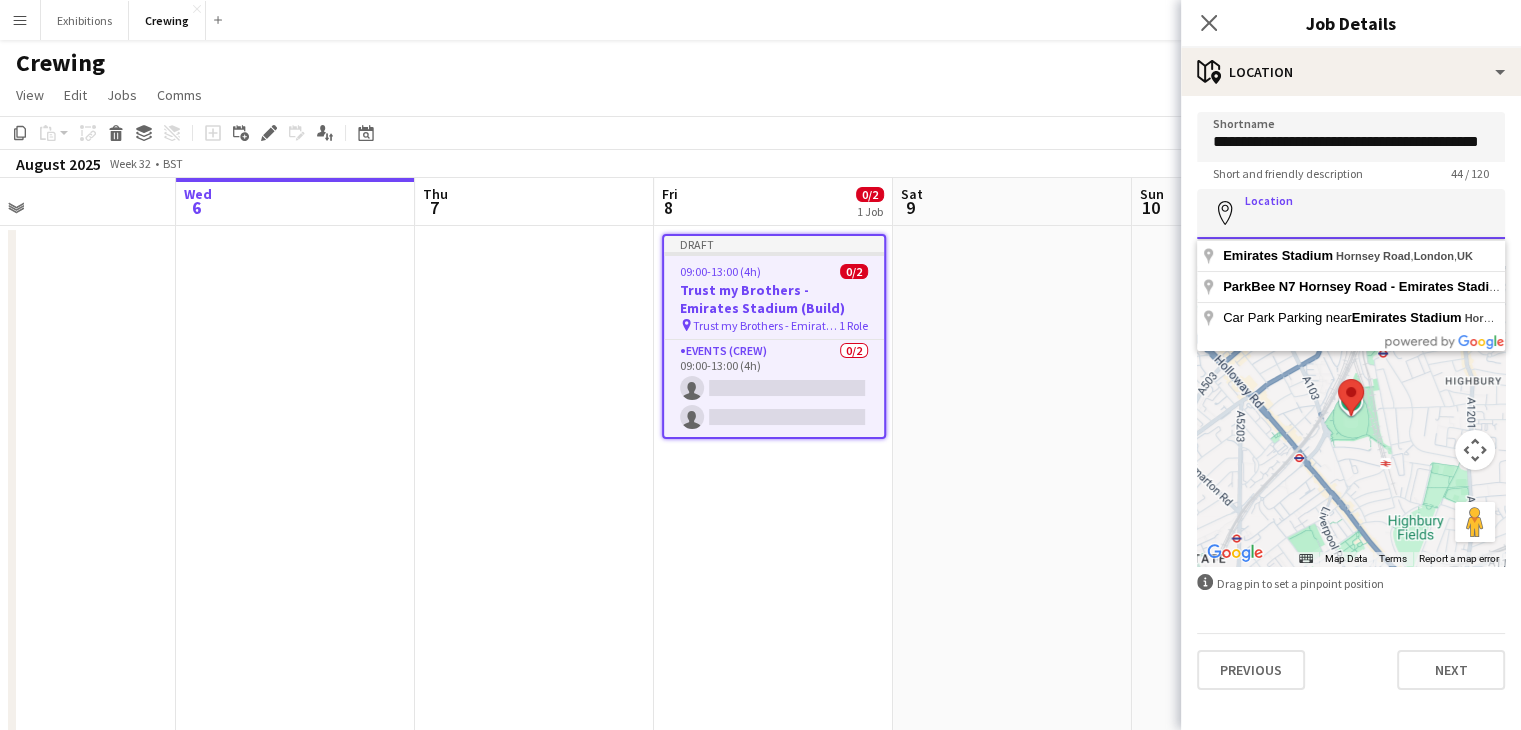 scroll, scrollTop: 0, scrollLeft: 0, axis: both 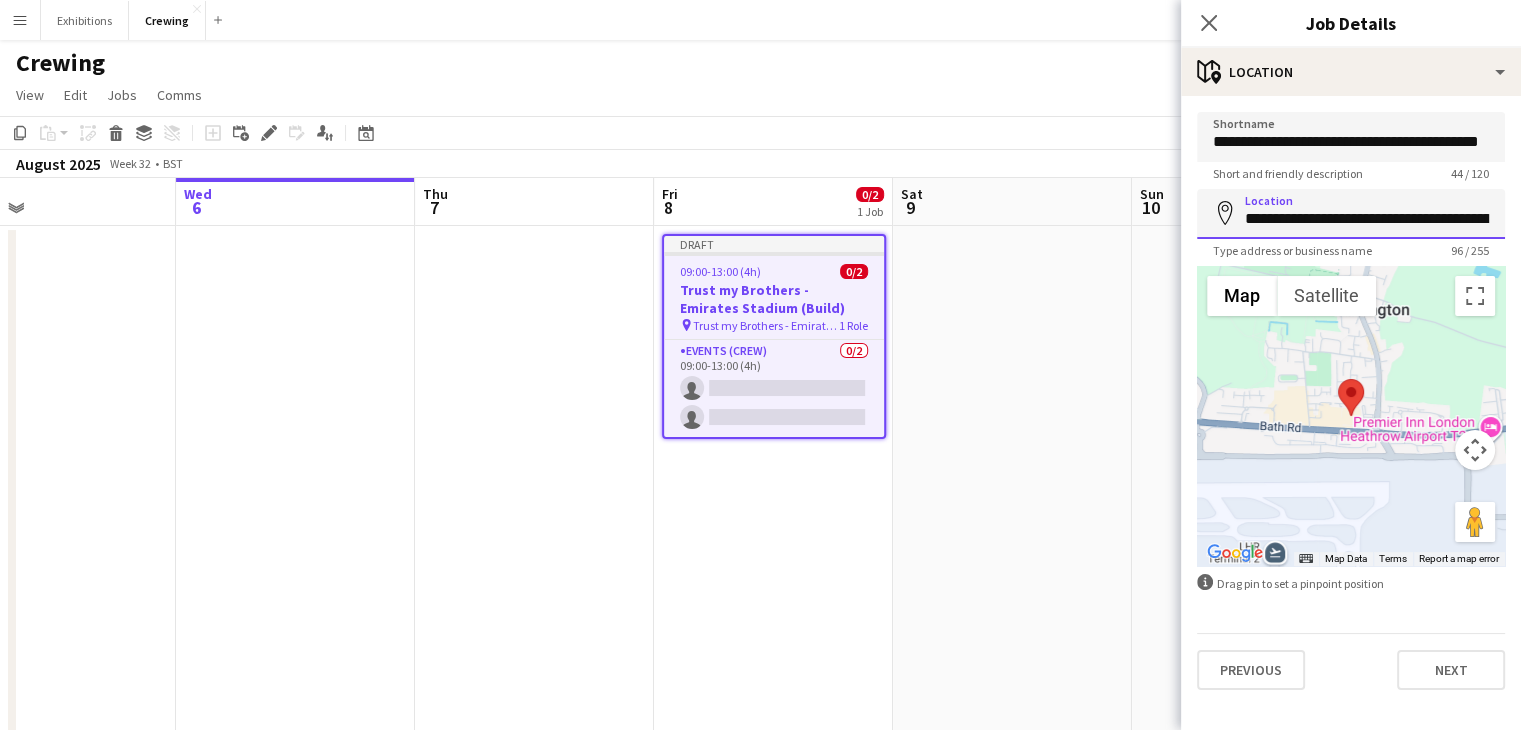 click on "**********" at bounding box center (1351, 214) 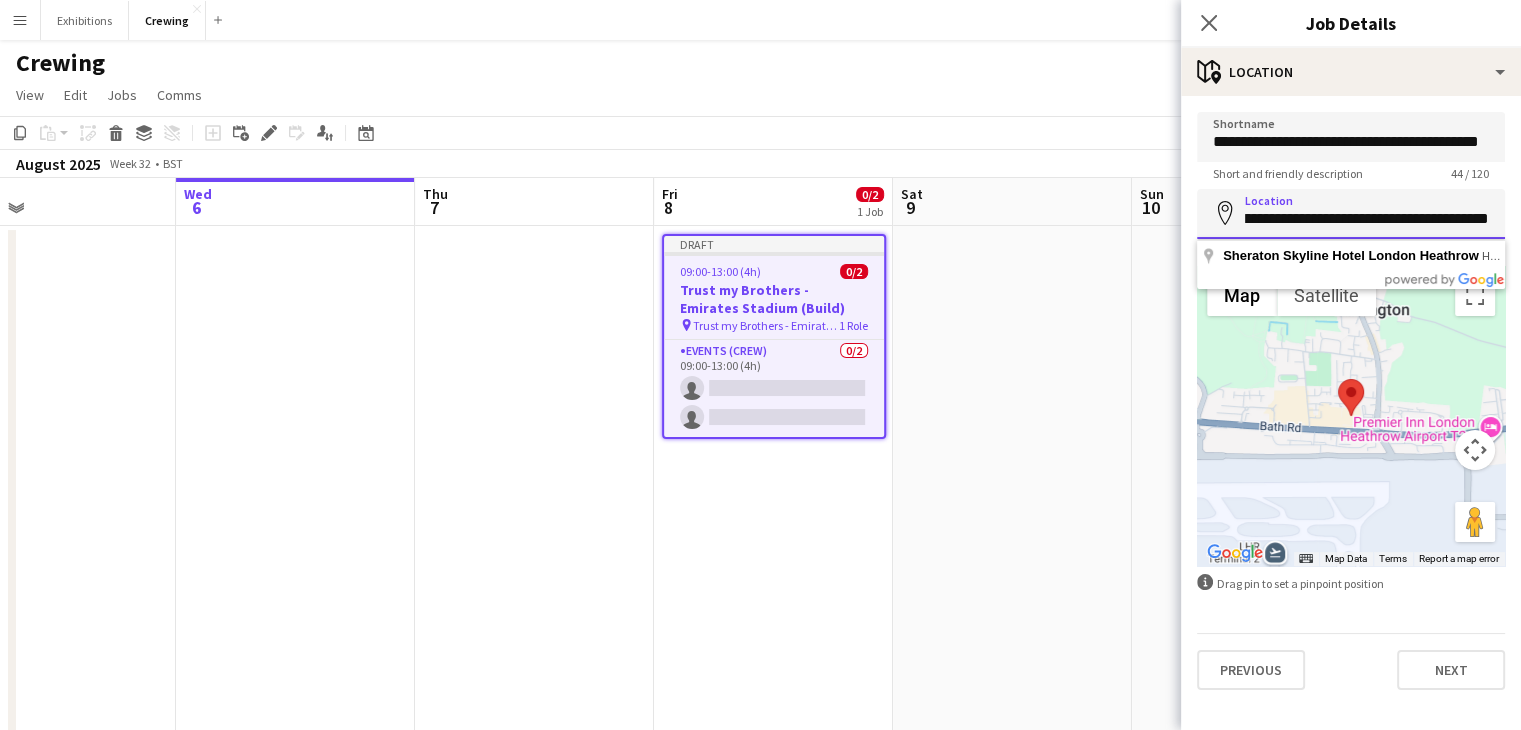 scroll, scrollTop: 0, scrollLeft: 0, axis: both 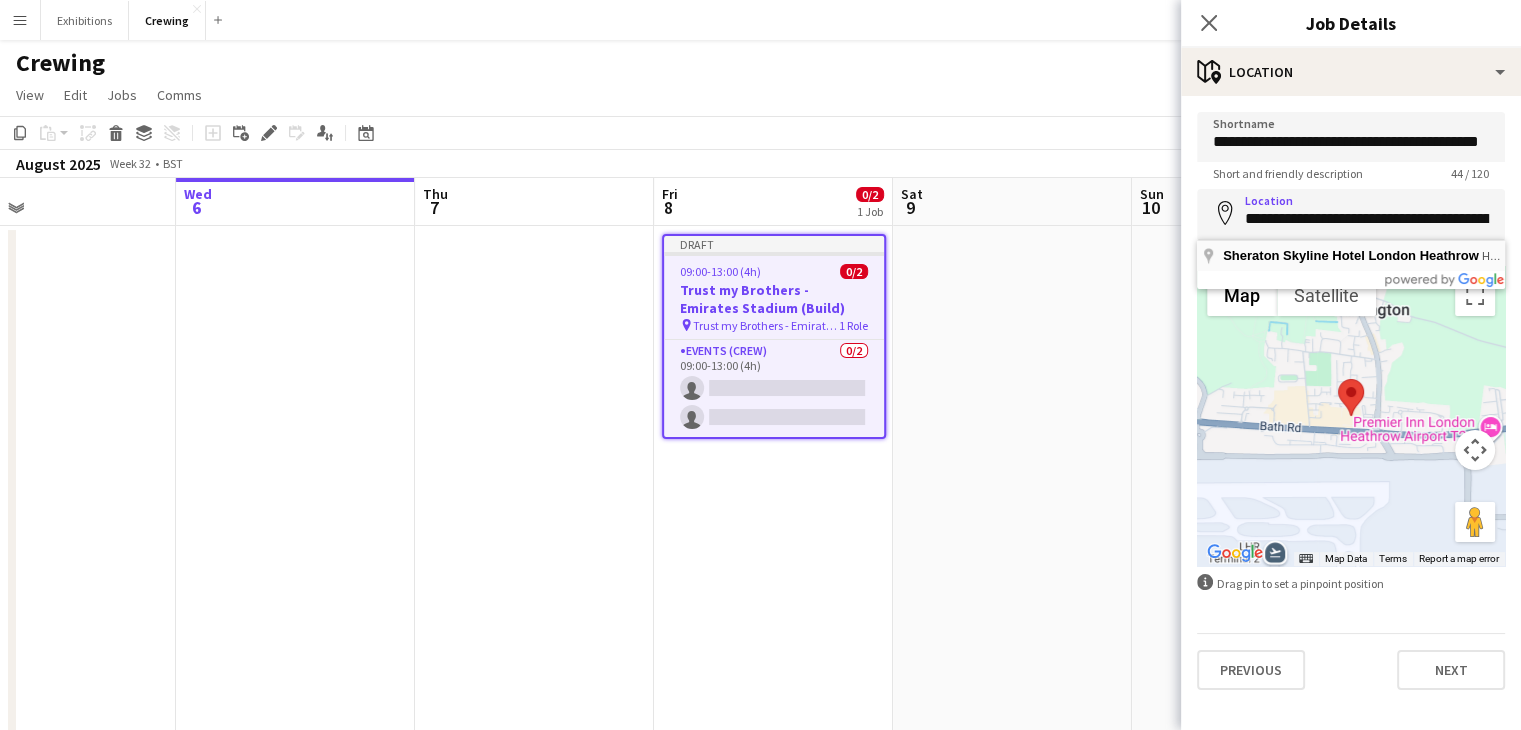type on "**********" 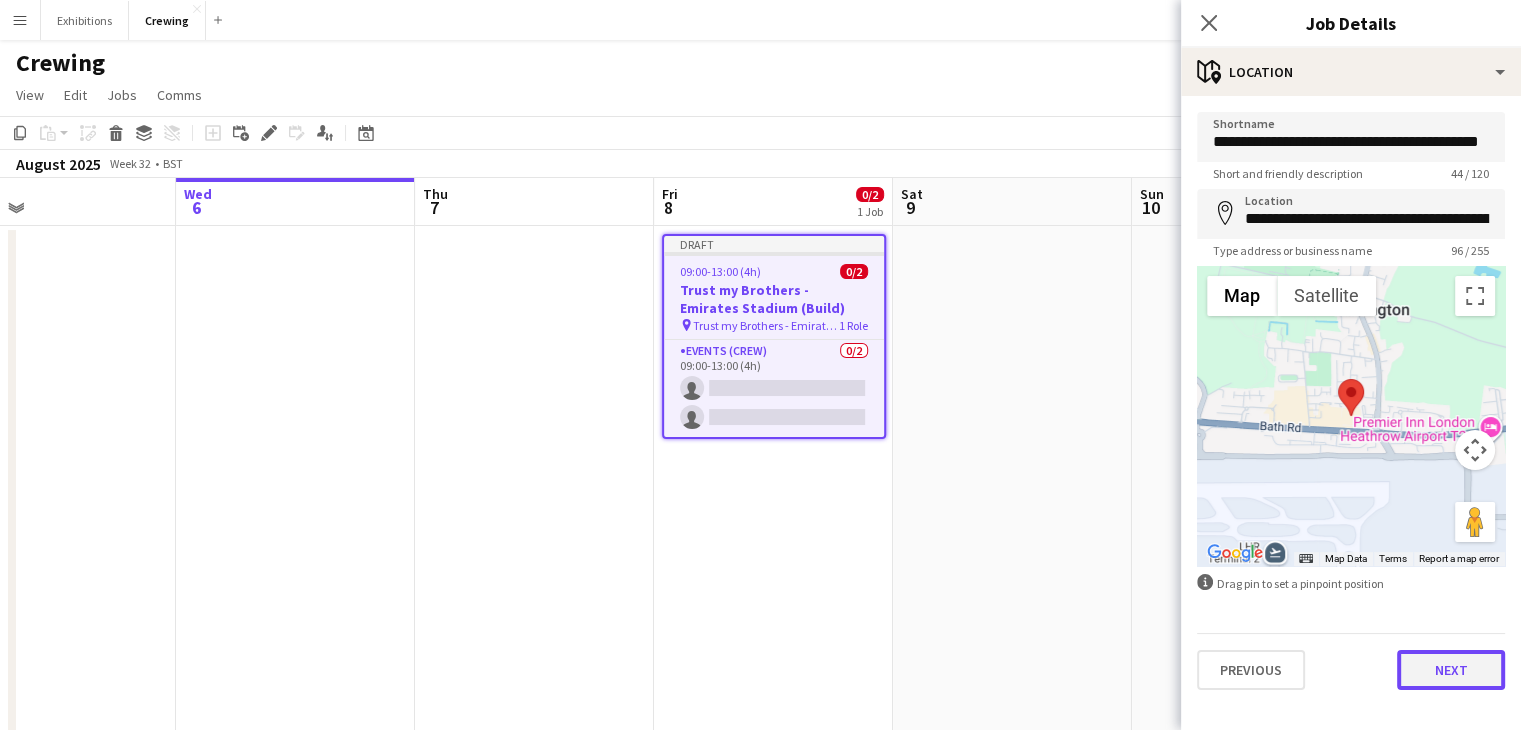 click on "Next" at bounding box center (1451, 670) 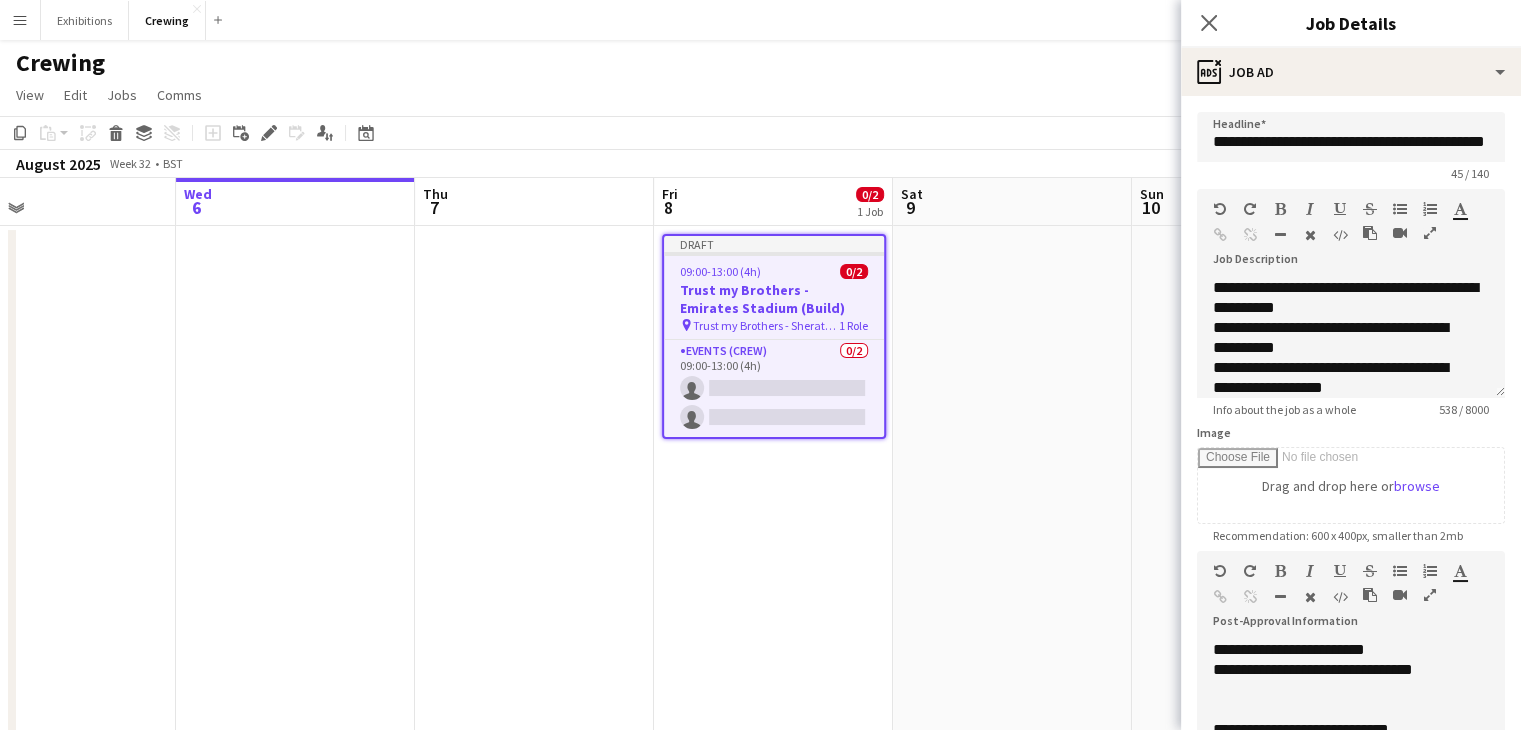 scroll, scrollTop: 16, scrollLeft: 0, axis: vertical 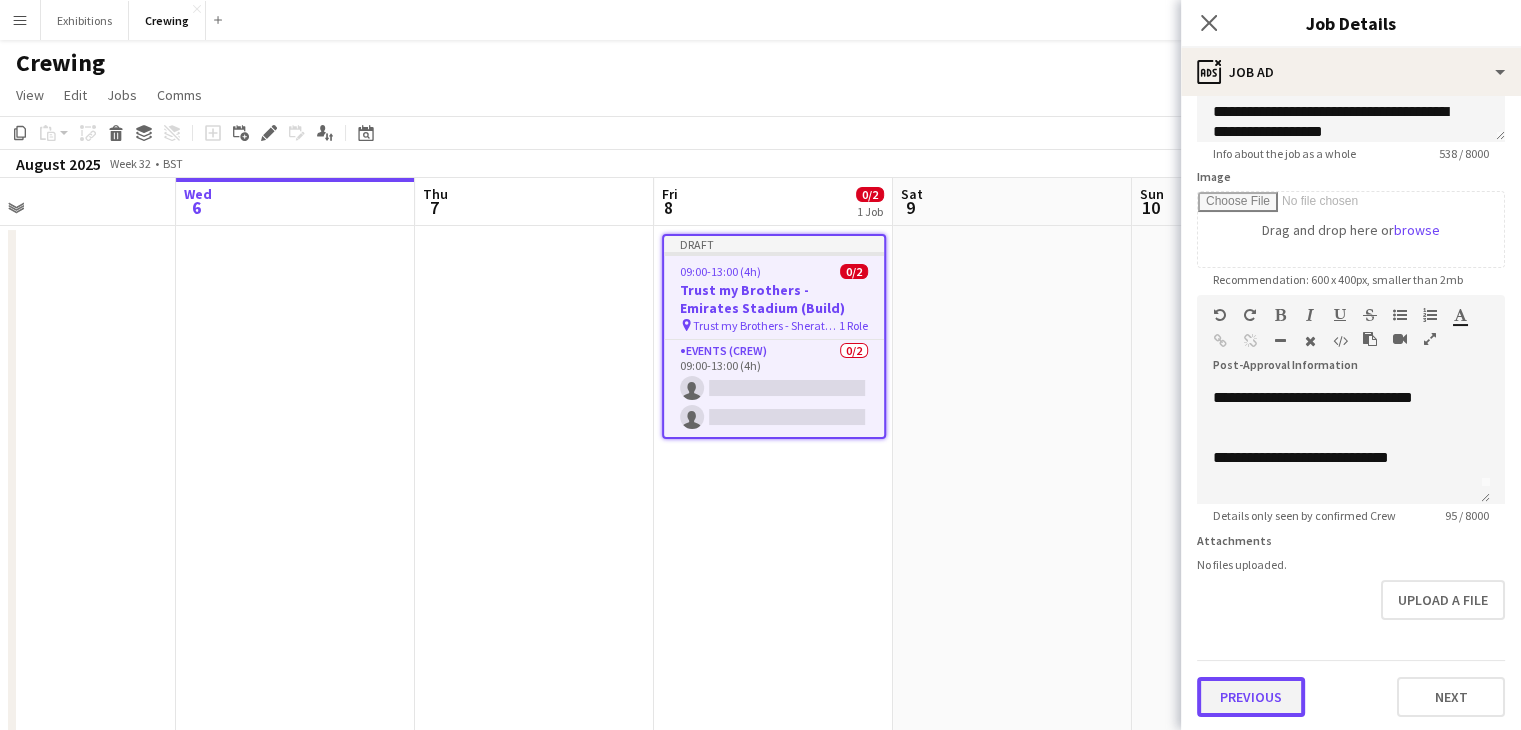 click on "Previous" at bounding box center (1251, 697) 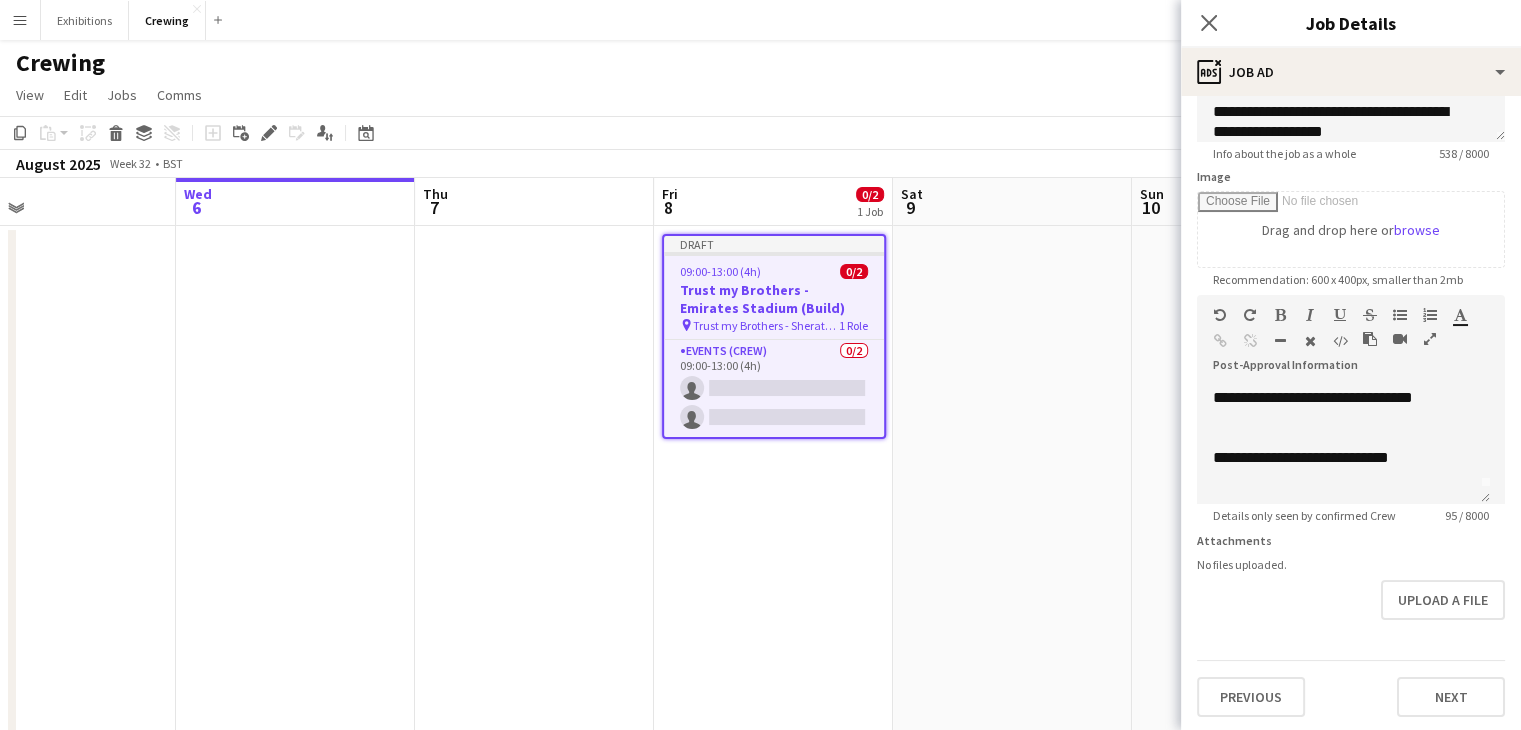 scroll, scrollTop: 0, scrollLeft: 0, axis: both 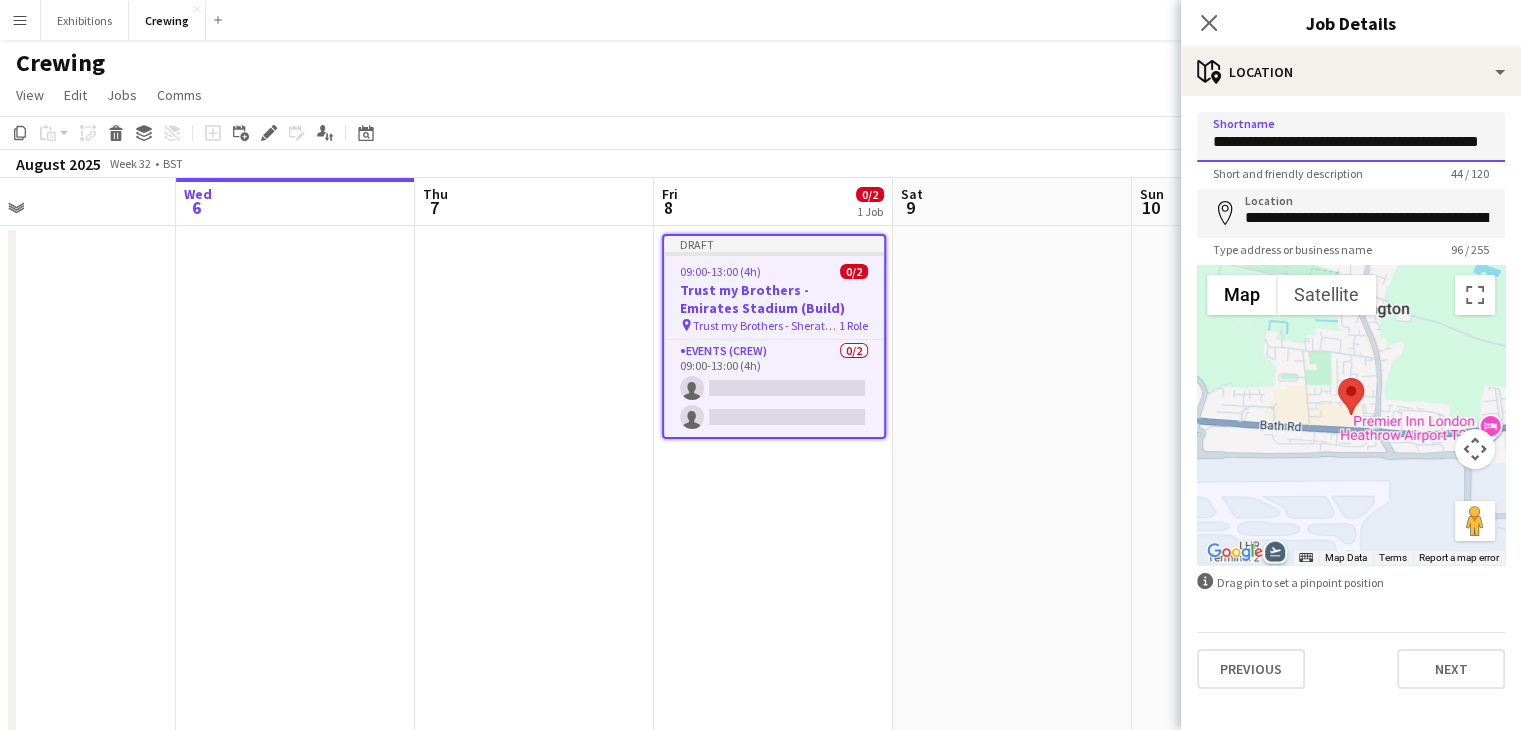drag, startPoint x: 1345, startPoint y: 145, endPoint x: 1535, endPoint y: 220, distance: 204.26698 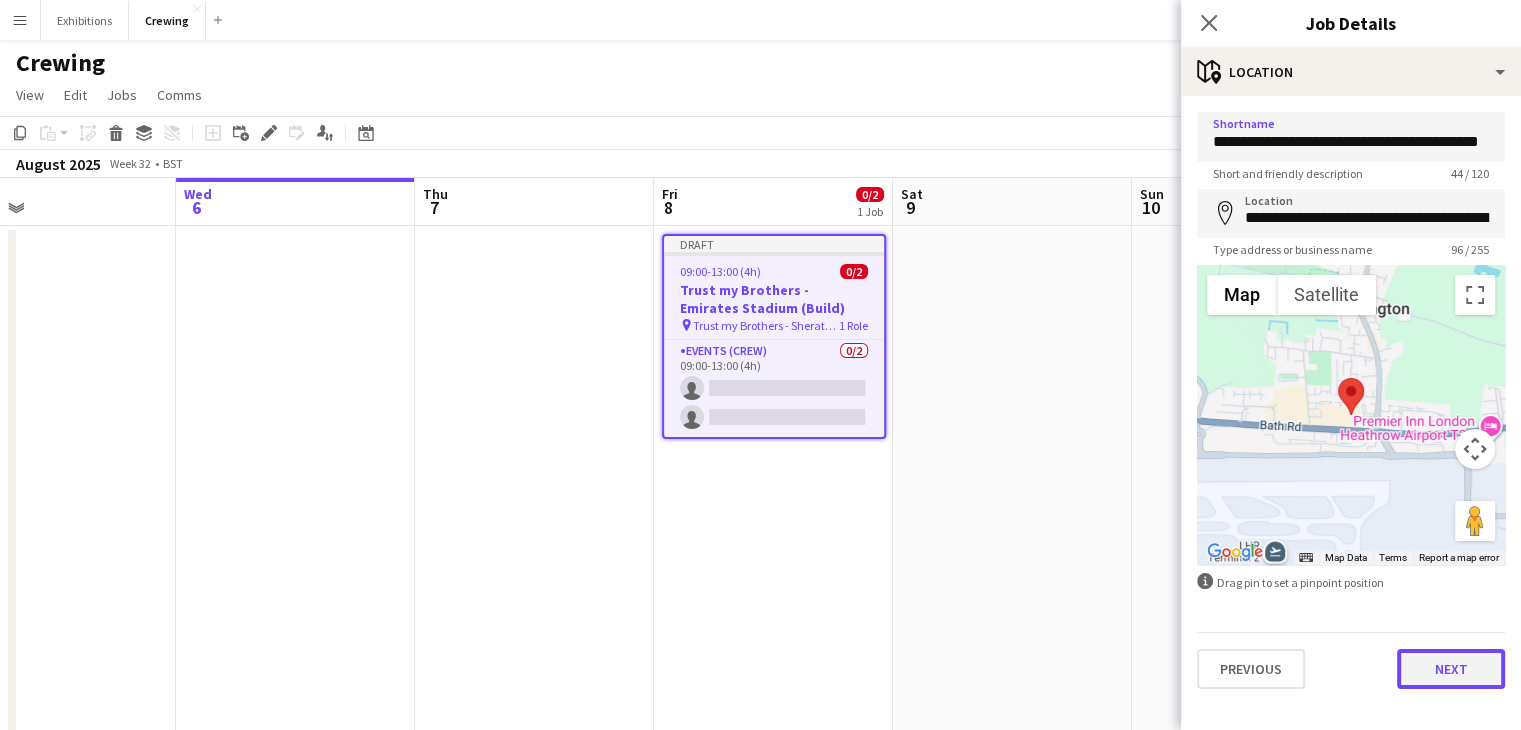scroll, scrollTop: 0, scrollLeft: 0, axis: both 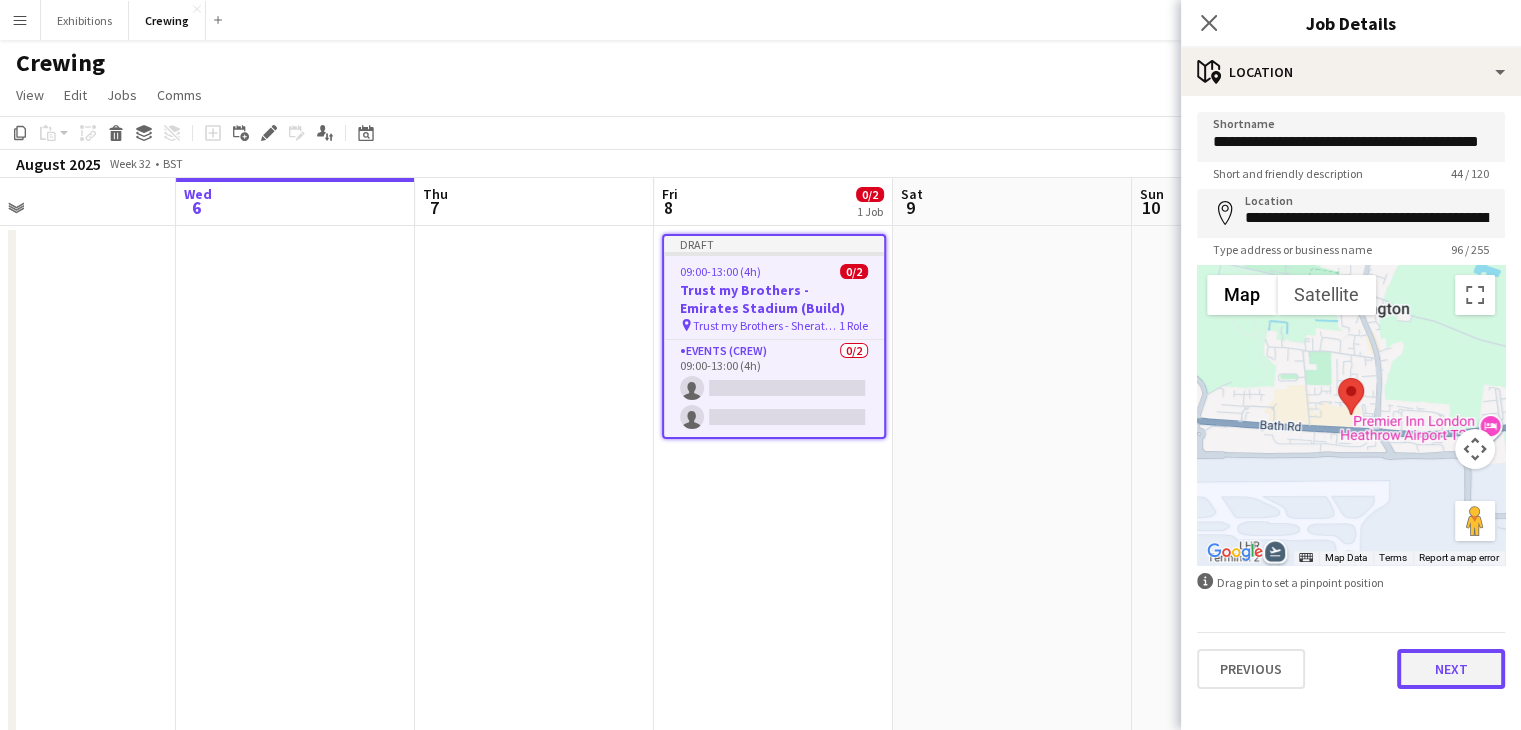 click on "Next" at bounding box center [1451, 669] 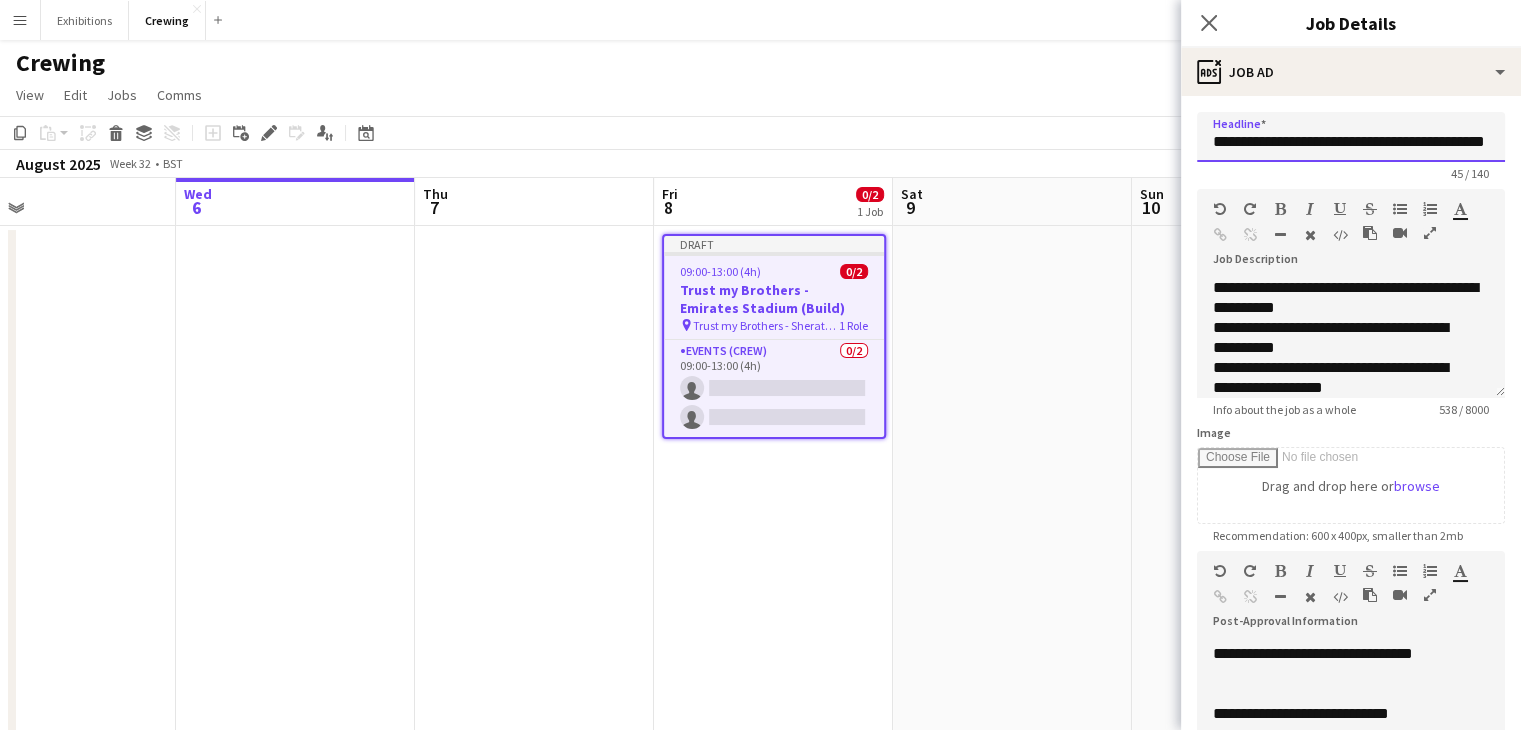 scroll, scrollTop: 0, scrollLeft: 37, axis: horizontal 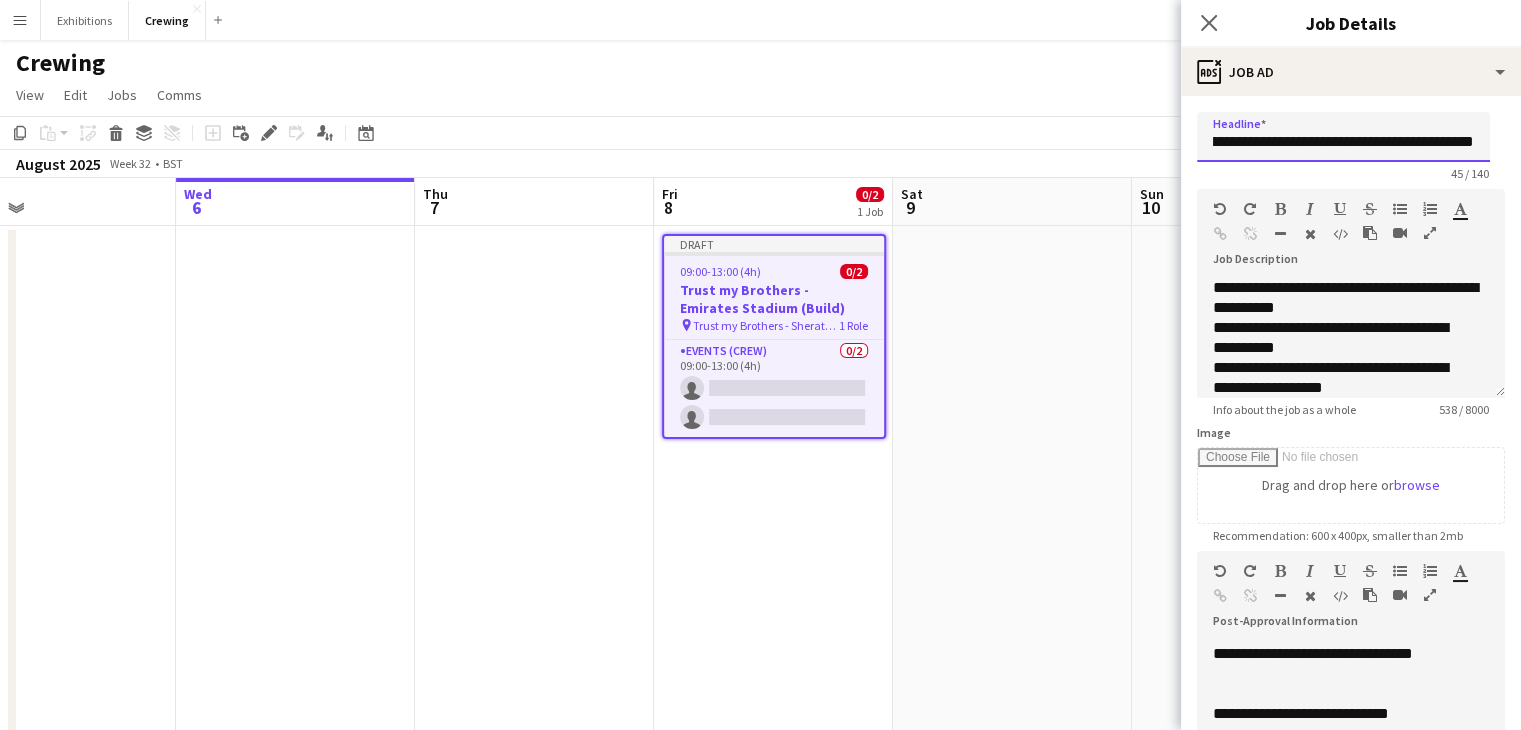 drag, startPoint x: 1343, startPoint y: 141, endPoint x: 1535, endPoint y: 275, distance: 234.13672 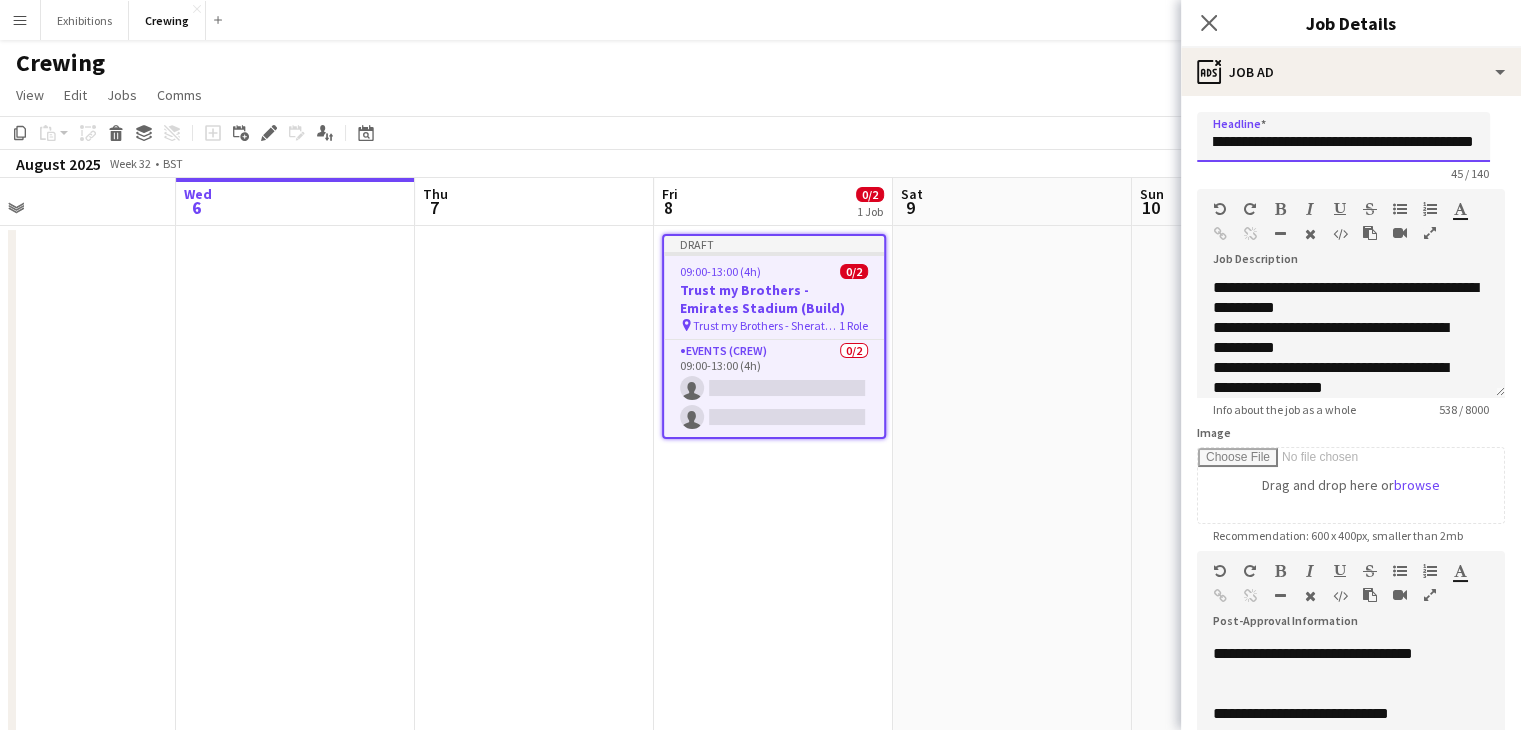 scroll, scrollTop: 0, scrollLeft: 29, axis: horizontal 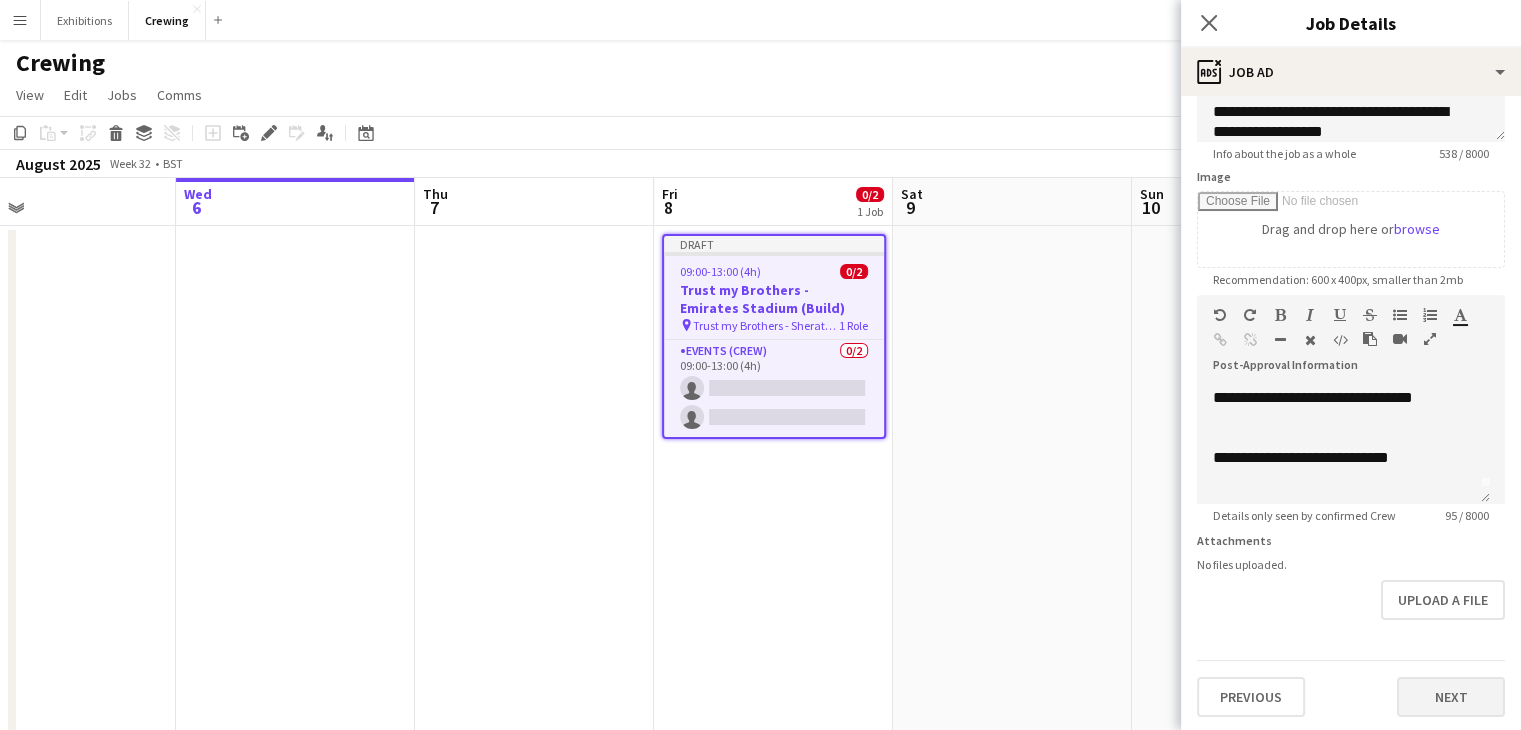 type on "**********" 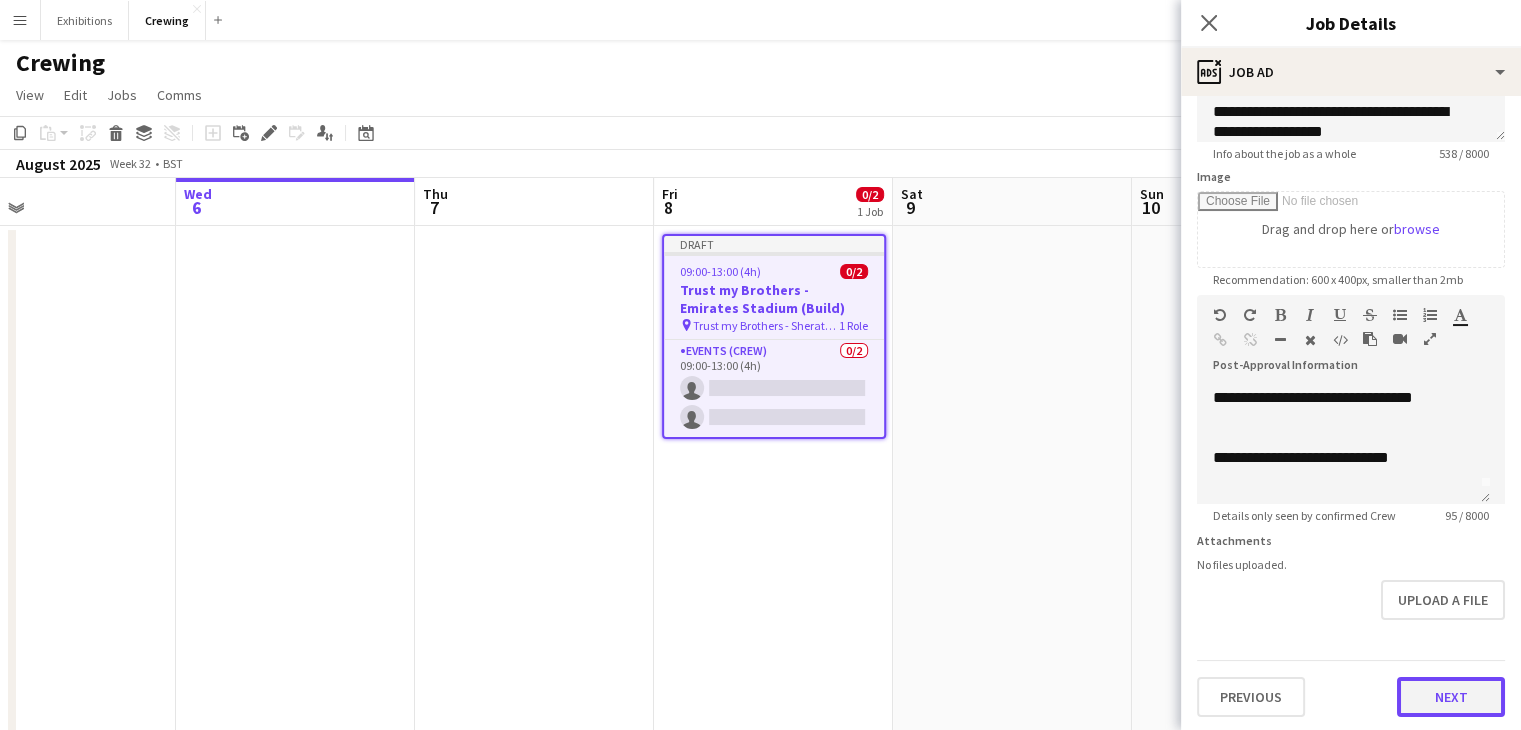 scroll, scrollTop: 0, scrollLeft: 0, axis: both 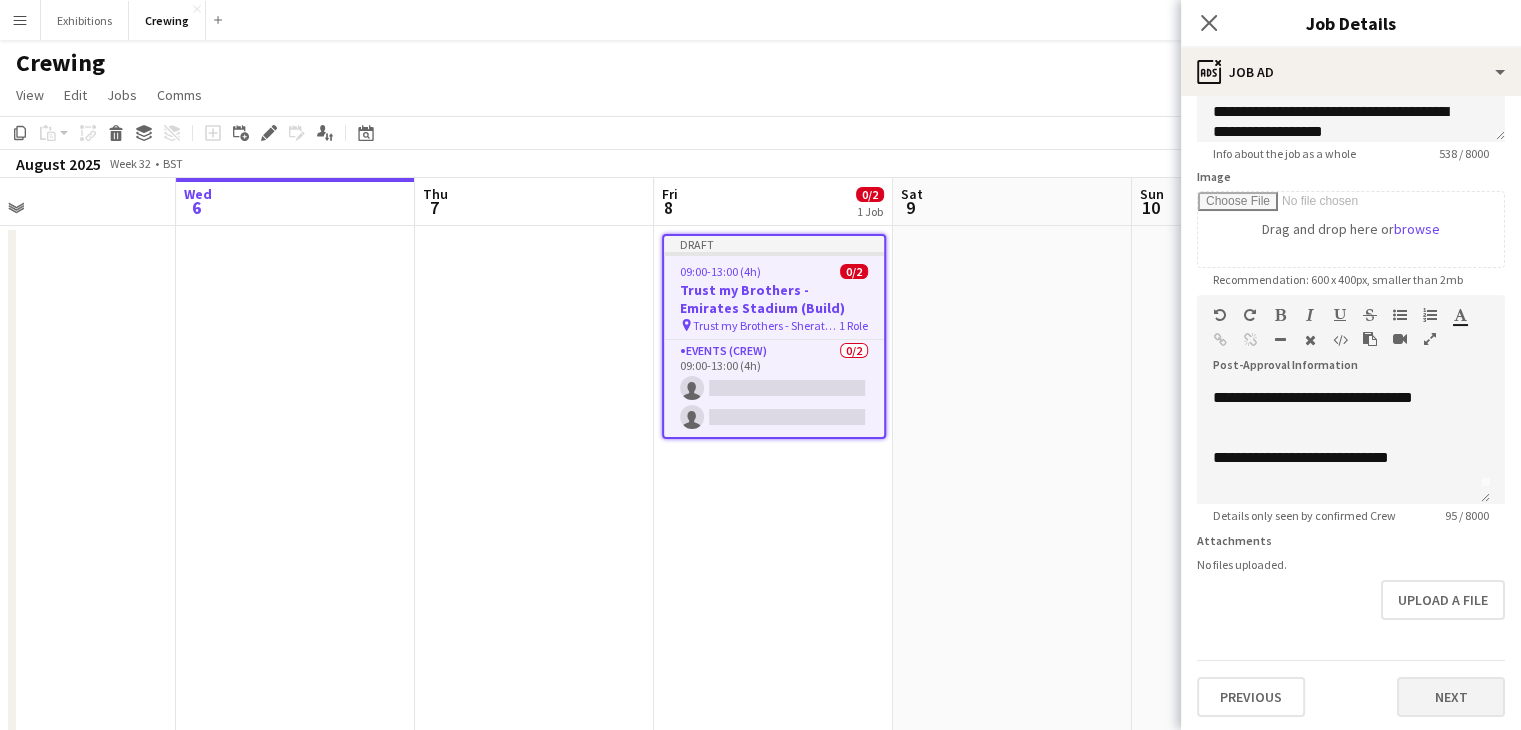 type on "*******" 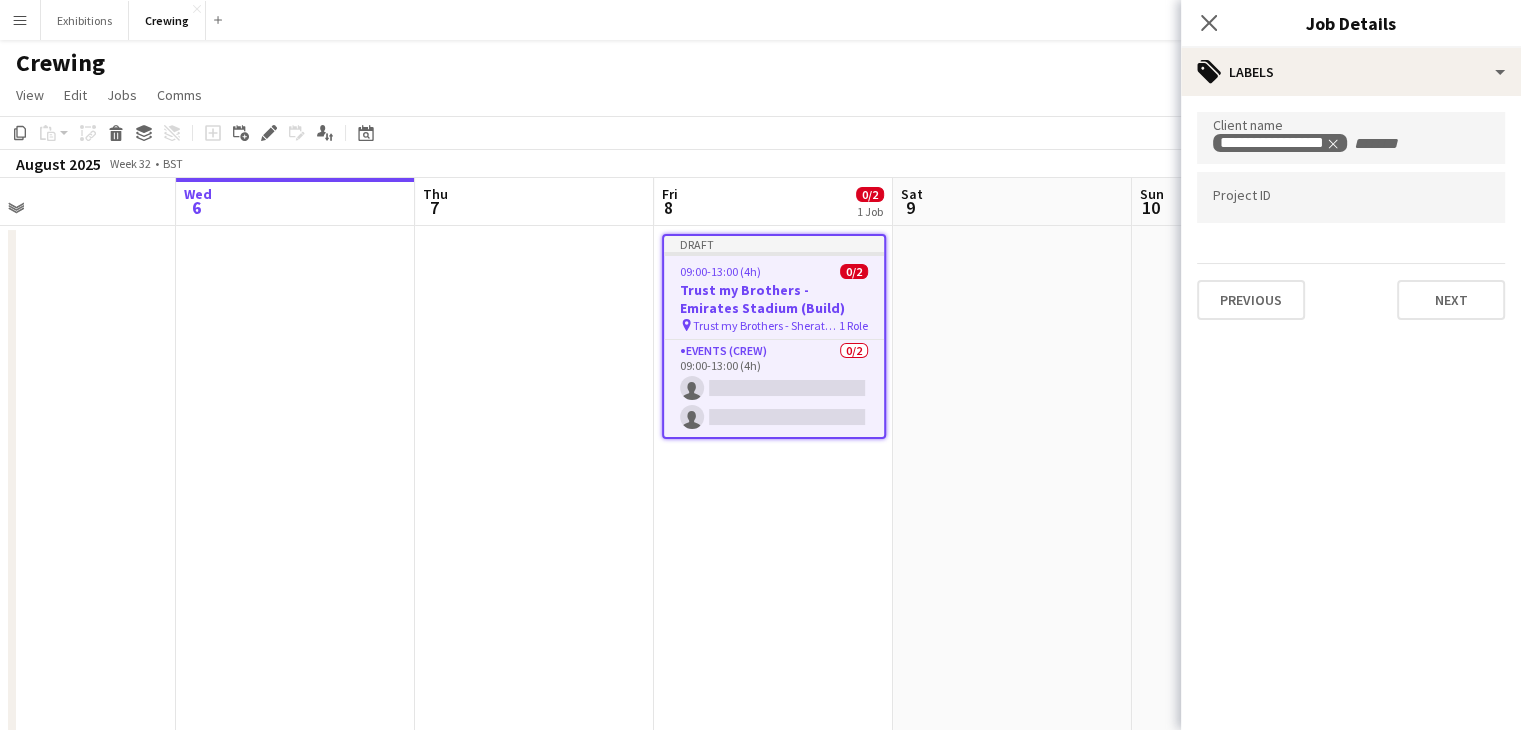 scroll, scrollTop: 0, scrollLeft: 0, axis: both 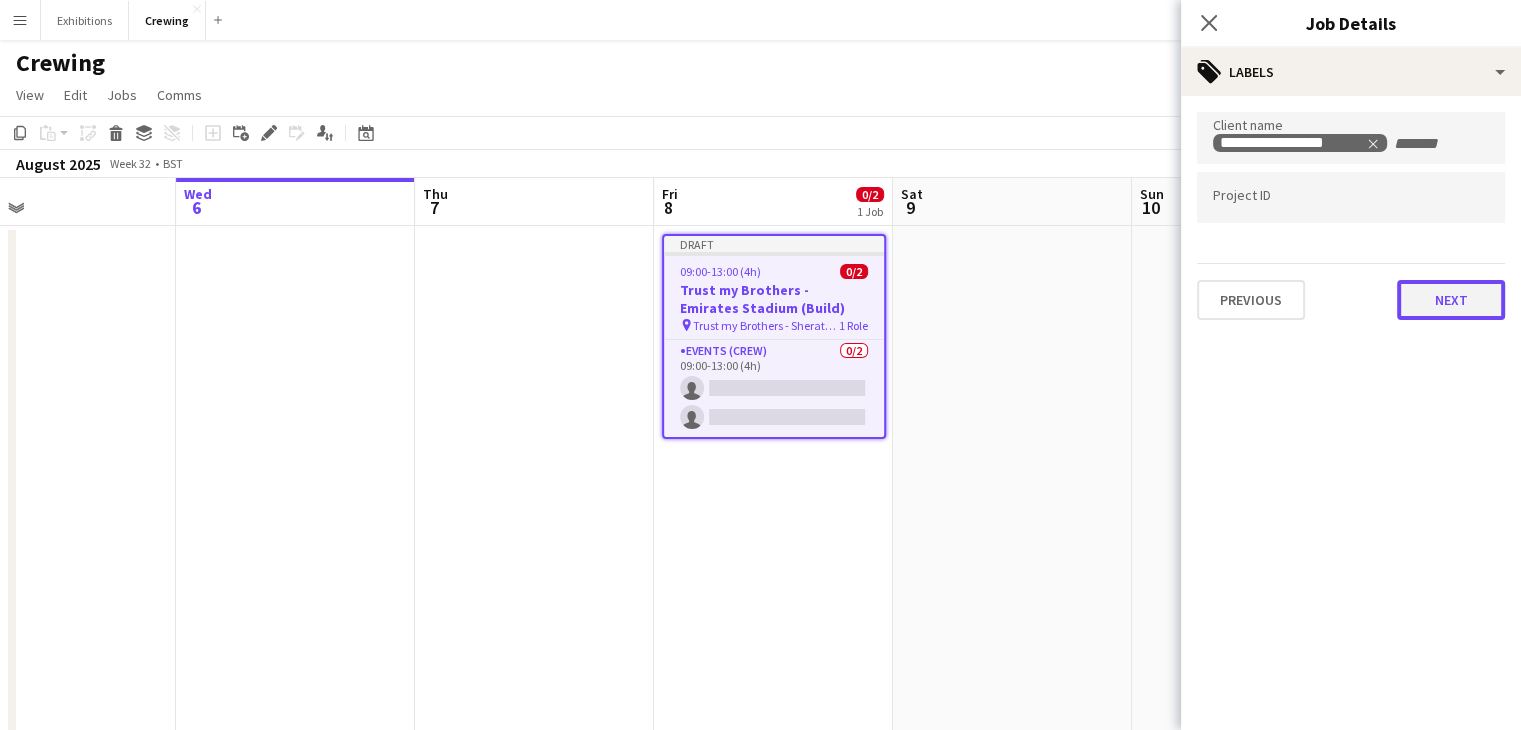 click on "Next" at bounding box center (1451, 300) 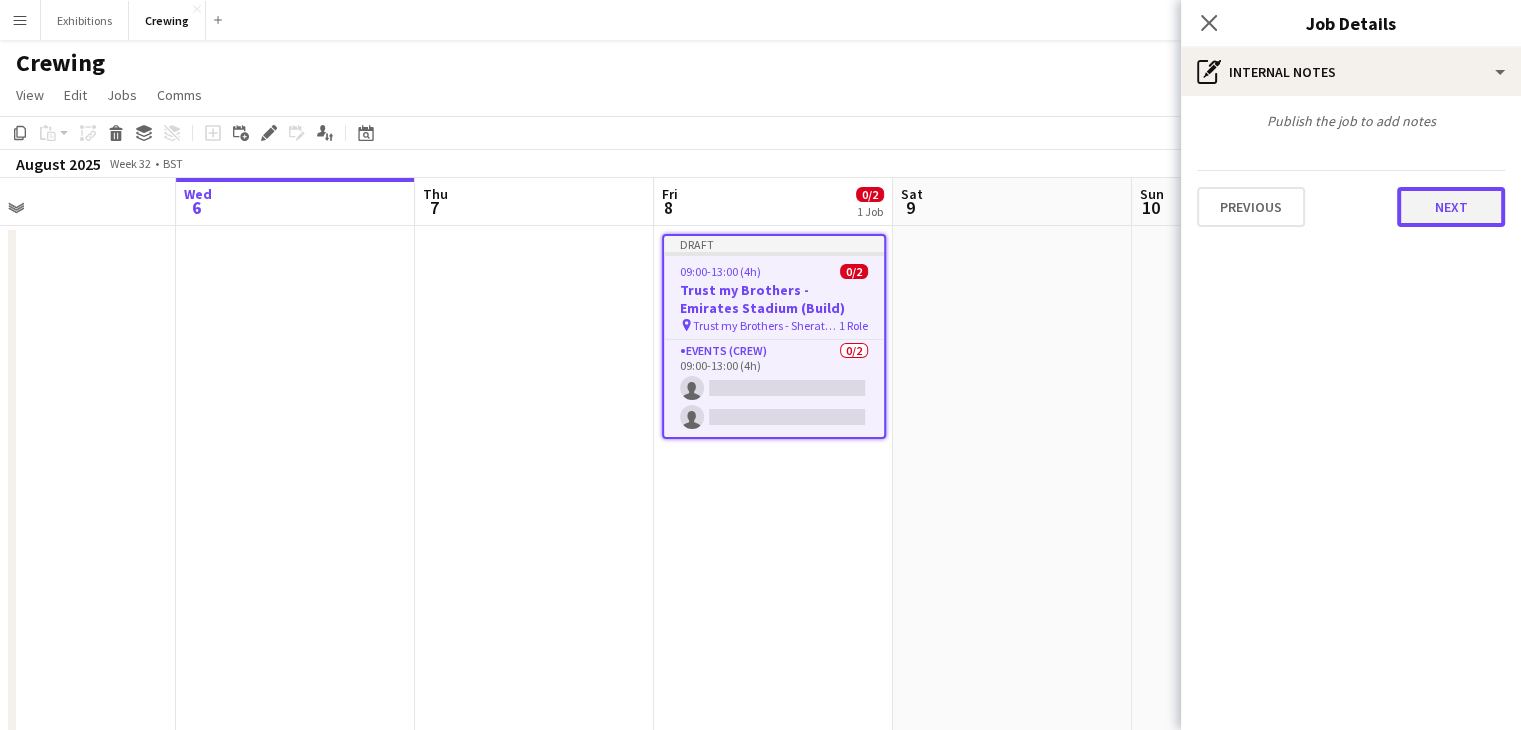 click on "Next" at bounding box center [1451, 207] 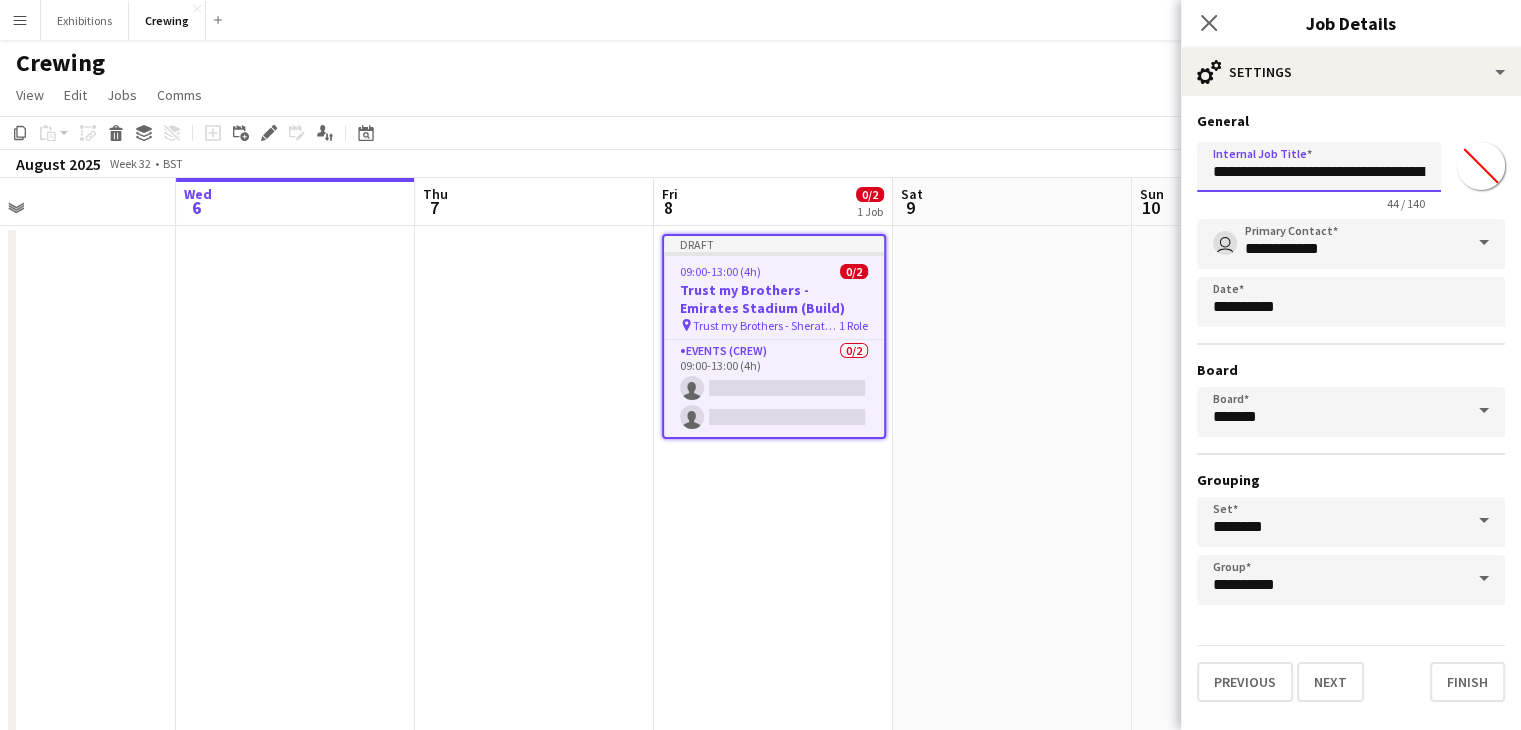 scroll, scrollTop: 0, scrollLeft: 83, axis: horizontal 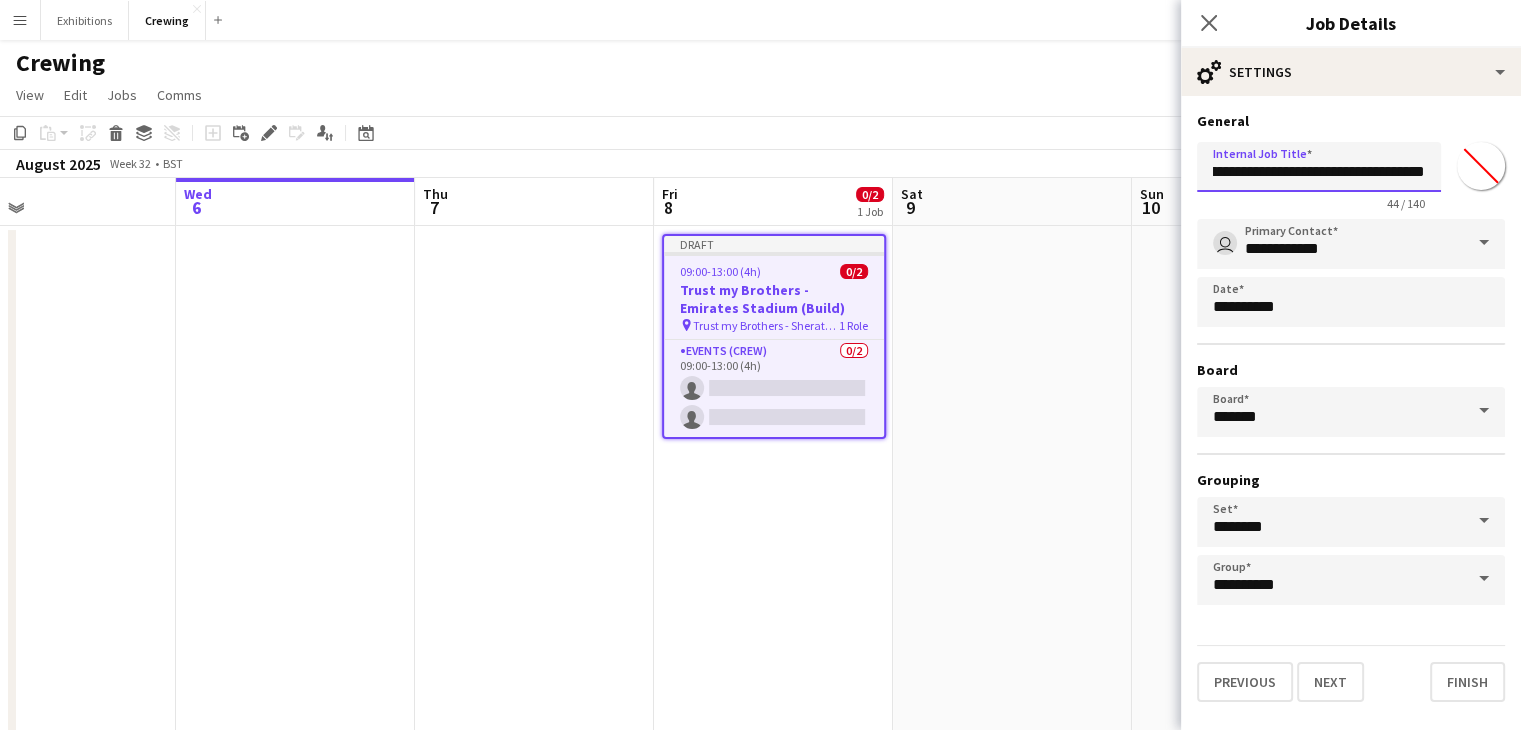 drag, startPoint x: 1344, startPoint y: 174, endPoint x: 1535, endPoint y: 231, distance: 199.32385 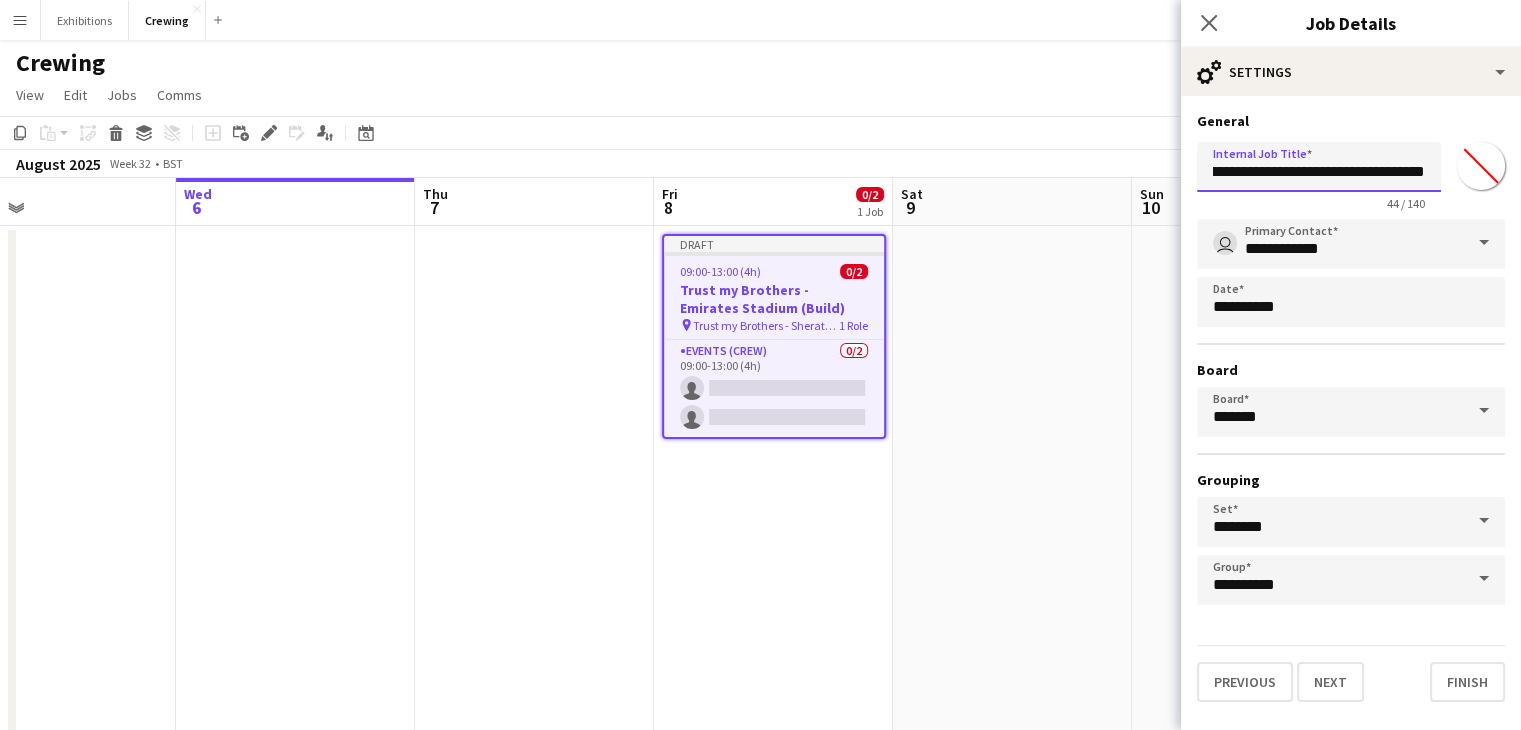 click on "Menu
Boards
Boards   Boards   All jobs   Status
Workforce
Workforce   My Workforce   Recruiting
Comms
Comms
Pay
Pay   Approvals   Payments   Reports
Platform Settings
Platform Settings   App settings   Your settings   Profiles
Training Academy
Training Academy
Knowledge Base
Knowledge Base
Product Updates
Product Updates   Log Out   Privacy   Exhibitions
Close
Crewing
Close
Add
Help
Notifications
48   Crewing
user
View  Day view expanded Day view collapsed Month view Date picker Copy" at bounding box center [760, 461] 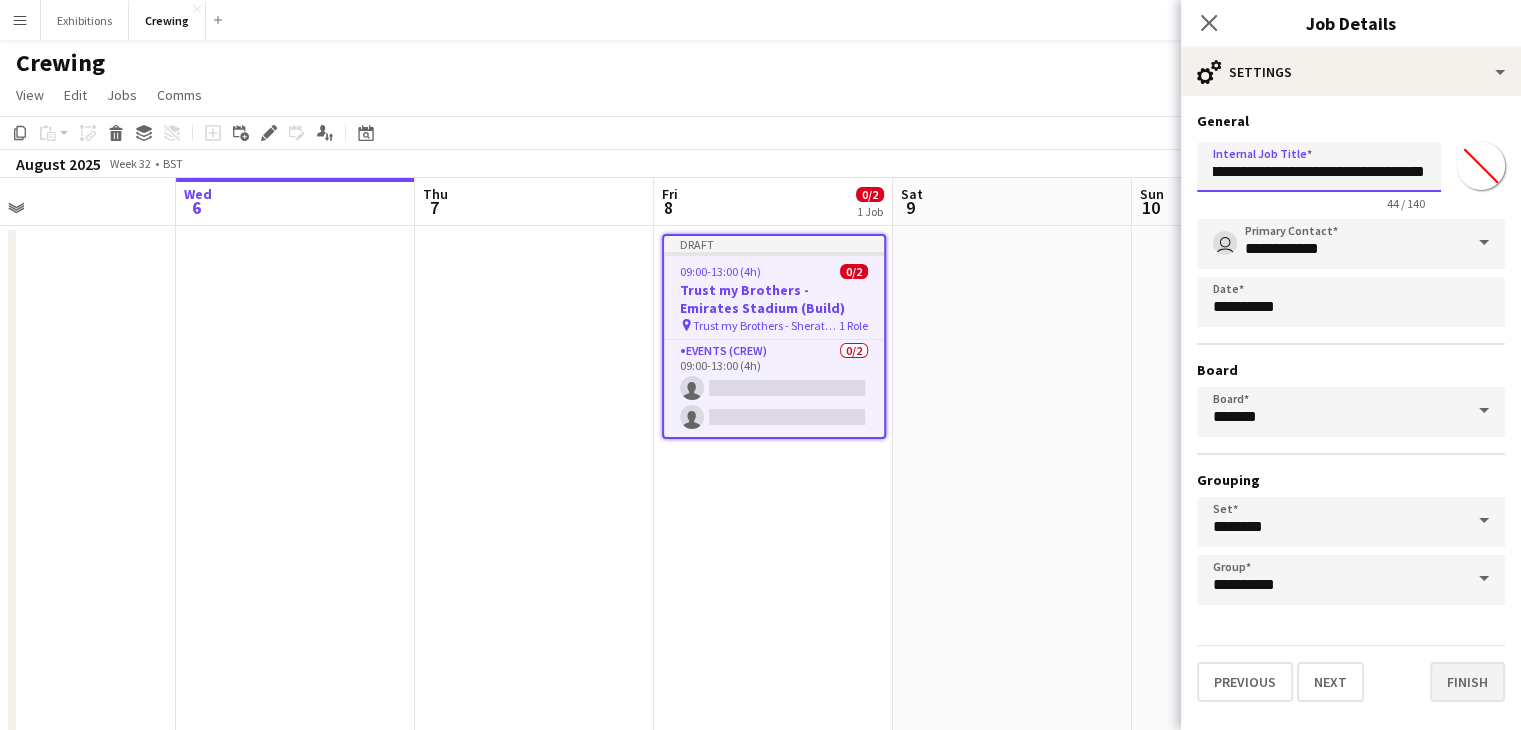 type on "**********" 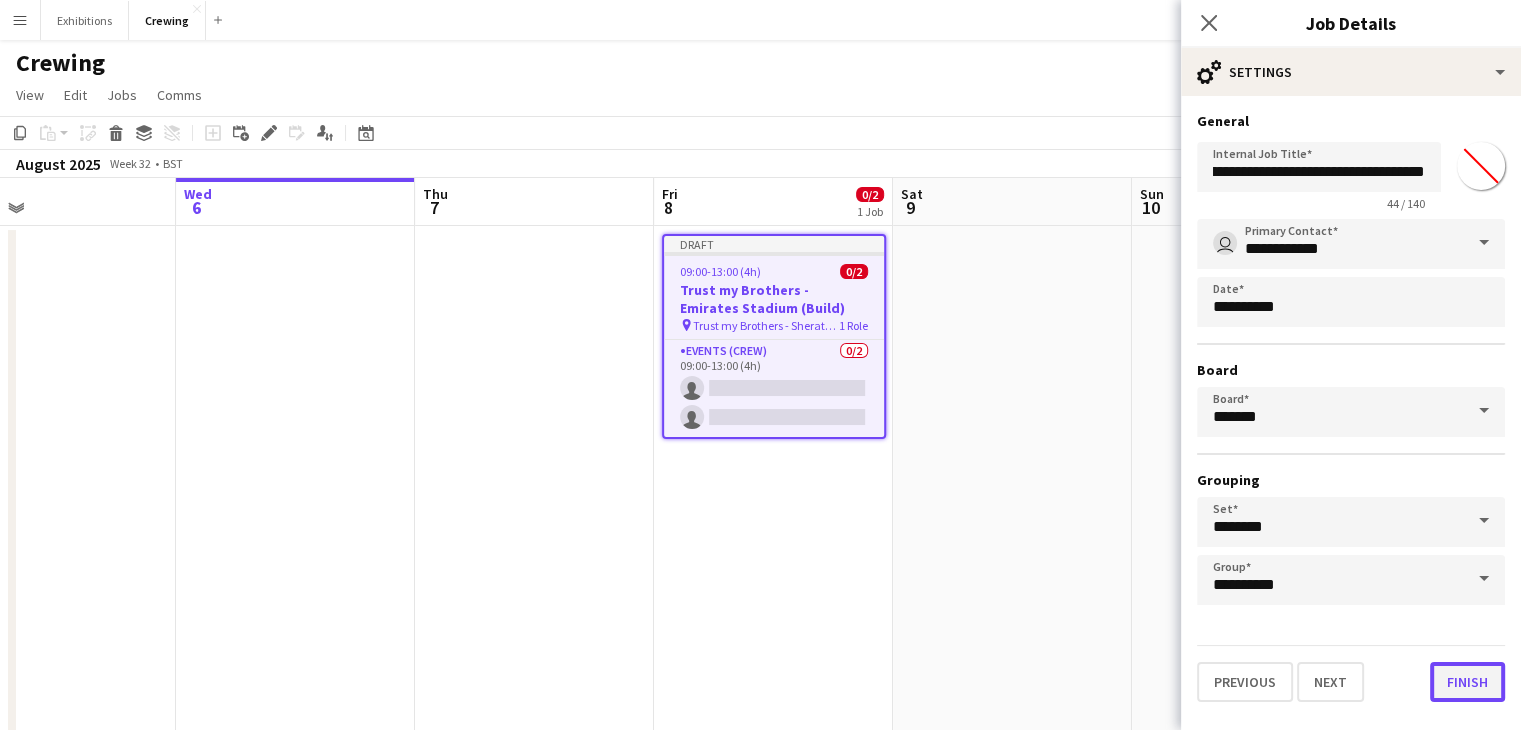 scroll, scrollTop: 0, scrollLeft: 0, axis: both 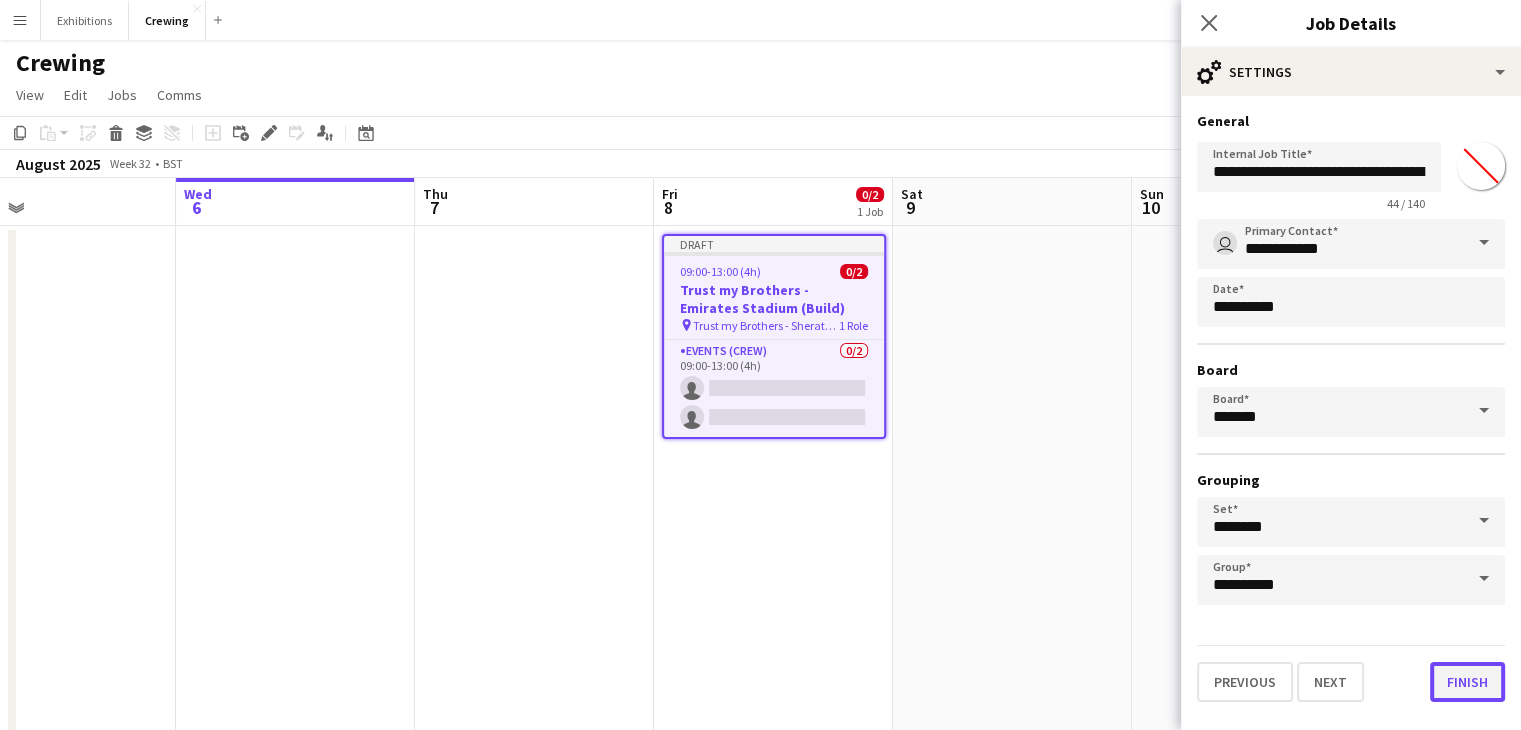 click on "Finish" at bounding box center (1467, 682) 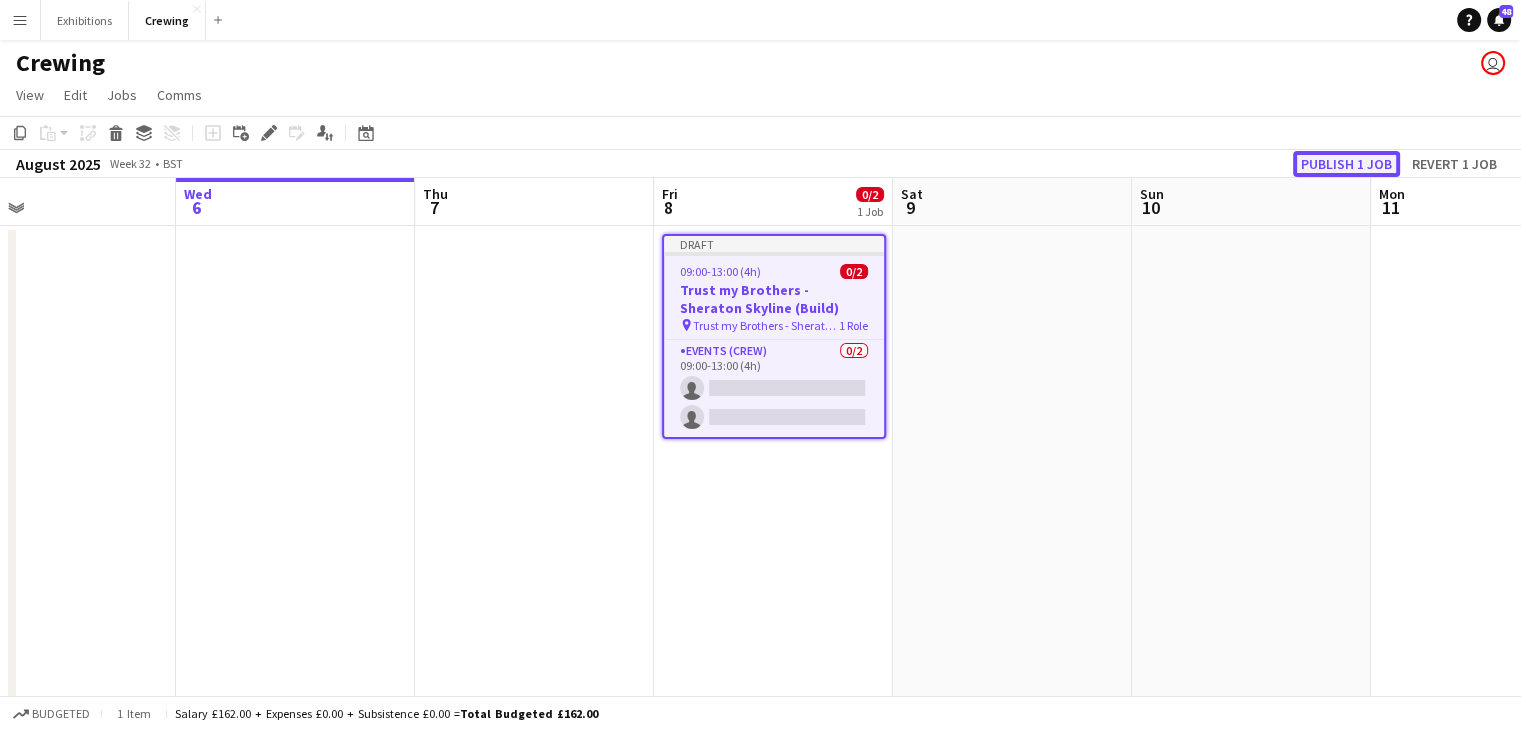 click on "Publish 1 job" 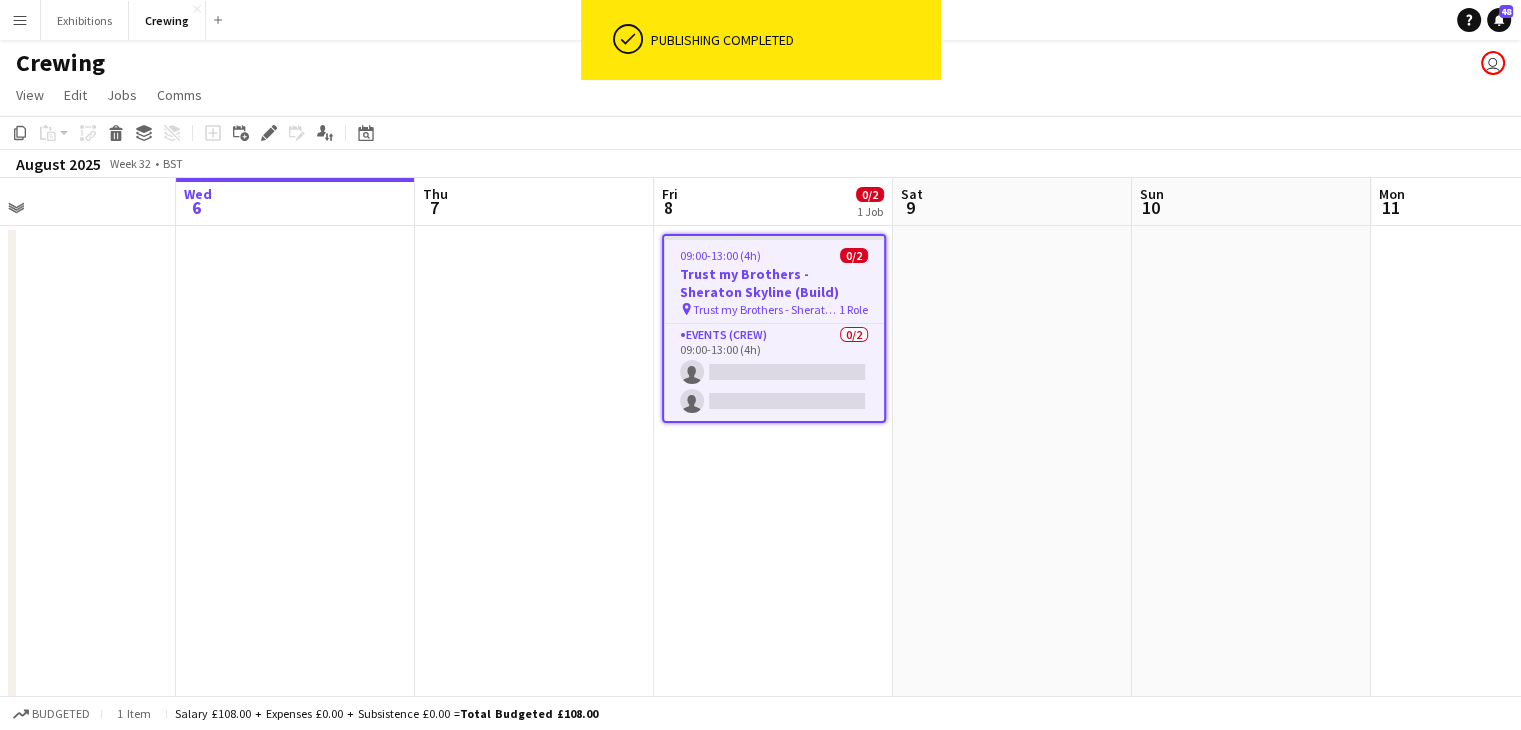 click on "09:00-13:00 (4h)    0/2   Trust my Brothers - Sheraton Skyline (Build)
pin
Trust my Brothers - Sheraton Skyline (Build)   1 Role   Events (Crew)   0/2   09:00-13:00 (4h)
single-neutral-actions
single-neutral-actions" at bounding box center (773, 557) 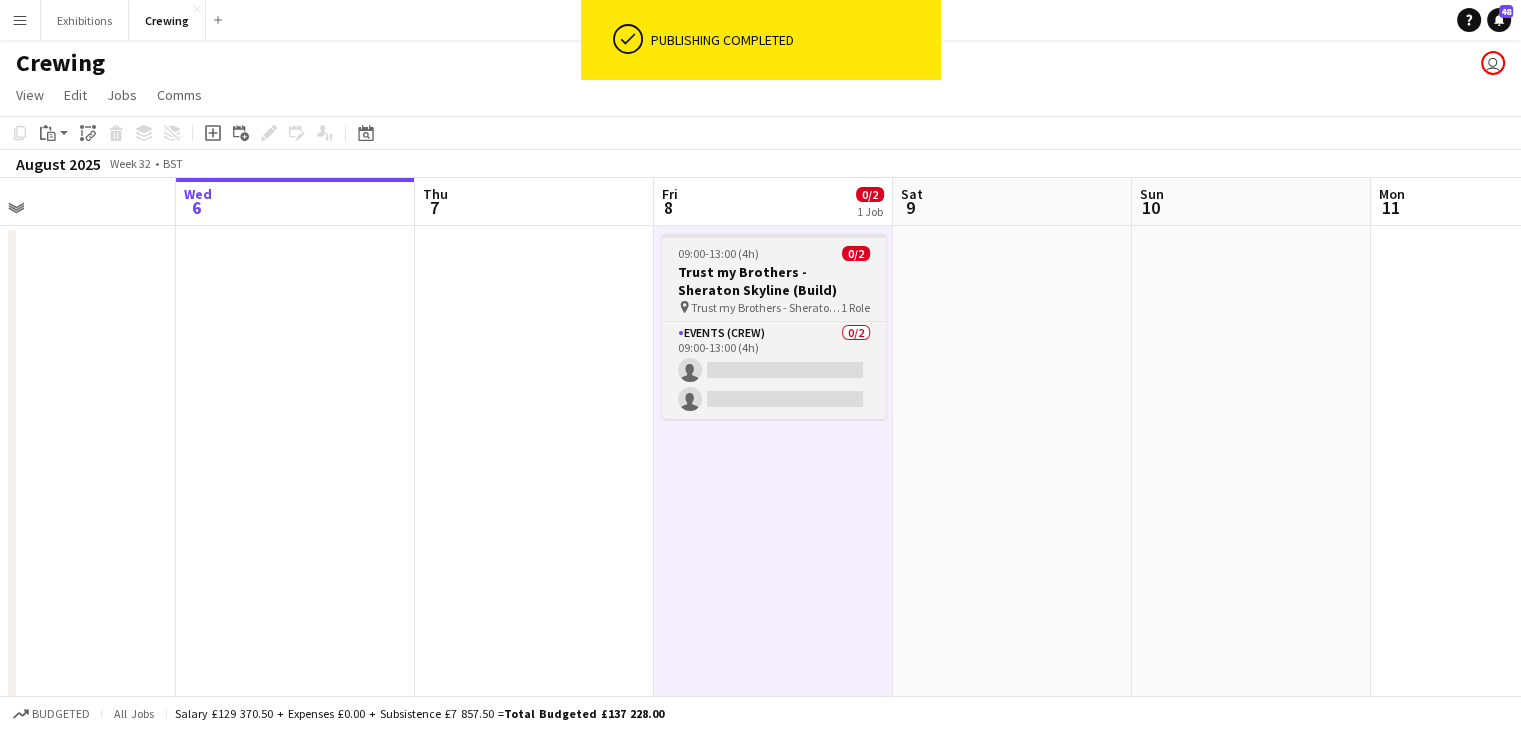 click on "Trust my Brothers - Sheraton Skyline (Build)" at bounding box center (766, 307) 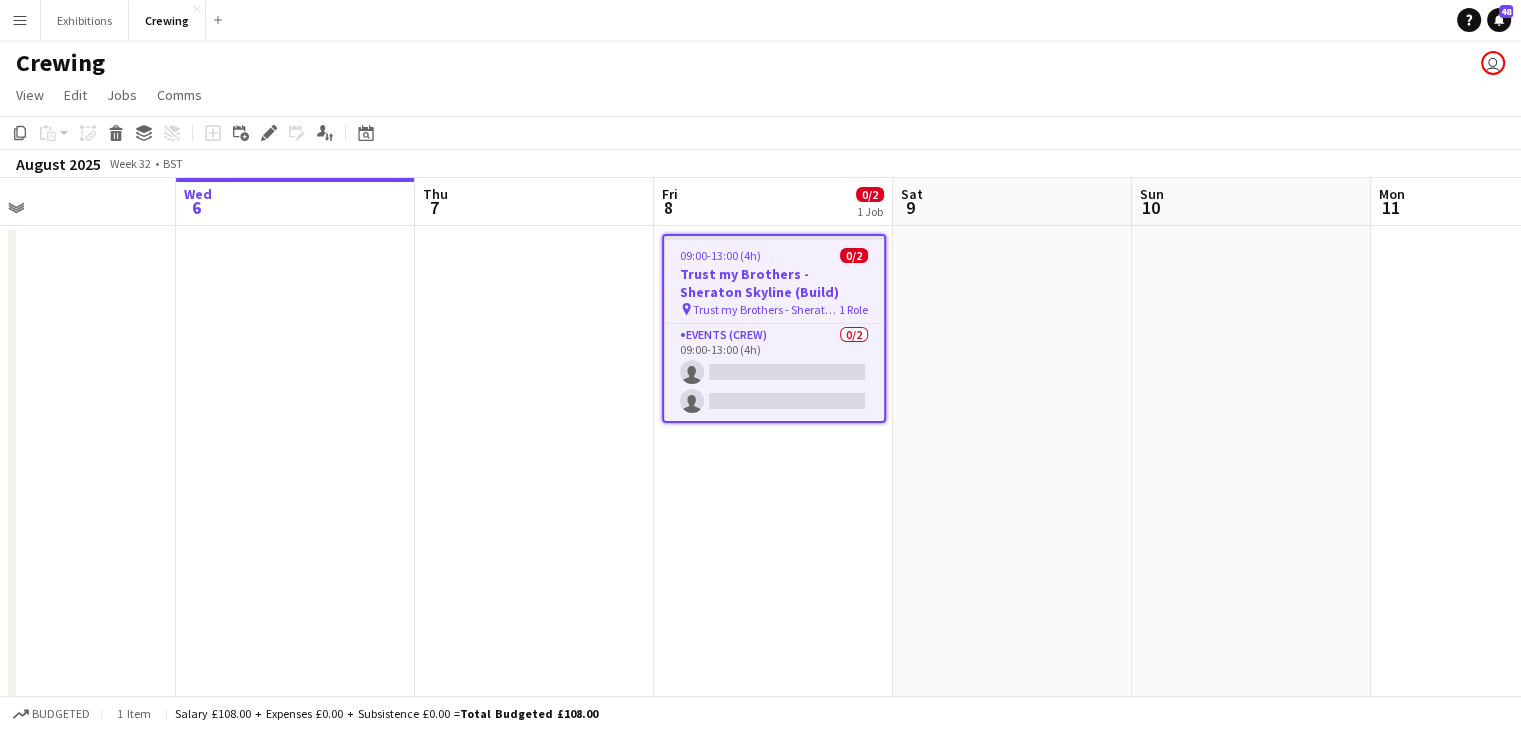 click on "09:00-13:00 (4h)    0/2   Trust my Brothers - Sheraton Skyline (Build)
pin
Trust my Brothers - Sheraton Skyline (Build)   1 Role   Events (Crew)   0/2   09:00-13:00 (4h)
single-neutral-actions
single-neutral-actions" at bounding box center (773, 557) 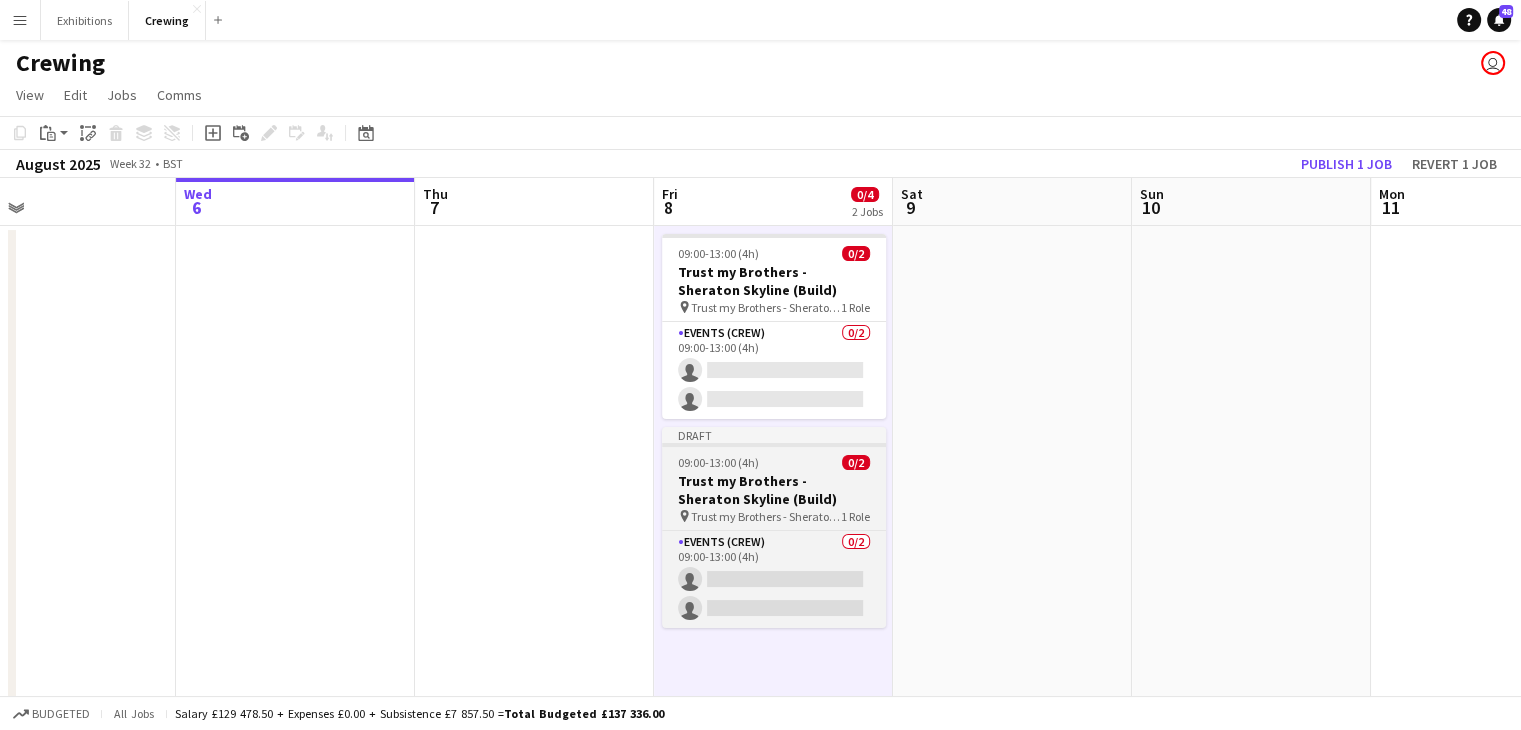 click on "Trust my Brothers - Sheraton Skyline (Build)" at bounding box center [774, 490] 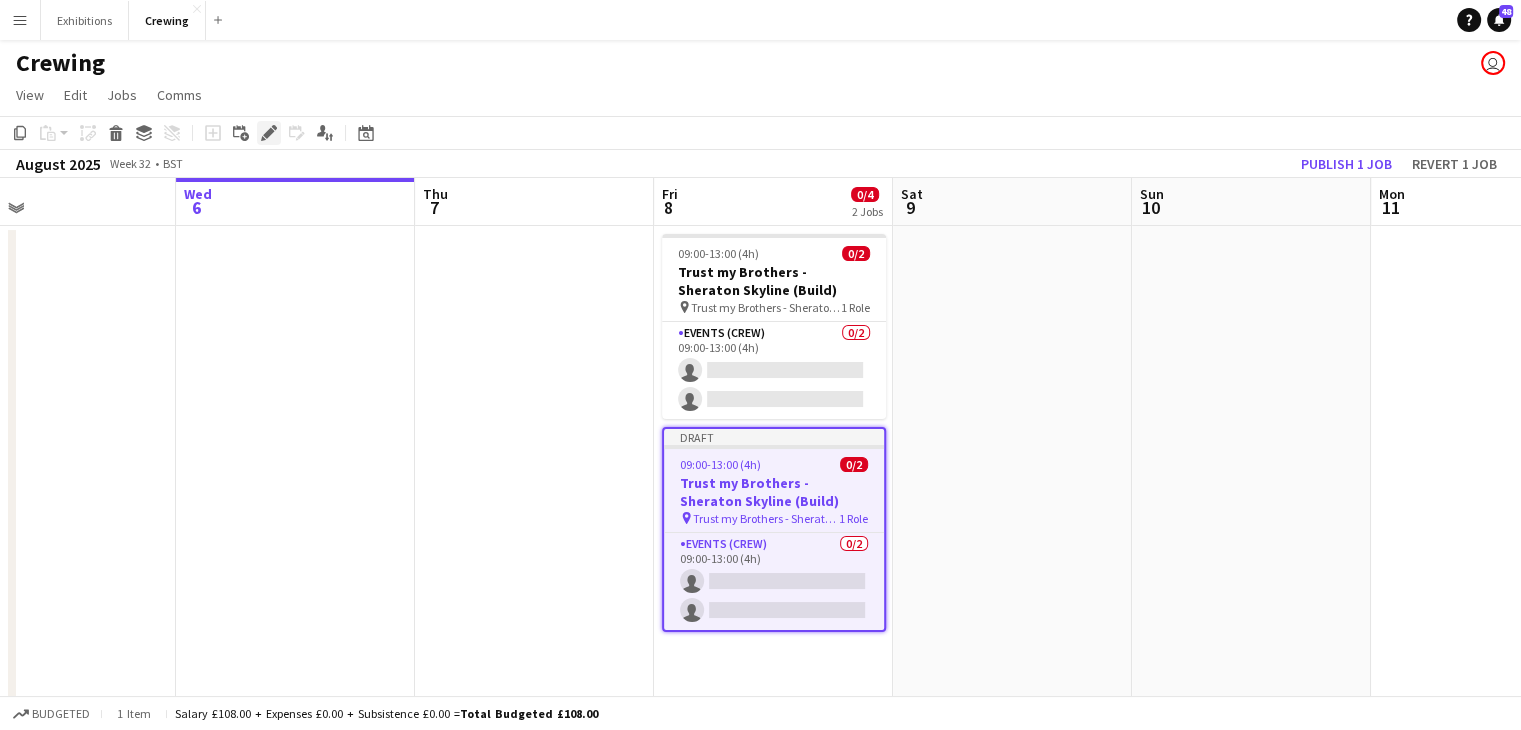click on "Edit" 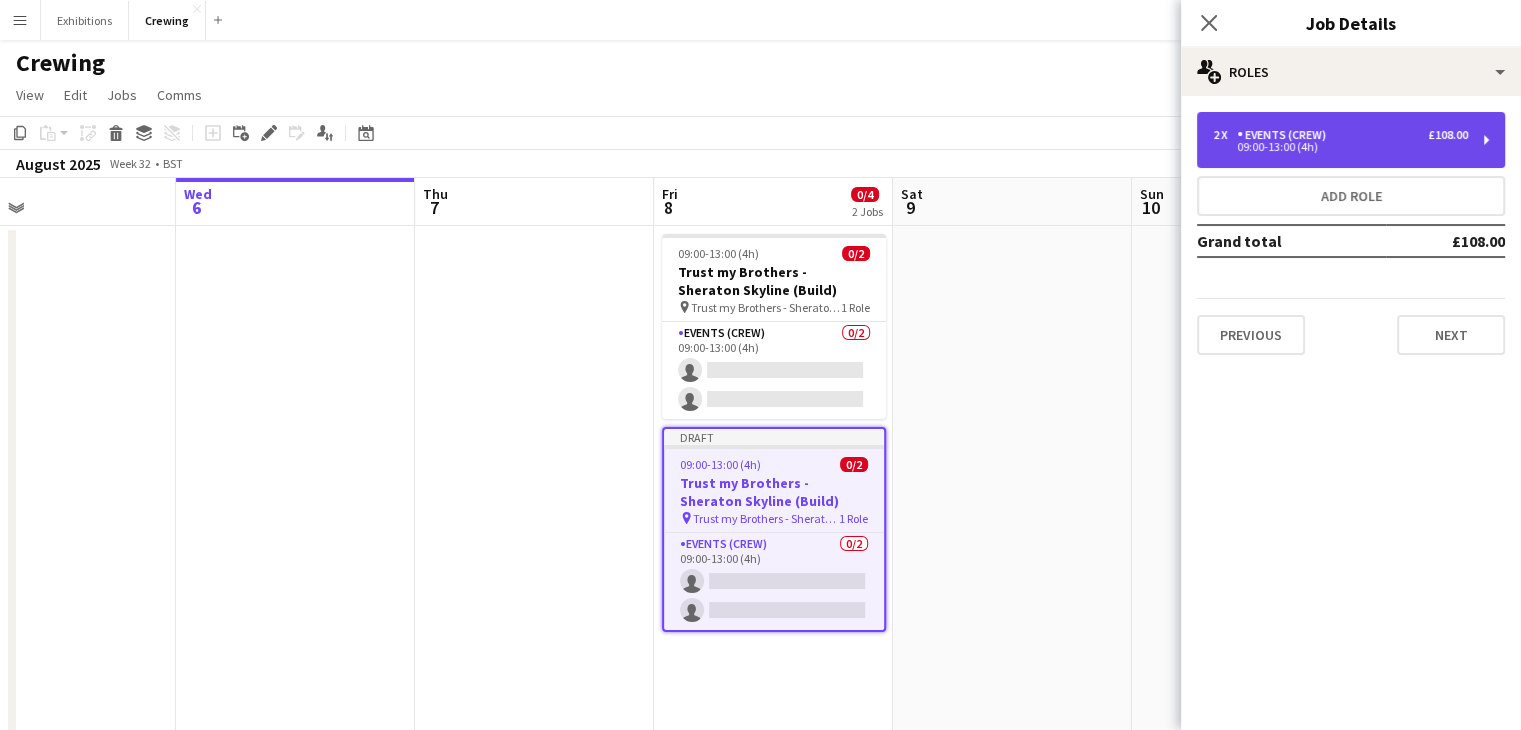 click on "Events (Crew)" at bounding box center [1285, 135] 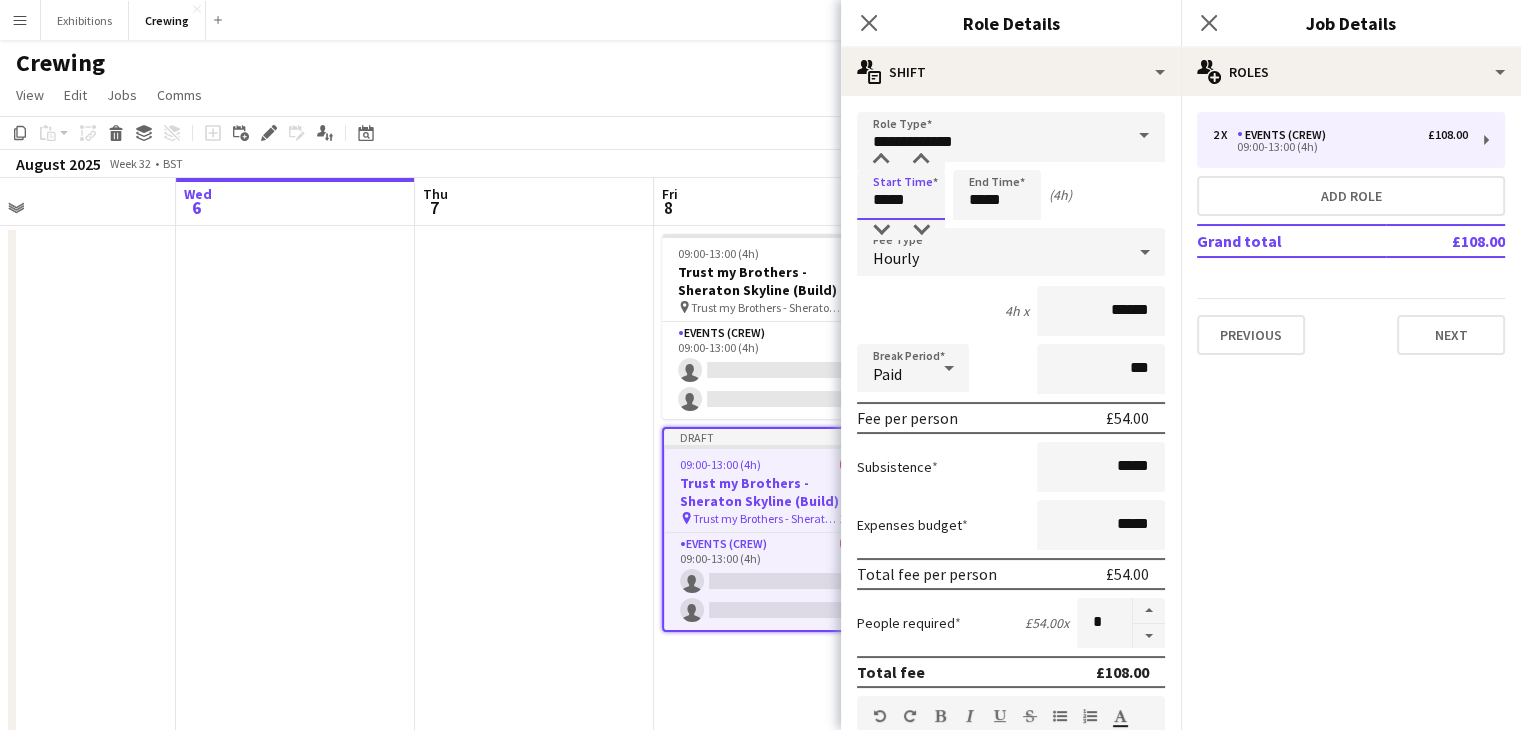 click on "*****" at bounding box center (901, 195) 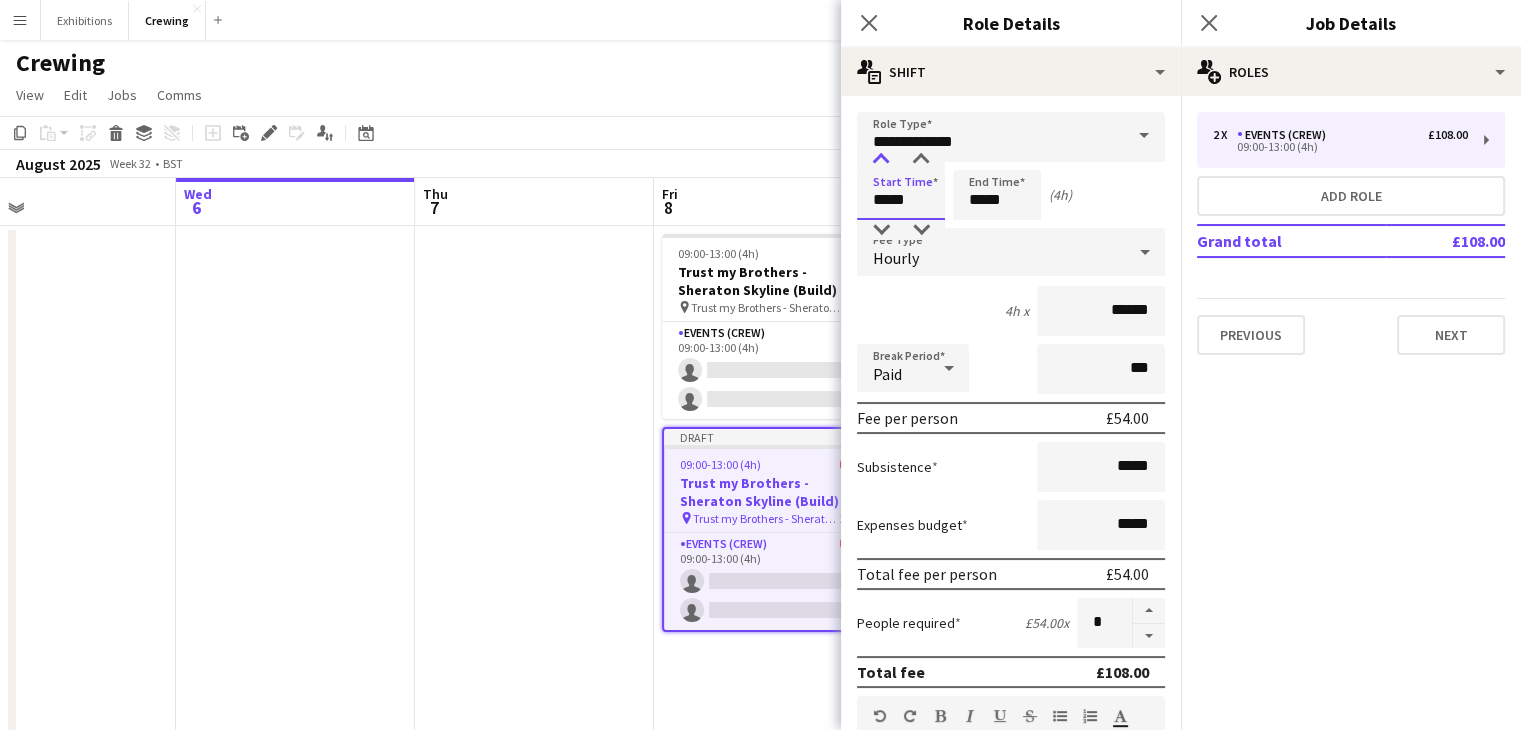 click at bounding box center (881, 160) 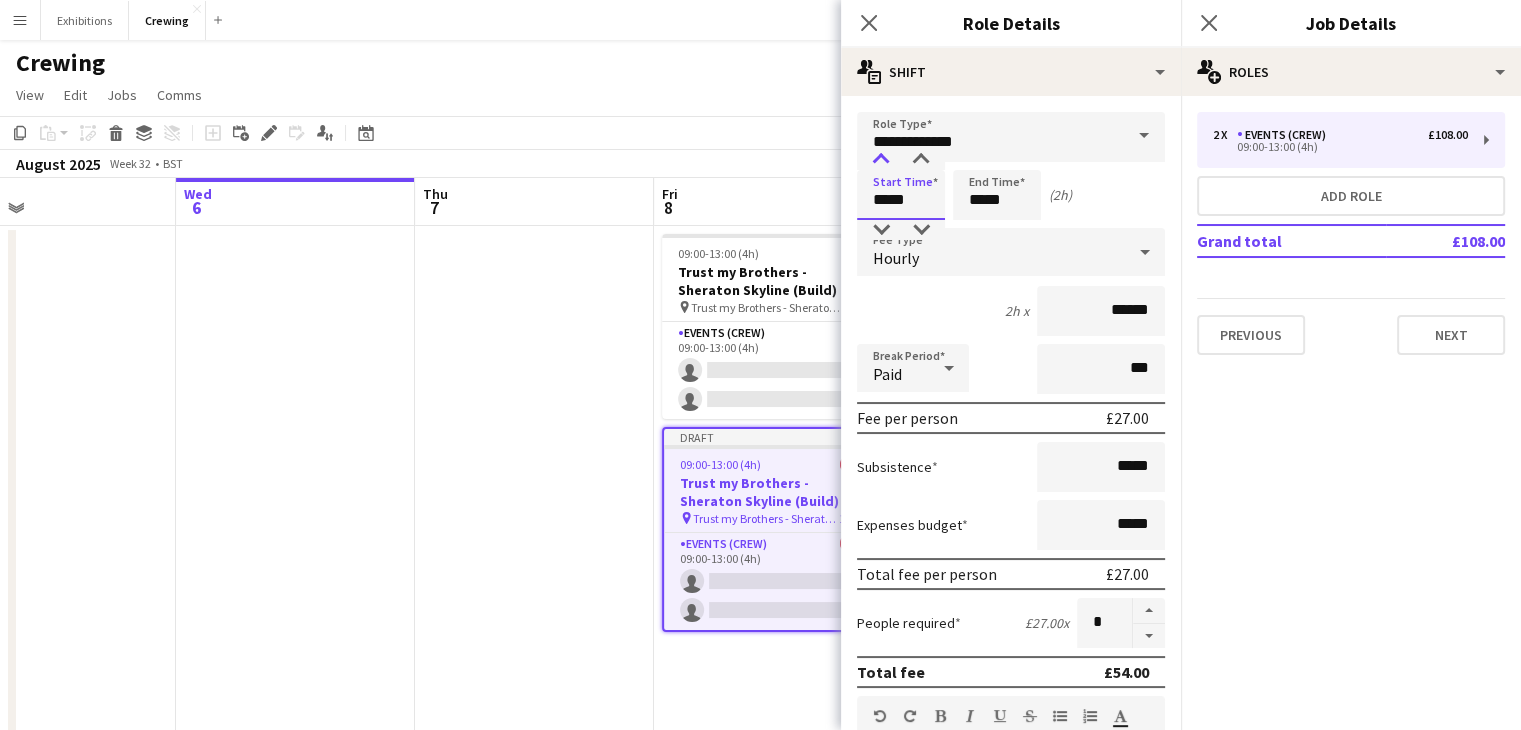 click at bounding box center (881, 160) 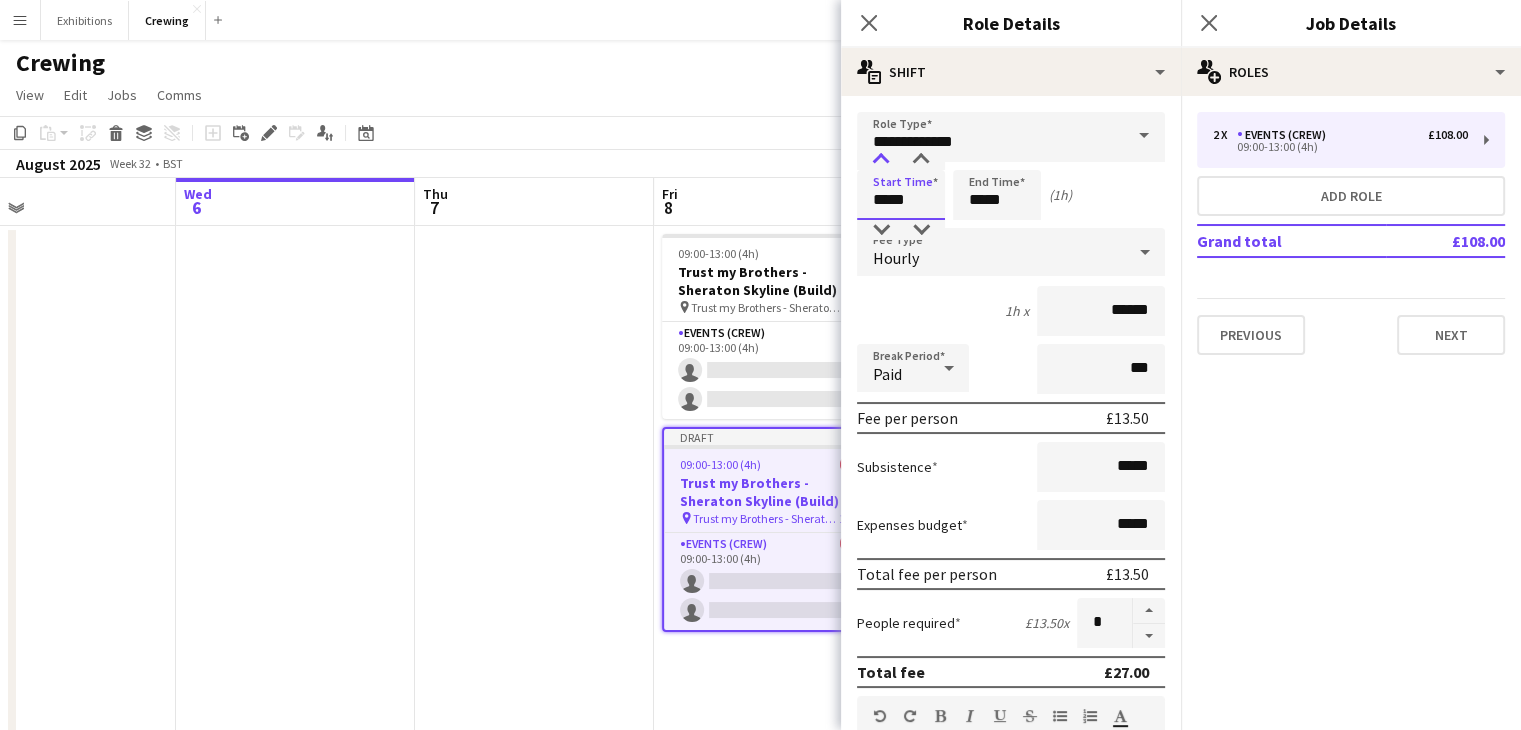 click at bounding box center [881, 160] 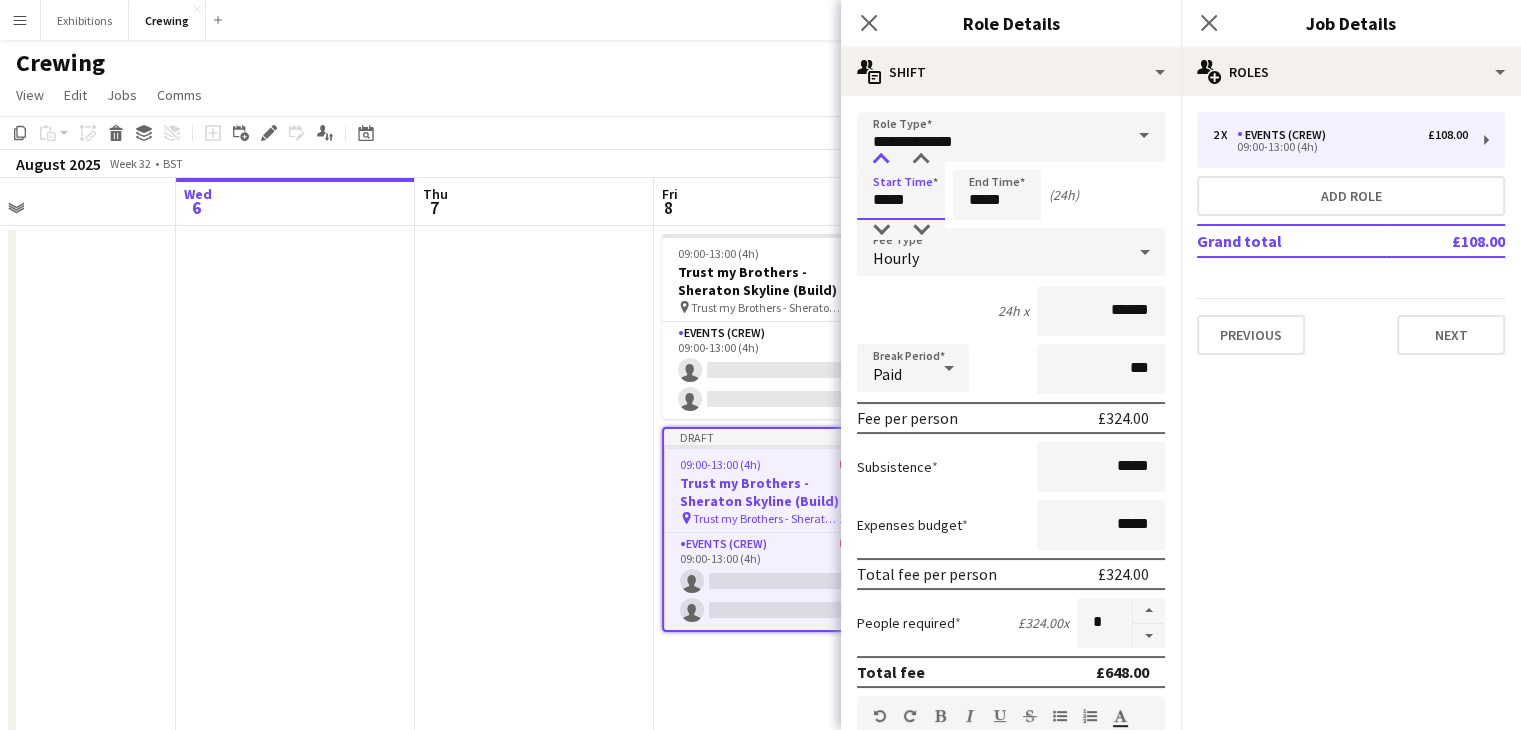 click at bounding box center [881, 160] 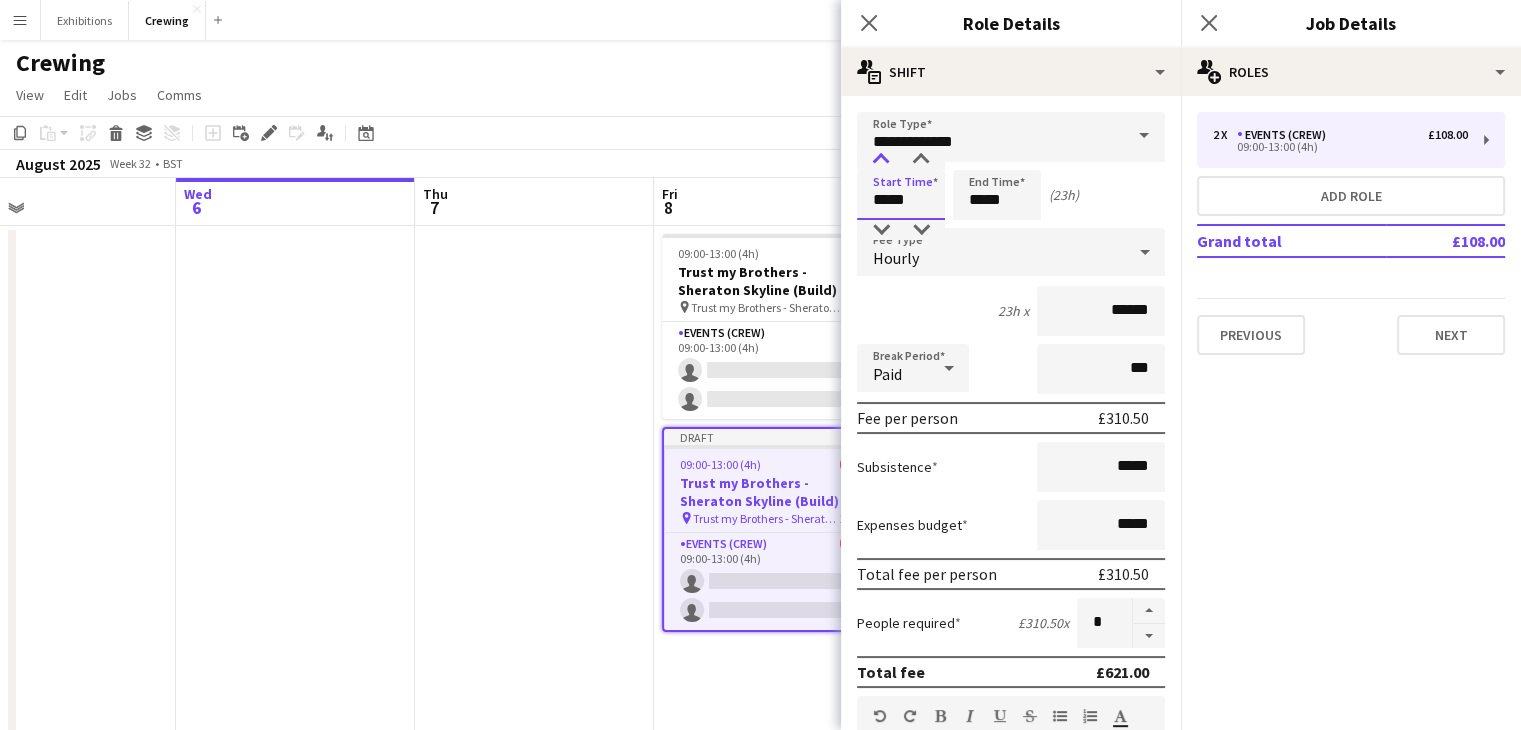 click at bounding box center (881, 160) 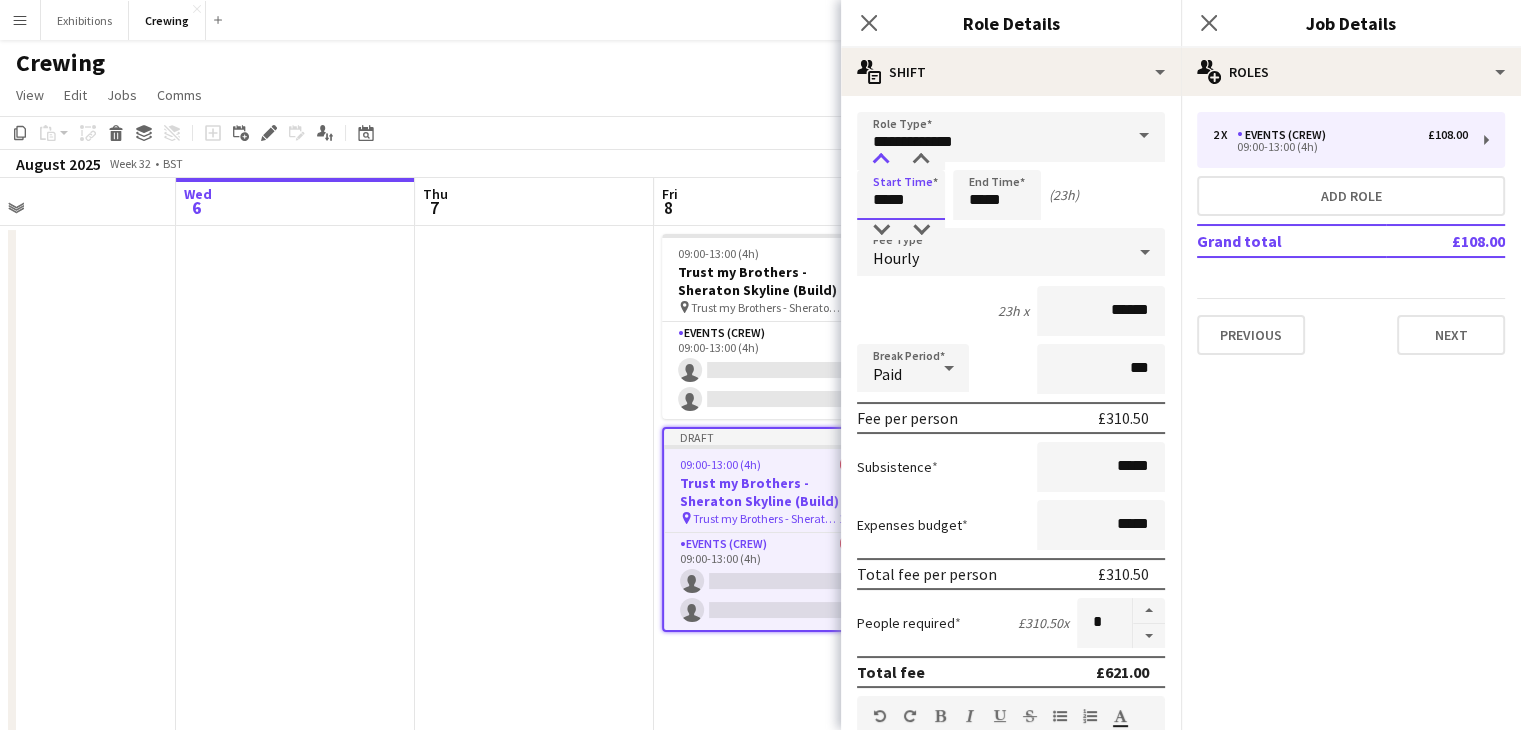 click at bounding box center (881, 160) 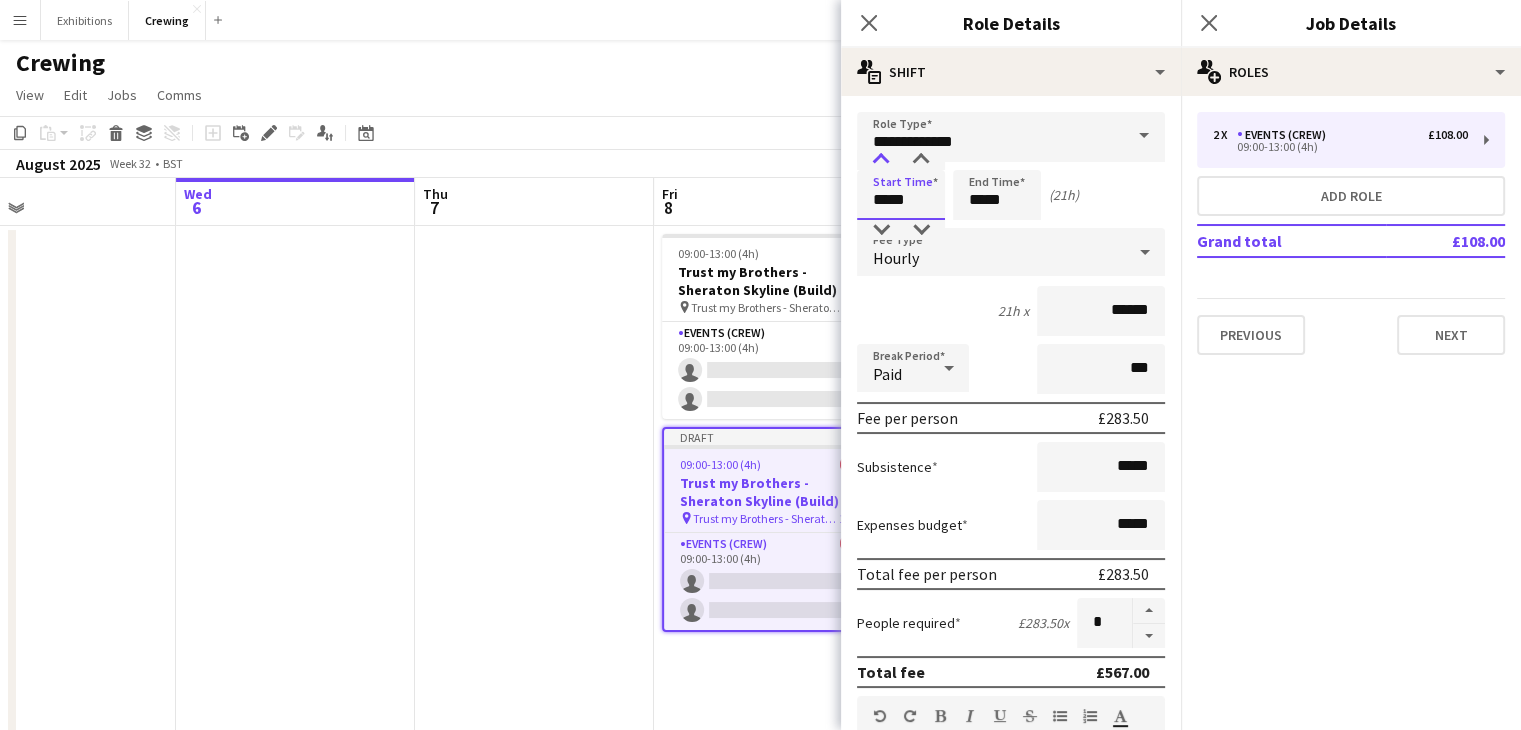 click at bounding box center [881, 160] 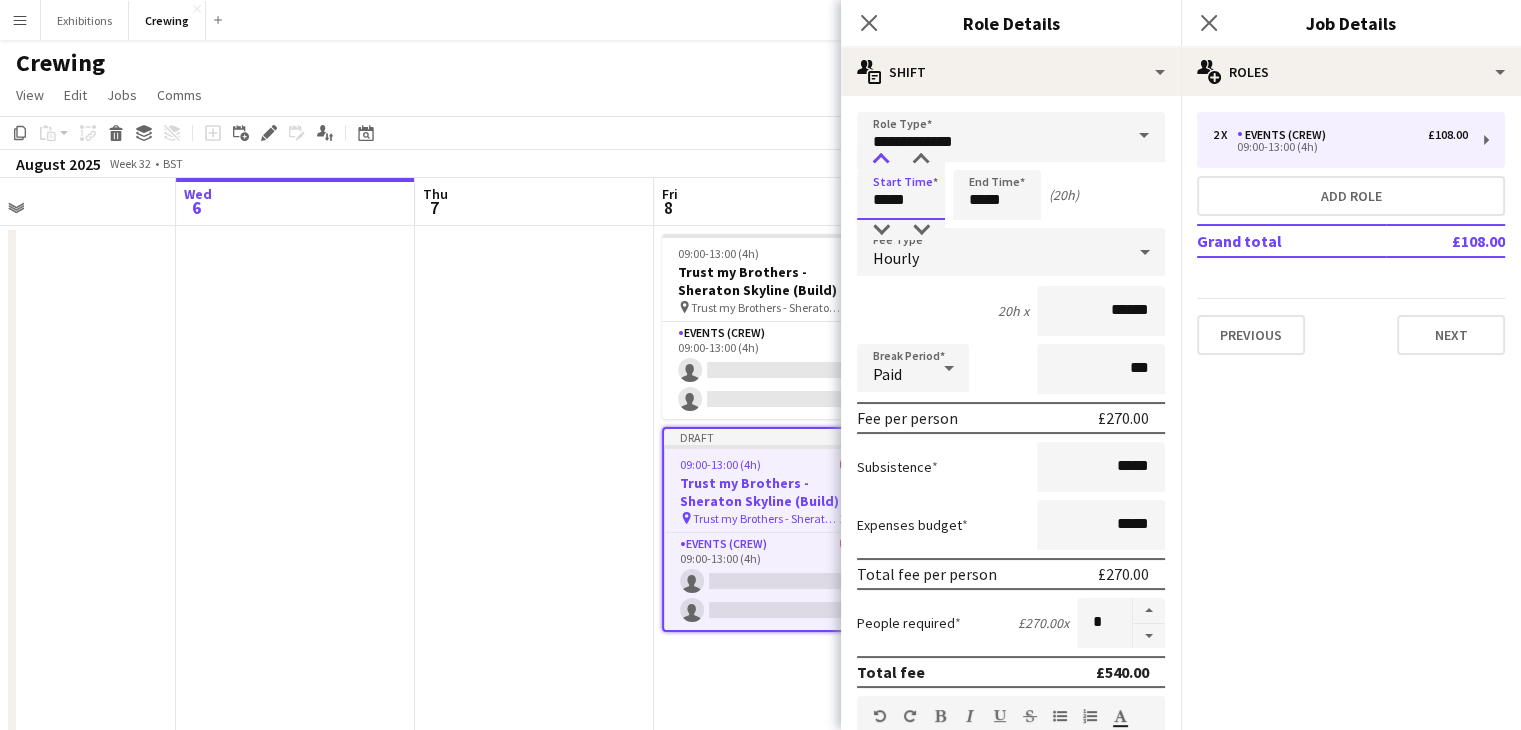 click at bounding box center (881, 160) 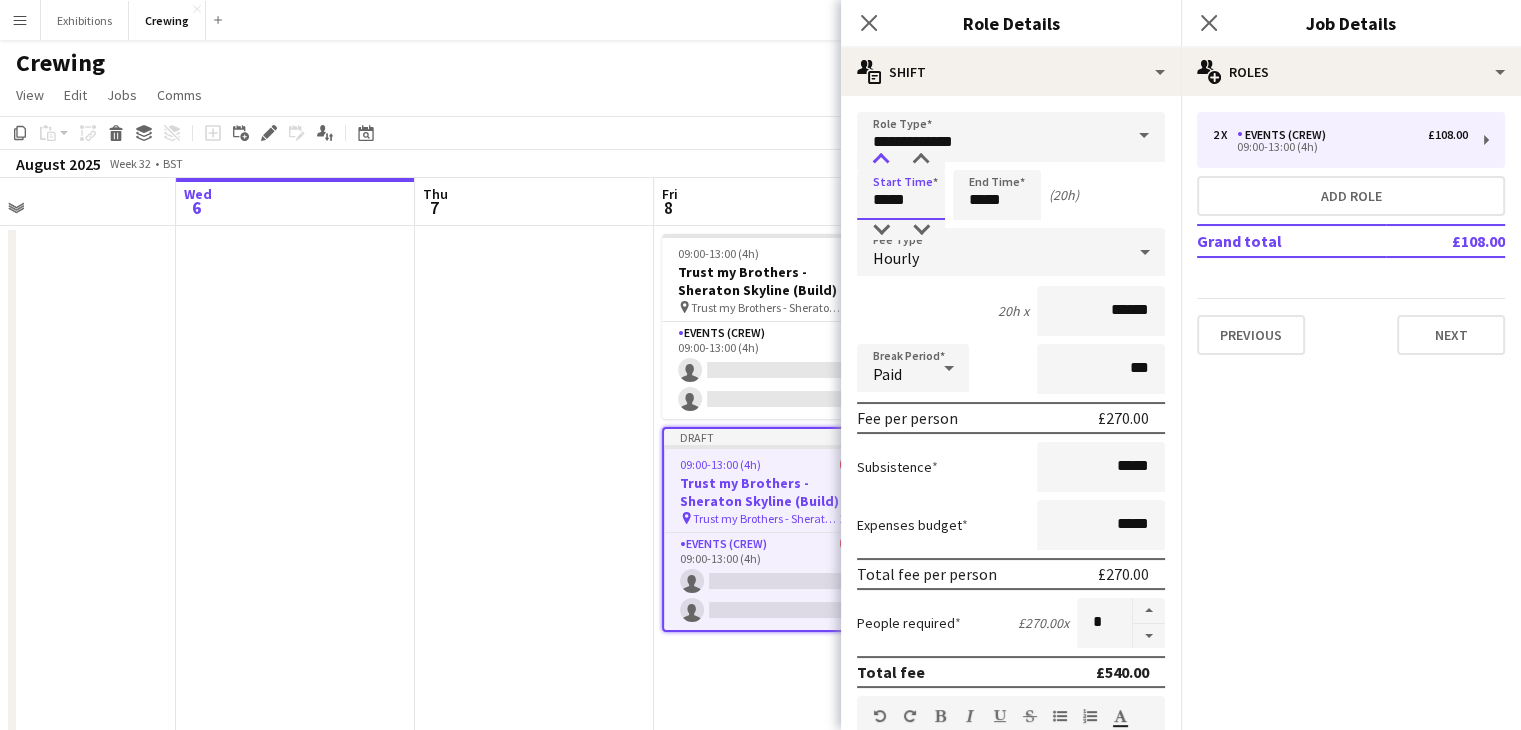 click at bounding box center (881, 160) 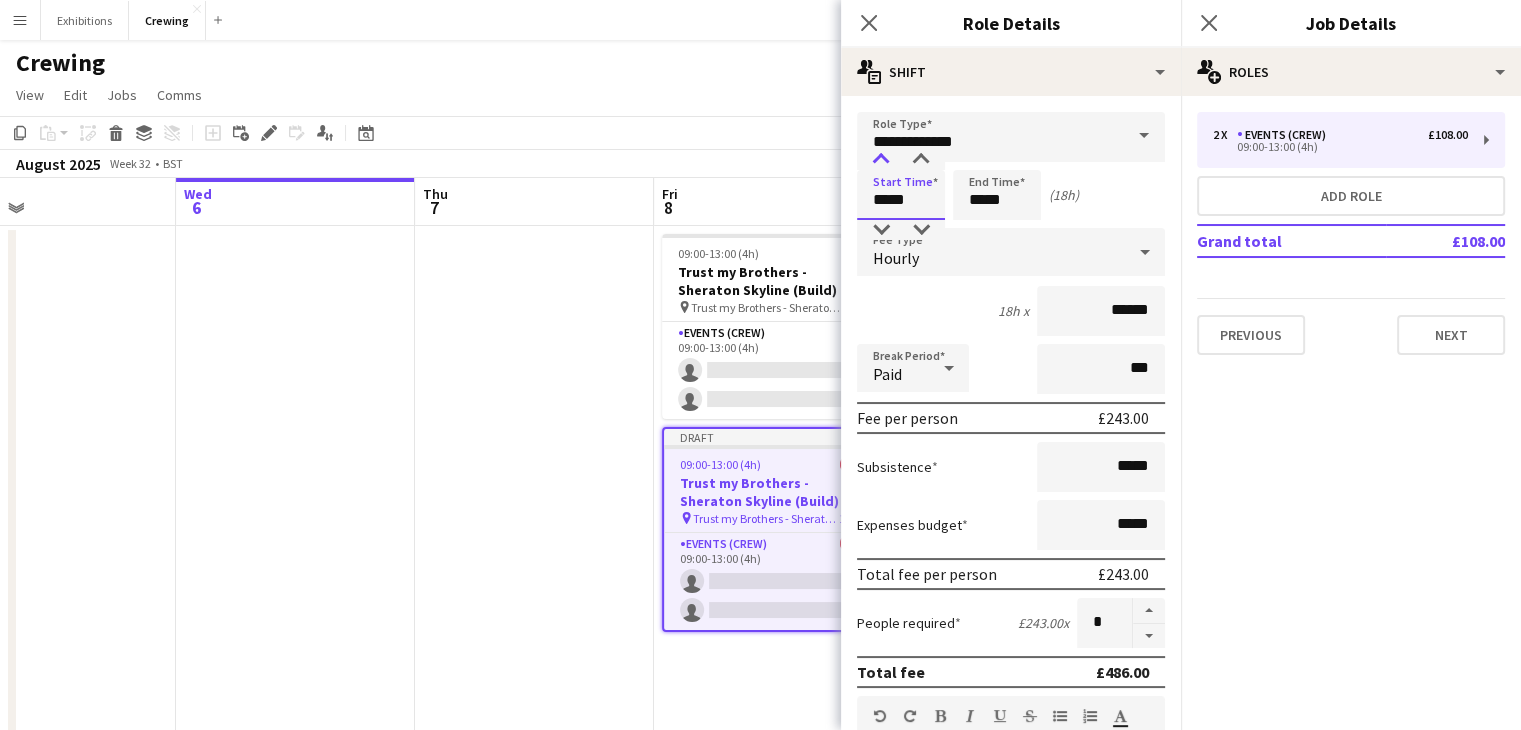 click at bounding box center [881, 160] 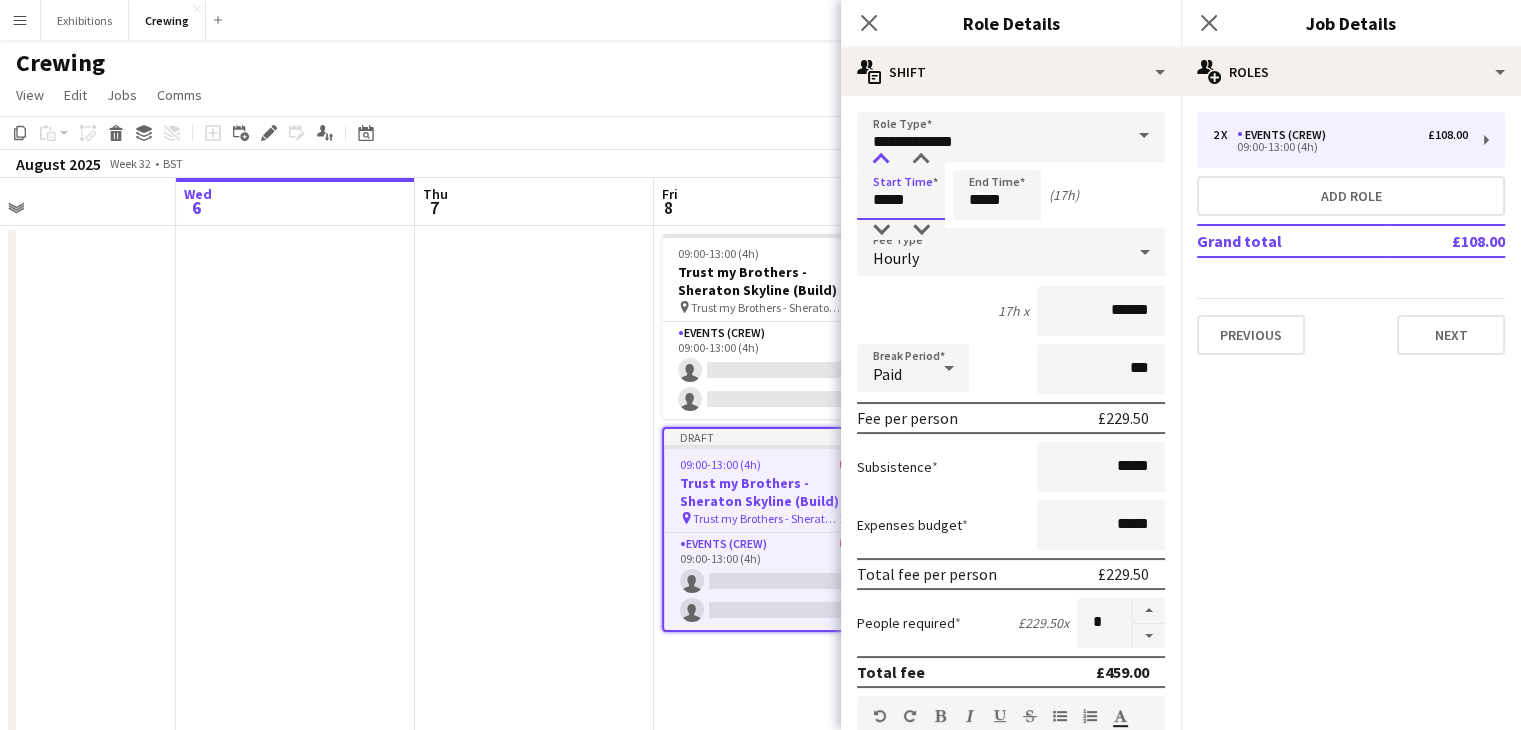 click at bounding box center [881, 160] 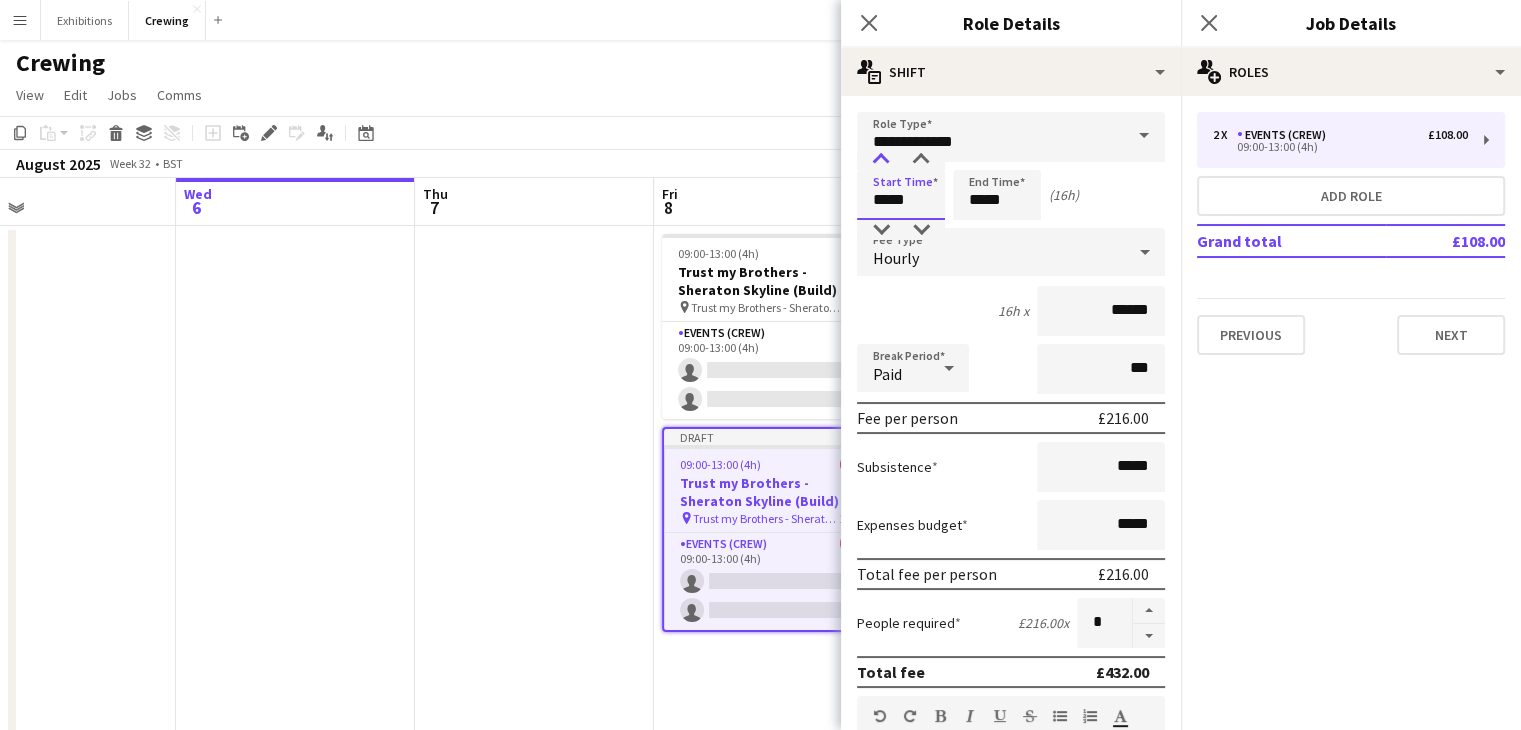 click at bounding box center [881, 160] 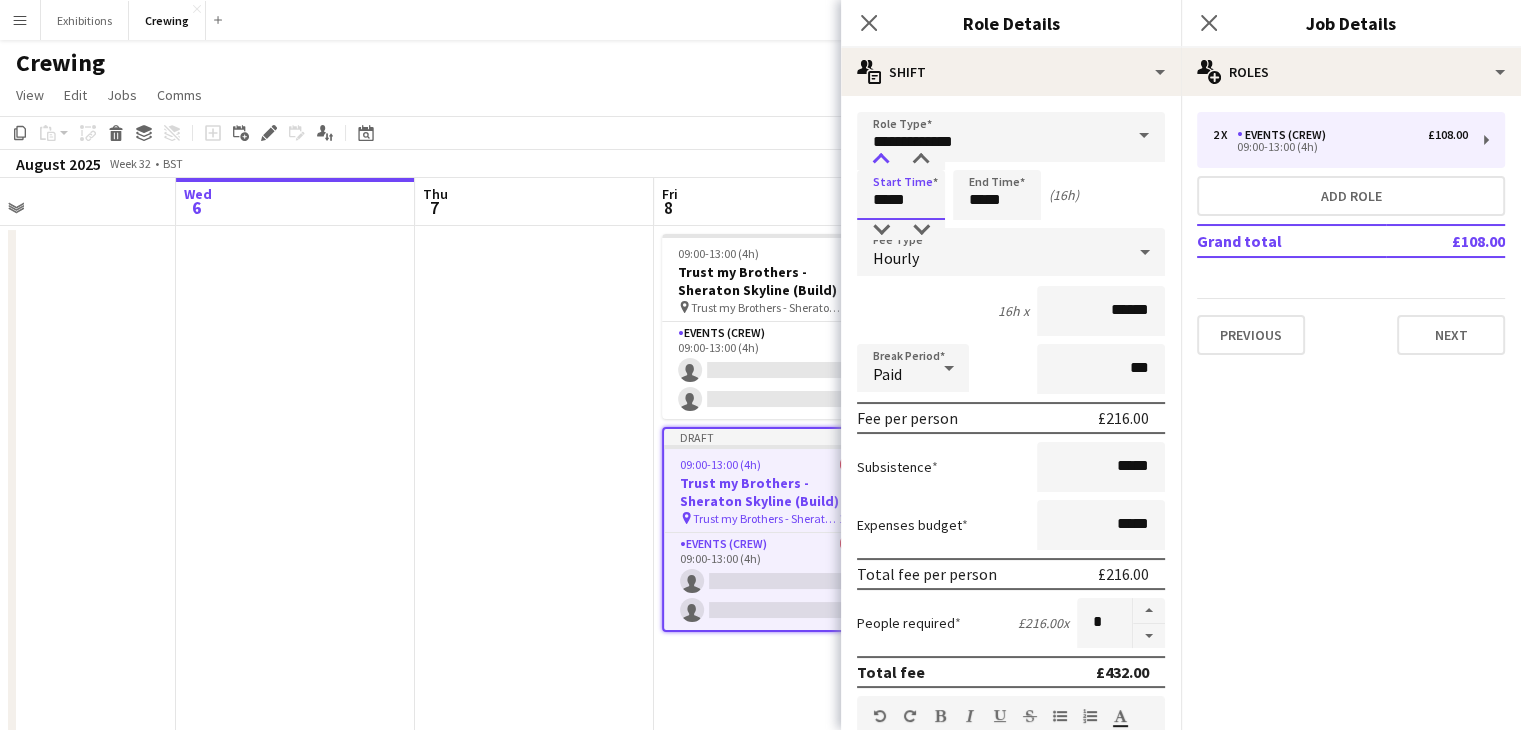 click at bounding box center (881, 160) 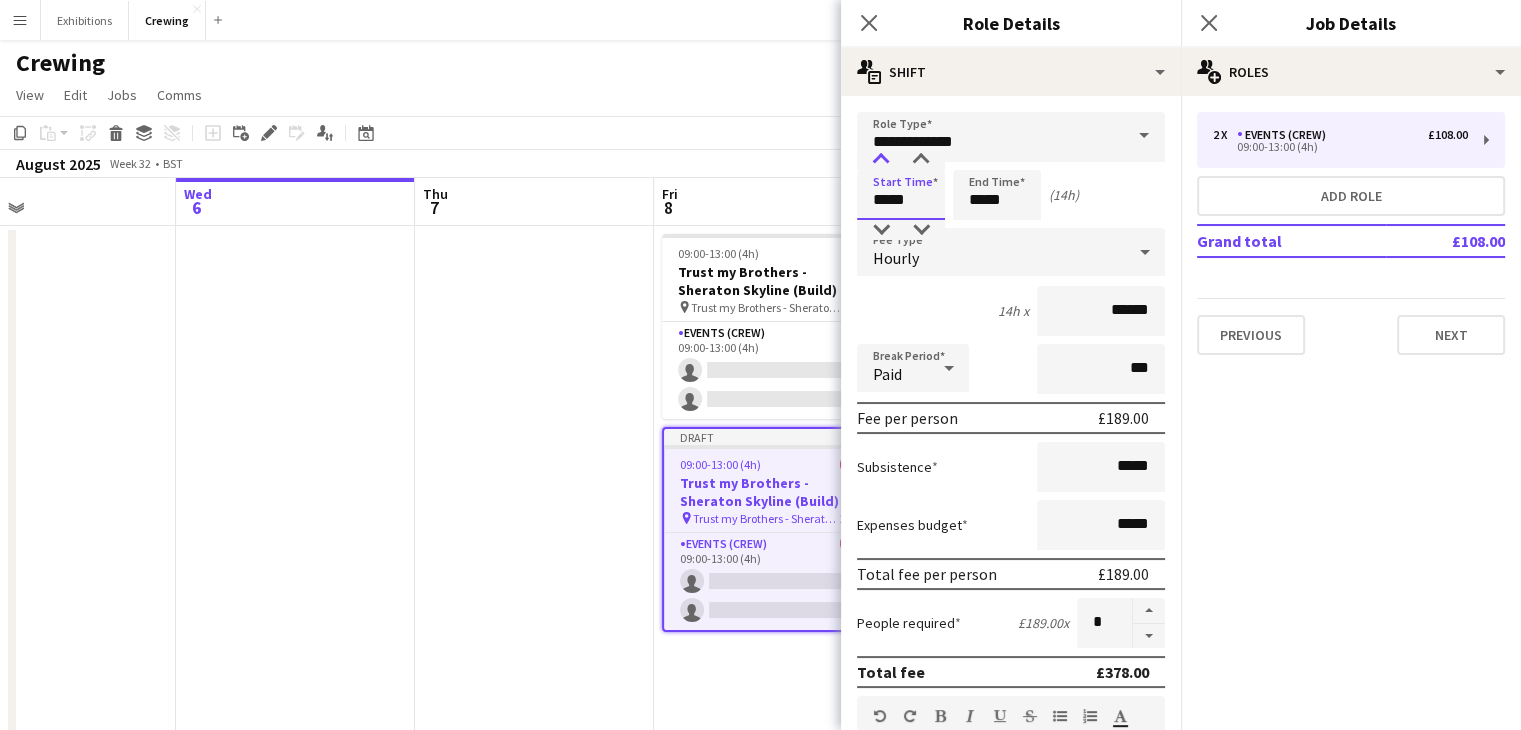 click at bounding box center (881, 160) 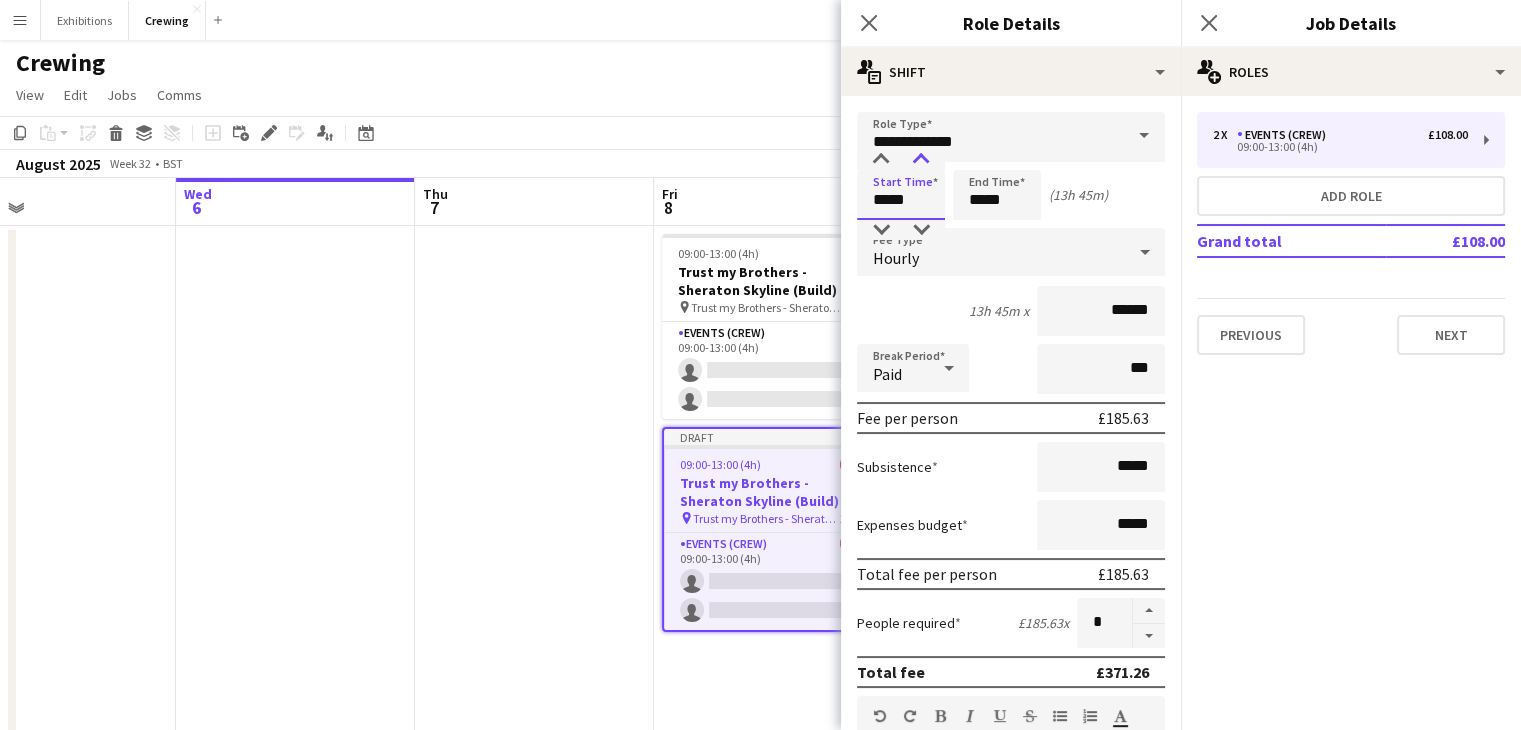click at bounding box center [921, 160] 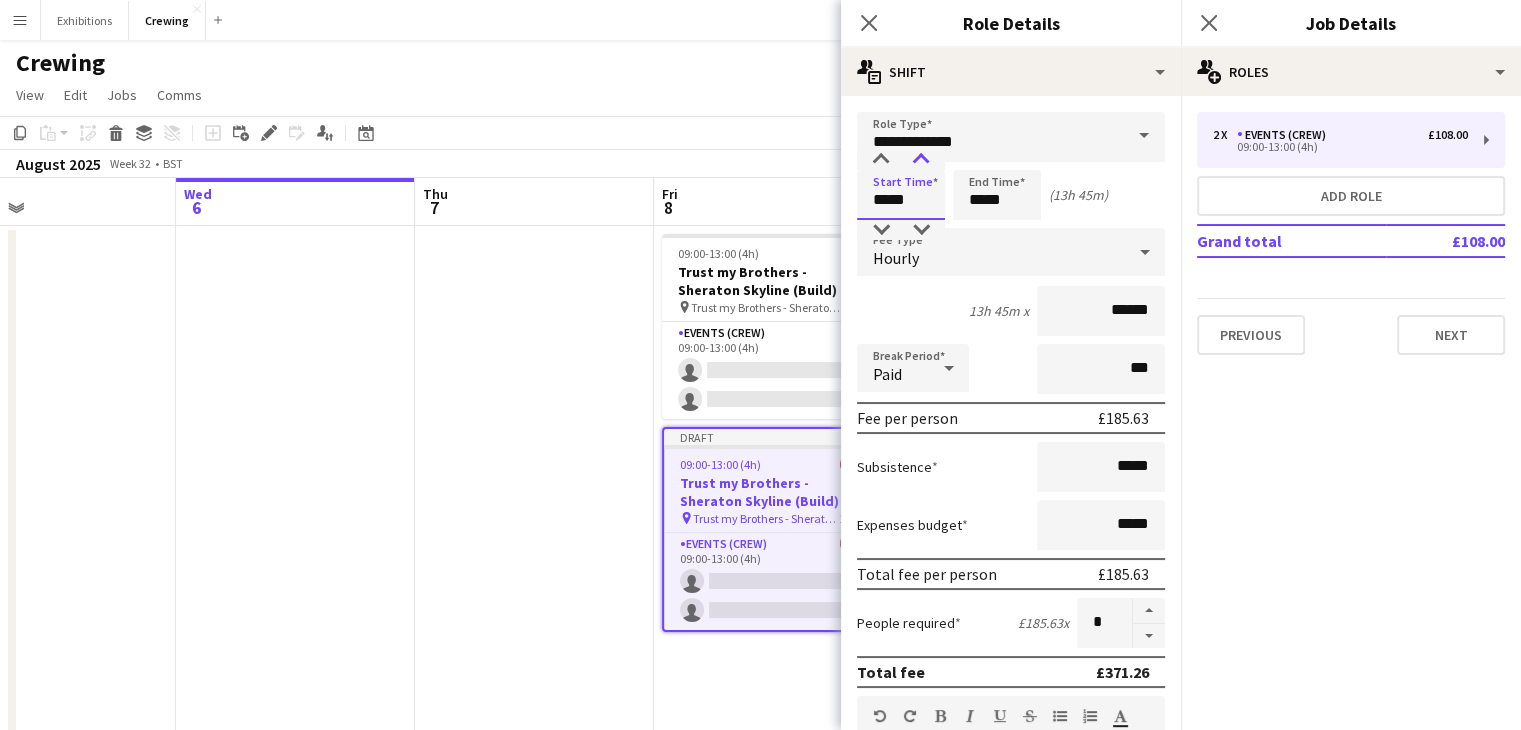 type on "*****" 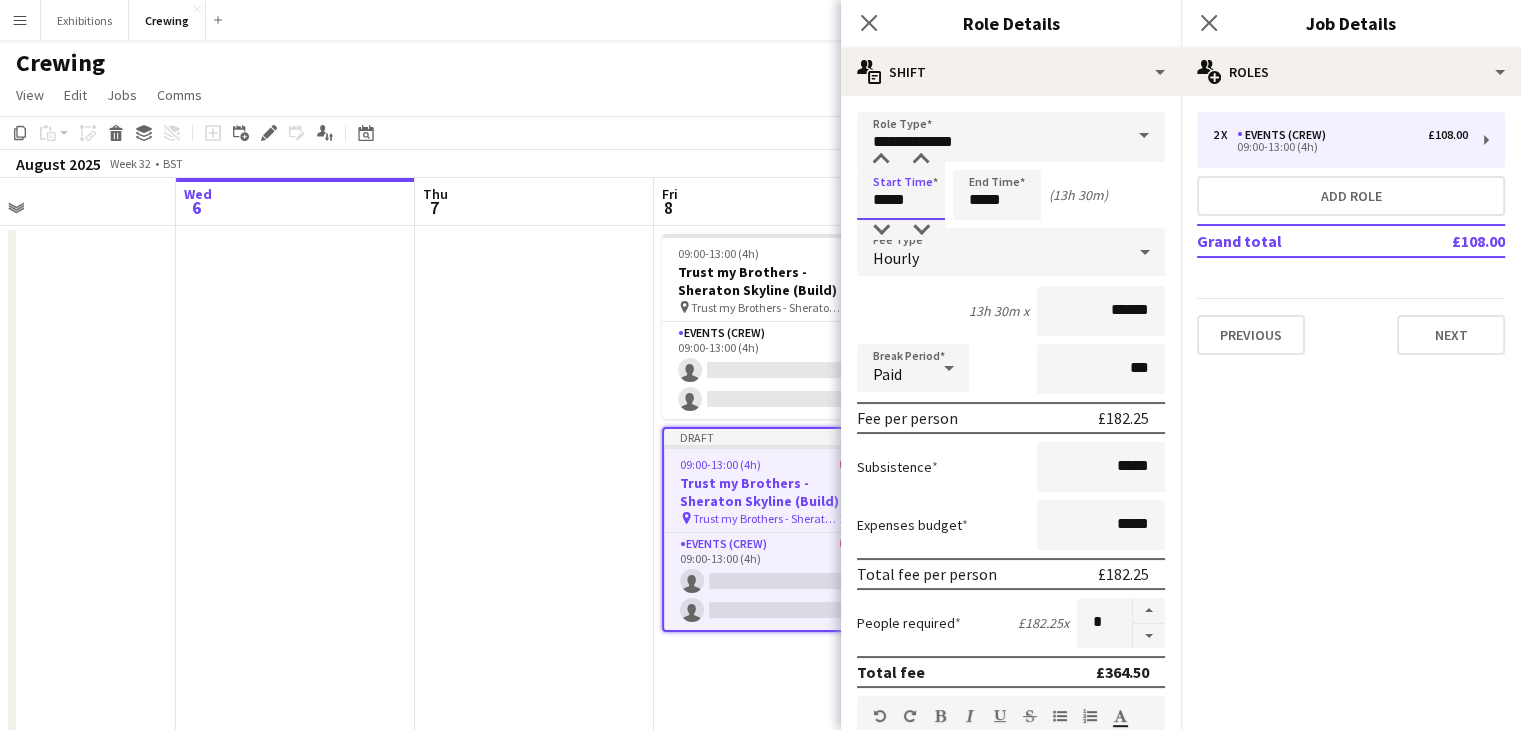 drag, startPoint x: 923, startPoint y: 157, endPoint x: 978, endPoint y: 192, distance: 65.192024 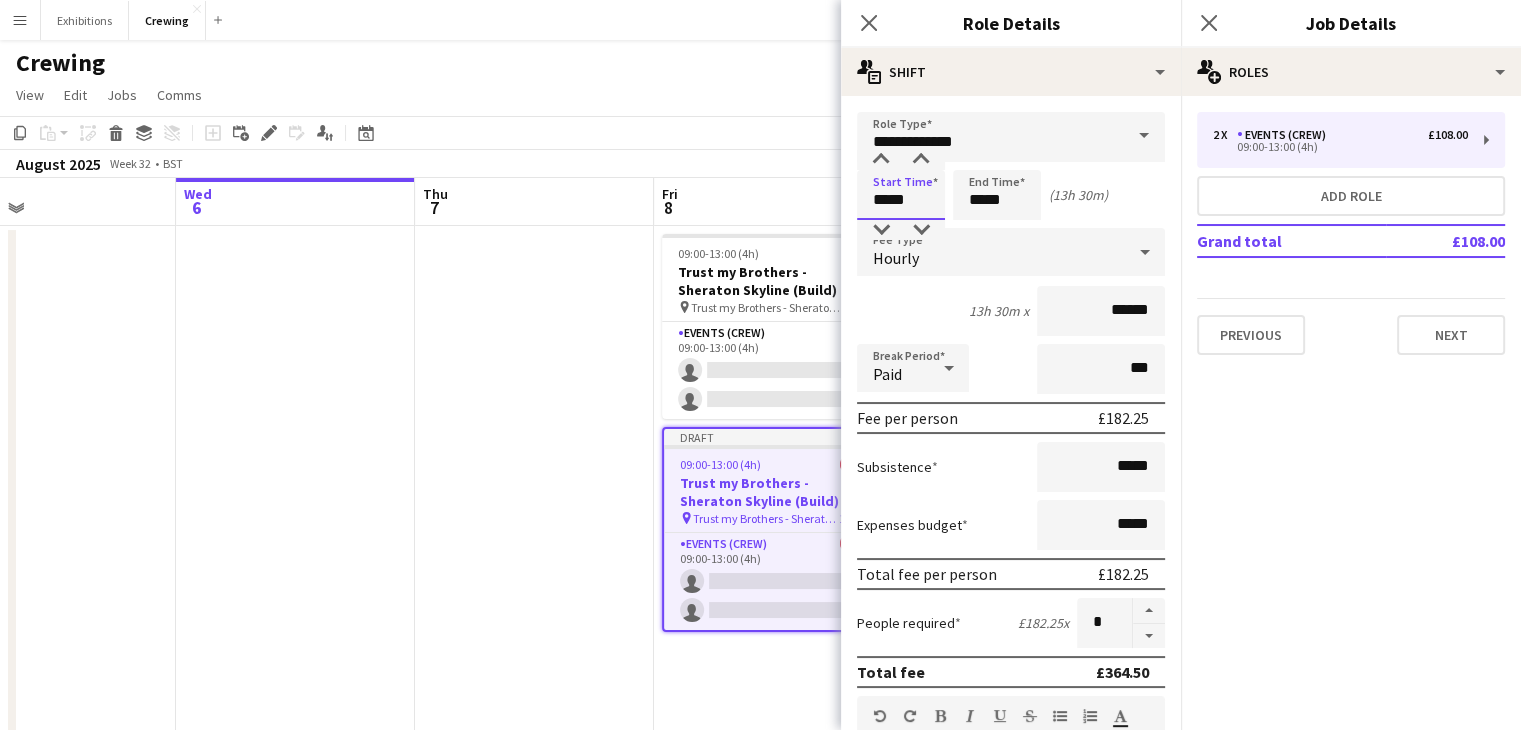 click on "Start Time  *****  End Time  *****  (13h 30m)" at bounding box center (1011, 195) 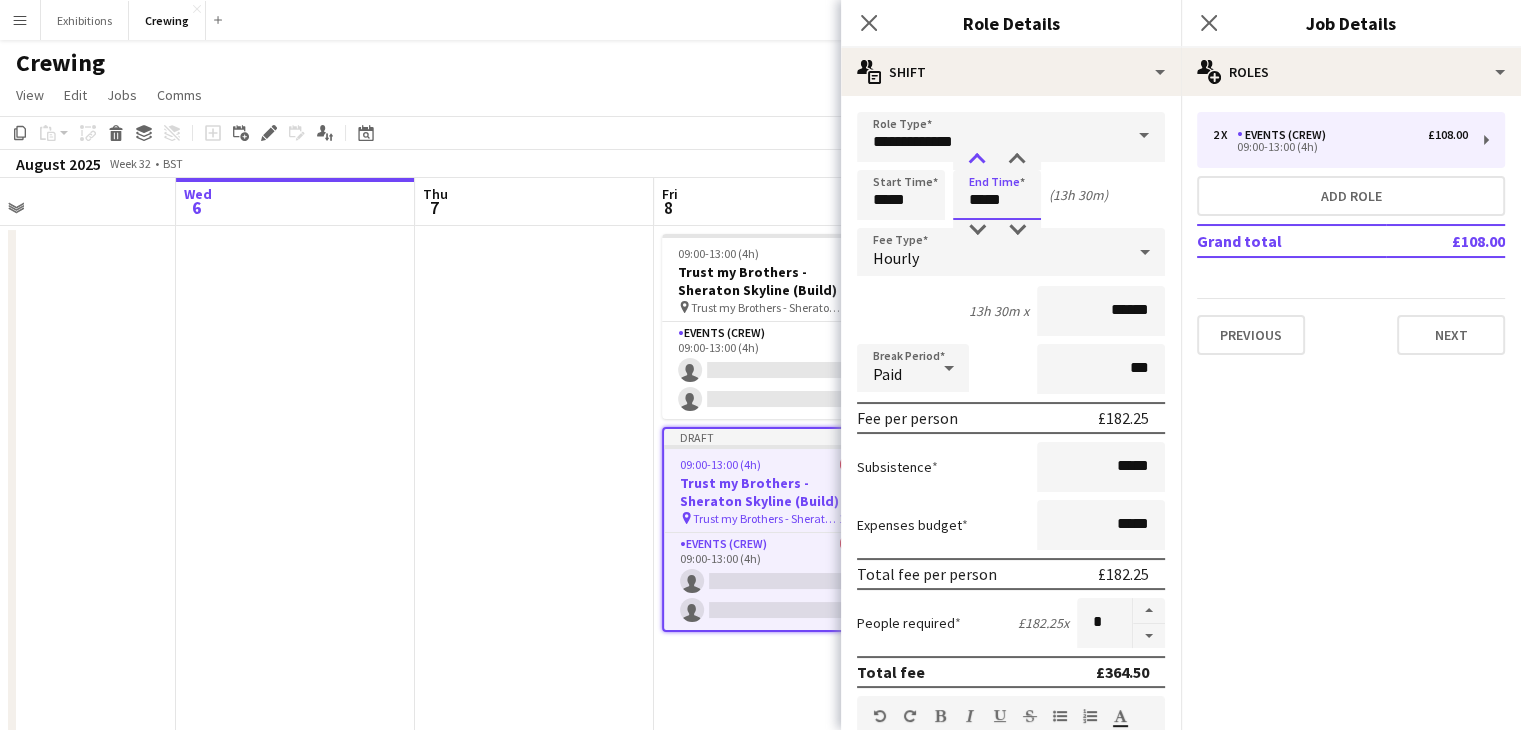 drag, startPoint x: 978, startPoint y: 192, endPoint x: 979, endPoint y: 150, distance: 42.0119 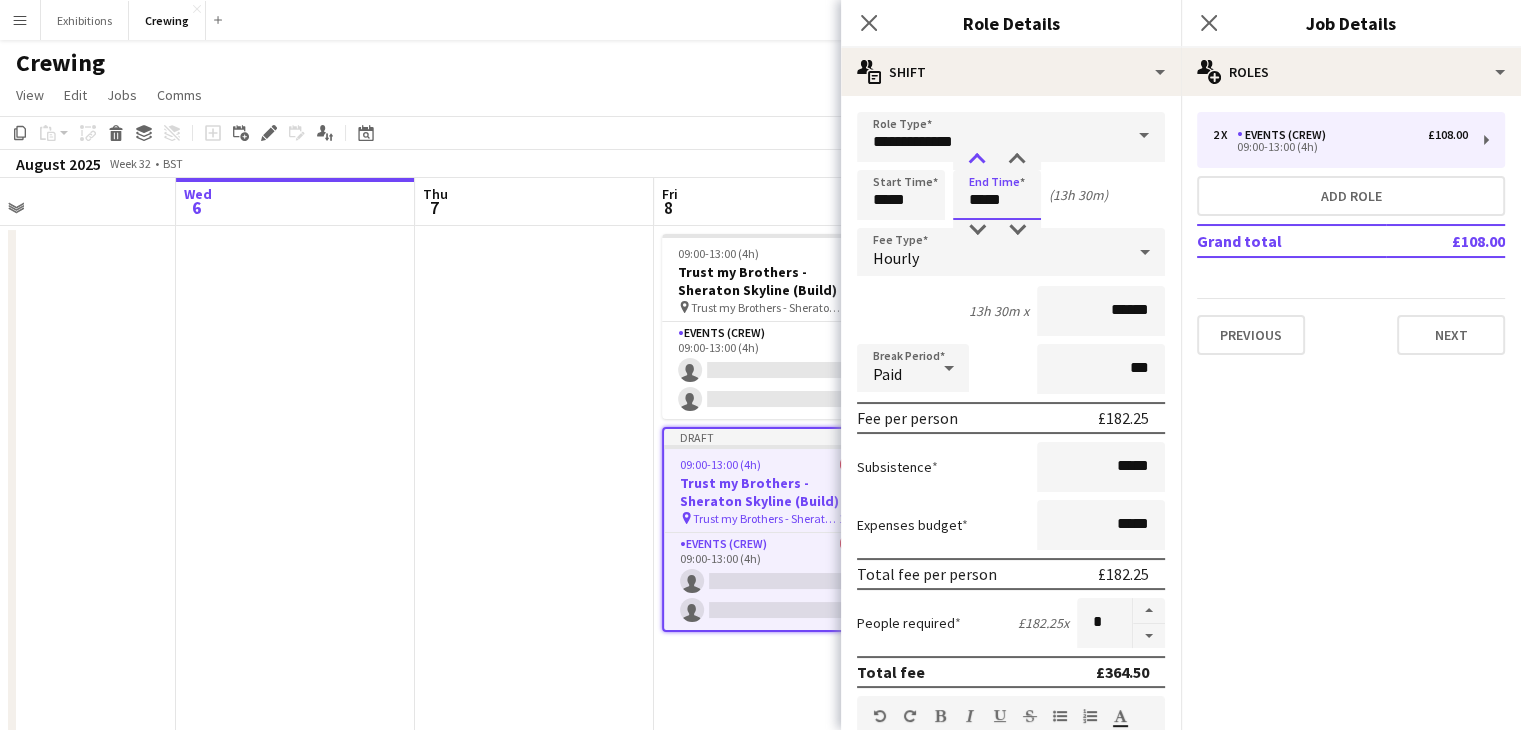 click on "*****" at bounding box center (997, 199) 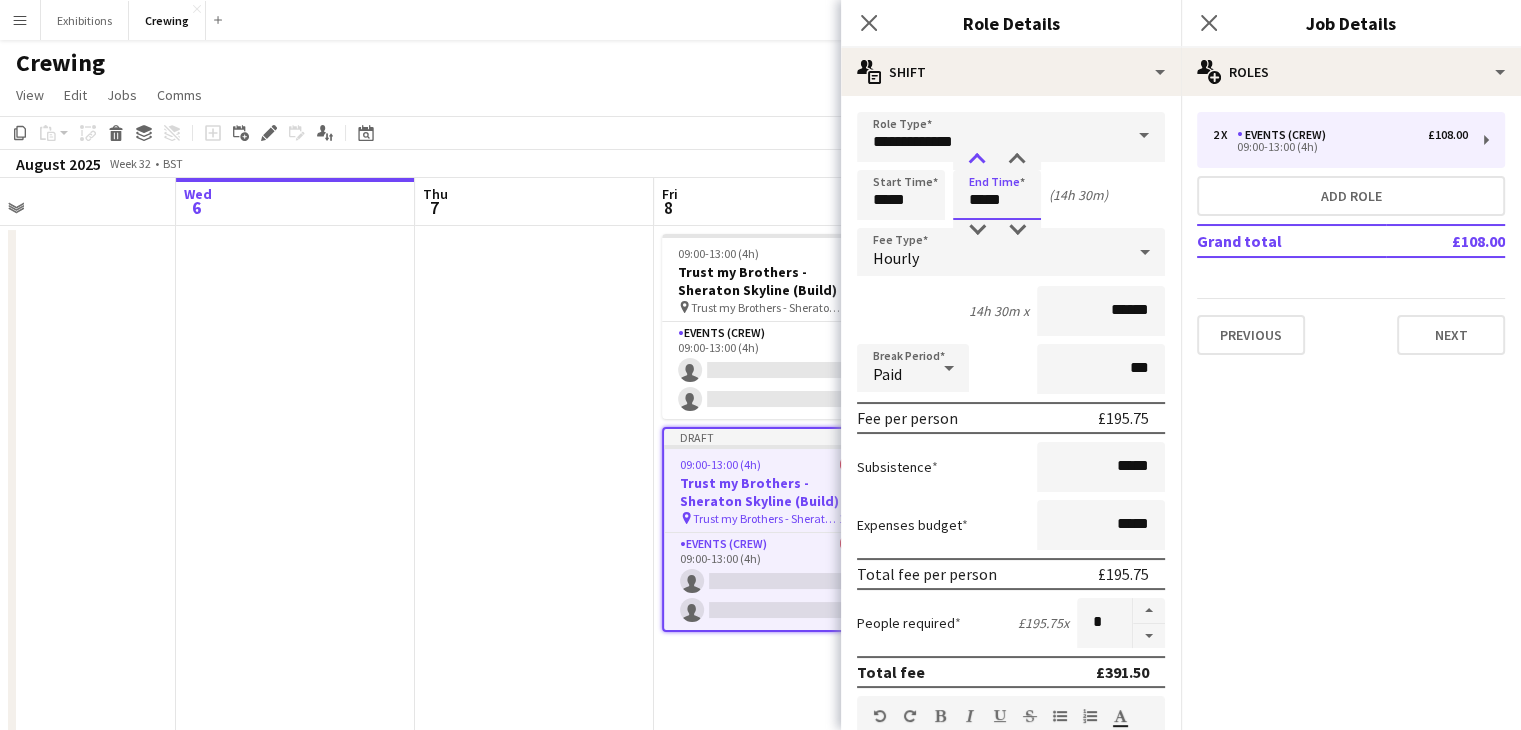 click at bounding box center [977, 160] 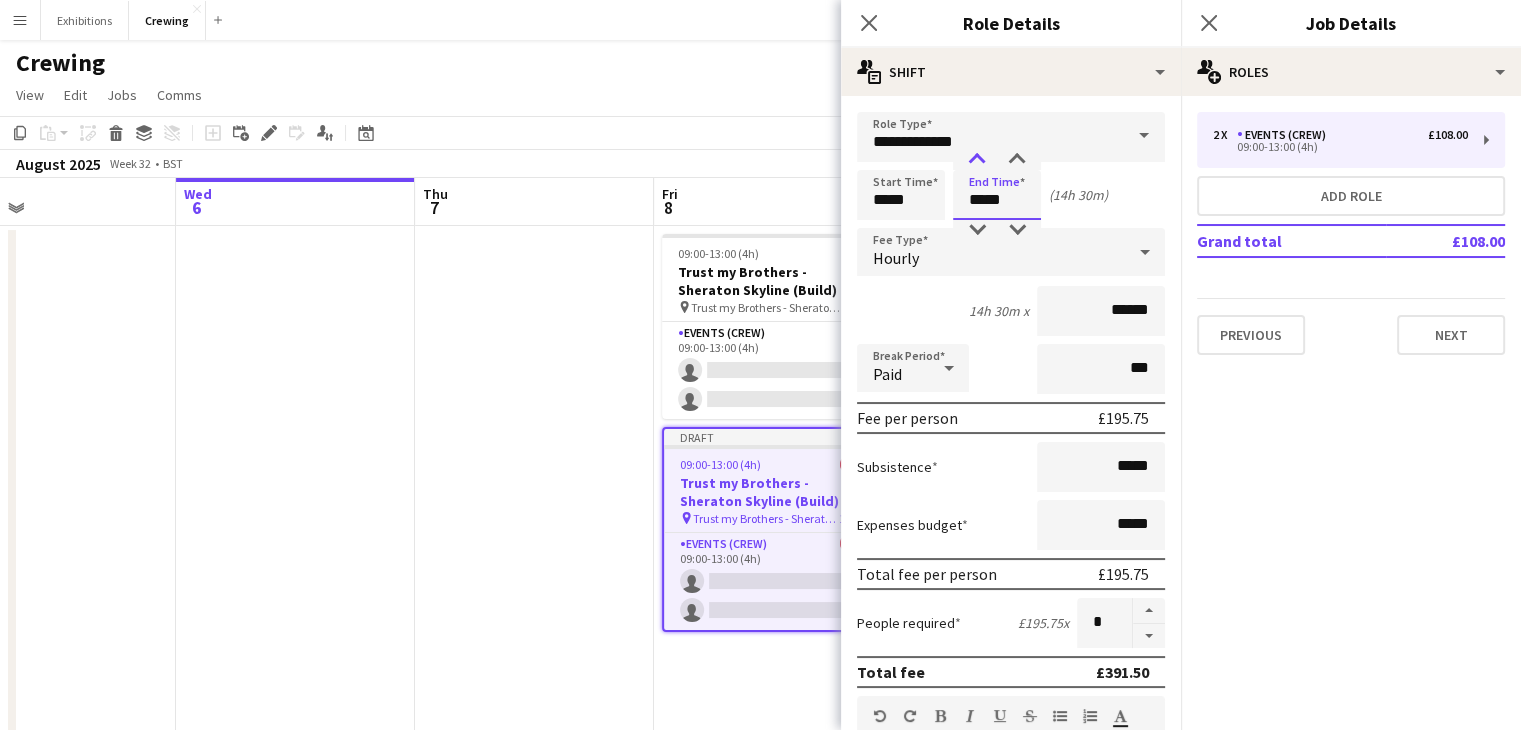 click at bounding box center [977, 160] 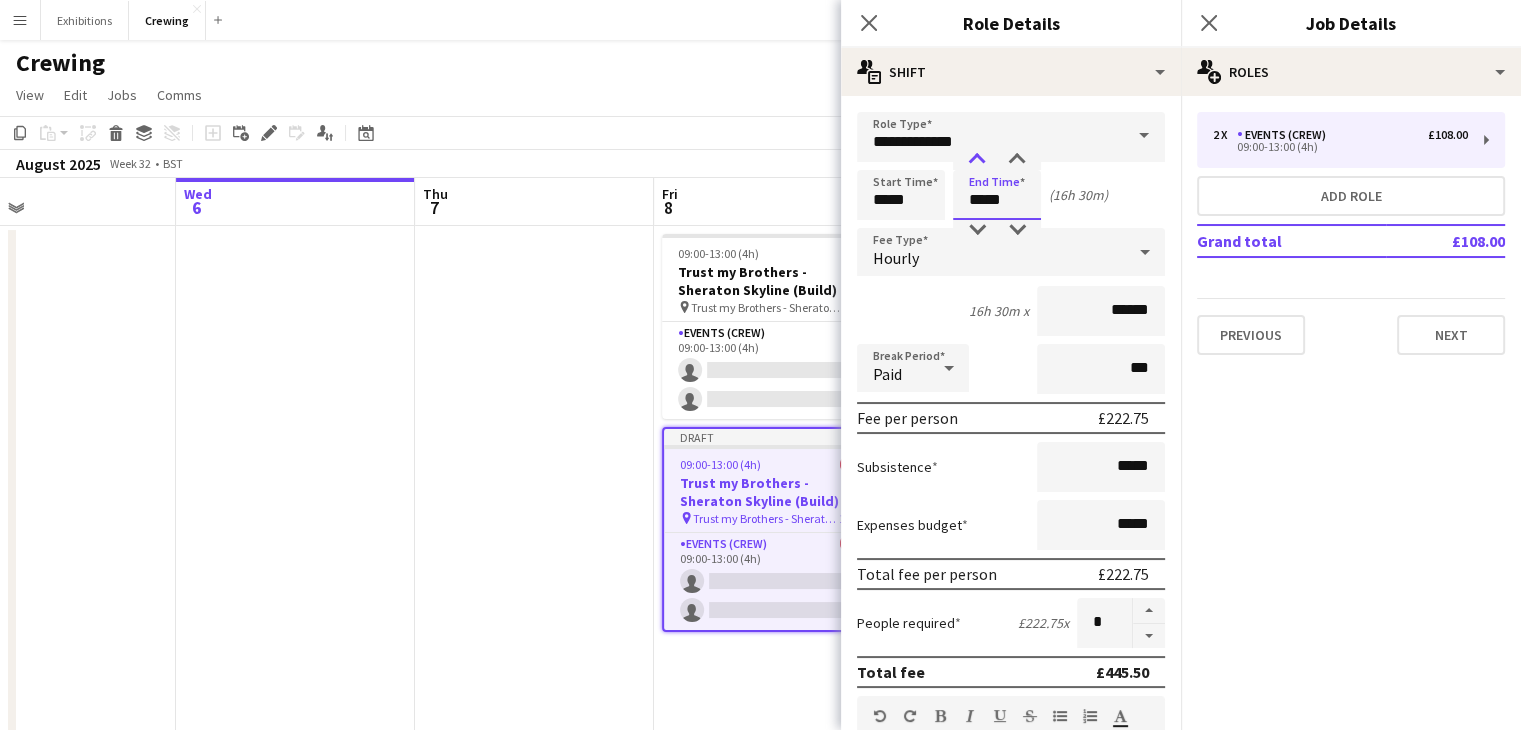click at bounding box center (977, 160) 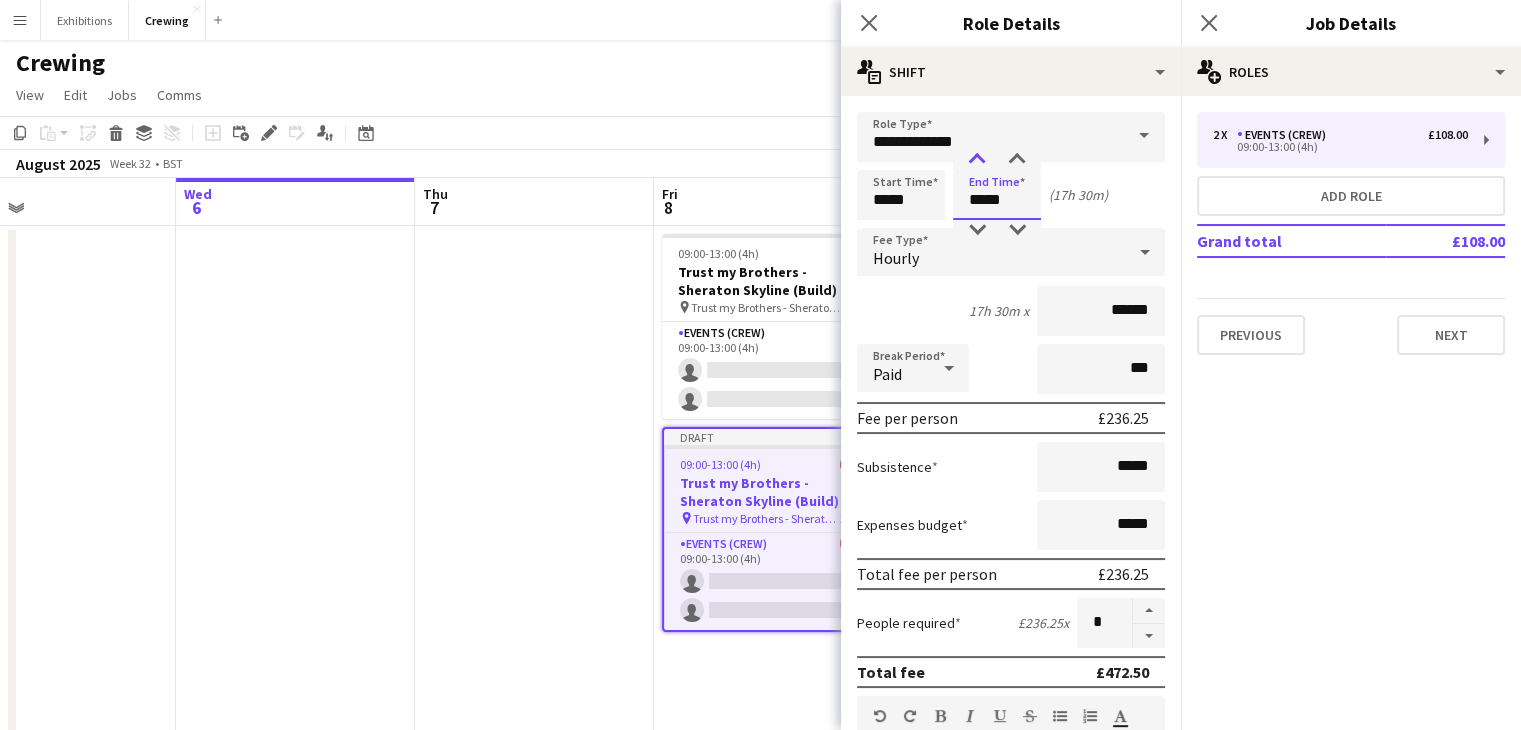 click at bounding box center (977, 160) 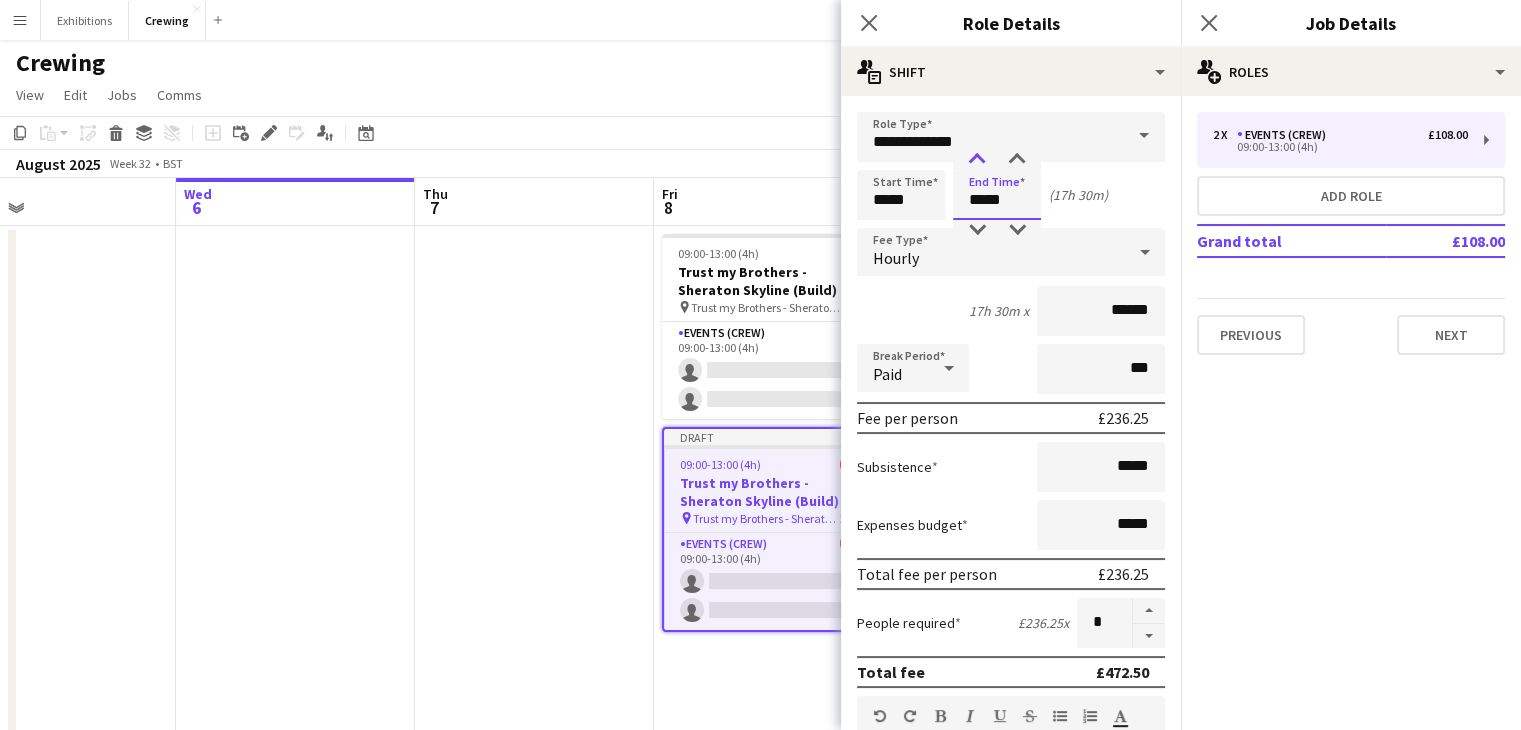 click at bounding box center [977, 160] 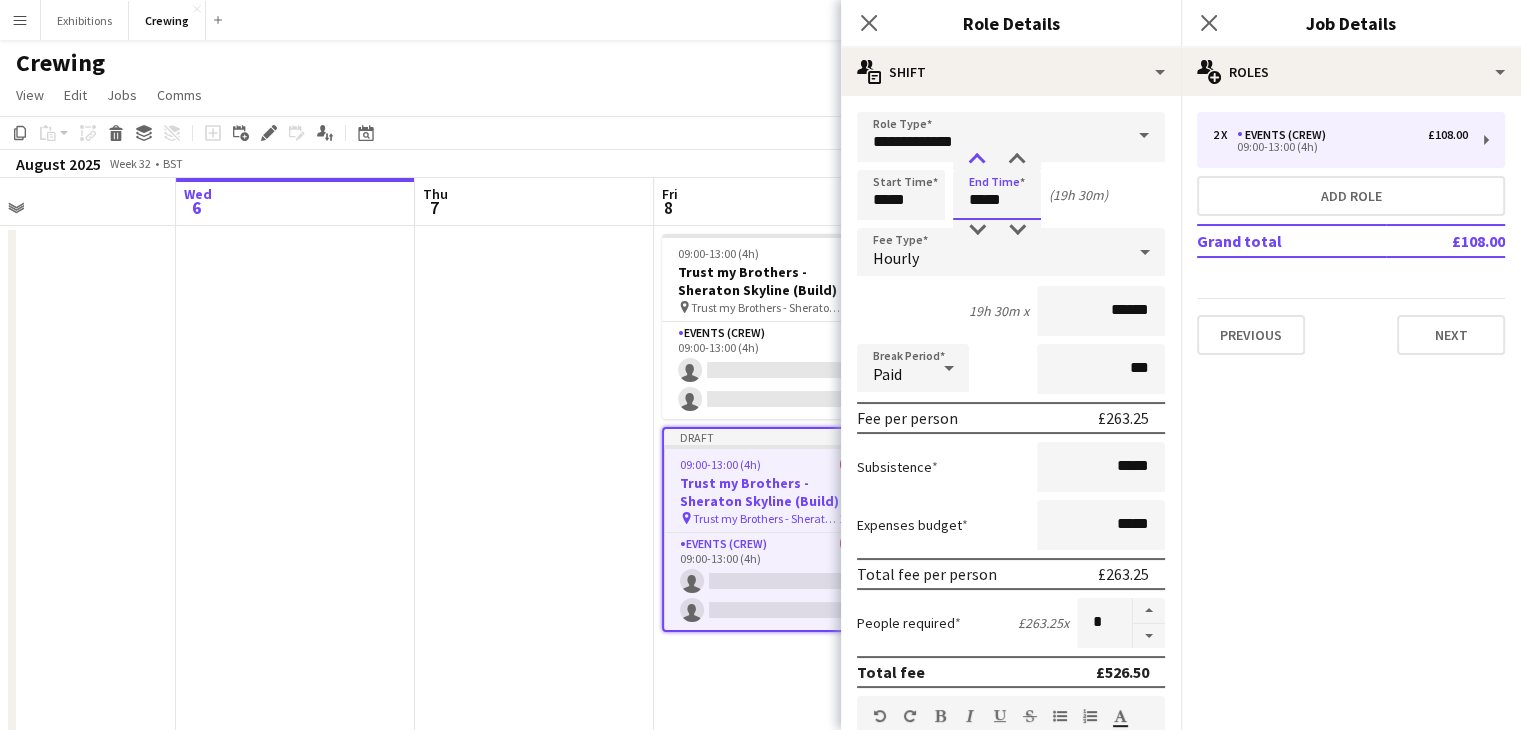 click at bounding box center [977, 160] 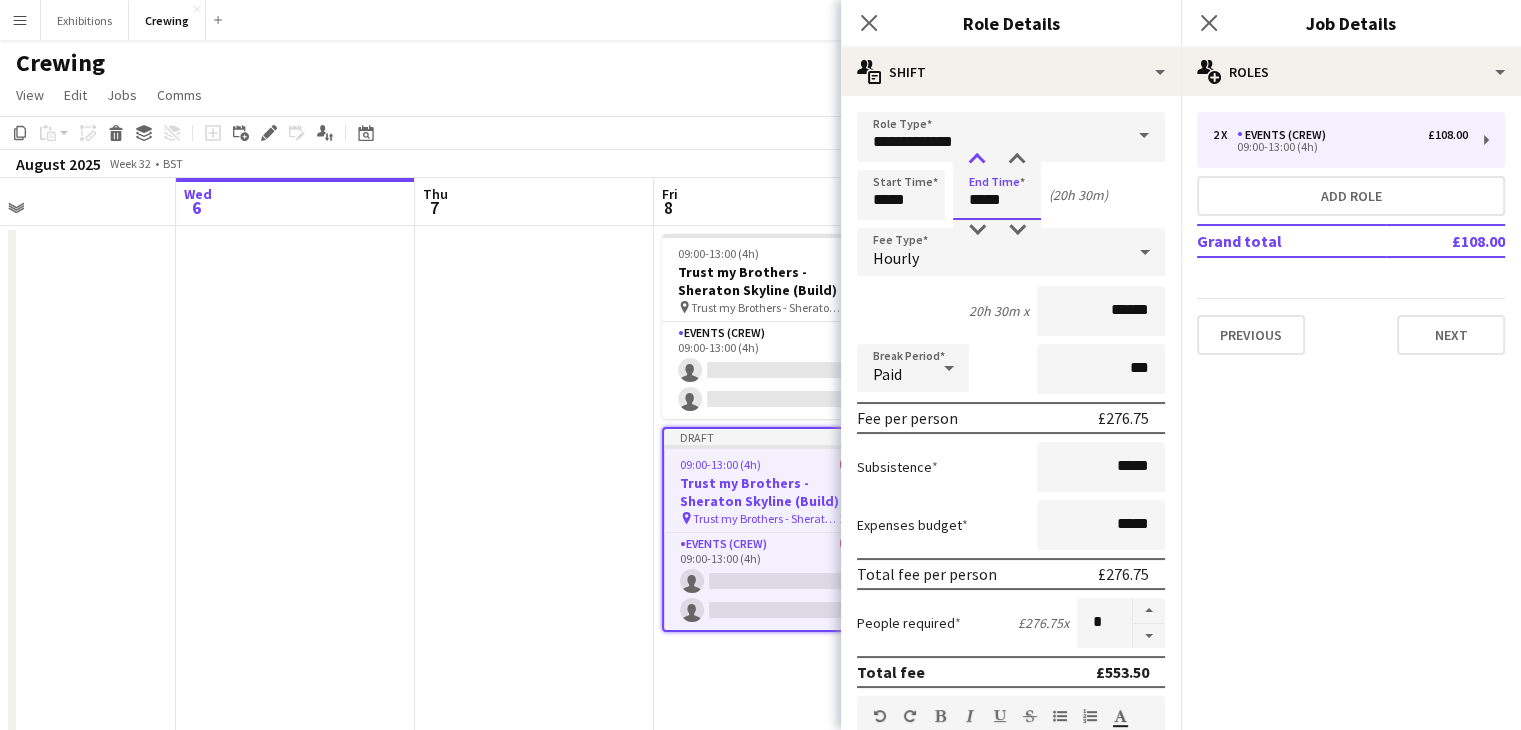 click at bounding box center (977, 160) 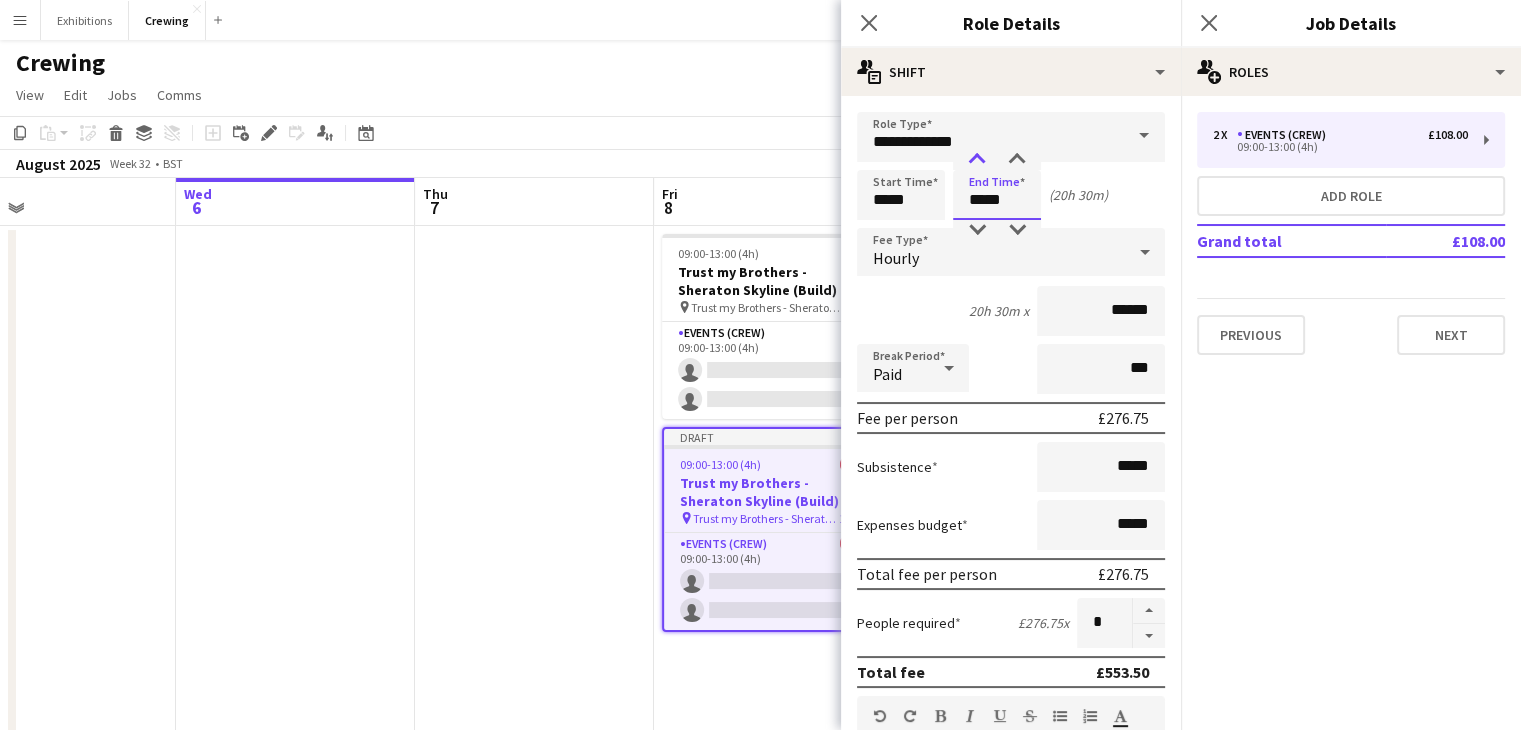 click at bounding box center [977, 160] 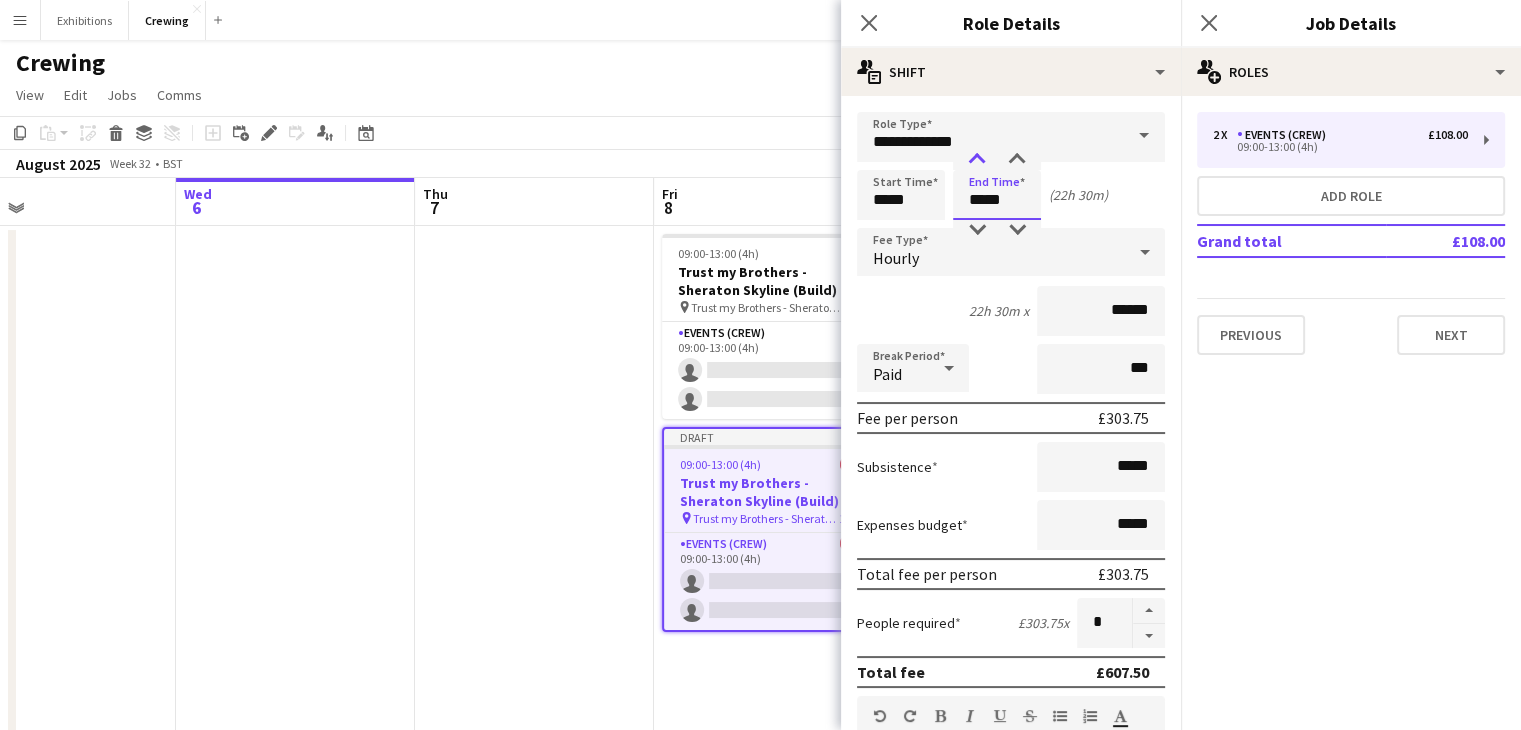 click at bounding box center [977, 160] 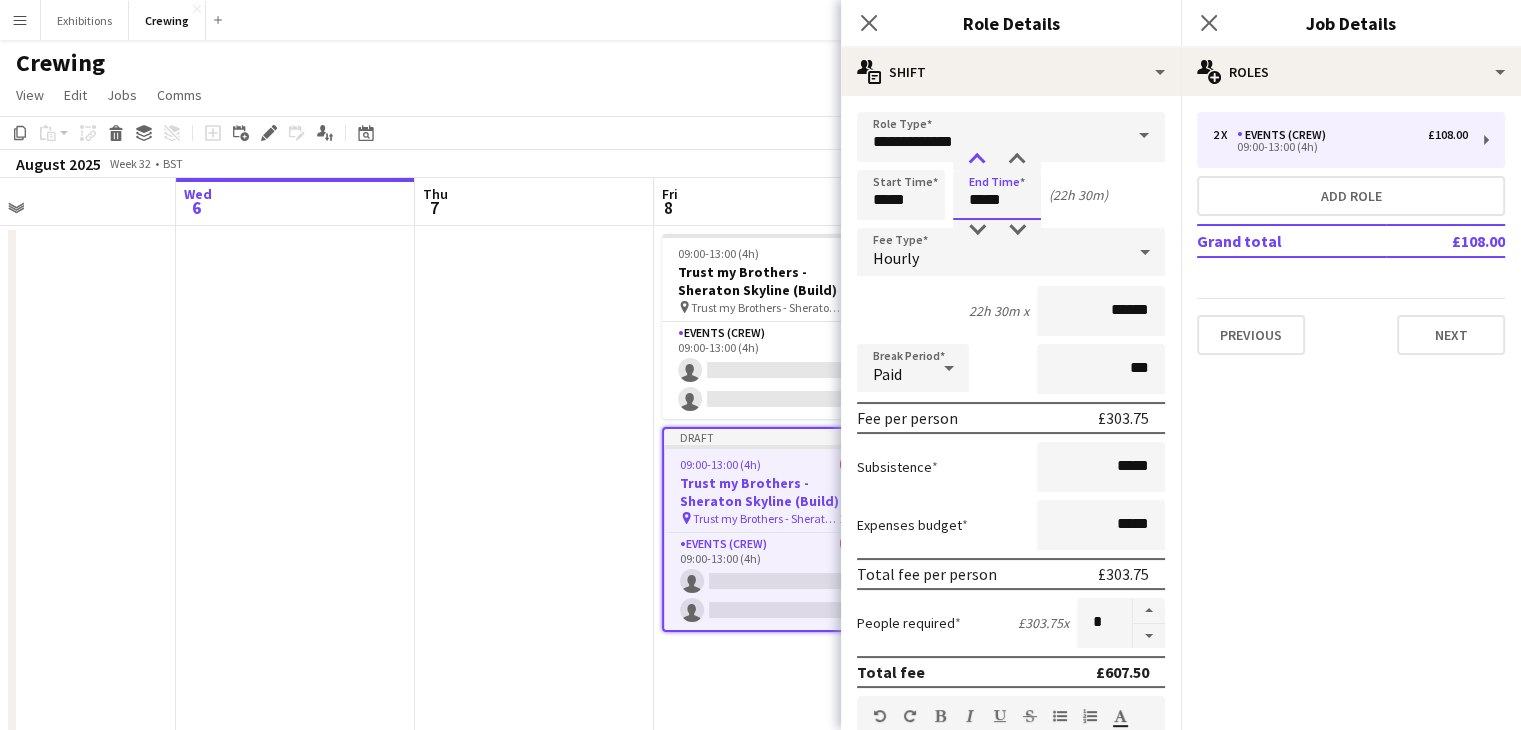 click at bounding box center (977, 160) 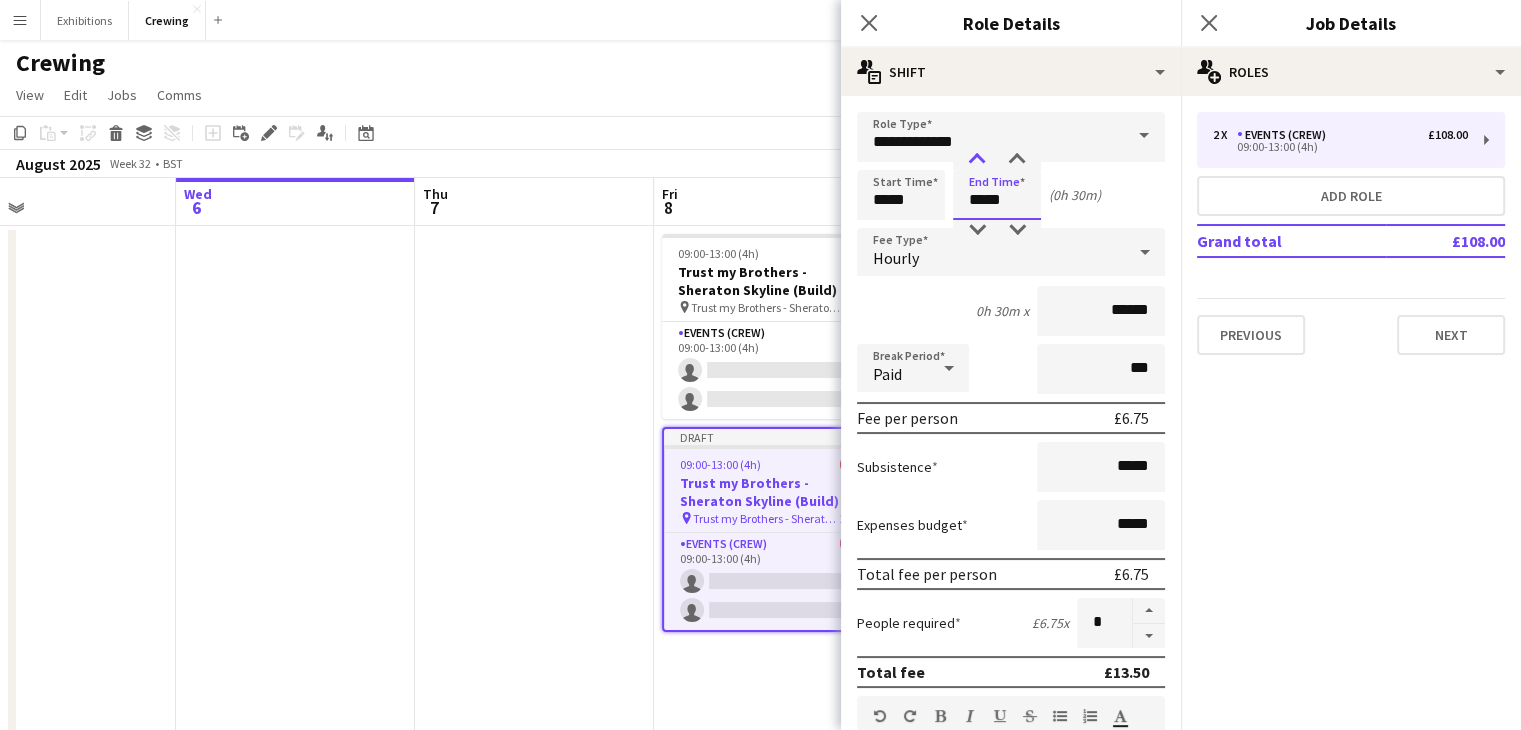 click at bounding box center [977, 160] 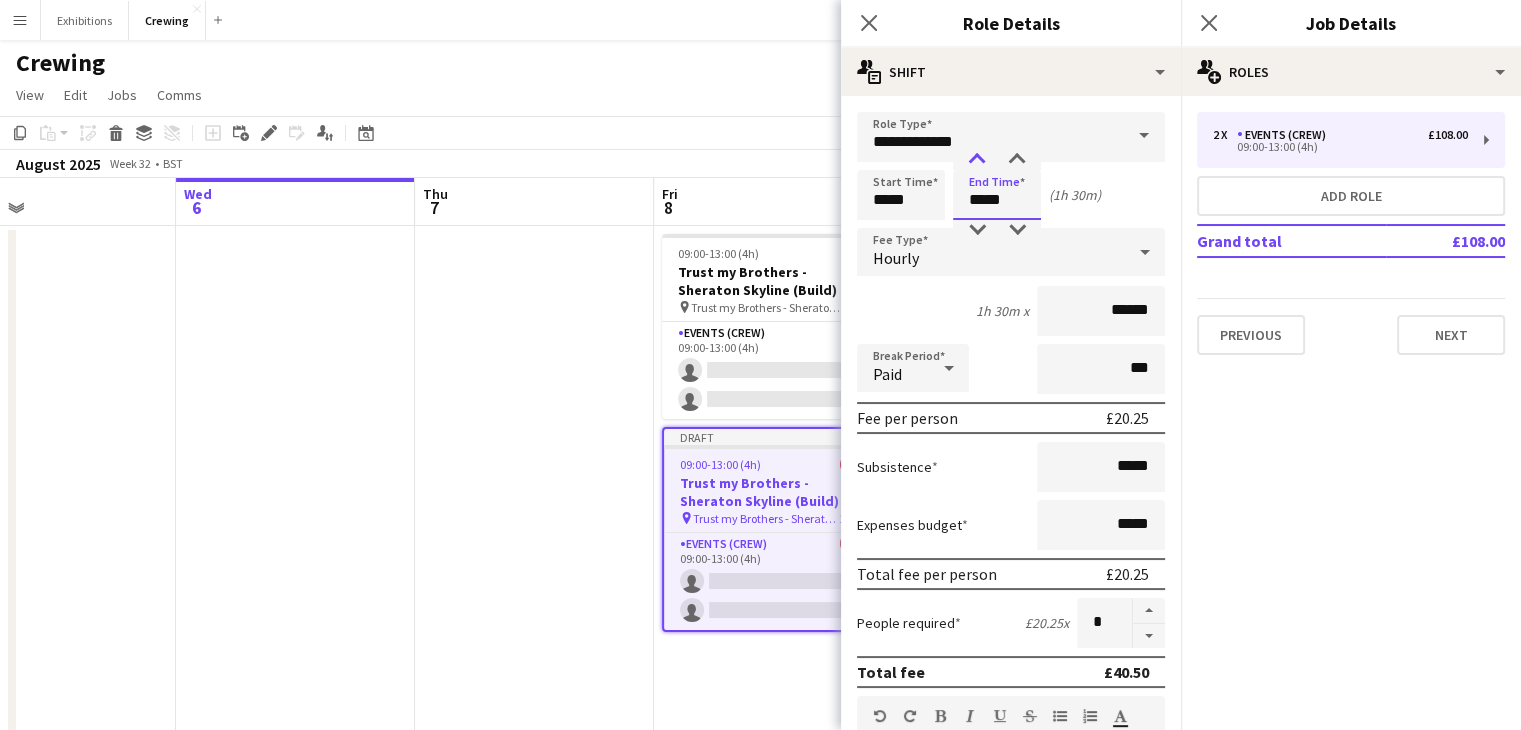 click at bounding box center (977, 160) 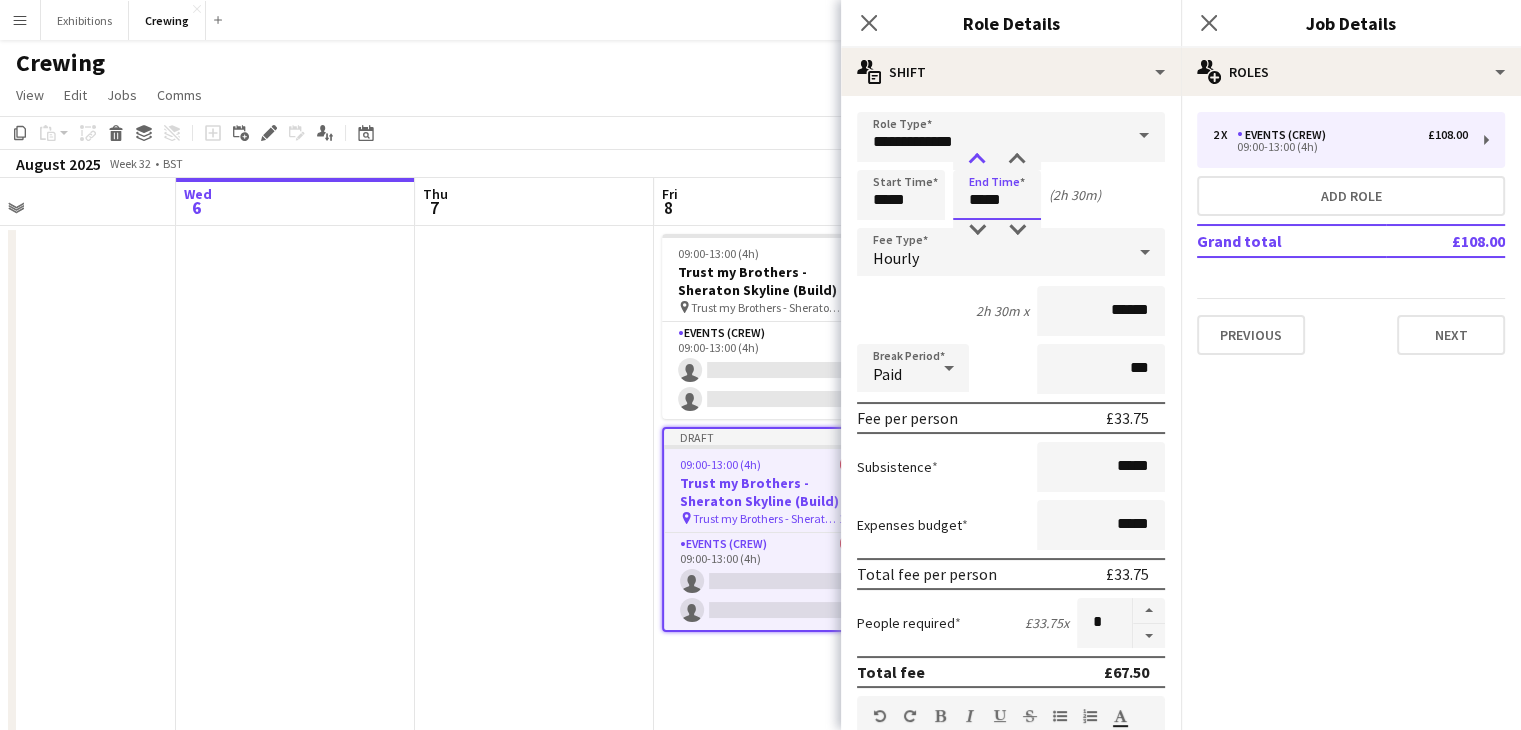 click at bounding box center (977, 160) 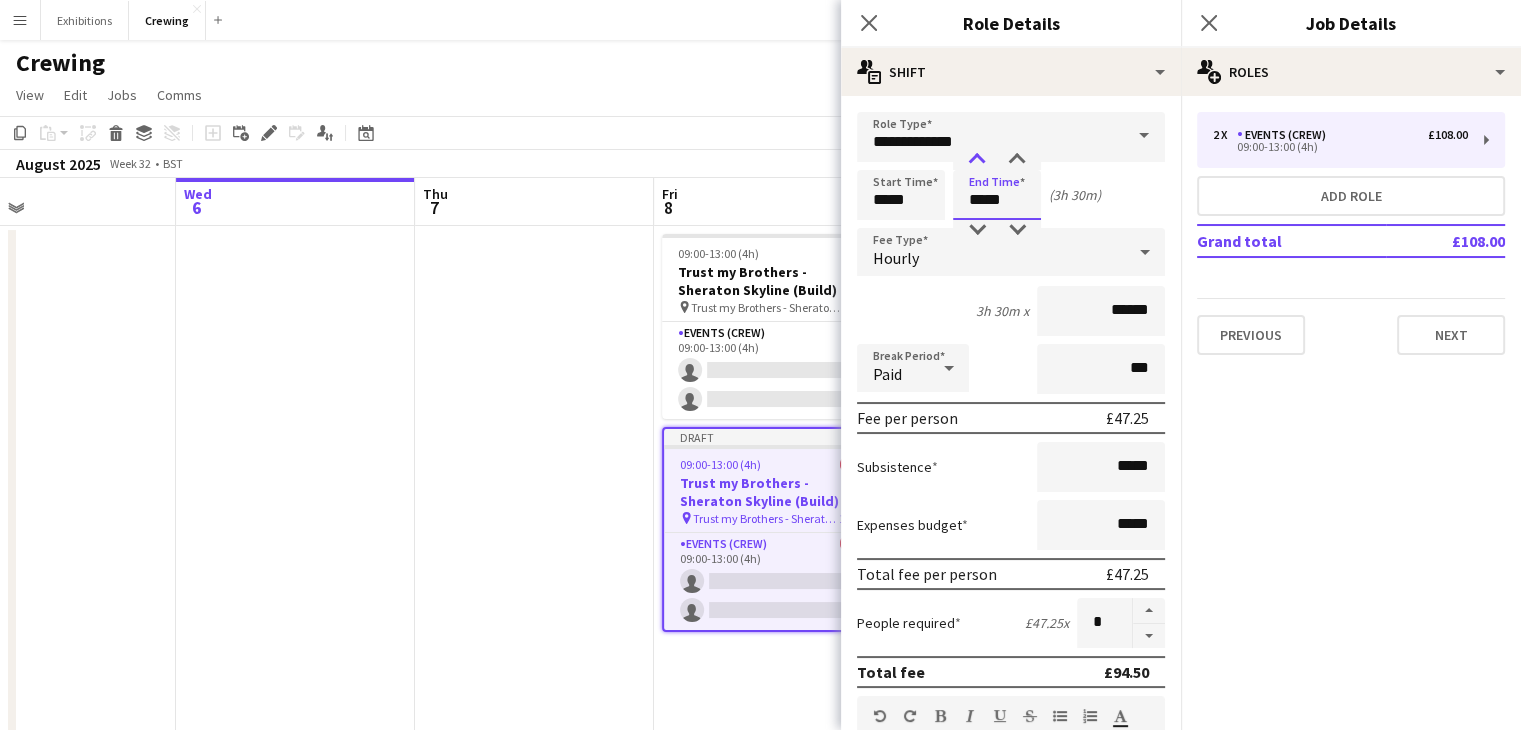 click at bounding box center [977, 160] 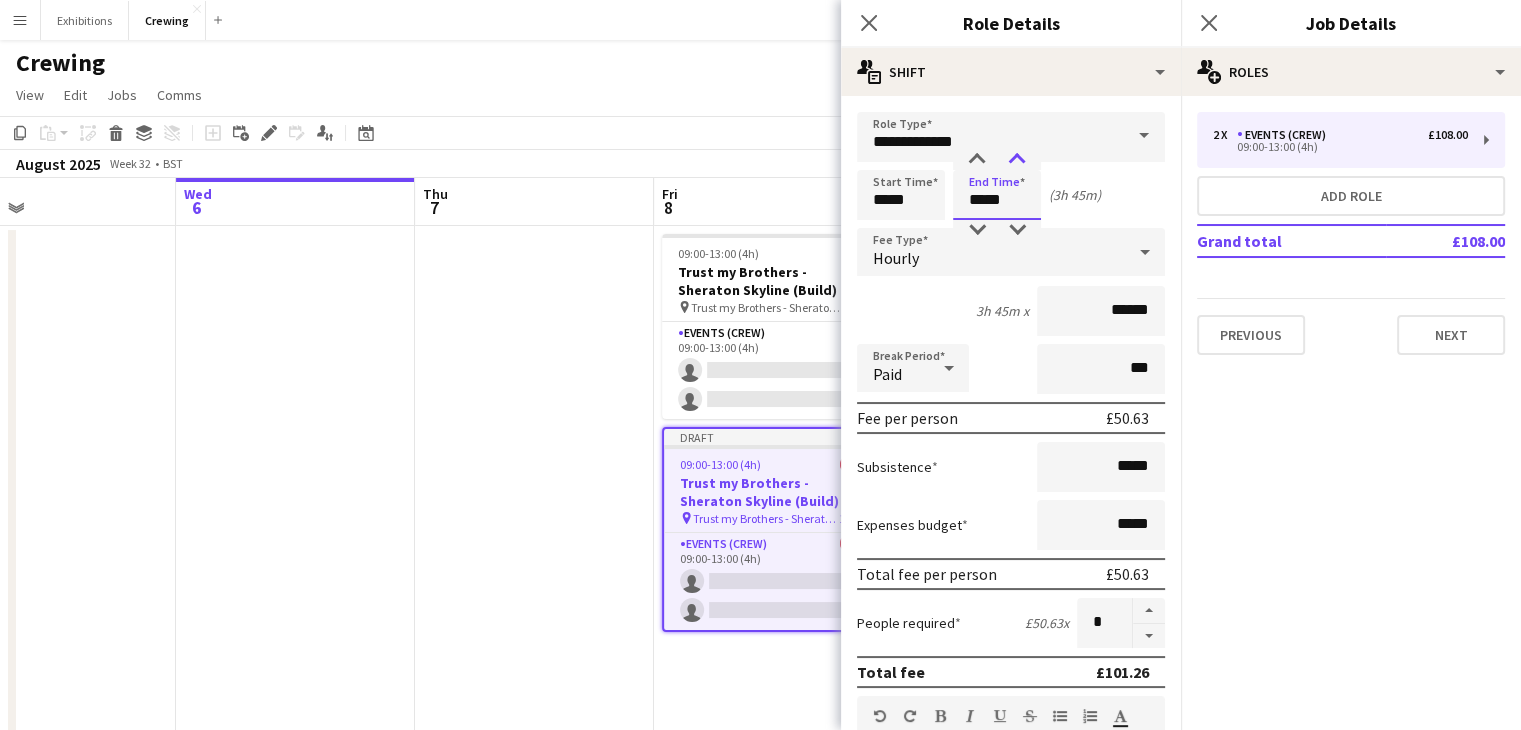 click at bounding box center (1017, 160) 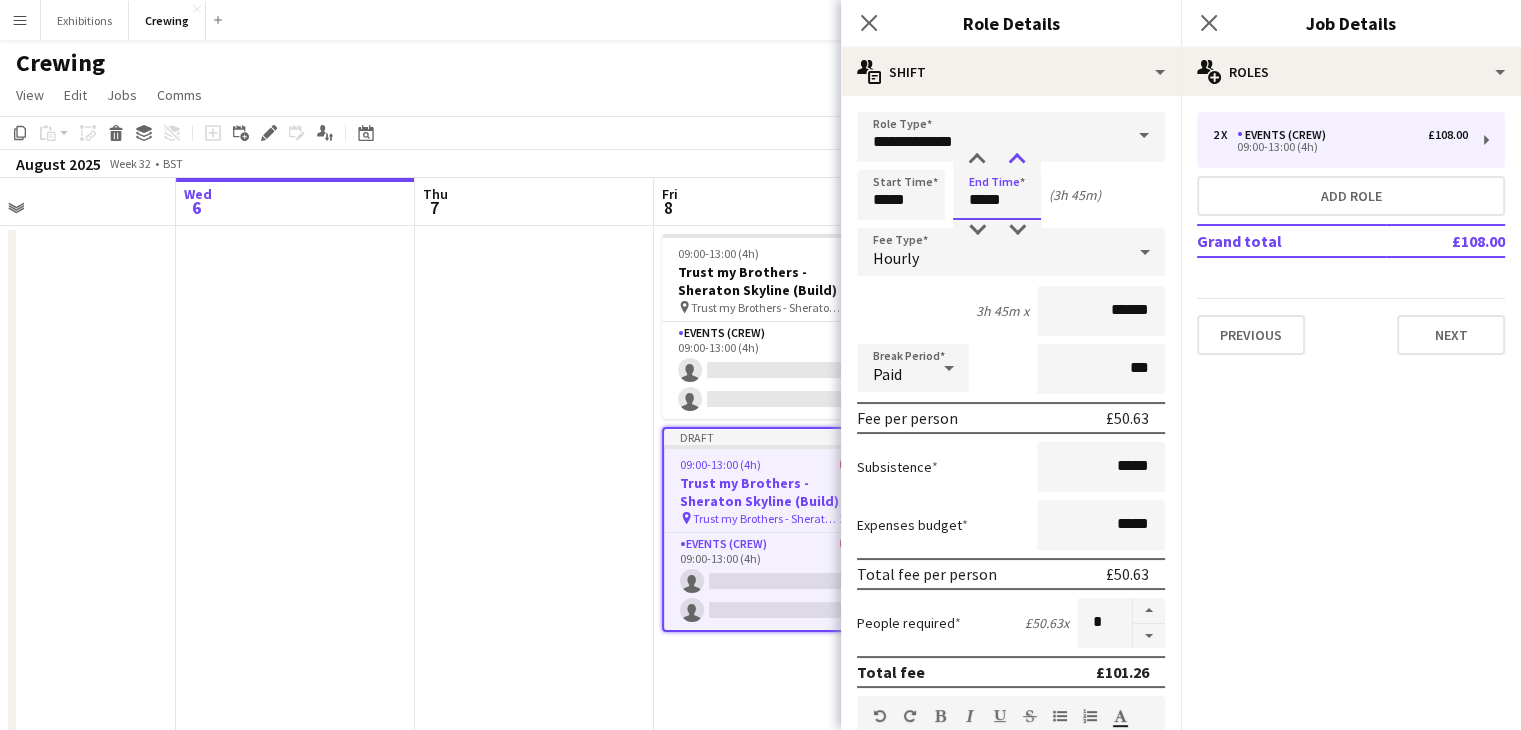 type on "*****" 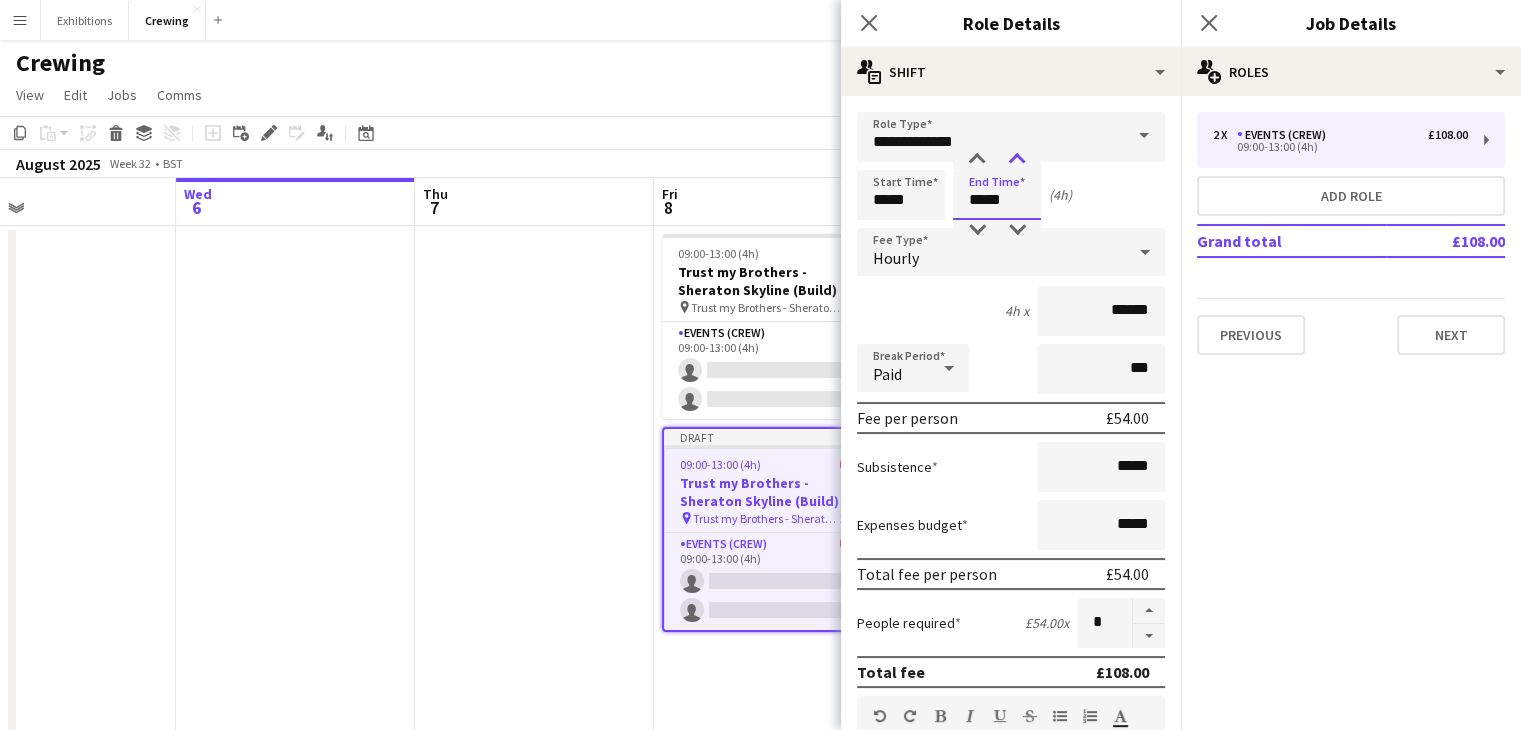 click at bounding box center [1017, 160] 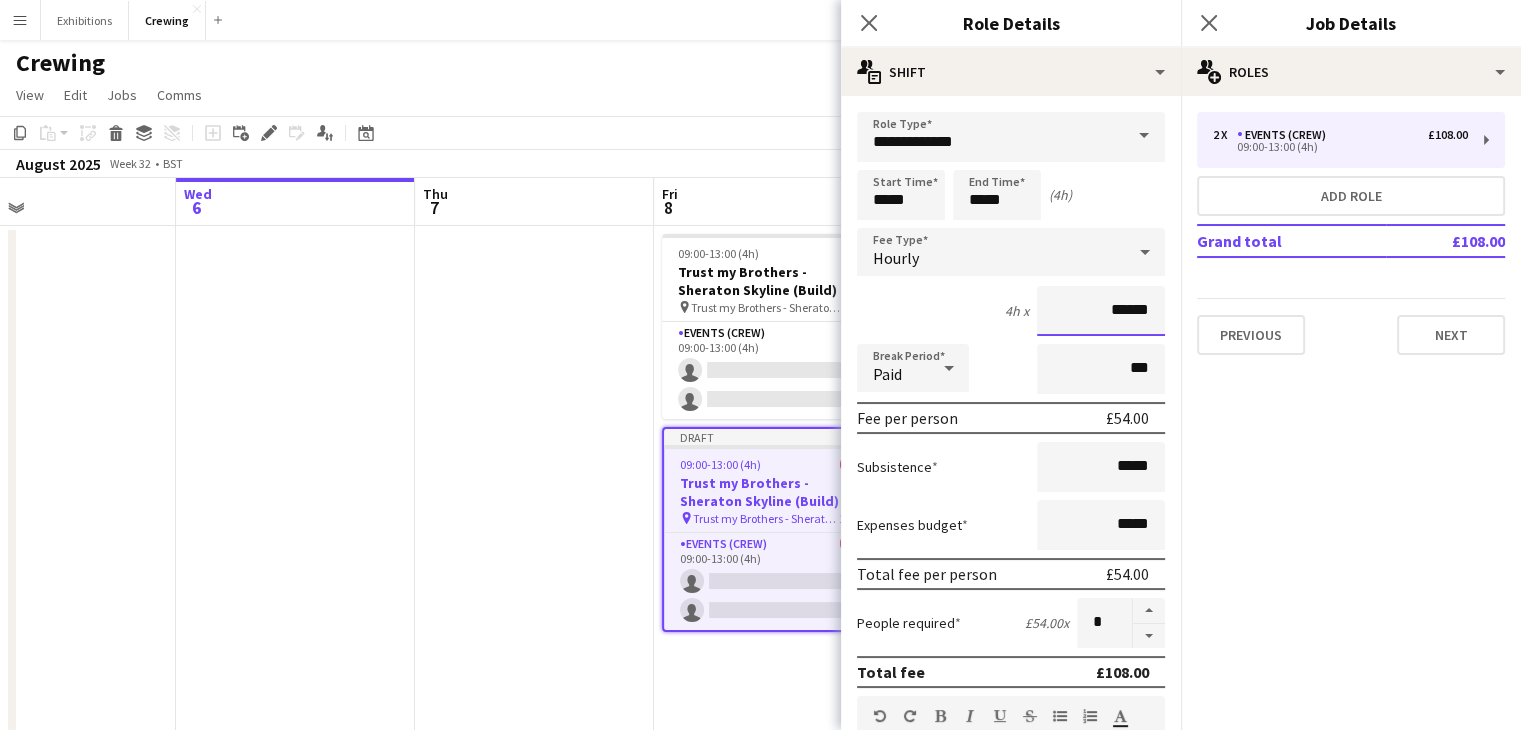 click on "******" at bounding box center [1101, 311] 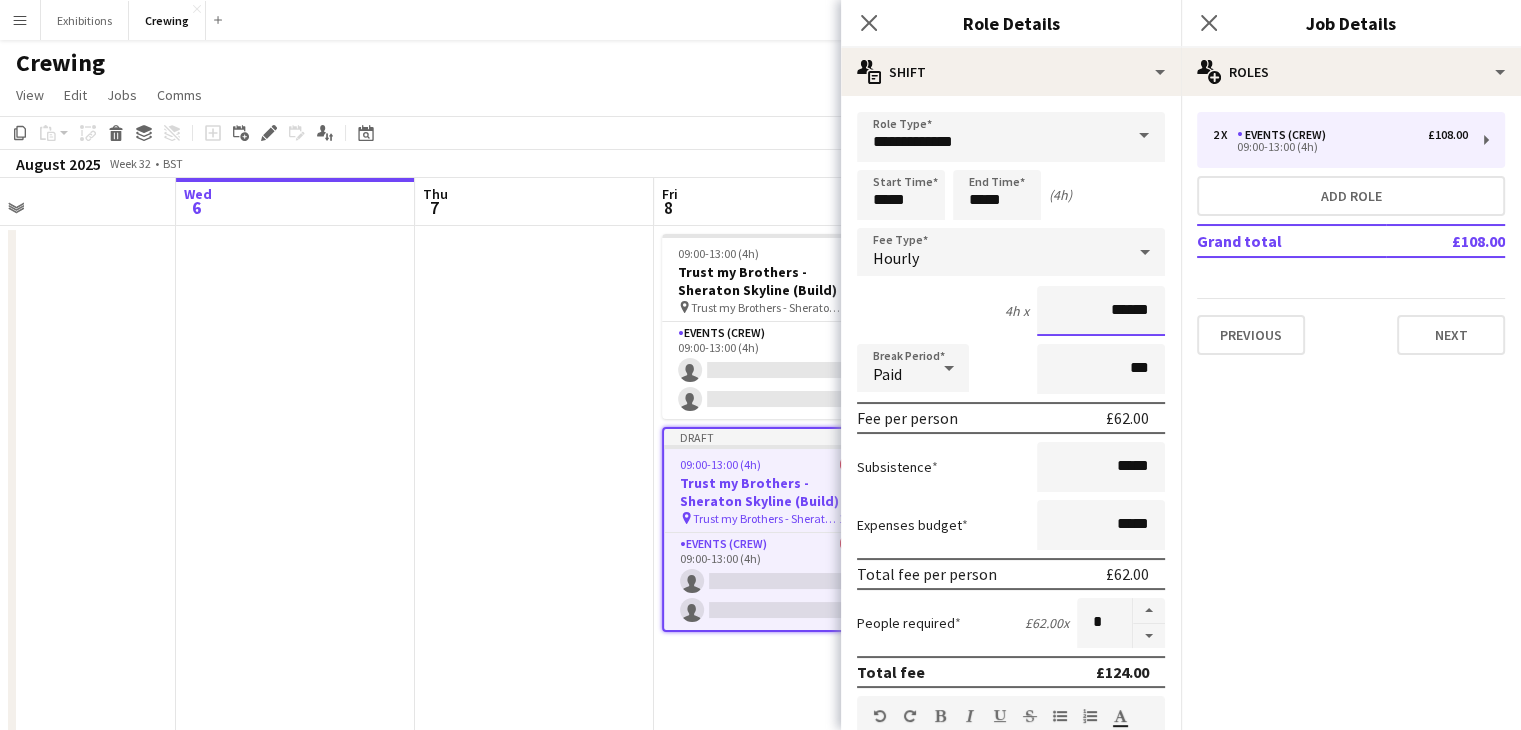 type on "******" 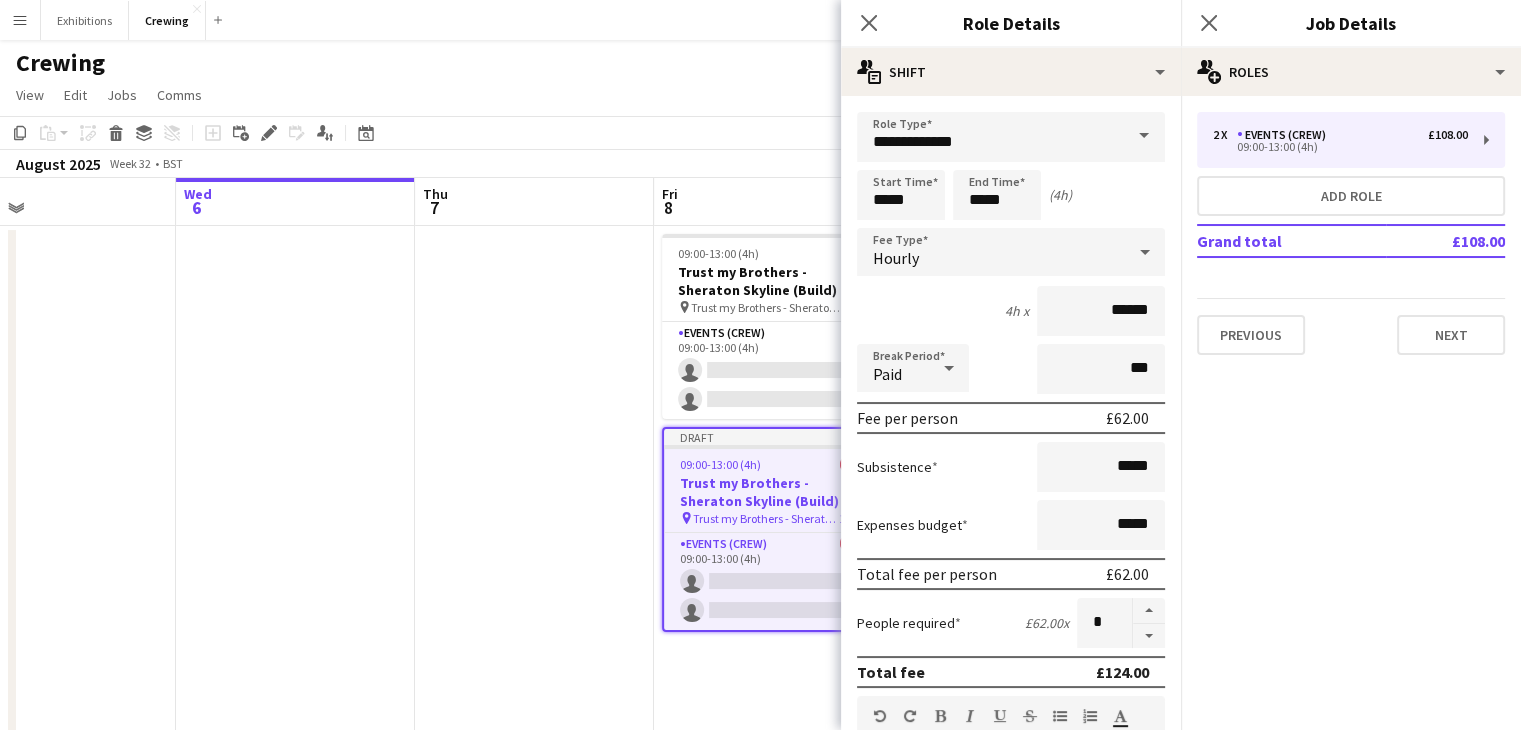 click on "4h x  ******" at bounding box center (1011, 311) 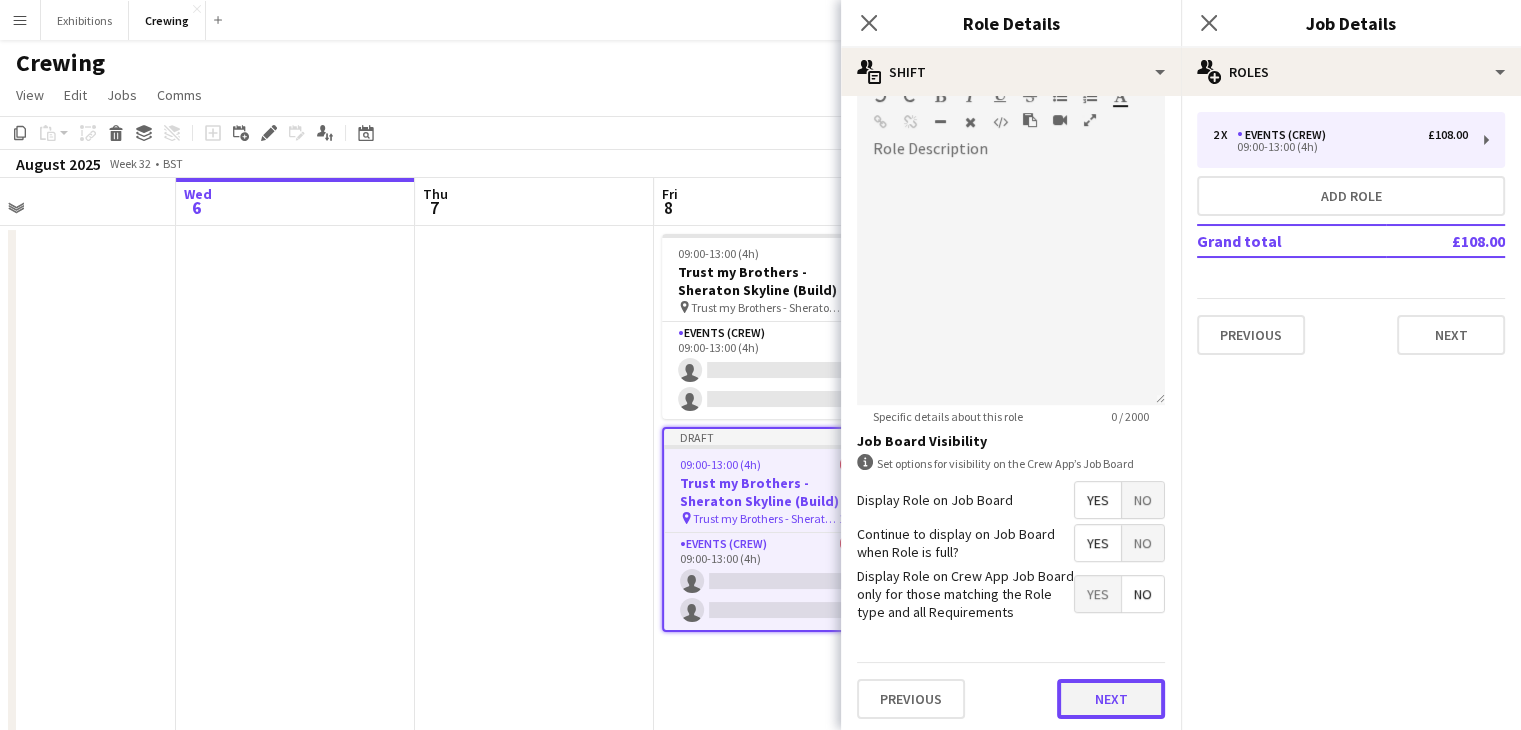 click on "Next" at bounding box center [1111, 699] 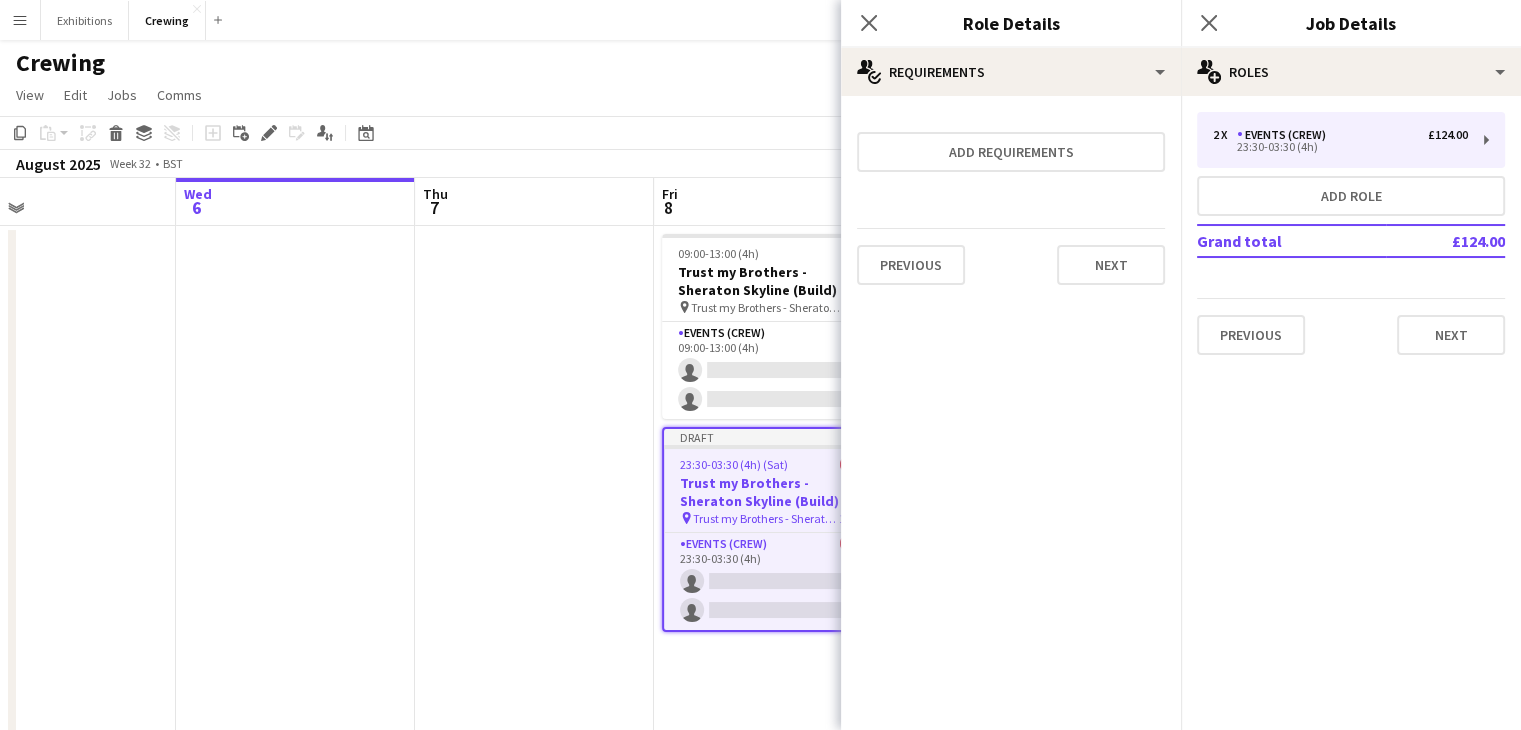 scroll, scrollTop: 0, scrollLeft: 0, axis: both 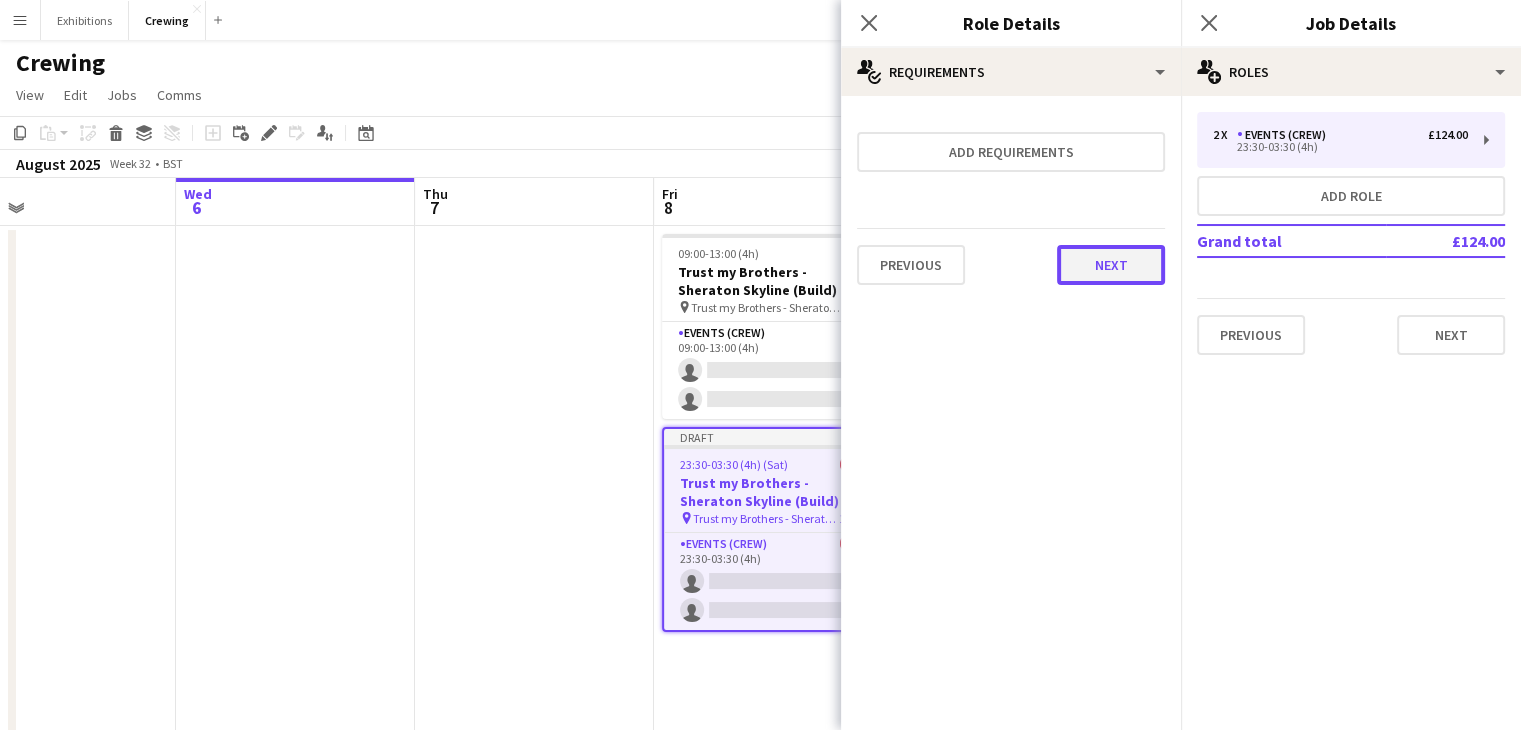 click on "Next" at bounding box center (1111, 265) 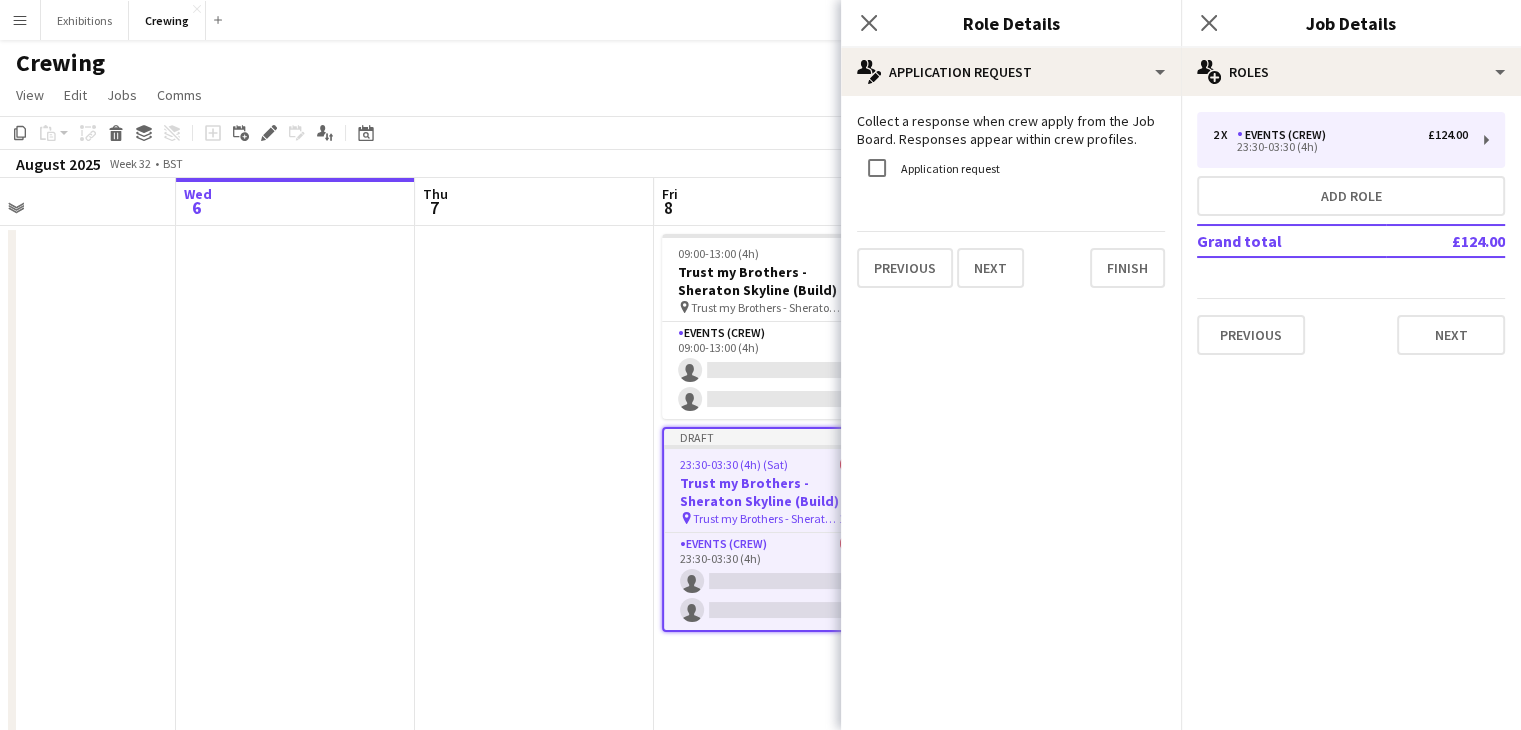 click on "Previous   Next   Finish" at bounding box center [1011, 259] 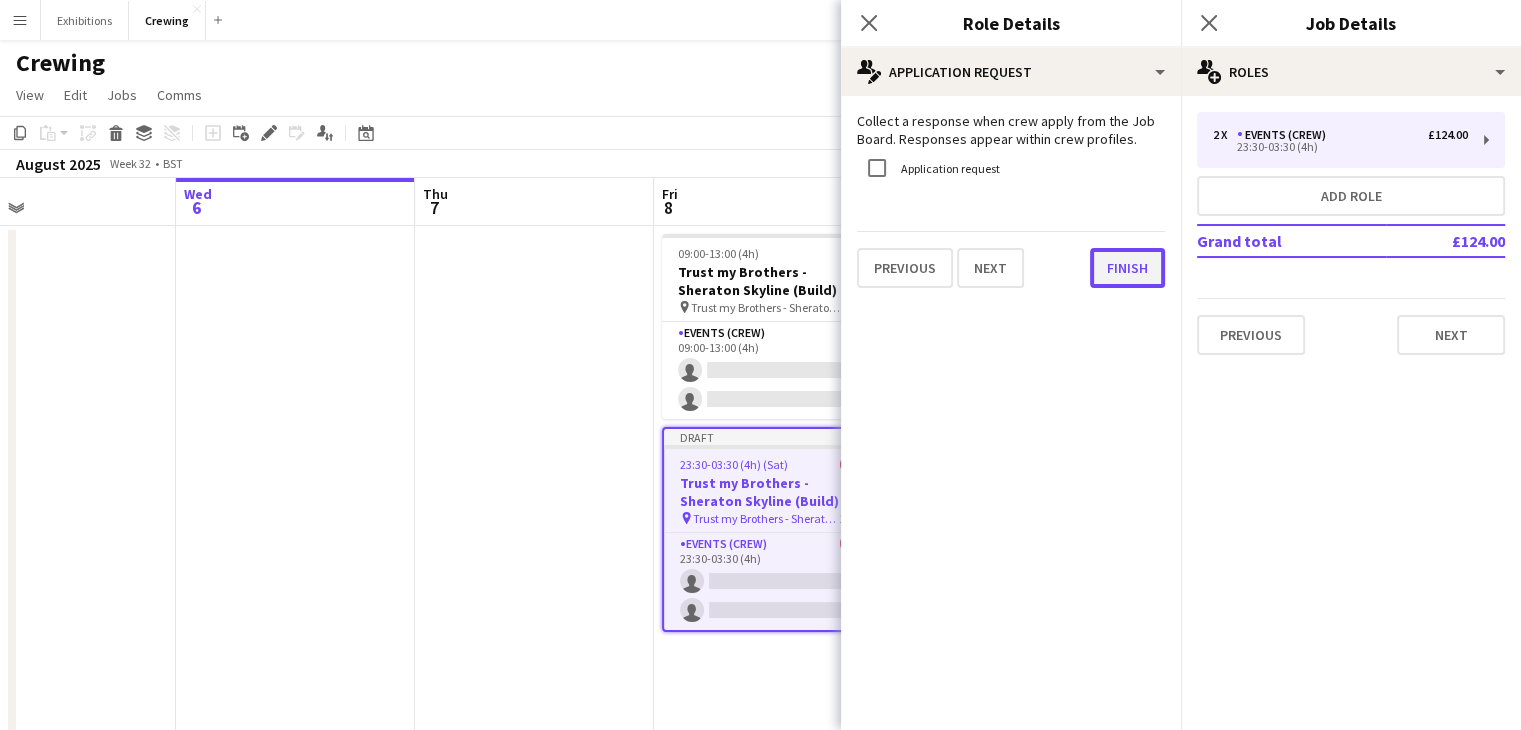 click on "Finish" at bounding box center (1127, 268) 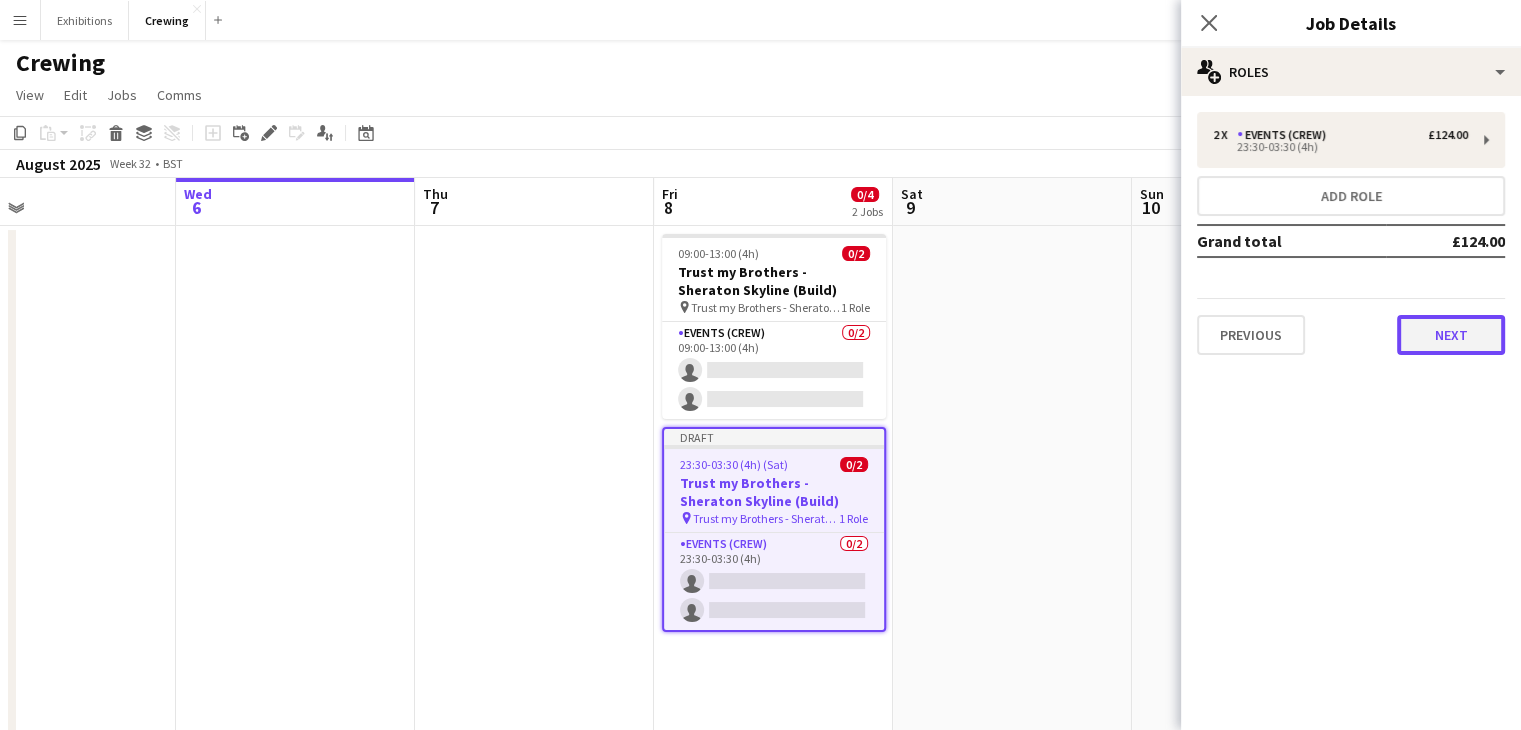 click on "Next" at bounding box center [1451, 335] 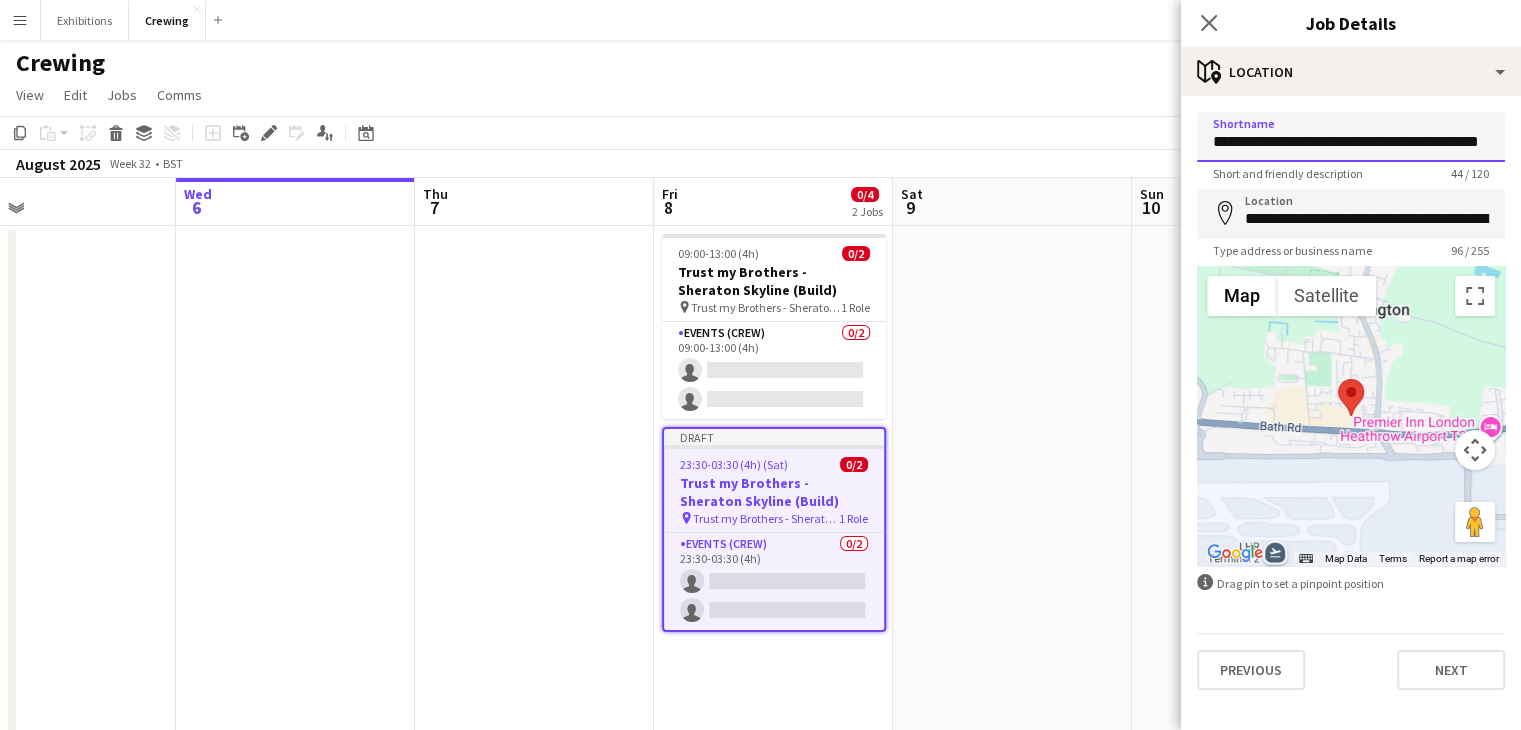 click on "**********" at bounding box center [1351, 137] 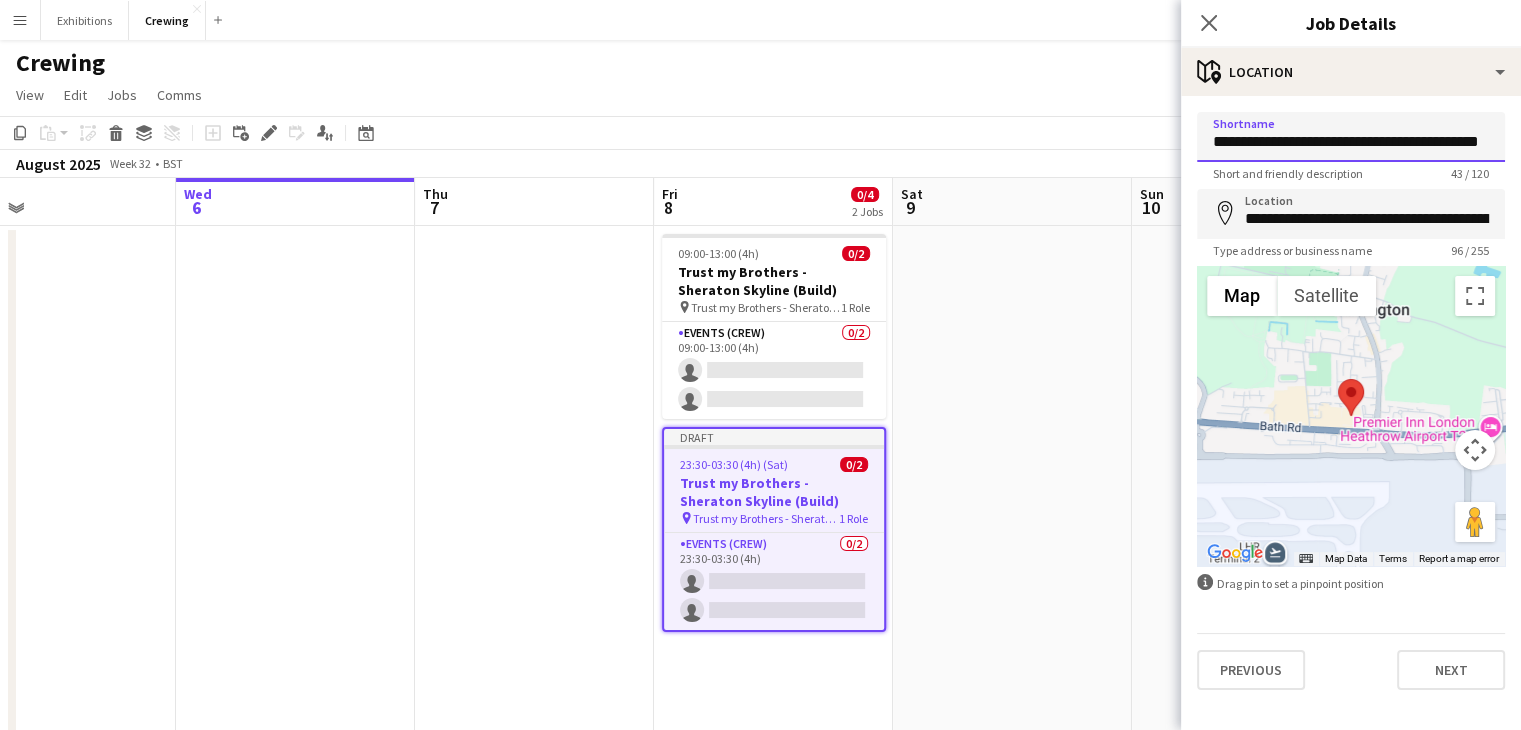 scroll, scrollTop: 0, scrollLeft: 11, axis: horizontal 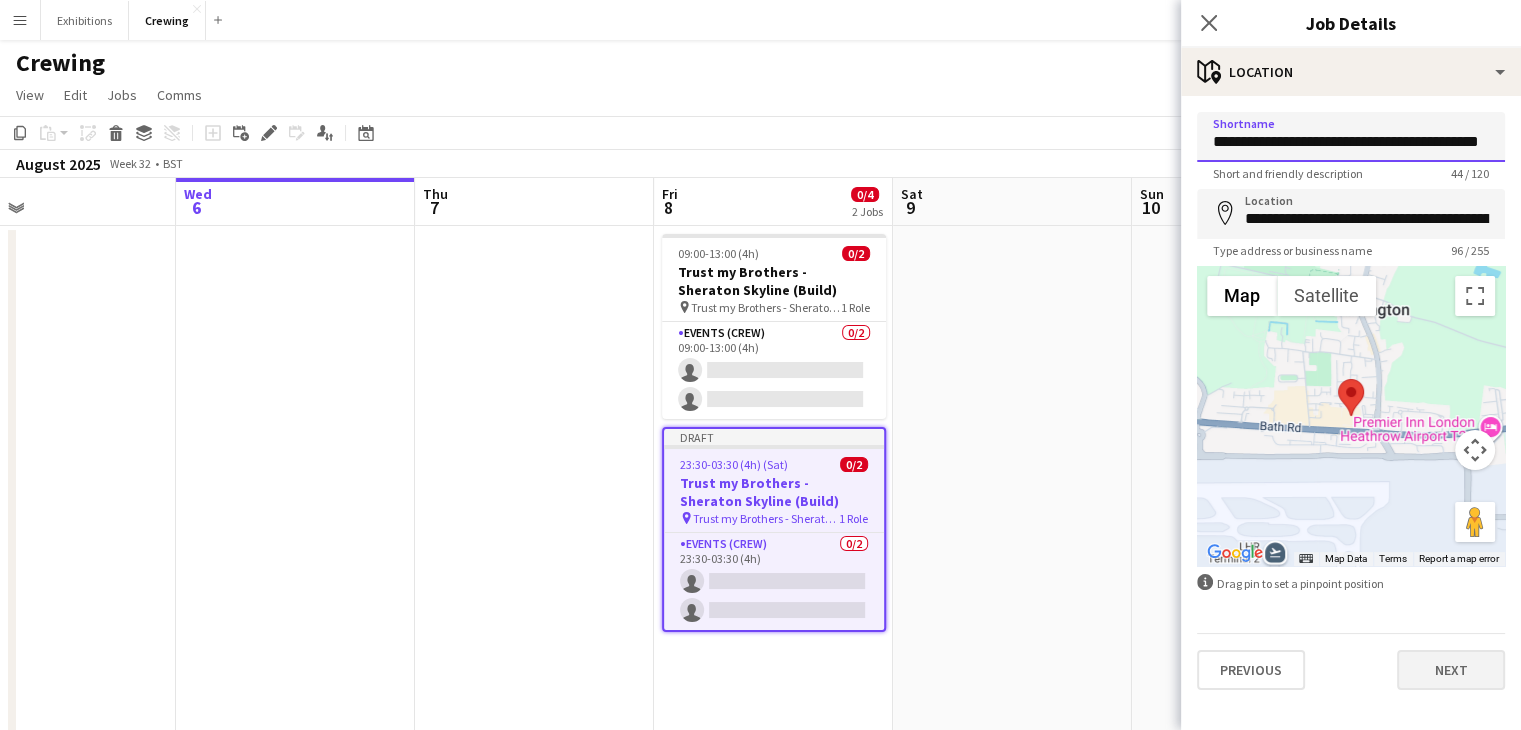 type on "**********" 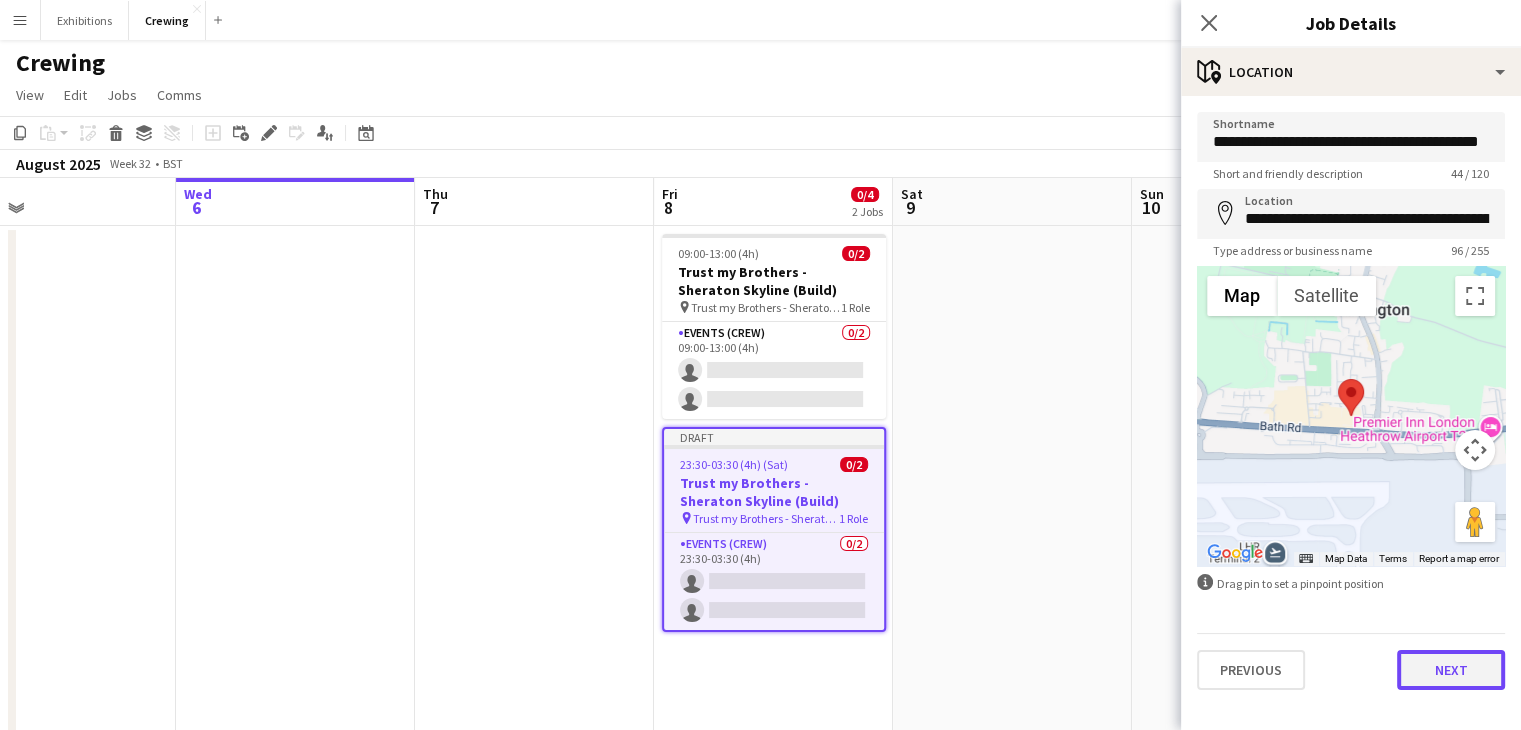 scroll, scrollTop: 0, scrollLeft: 0, axis: both 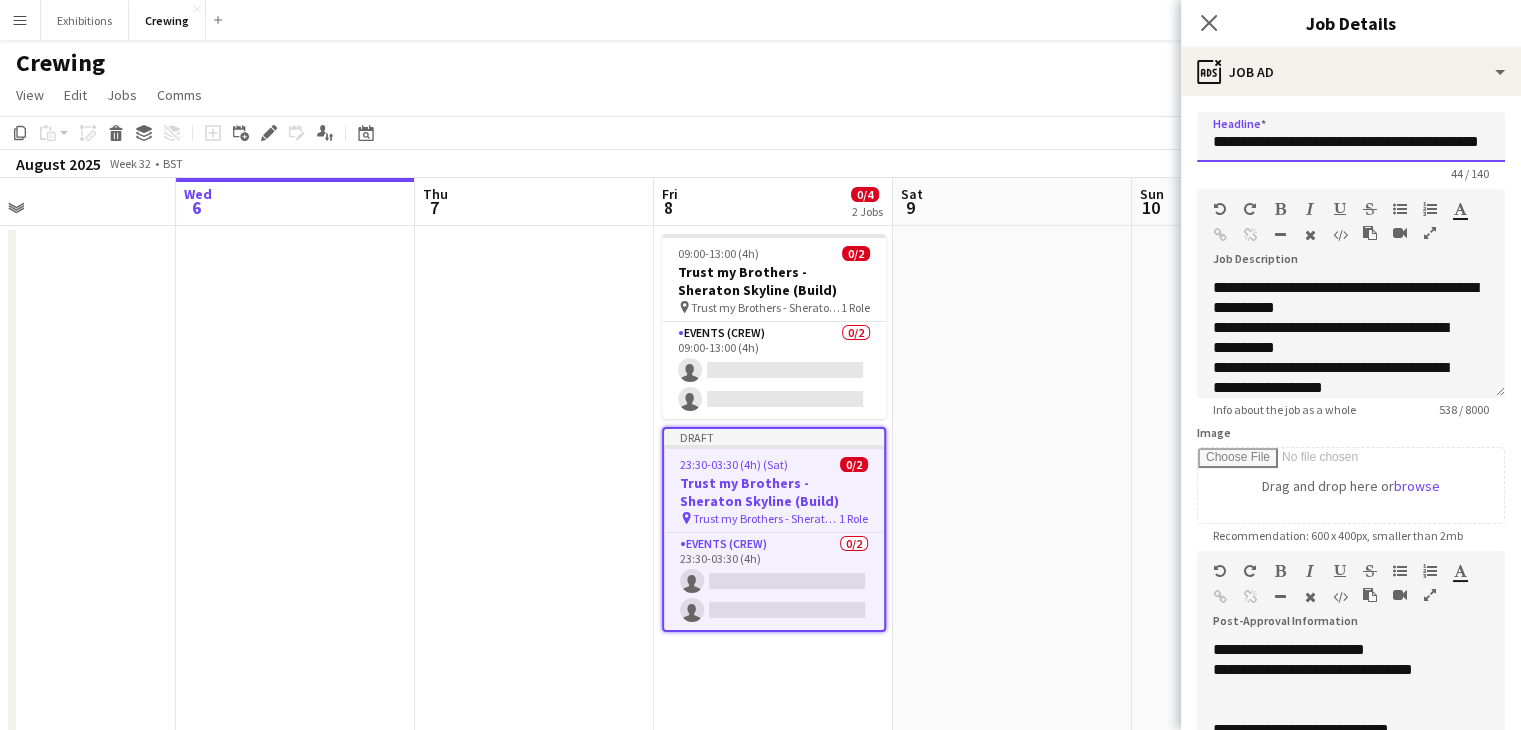 click on "**********" at bounding box center (1351, 137) 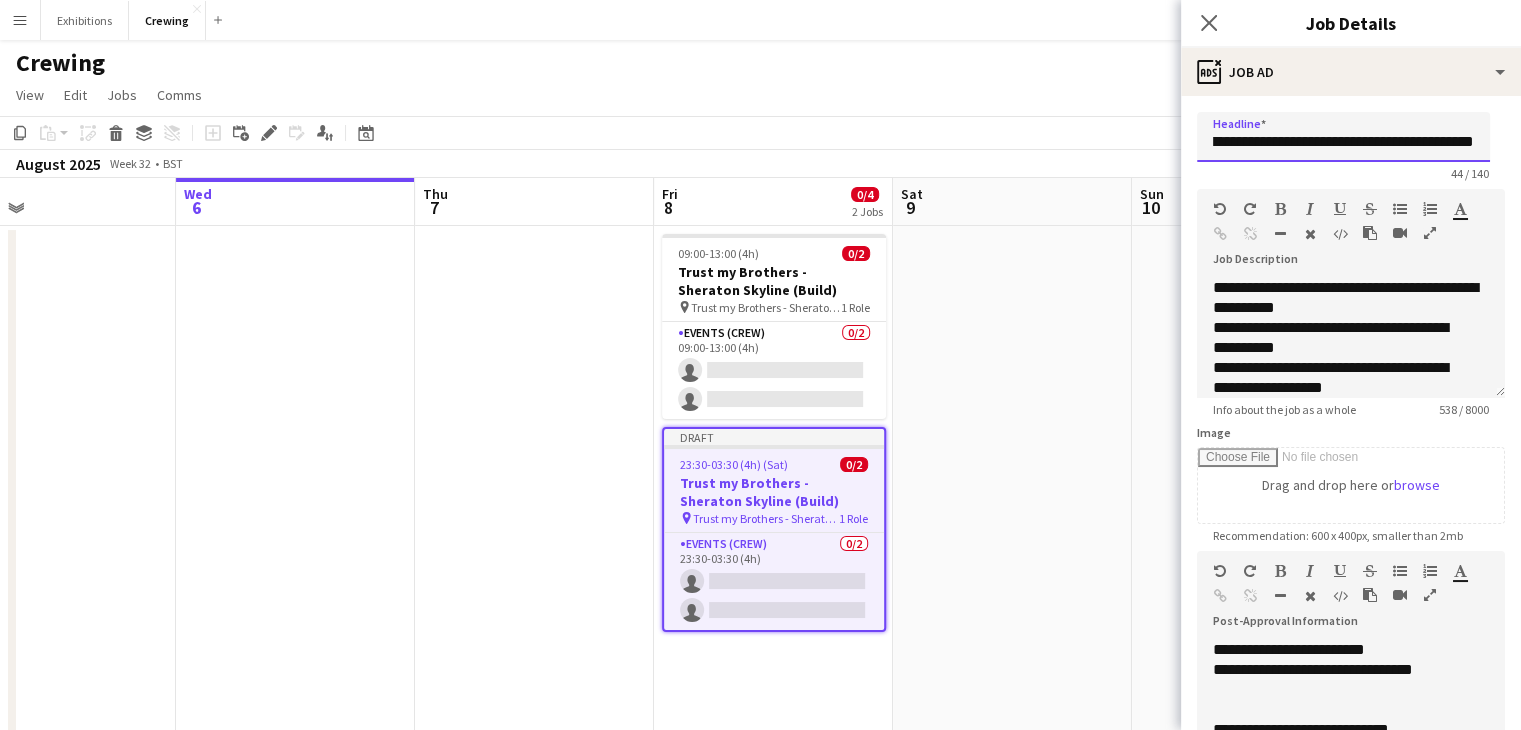 scroll, scrollTop: 0, scrollLeft: 28, axis: horizontal 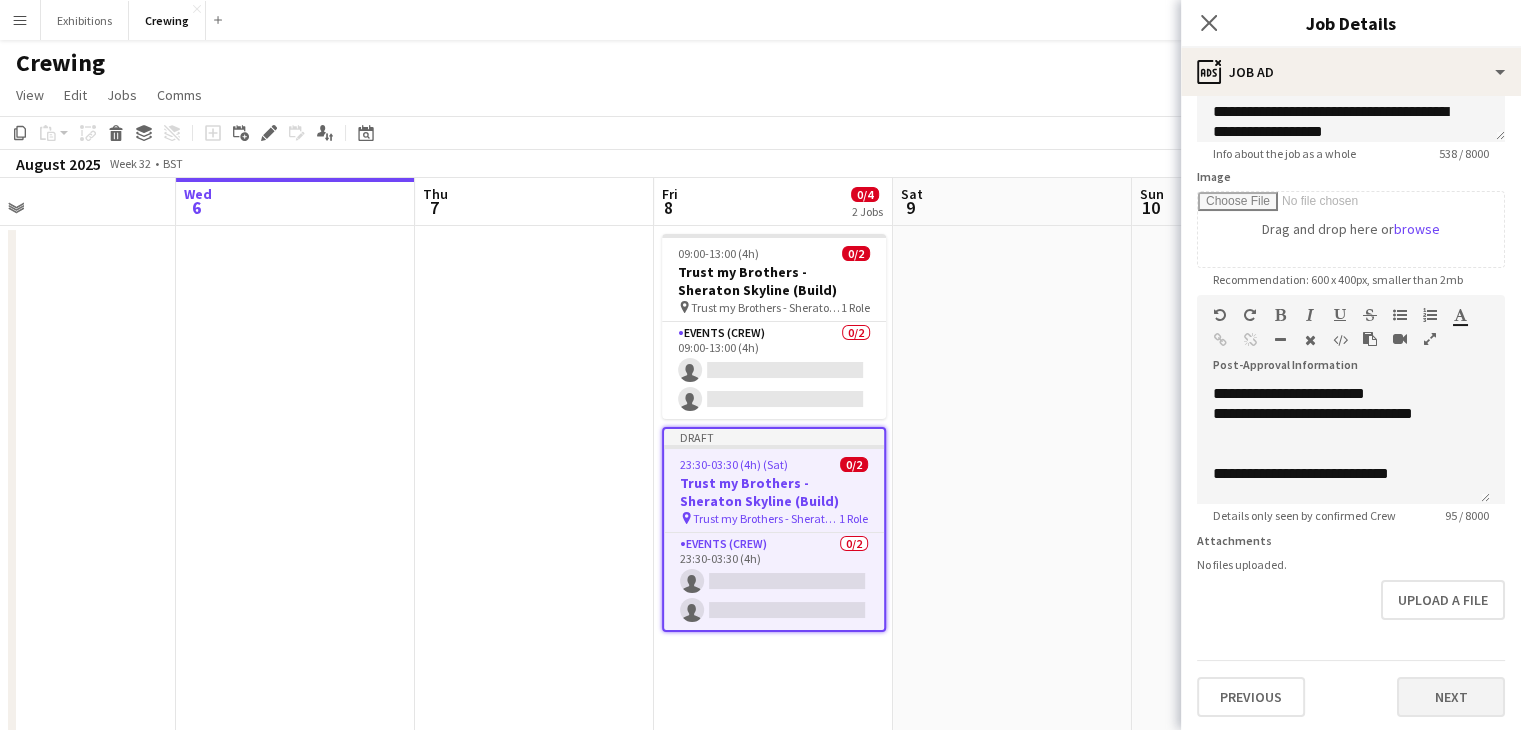 type on "**********" 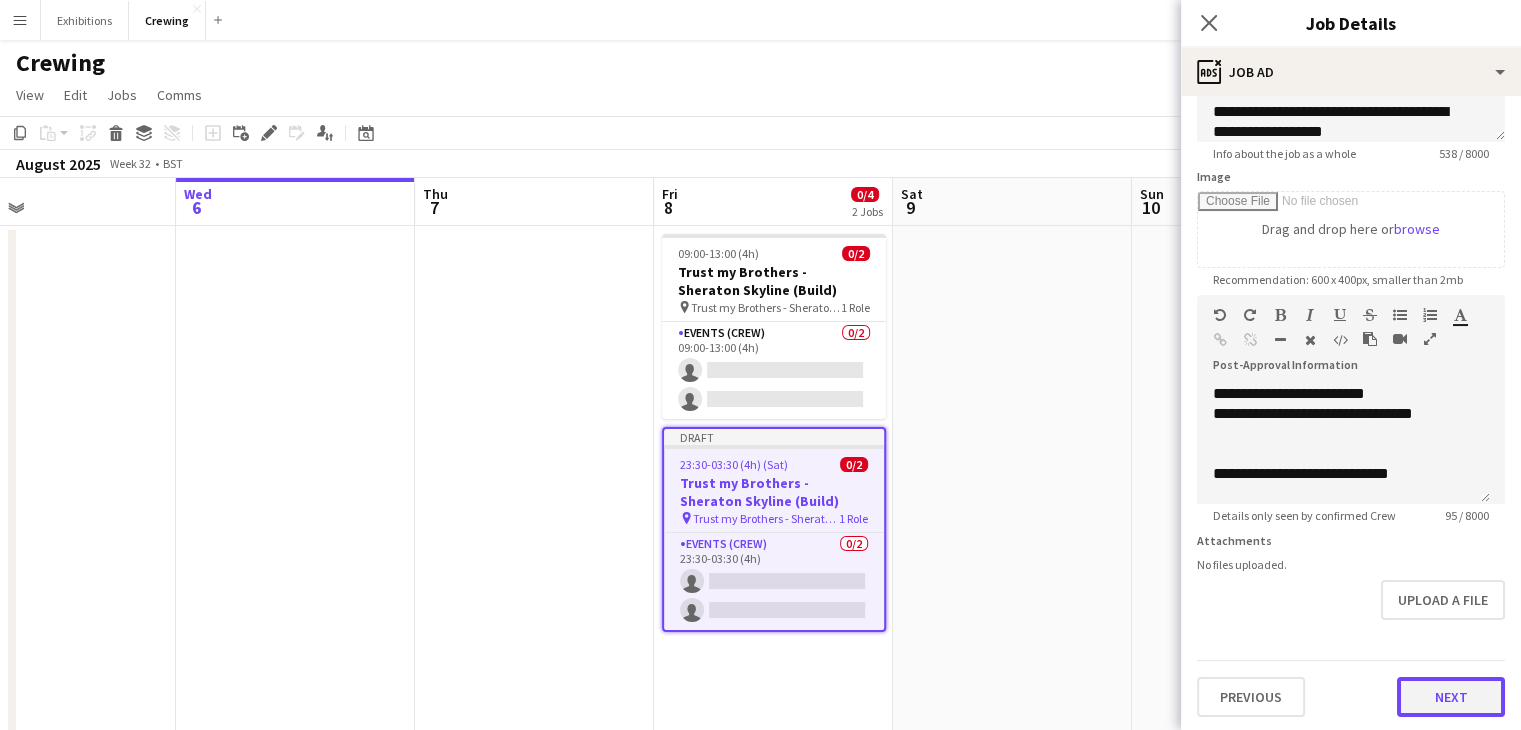 scroll, scrollTop: 0, scrollLeft: 0, axis: both 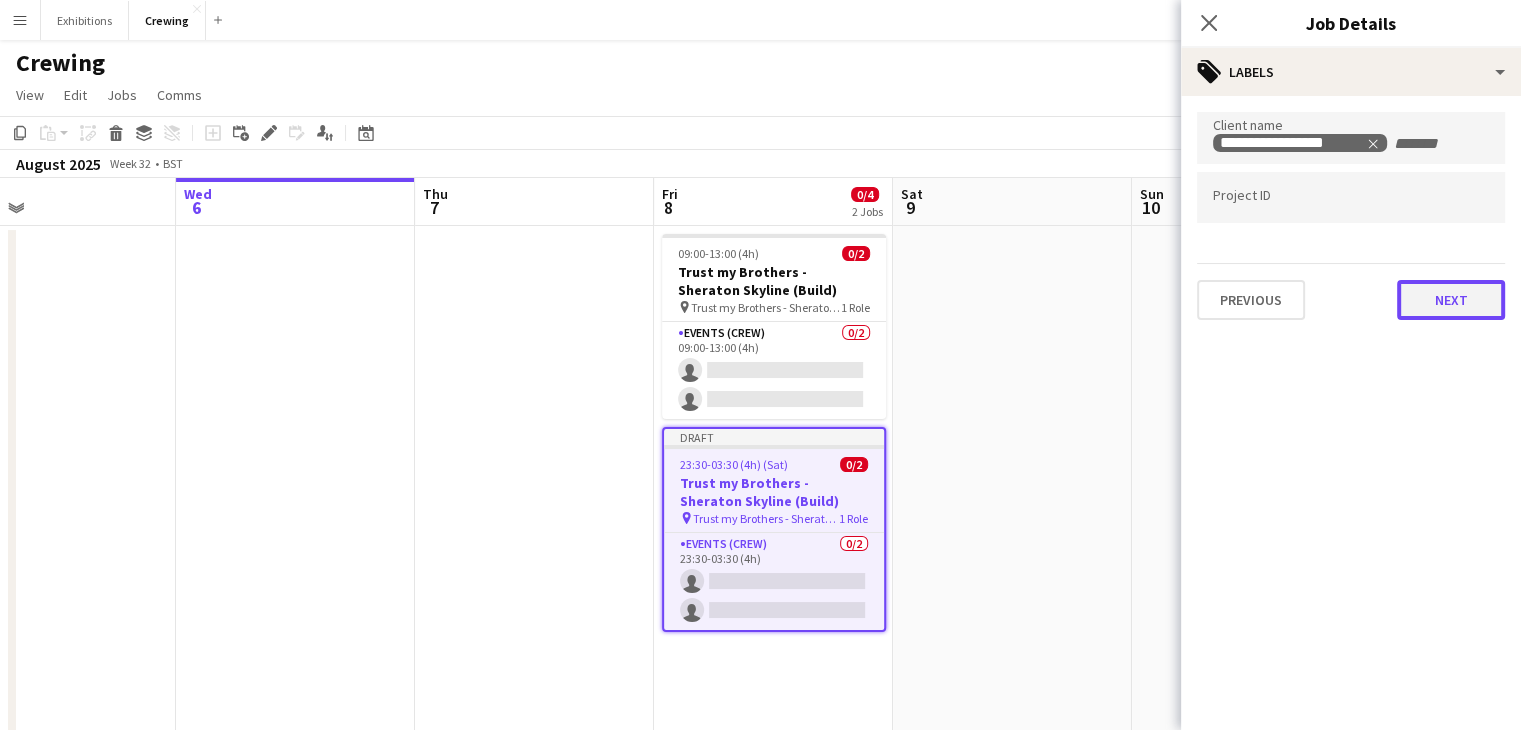 click on "**********" at bounding box center [1351, 216] 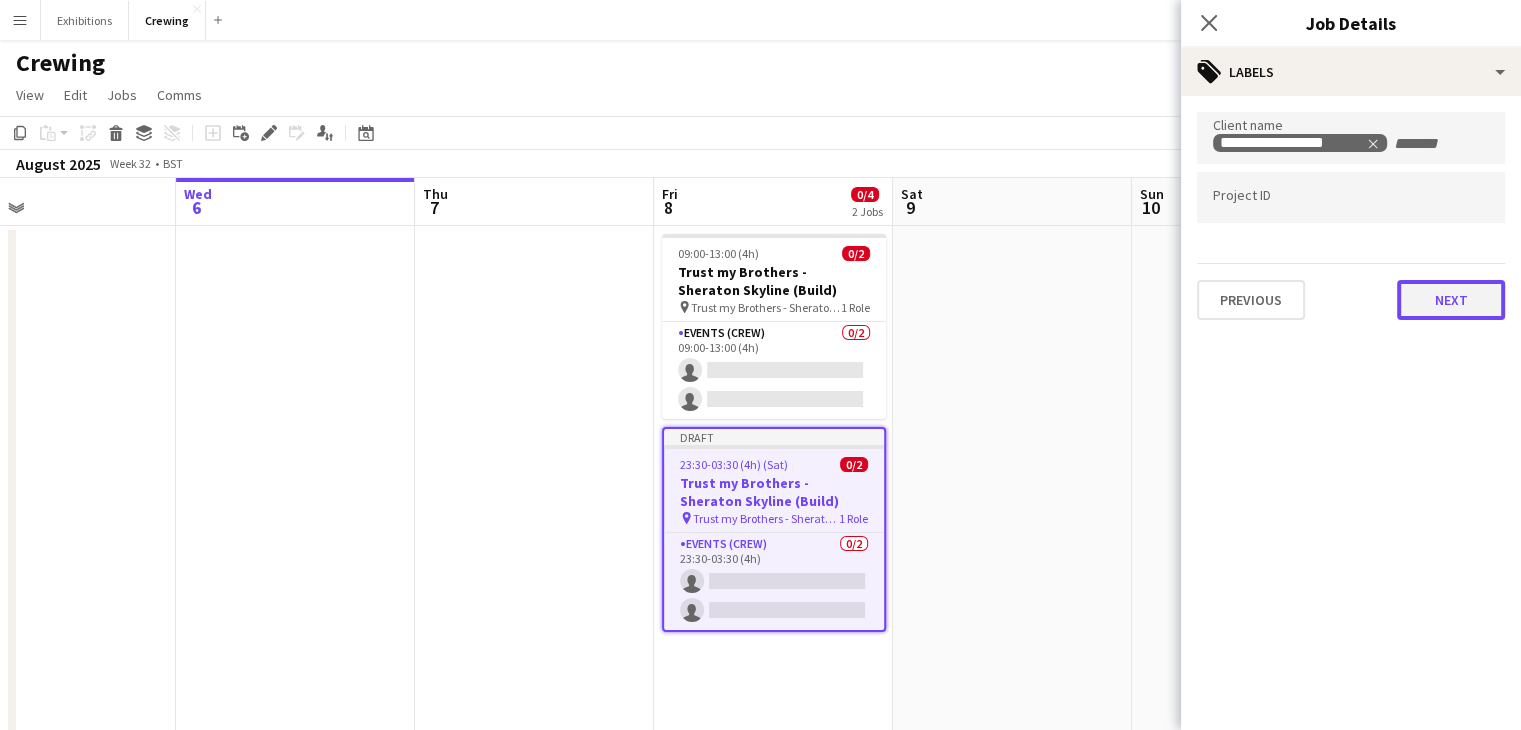 click on "Next" at bounding box center [1451, 300] 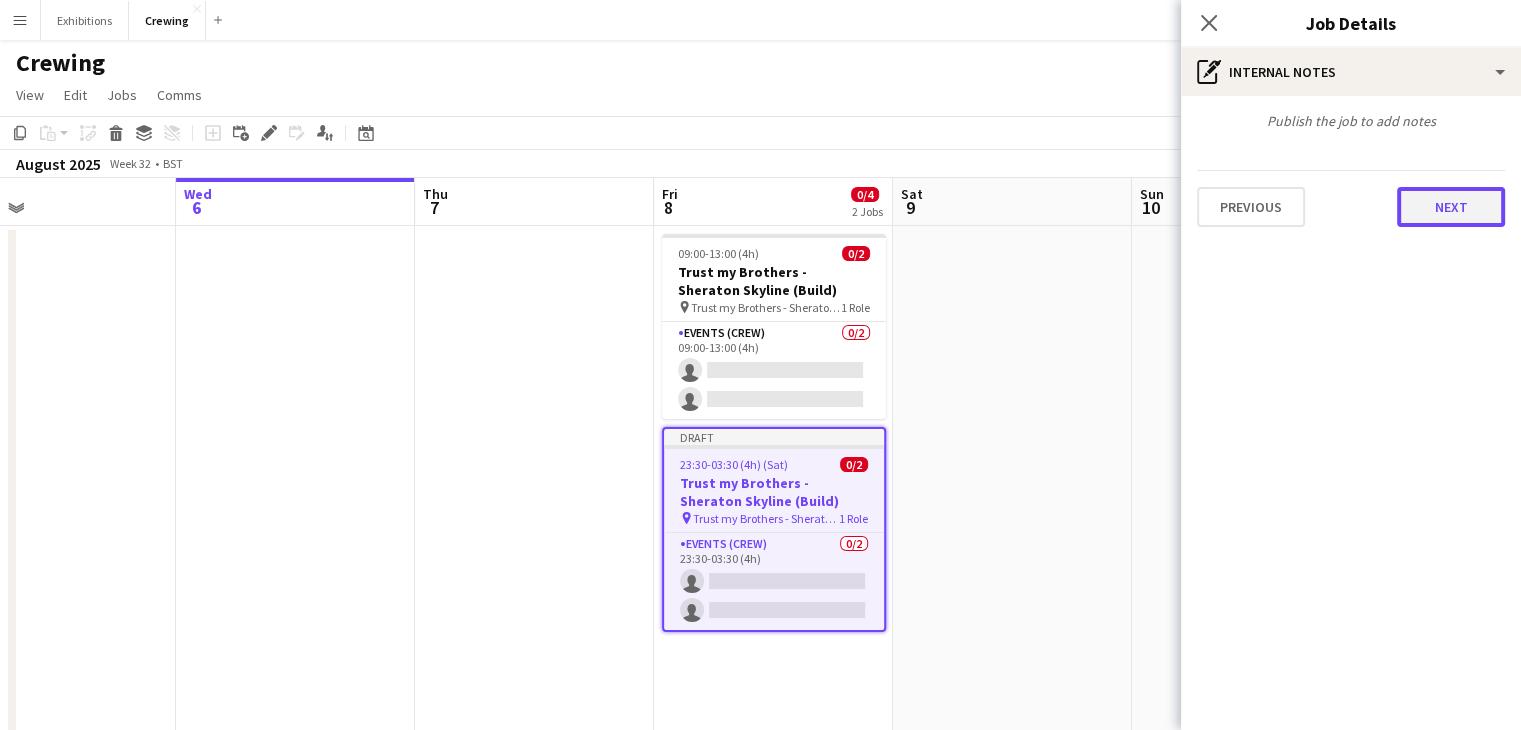 click on "Next" at bounding box center (1451, 207) 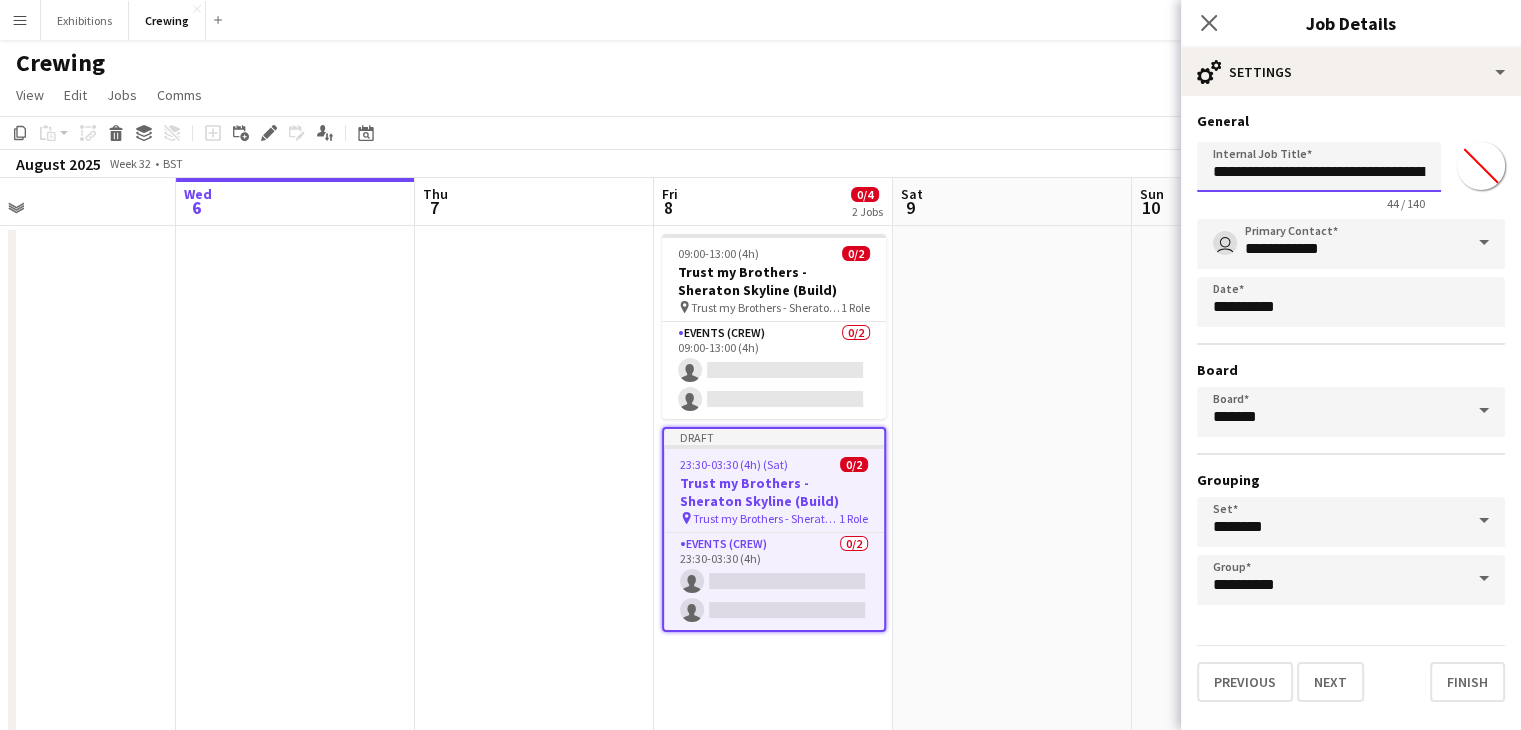 click on "**********" at bounding box center [1319, 167] 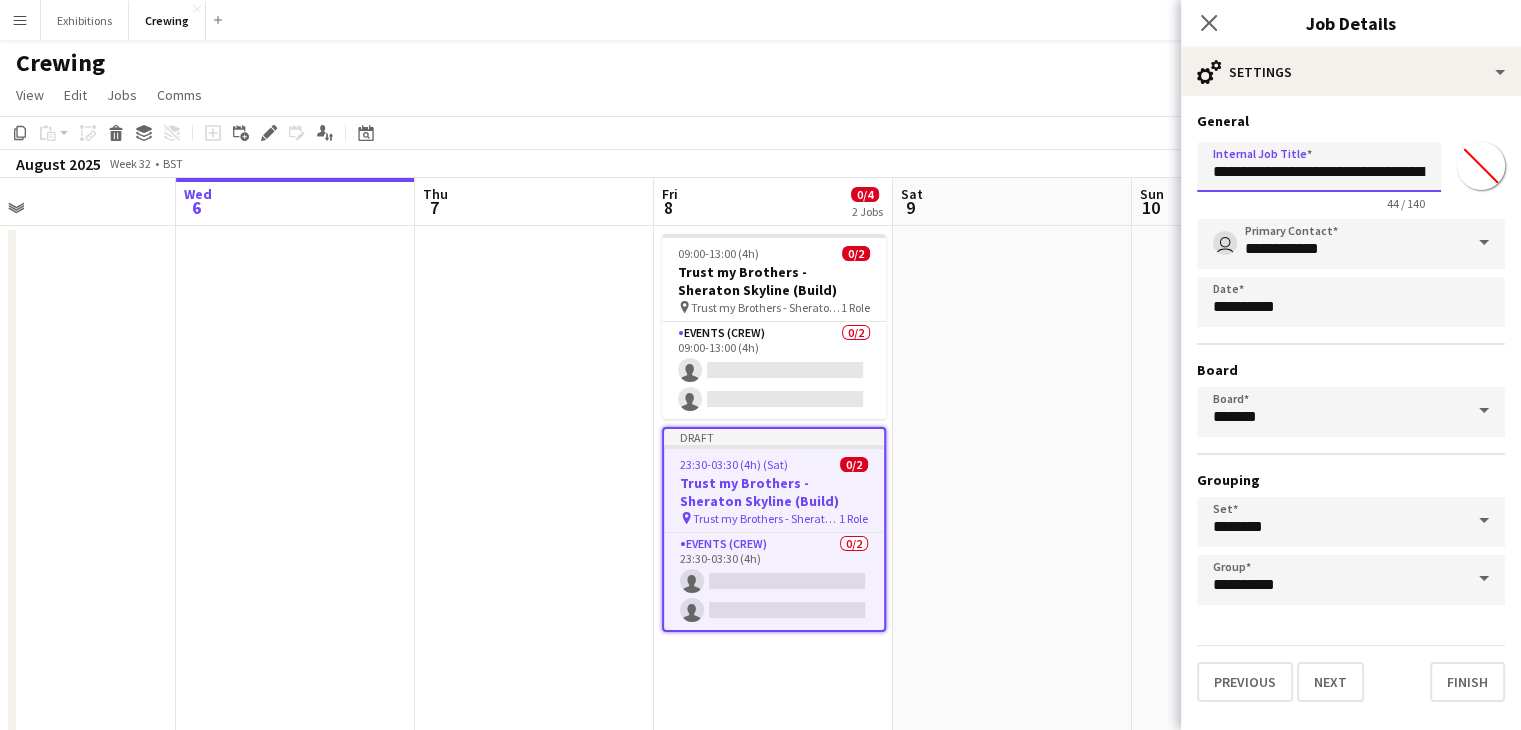 scroll, scrollTop: 0, scrollLeft: 78, axis: horizontal 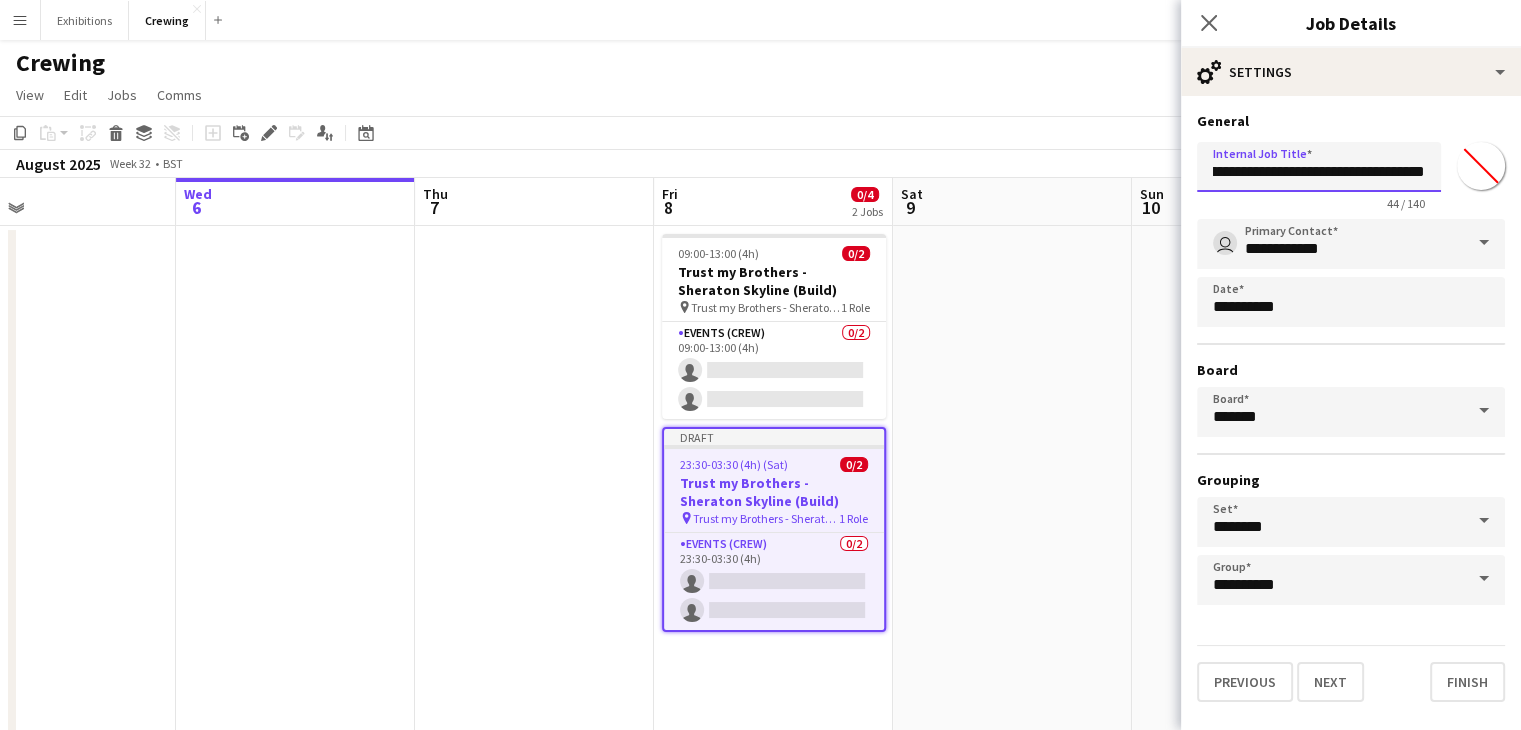 click on "**********" at bounding box center [1319, 167] 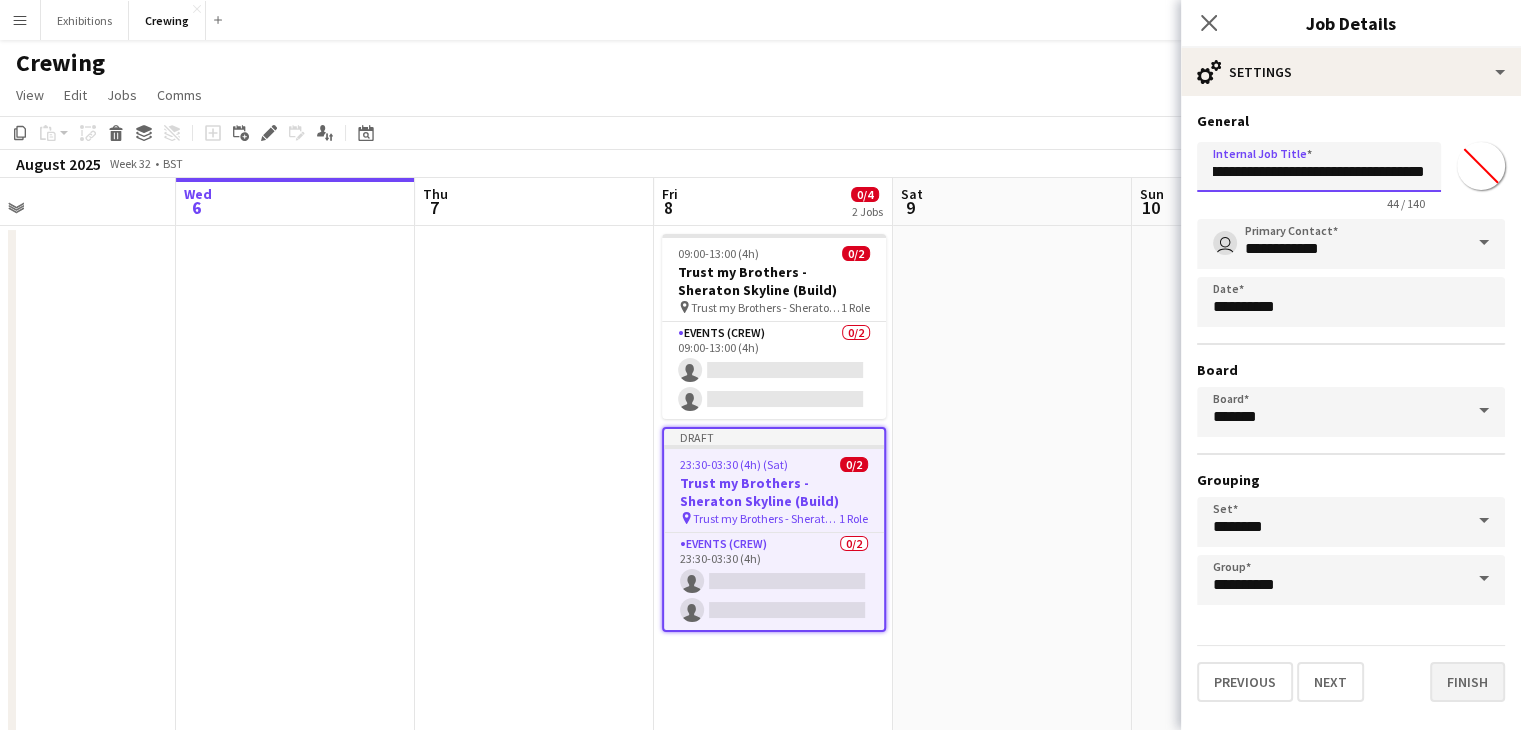 type on "**********" 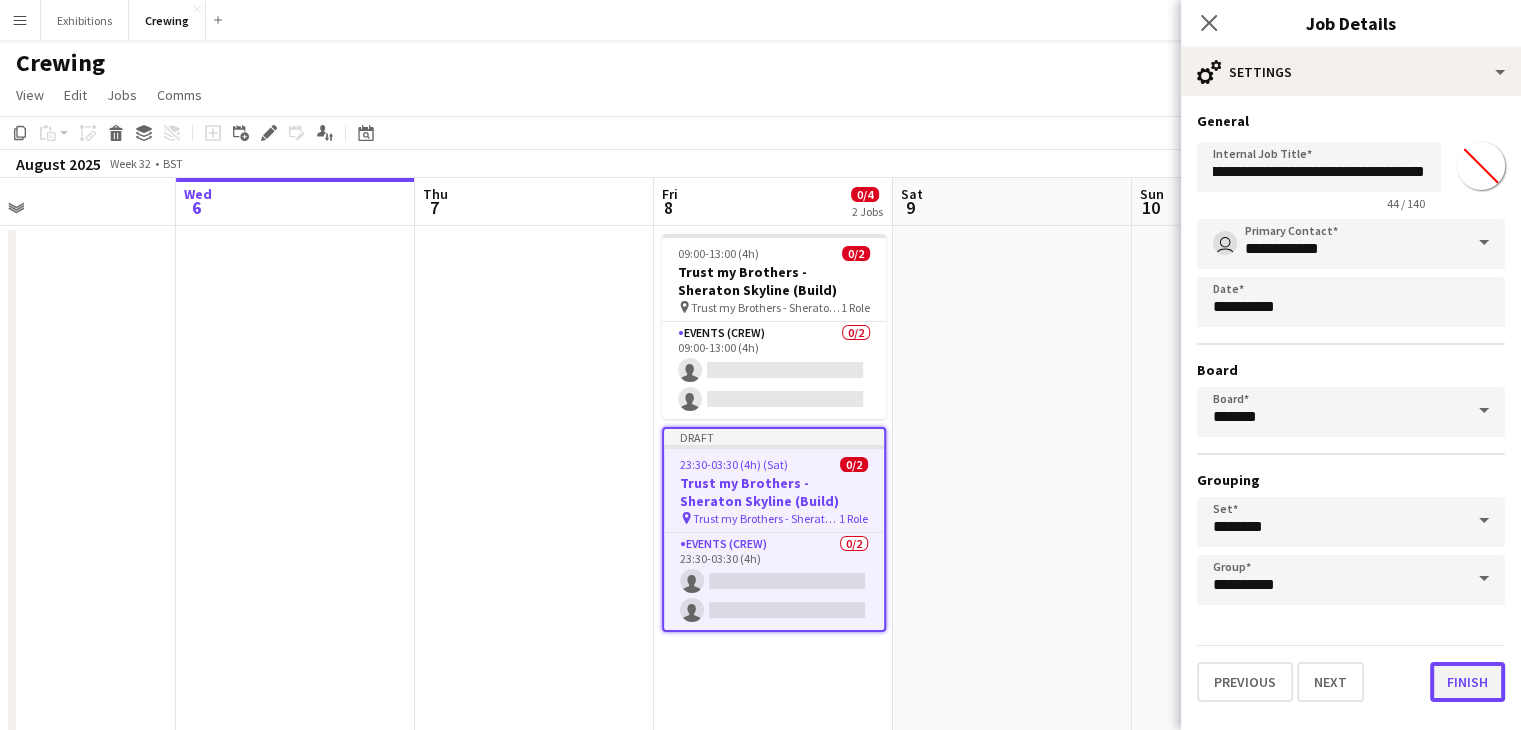scroll, scrollTop: 0, scrollLeft: 0, axis: both 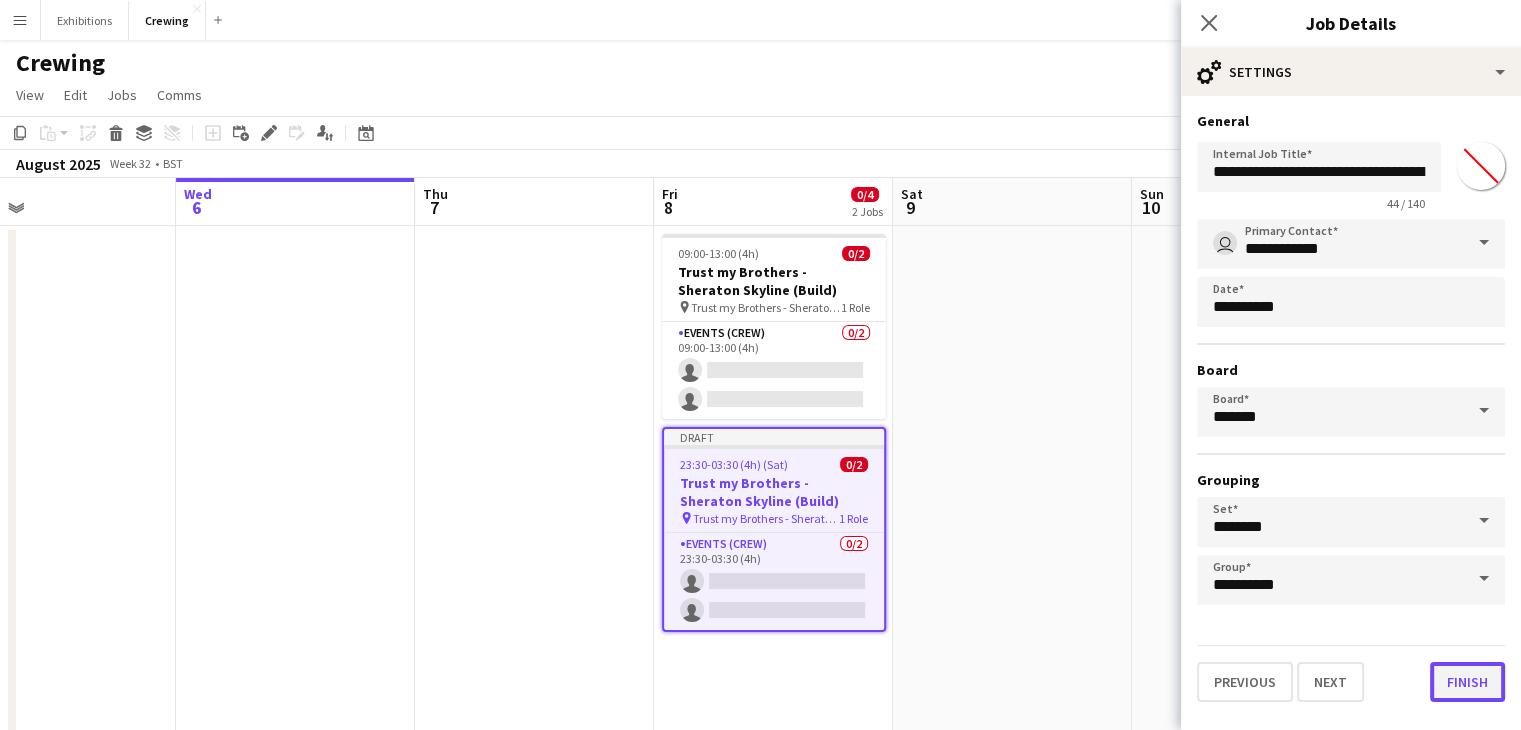 click on "Finish" at bounding box center (1467, 682) 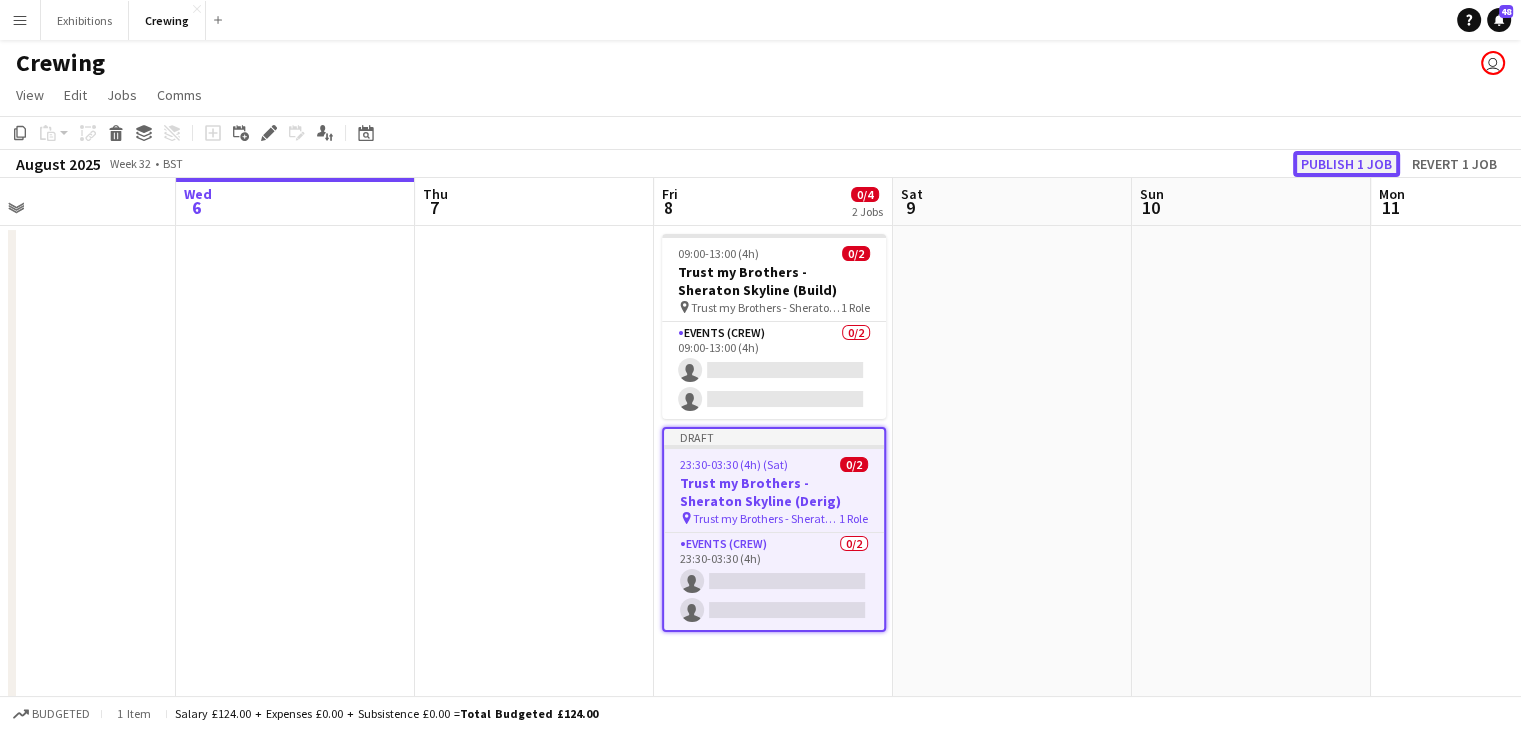 click on "Publish 1 job" 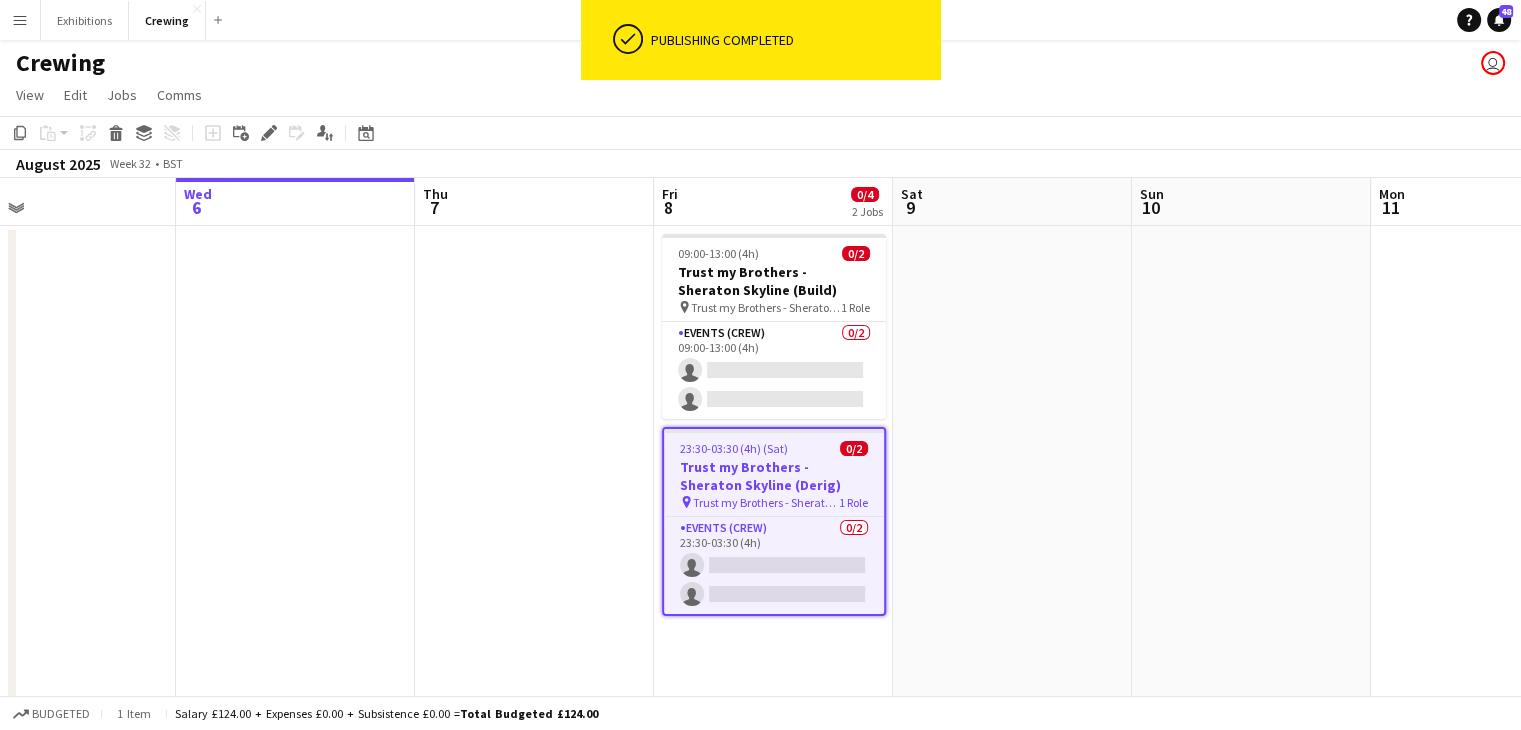 click at bounding box center (1012, 557) 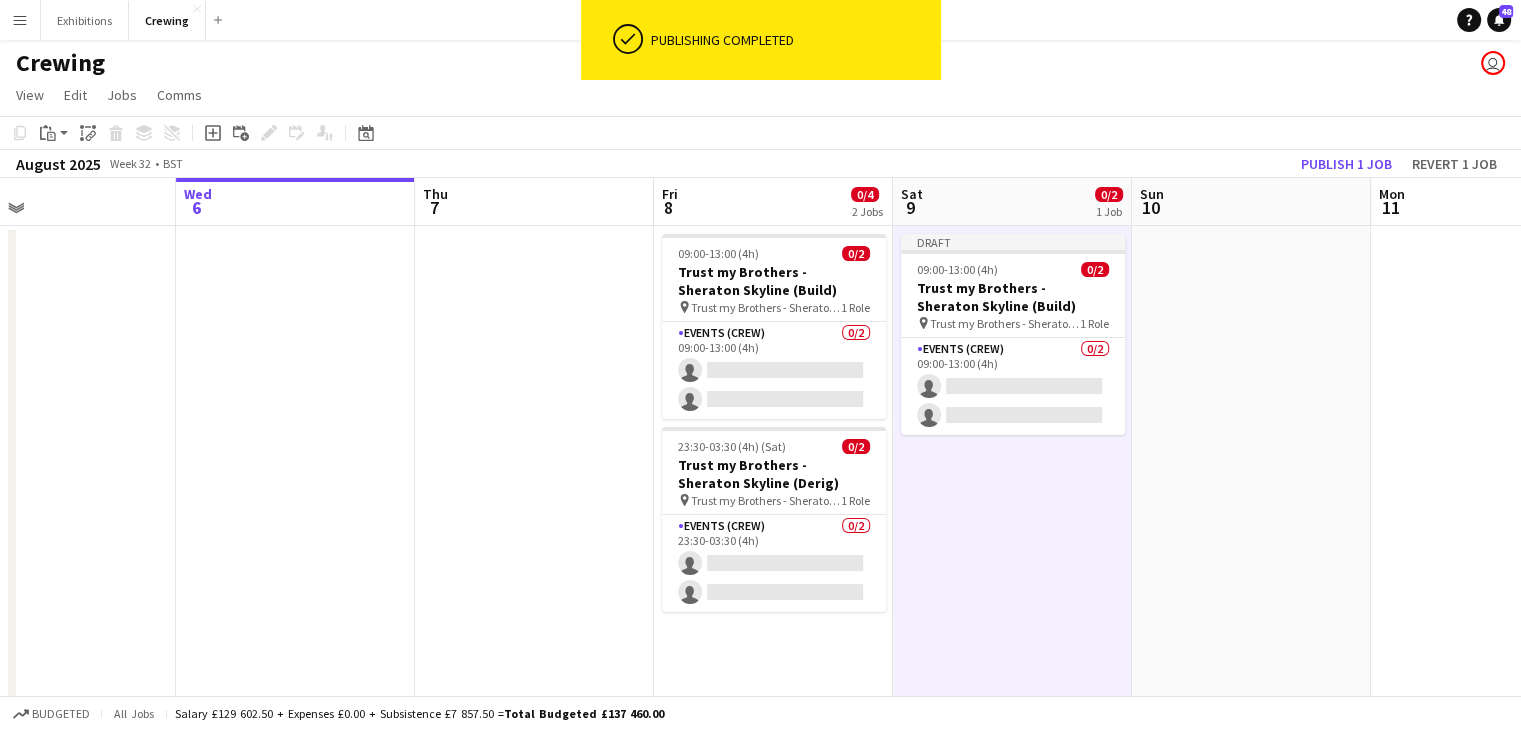 click on "Trust my Brothers - Sheraton Skyline (Build)" at bounding box center (1005, 323) 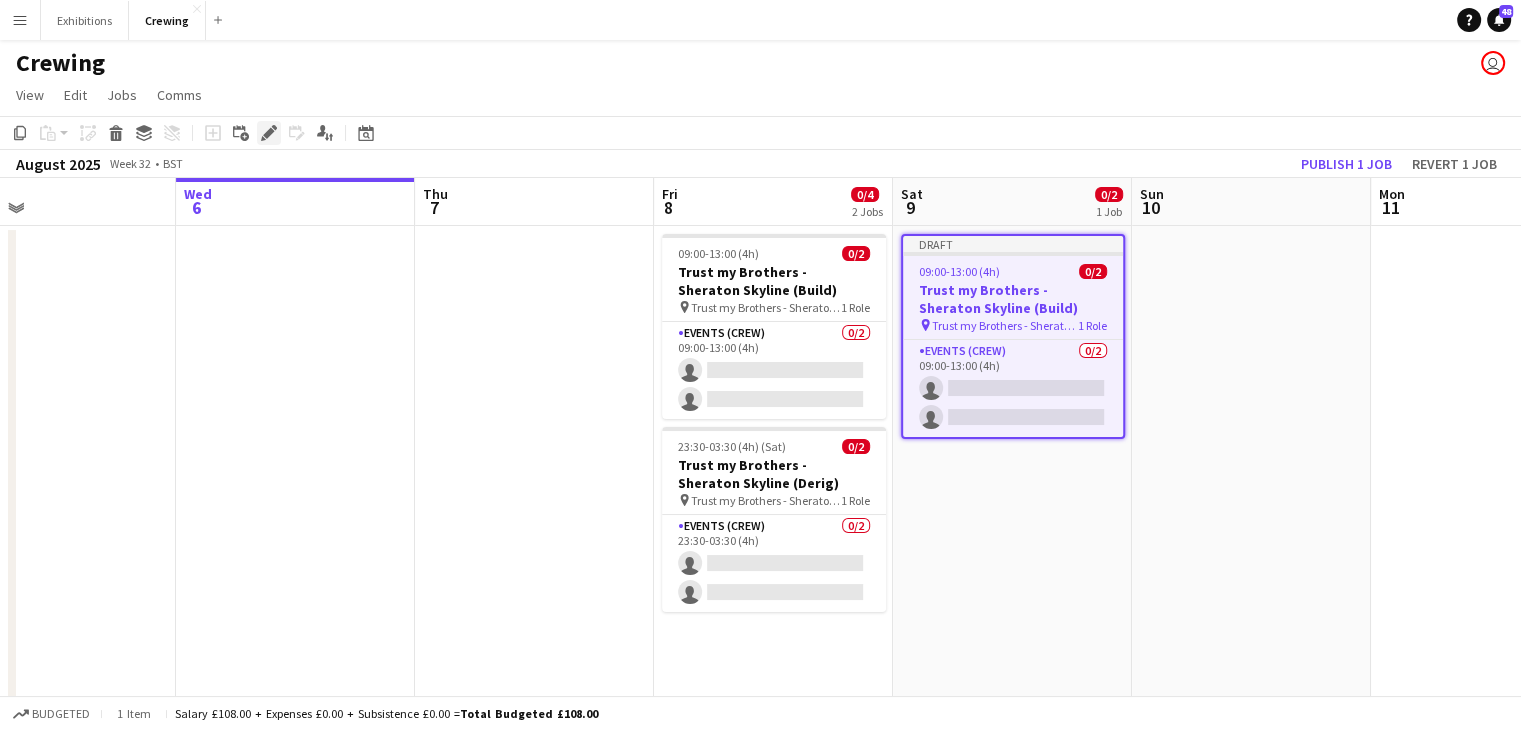 click 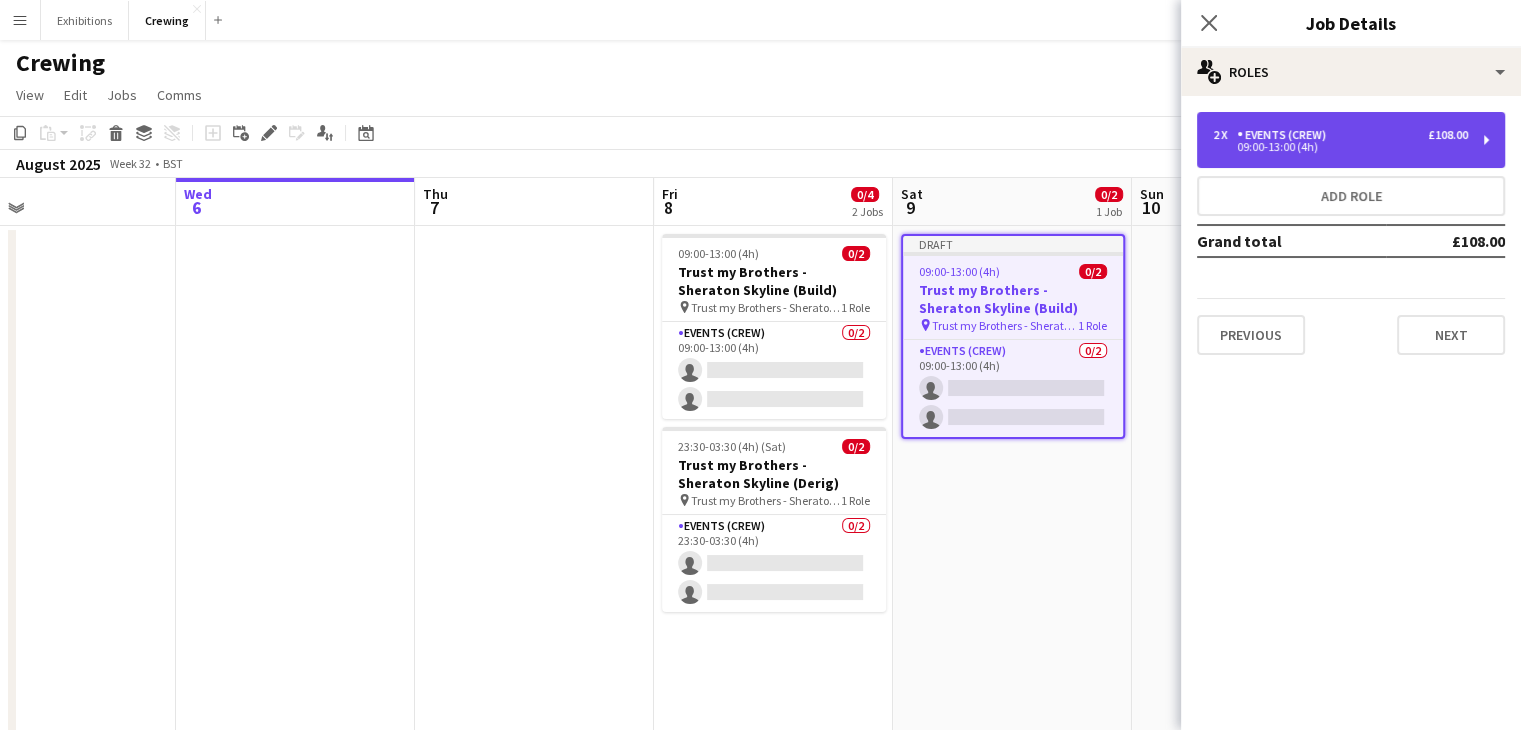 click on "2 x   Events (Crew)   £108.00   09:00-13:00 (4h)" at bounding box center [1351, 140] 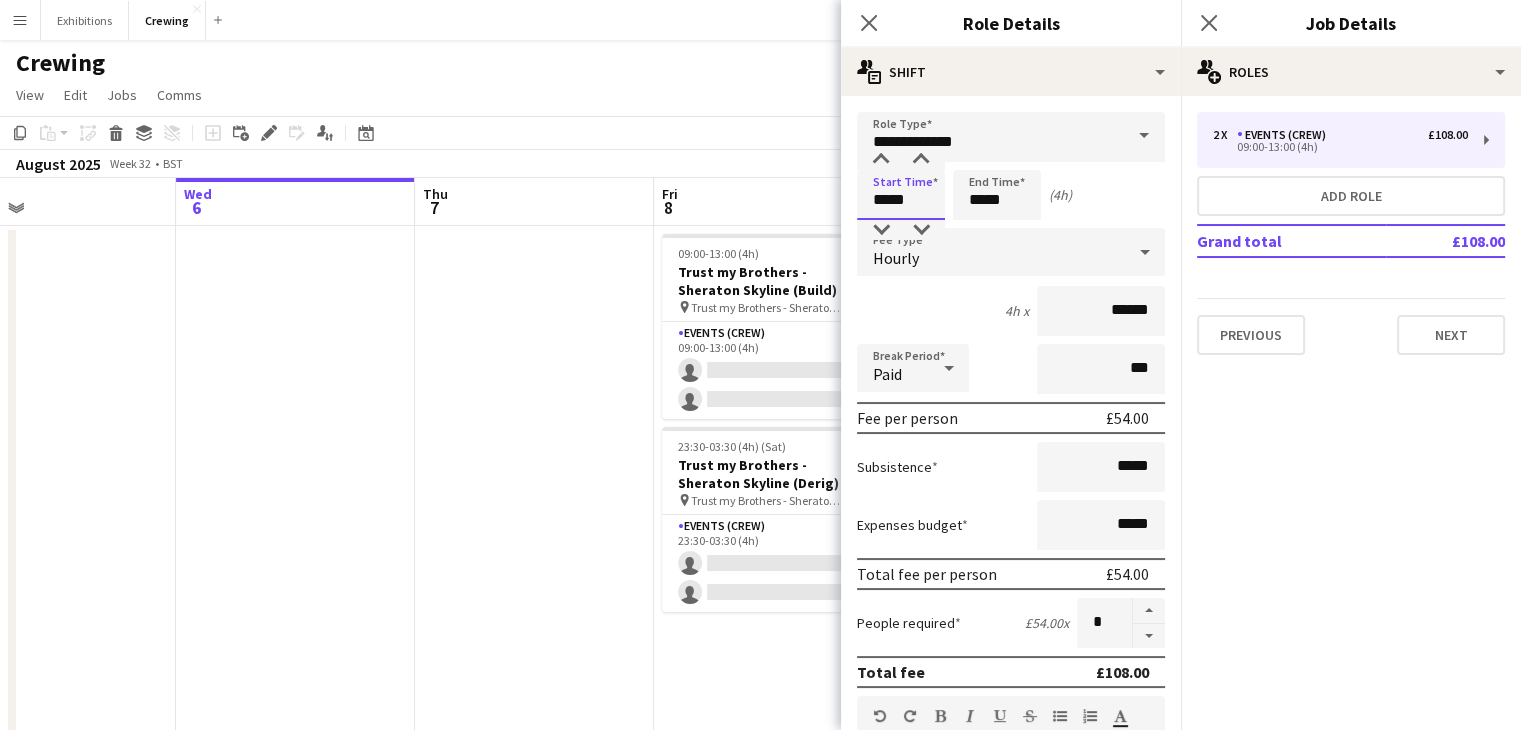 click on "*****" at bounding box center [901, 195] 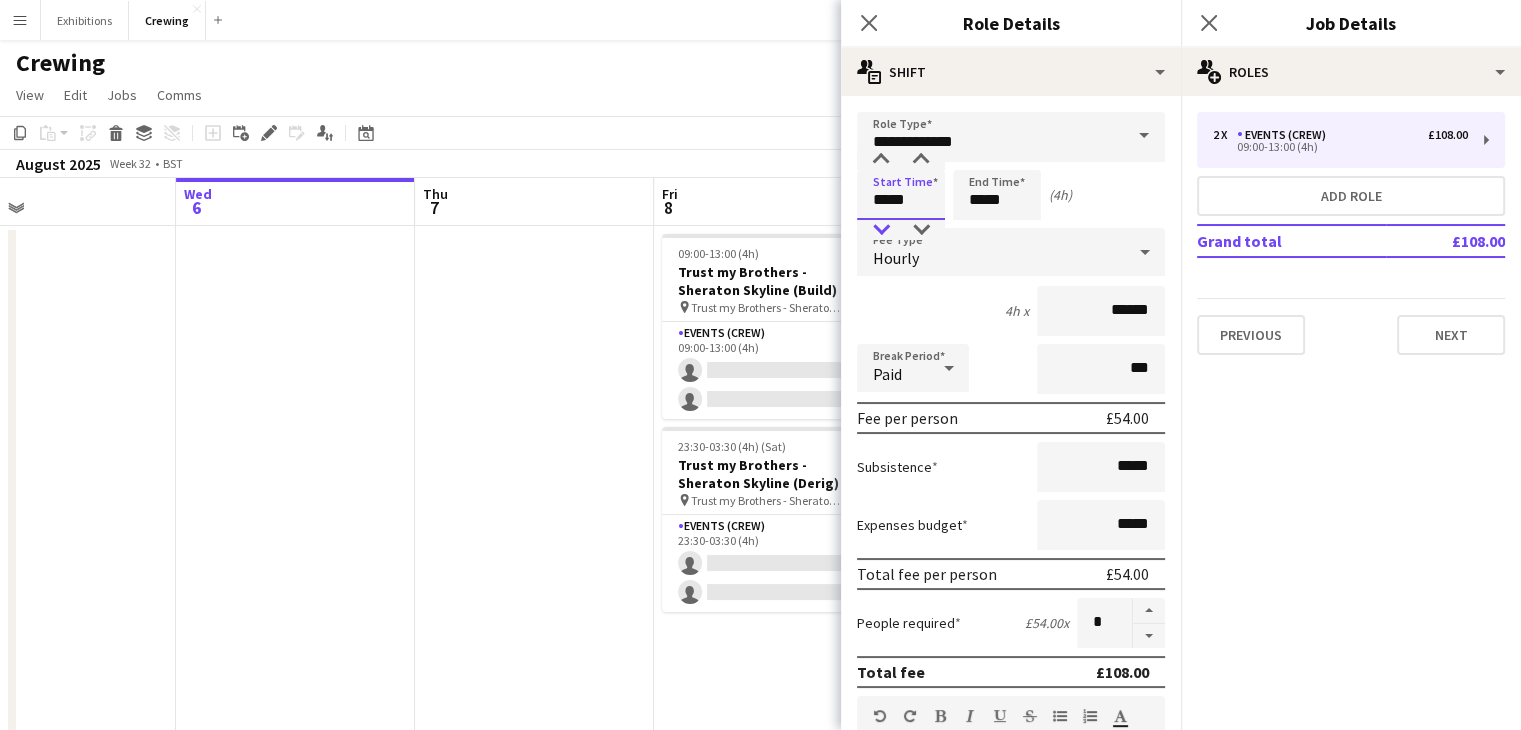 type on "*****" 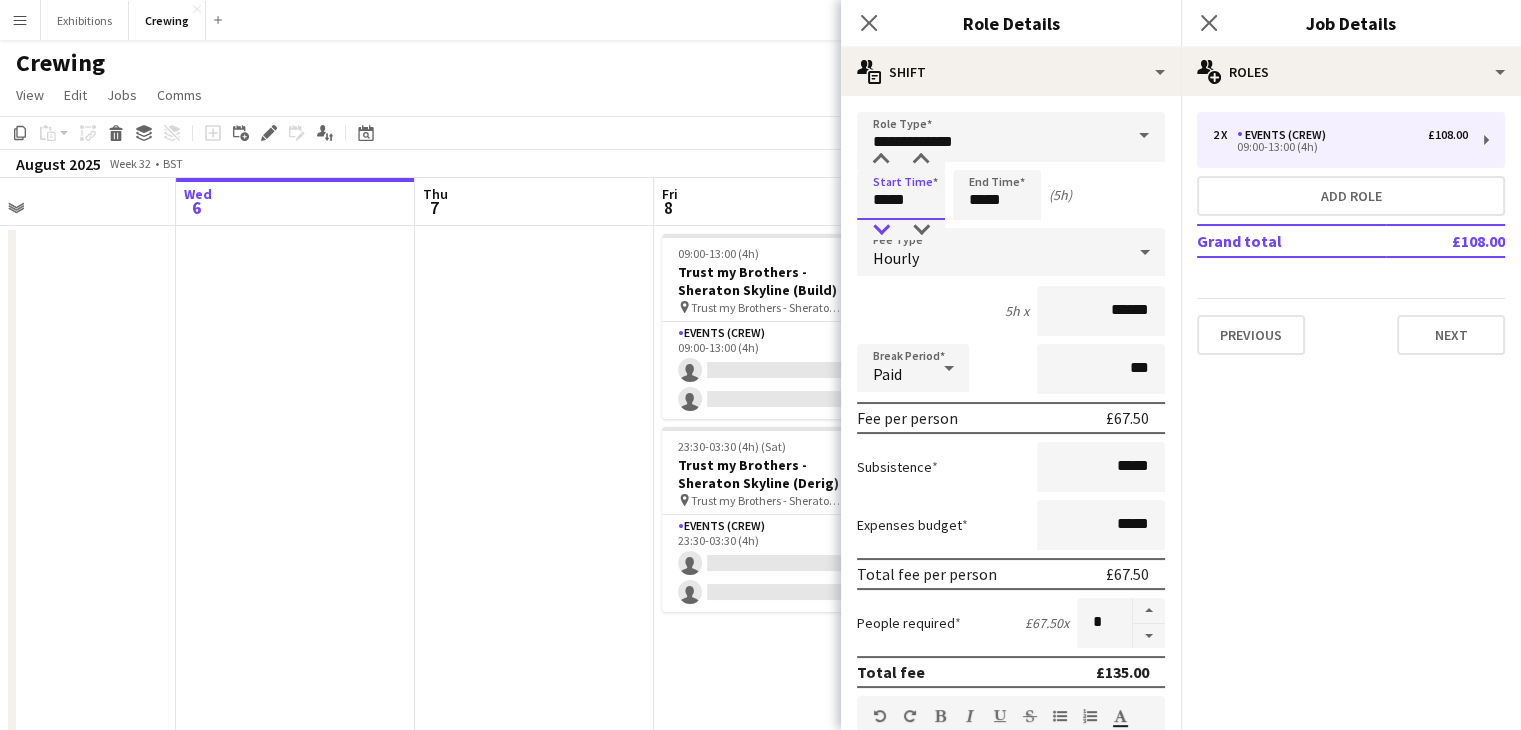 click at bounding box center [881, 230] 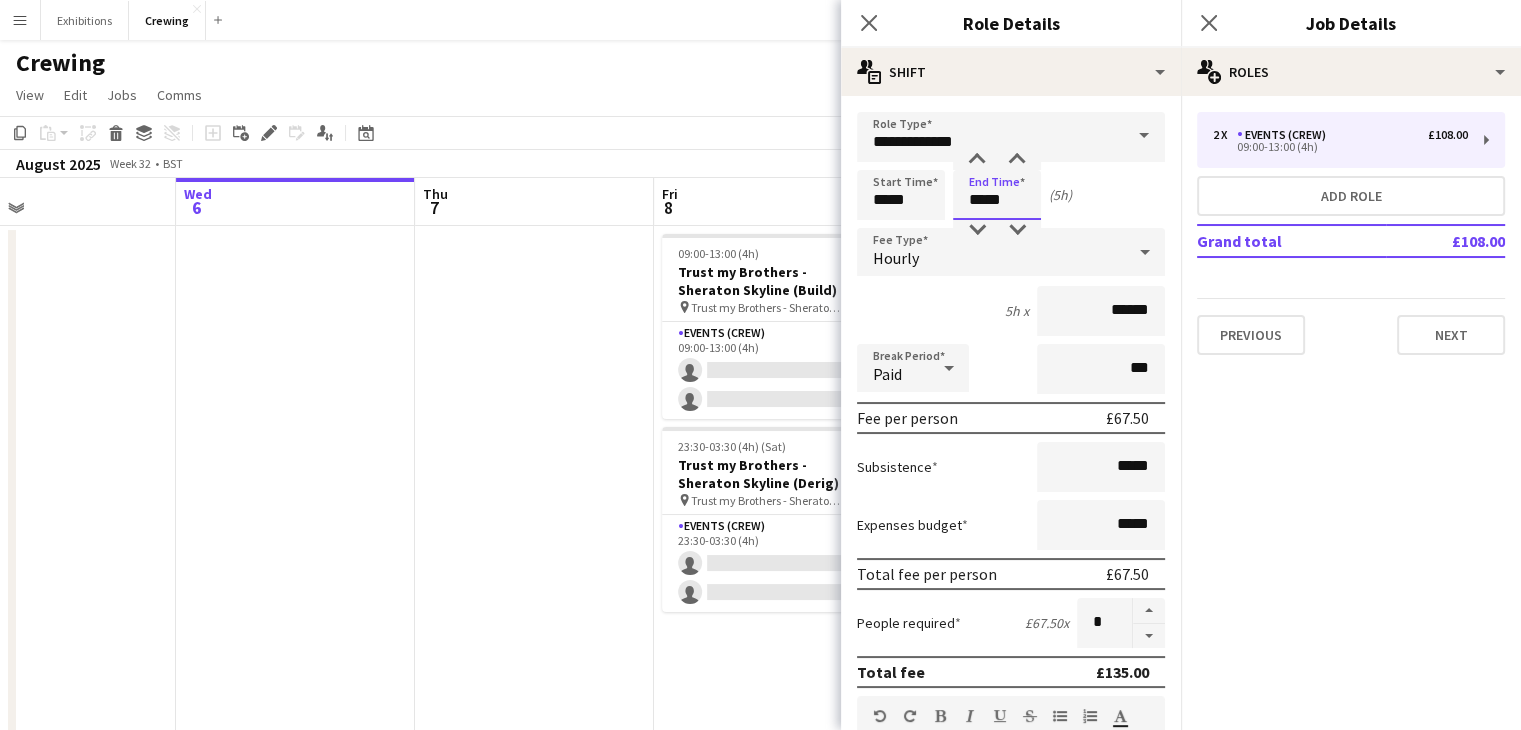 click on "*****" at bounding box center (997, 195) 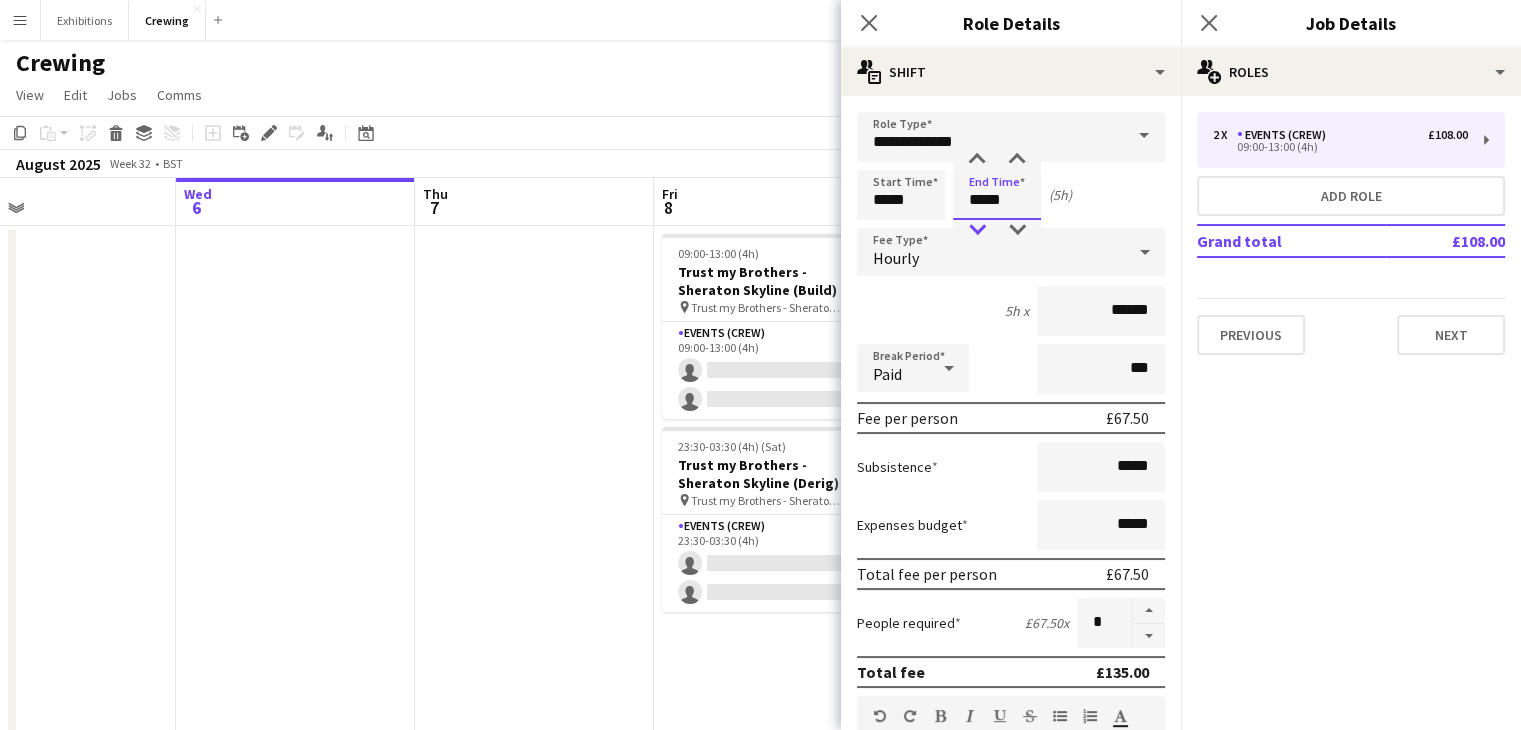 type on "*****" 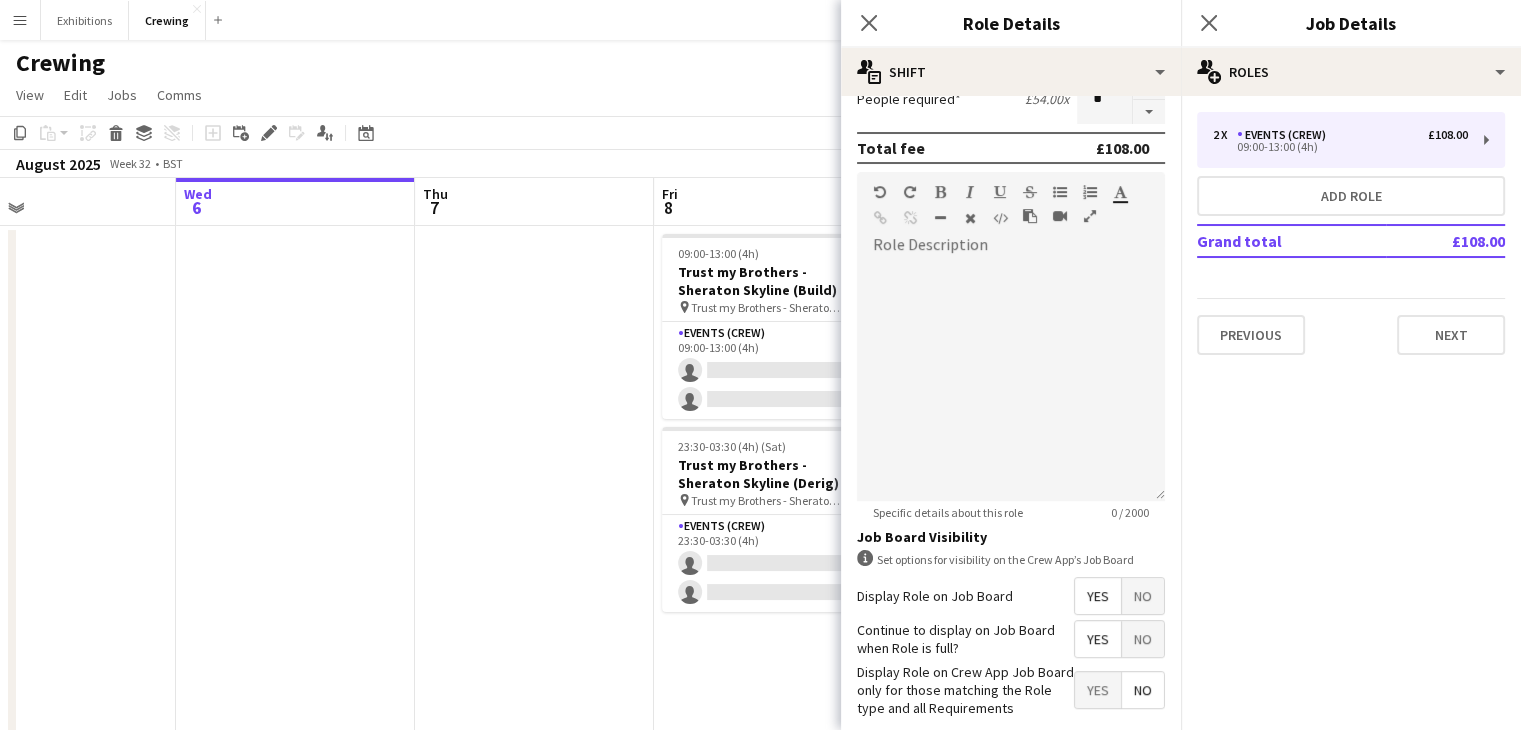 scroll, scrollTop: 620, scrollLeft: 0, axis: vertical 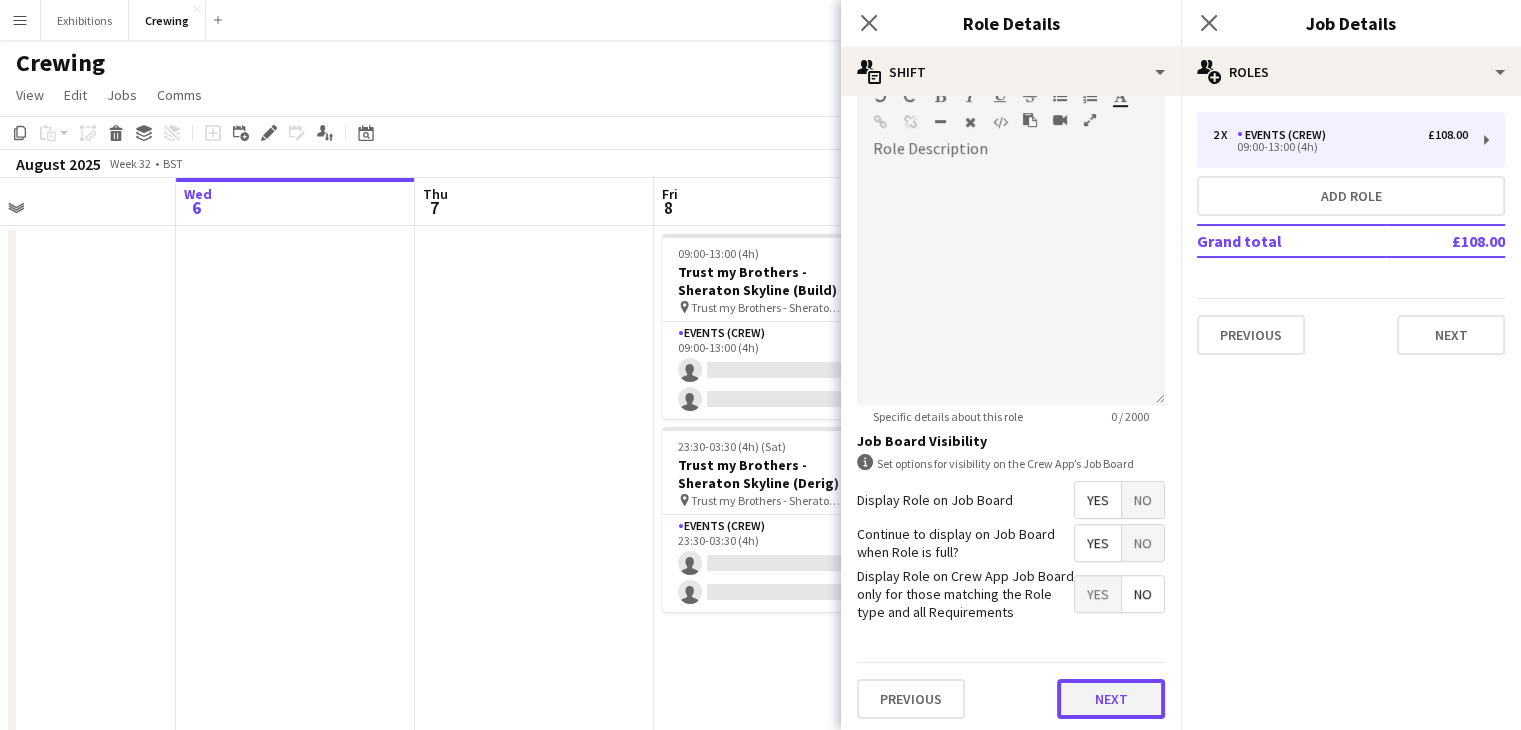 click on "Next" at bounding box center [1111, 699] 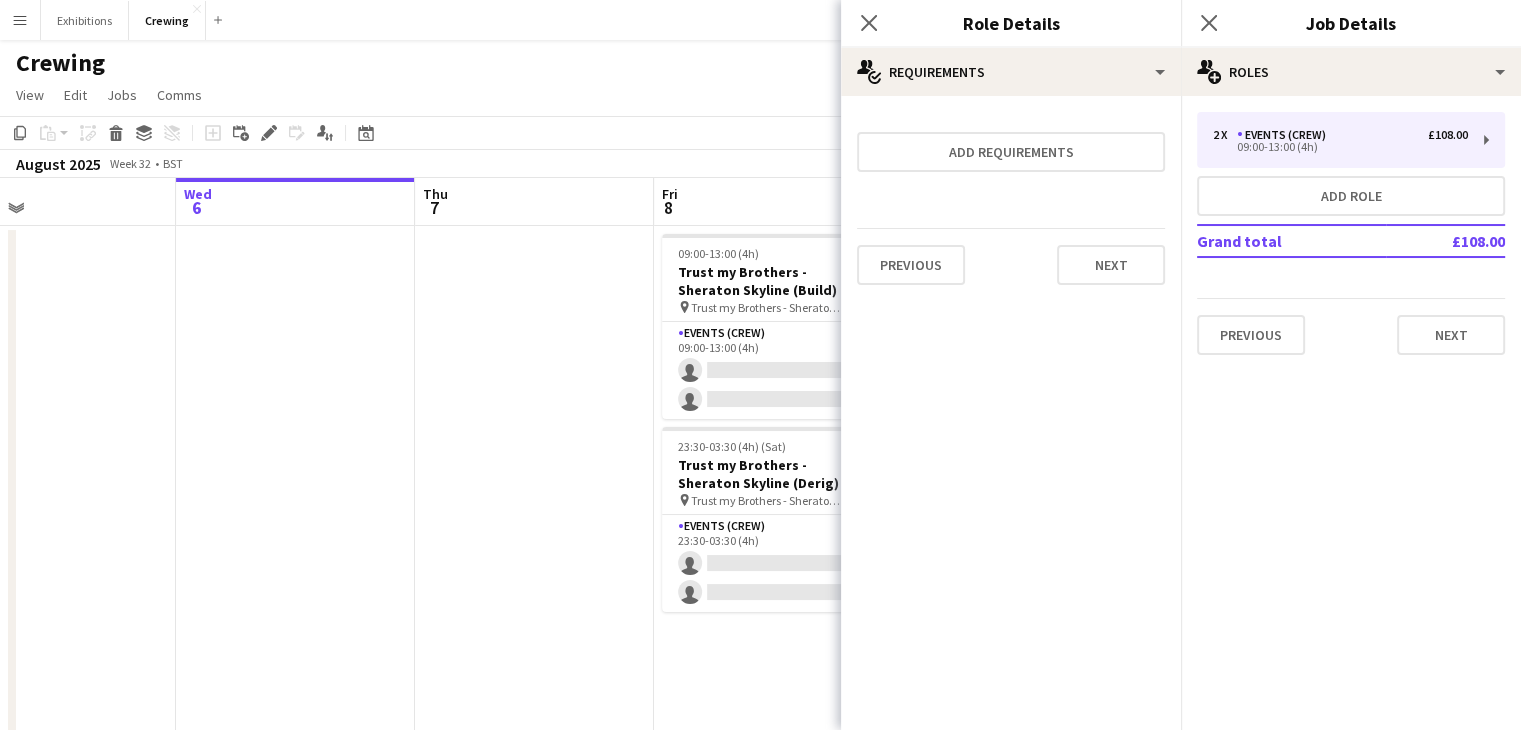 scroll, scrollTop: 0, scrollLeft: 0, axis: both 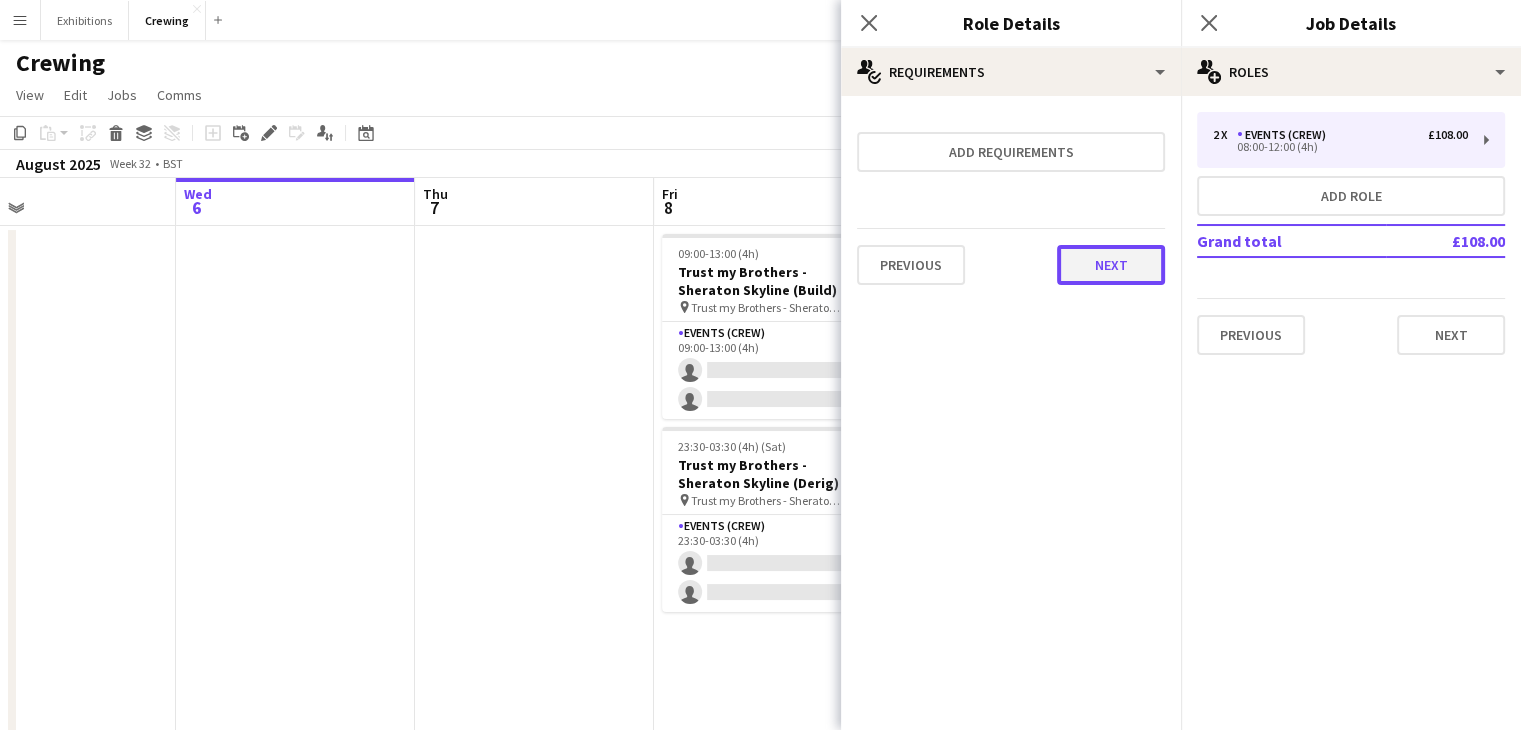click on "Next" at bounding box center (1111, 265) 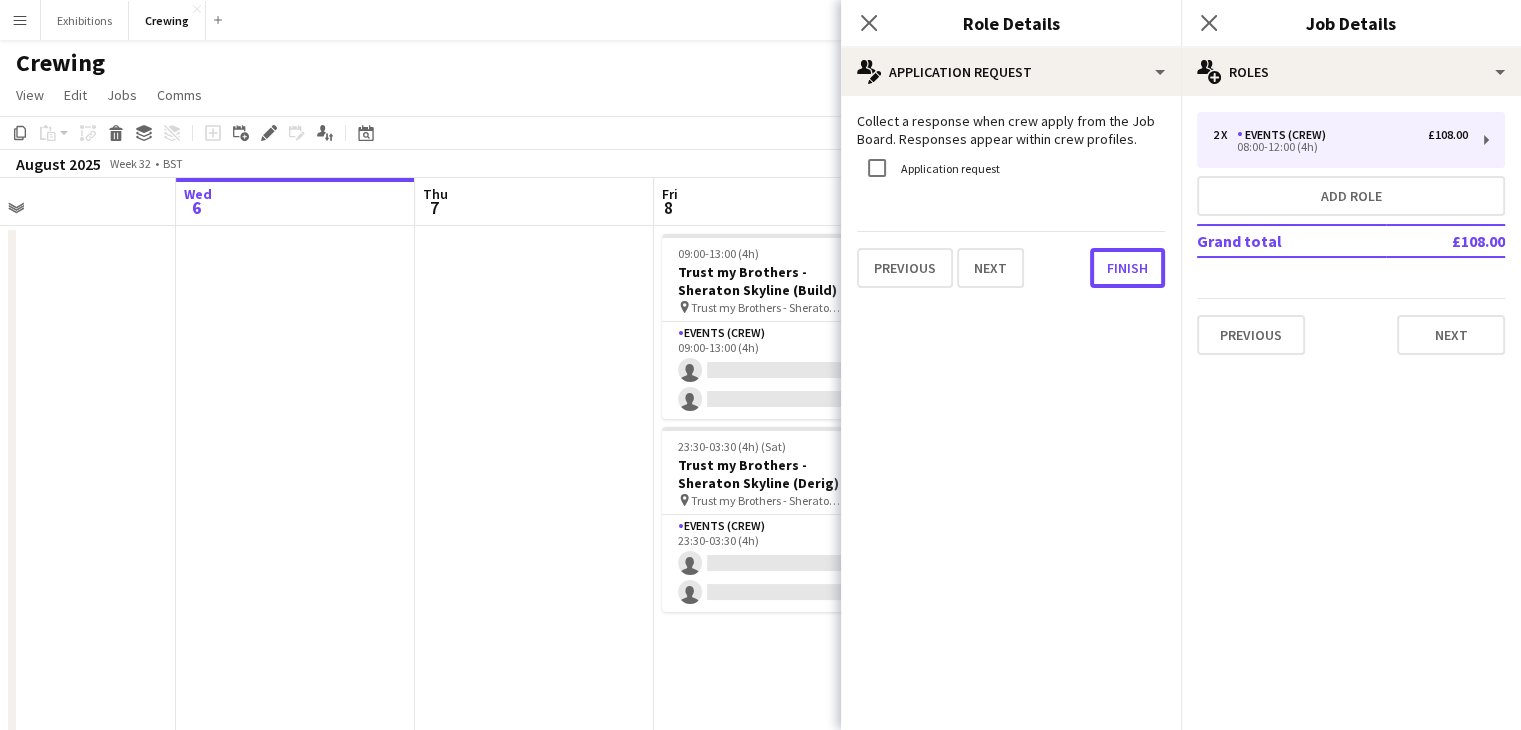 click on "Finish" at bounding box center [1127, 268] 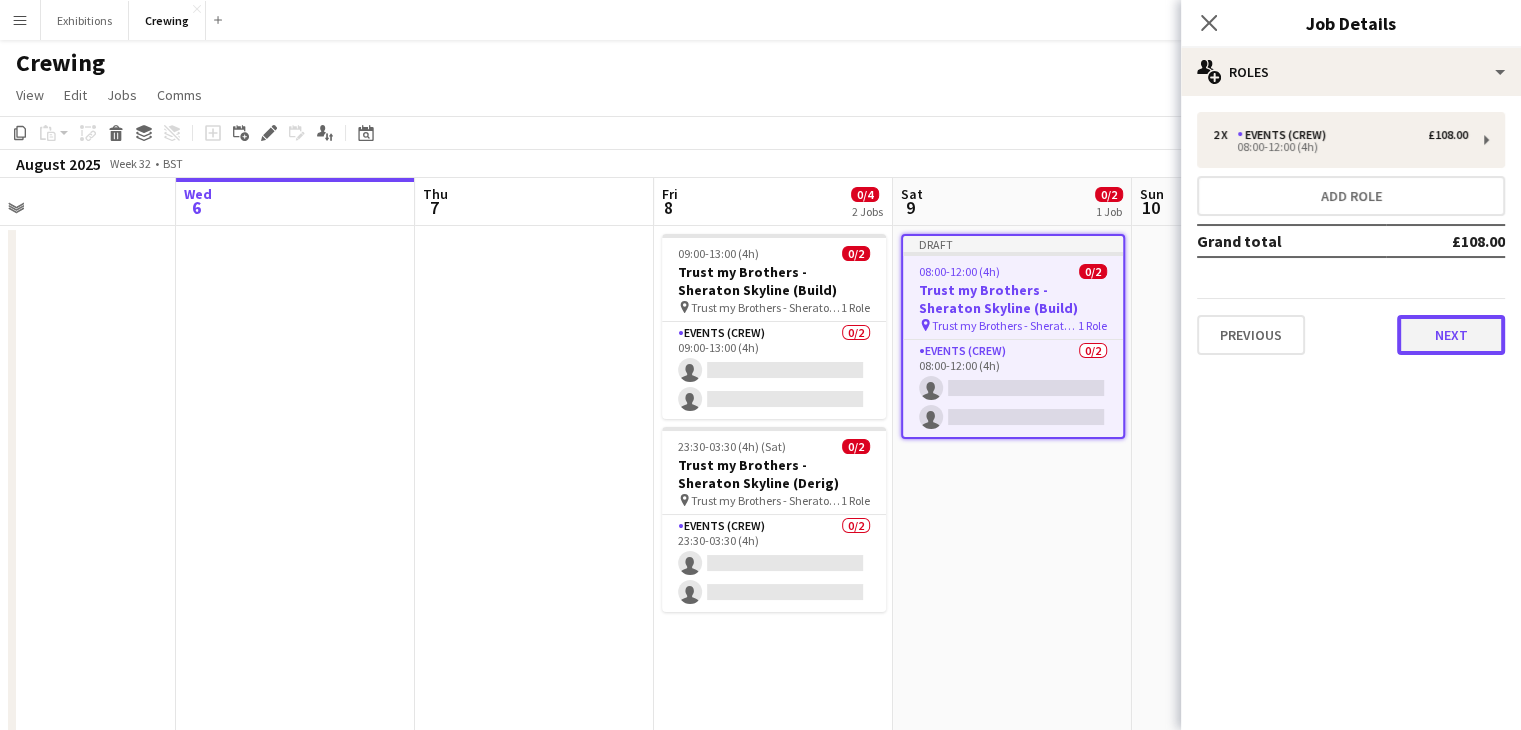 click on "Next" at bounding box center (1451, 335) 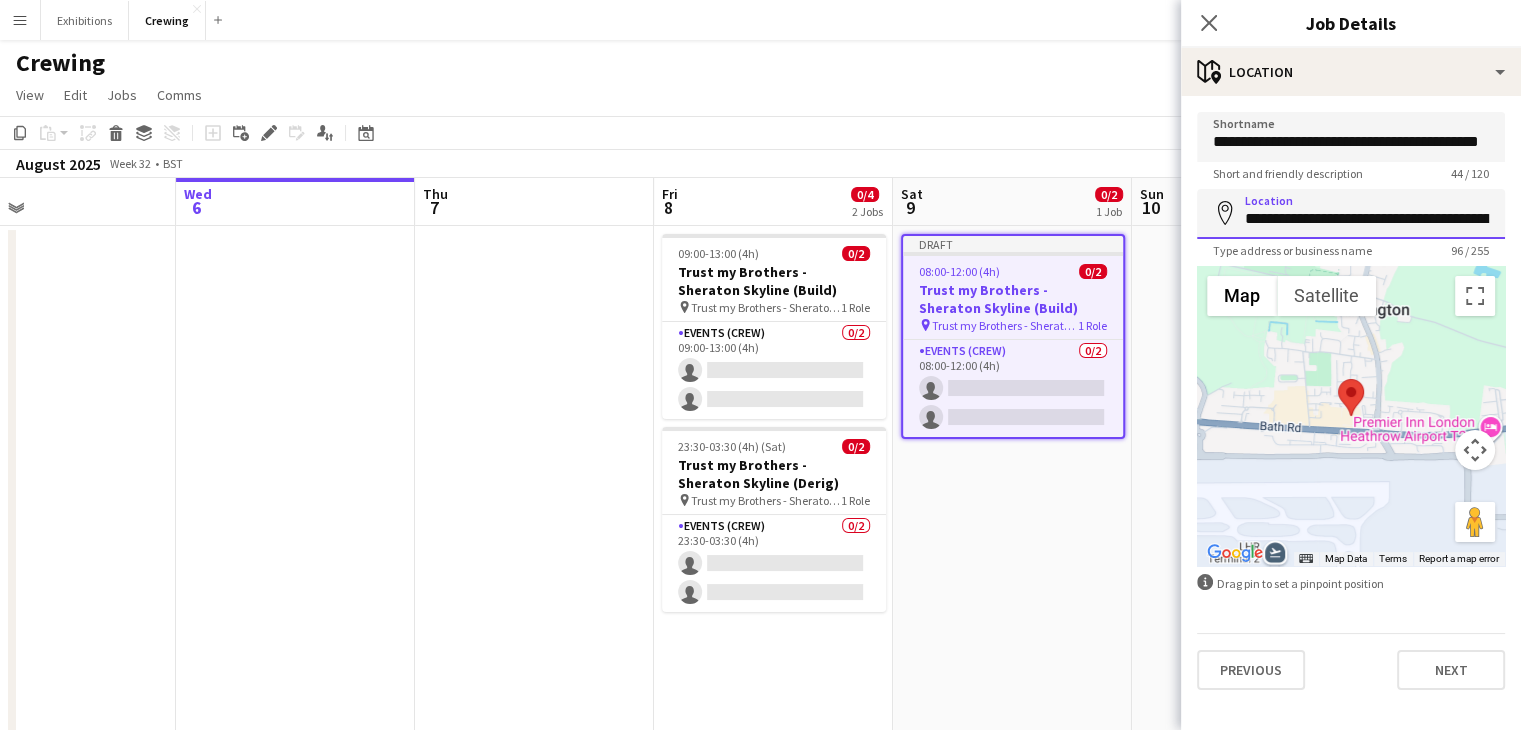click on "**********" at bounding box center [1351, 214] 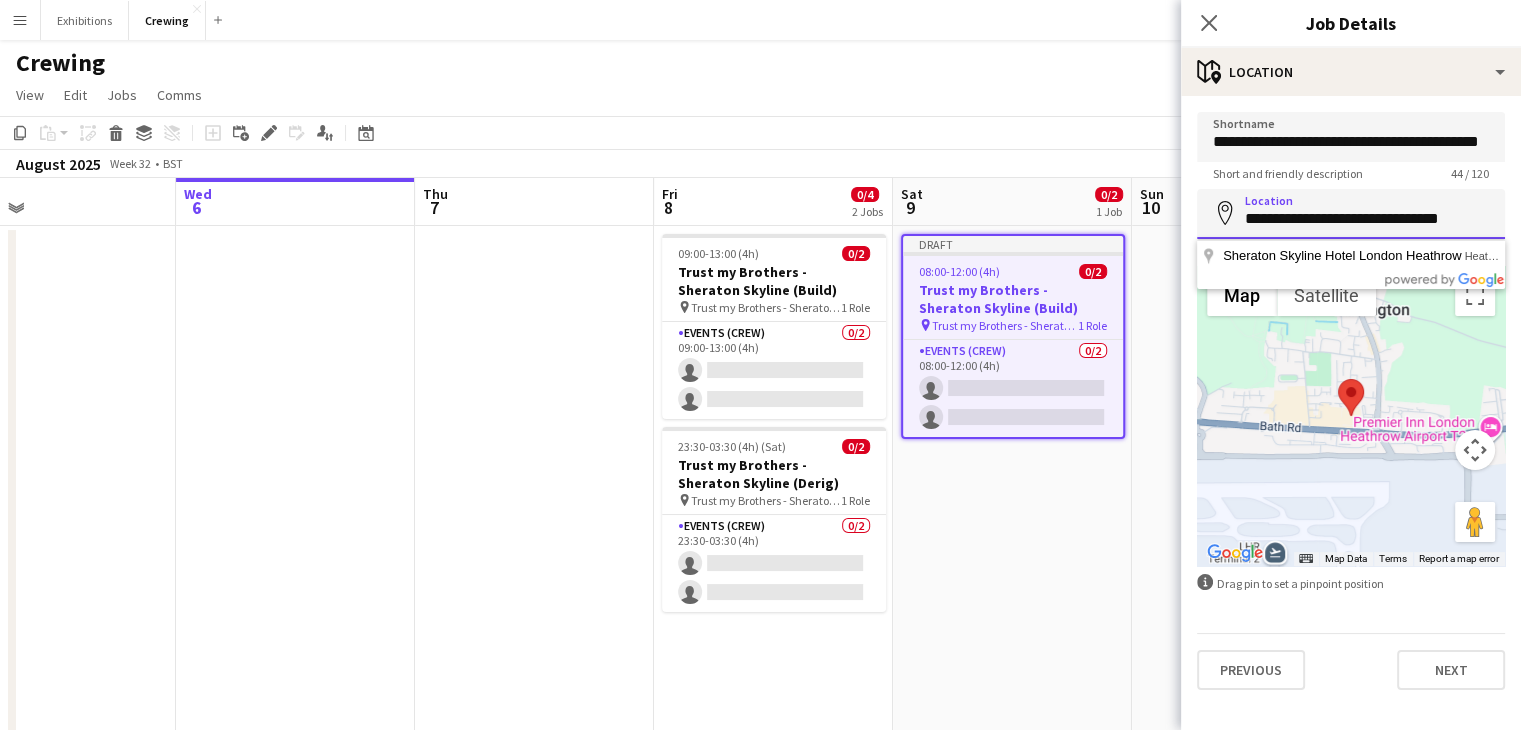 scroll, scrollTop: 0, scrollLeft: 0, axis: both 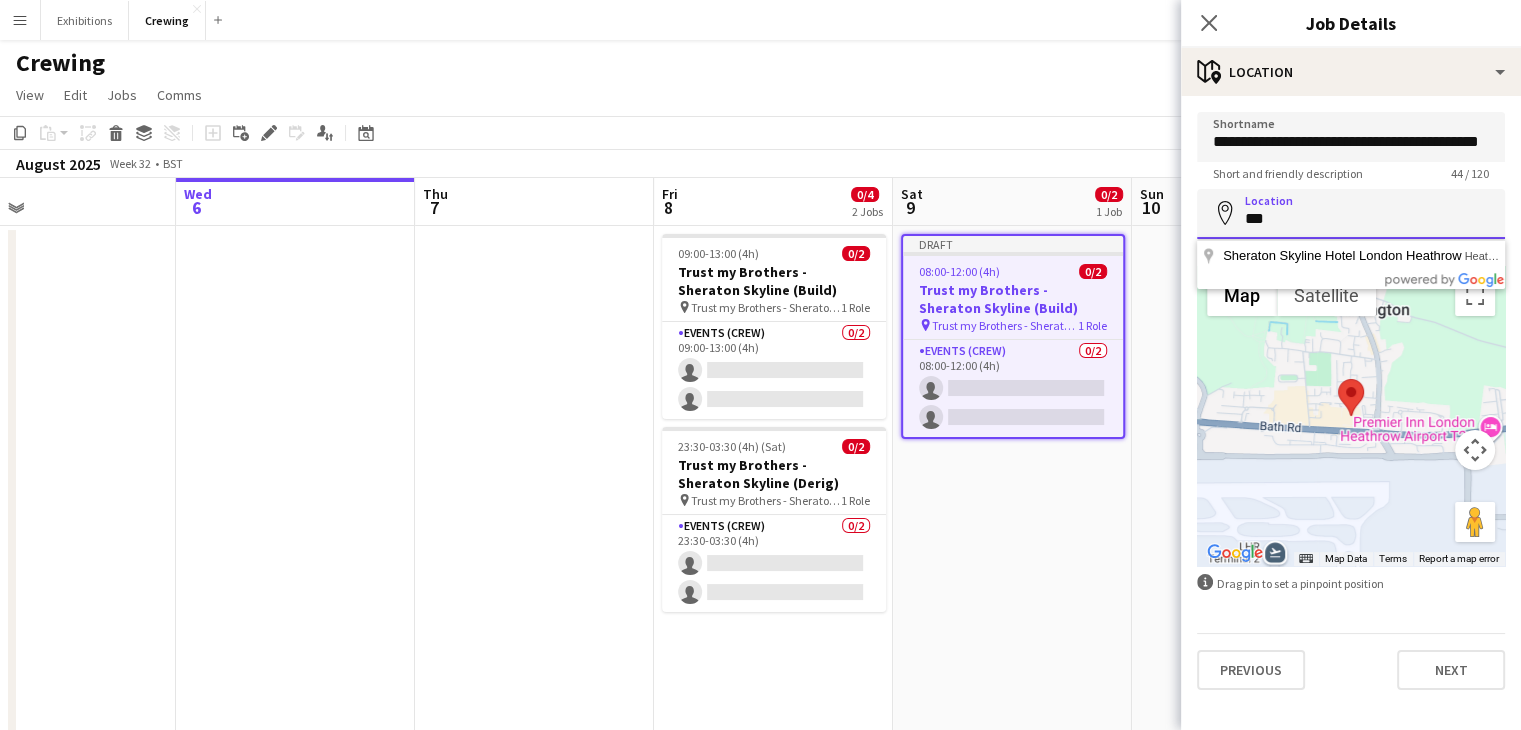 type on "*" 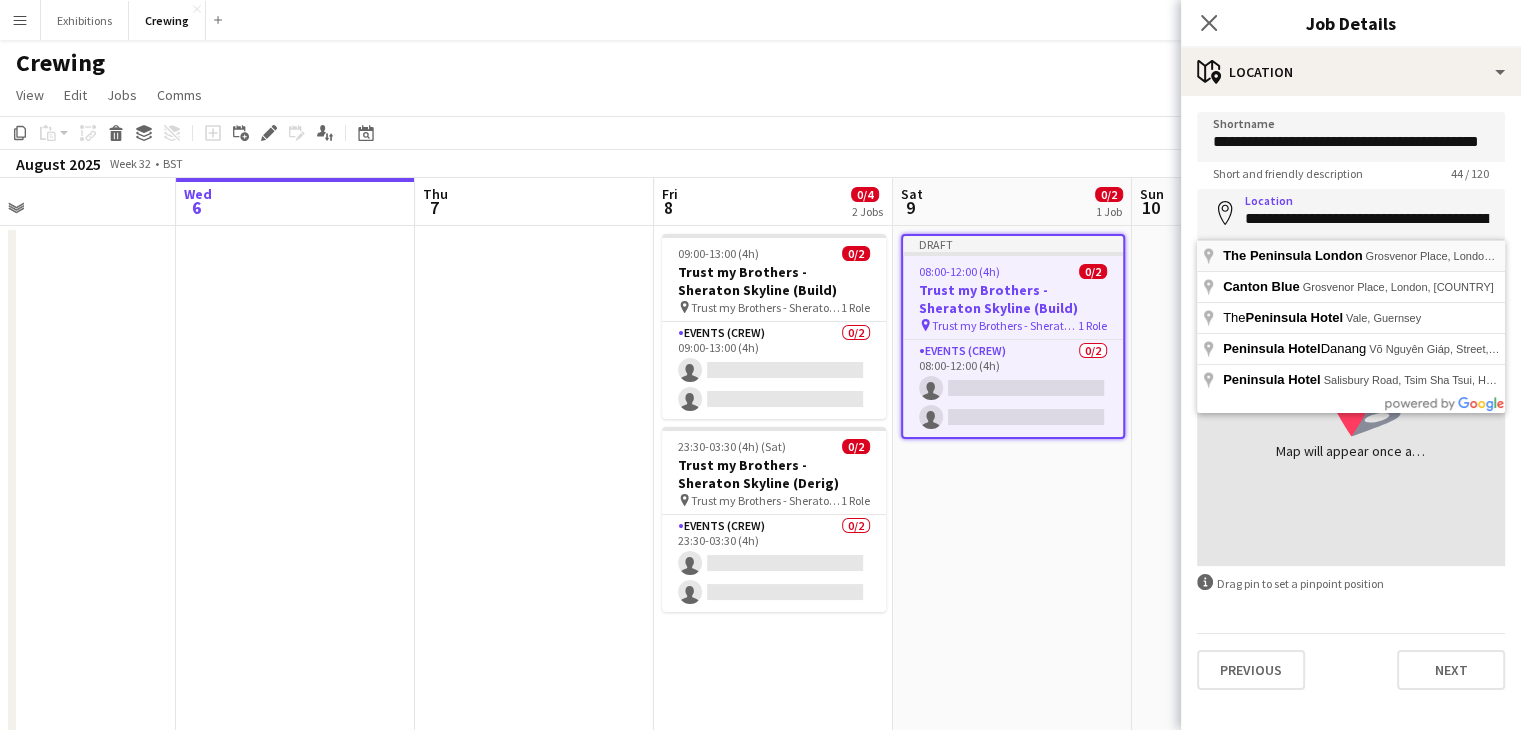 type on "**********" 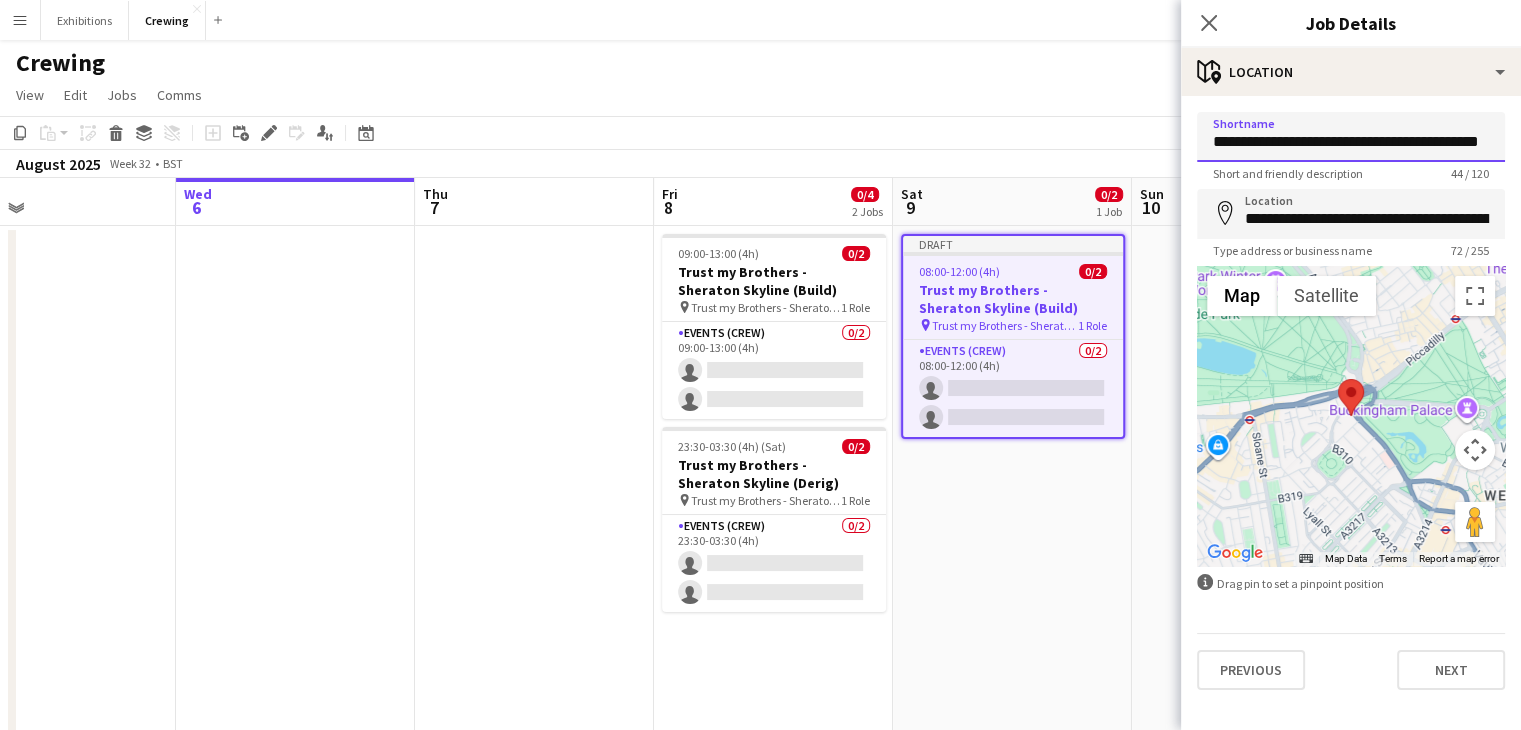 click on "**********" at bounding box center [1351, 137] 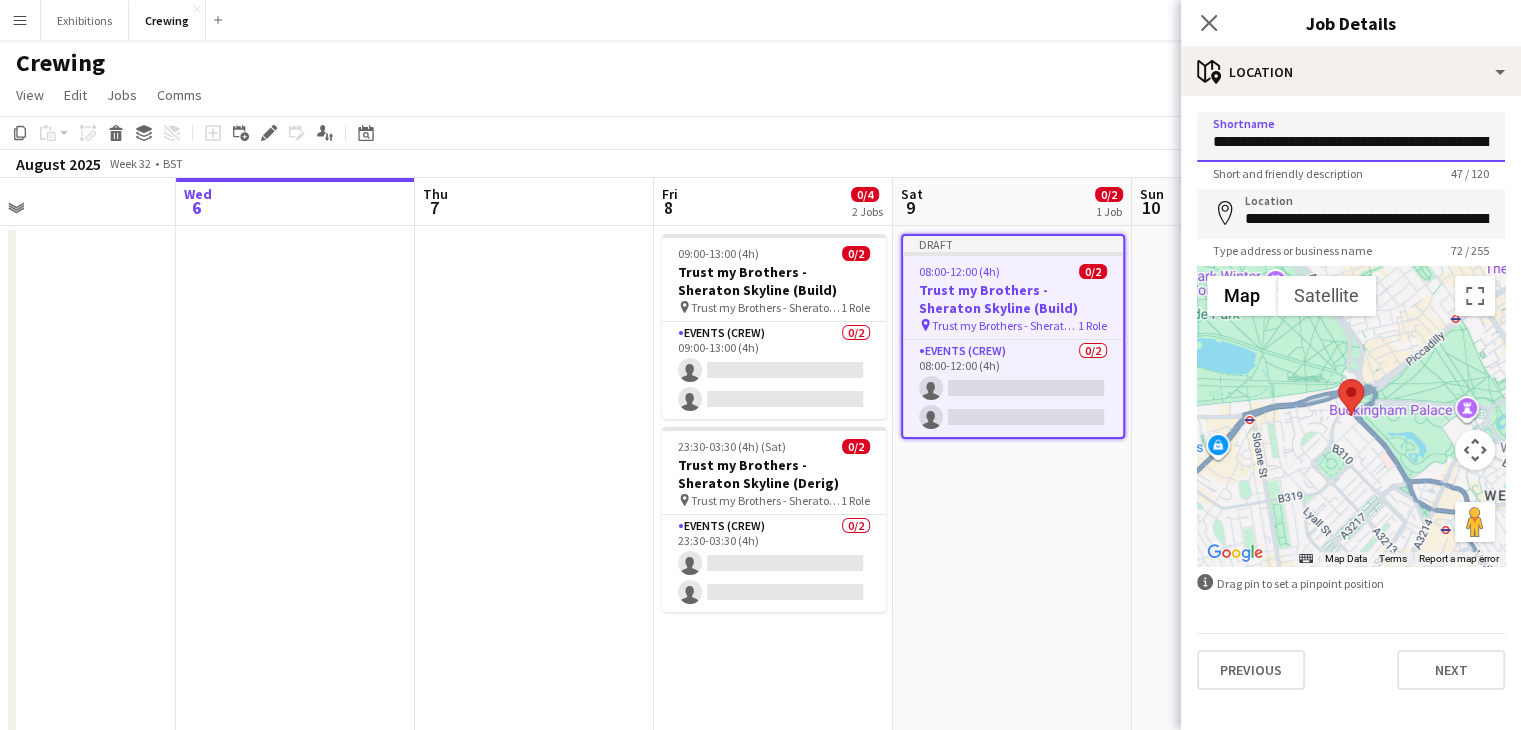 scroll, scrollTop: 0, scrollLeft: 35, axis: horizontal 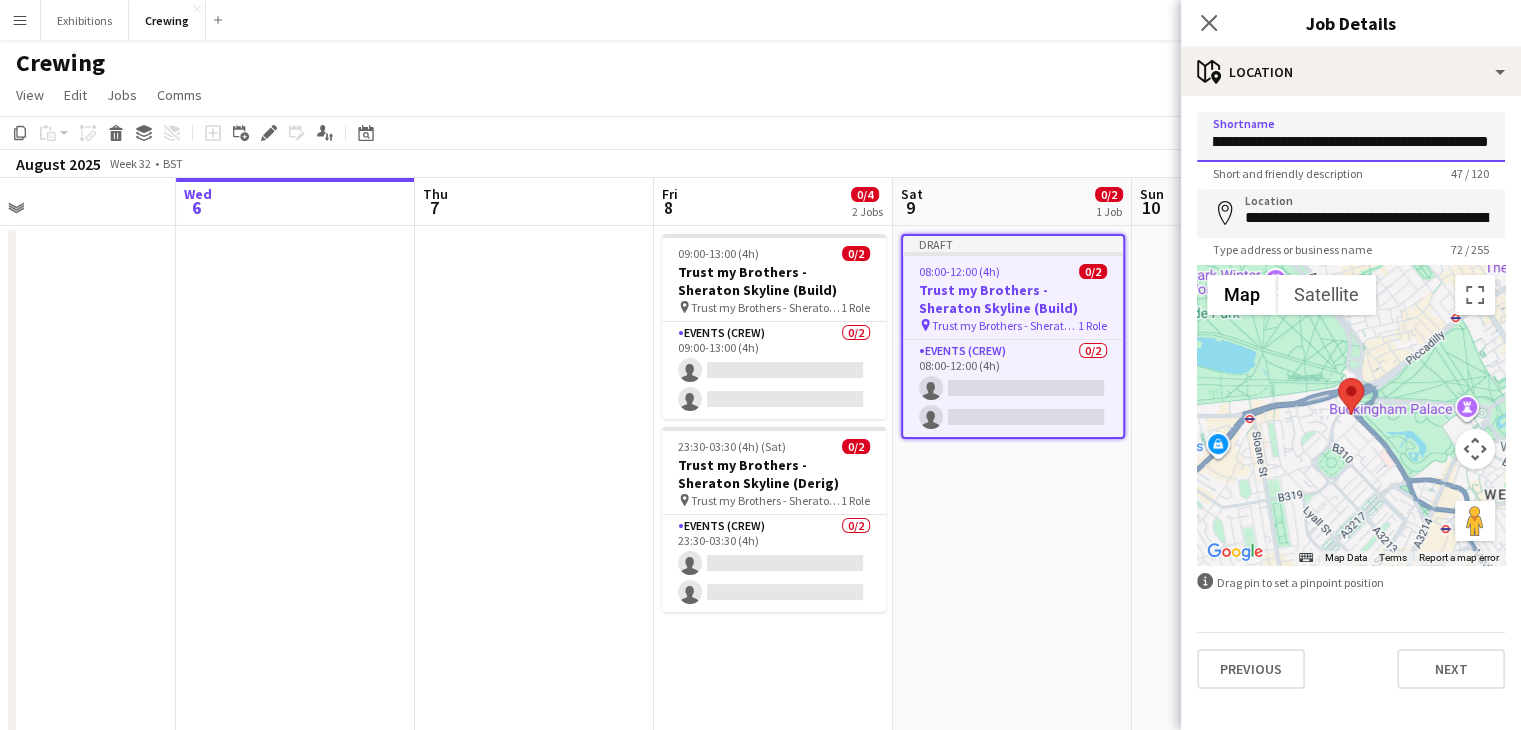 drag, startPoint x: 1343, startPoint y: 142, endPoint x: 1535, endPoint y: 166, distance: 193.49419 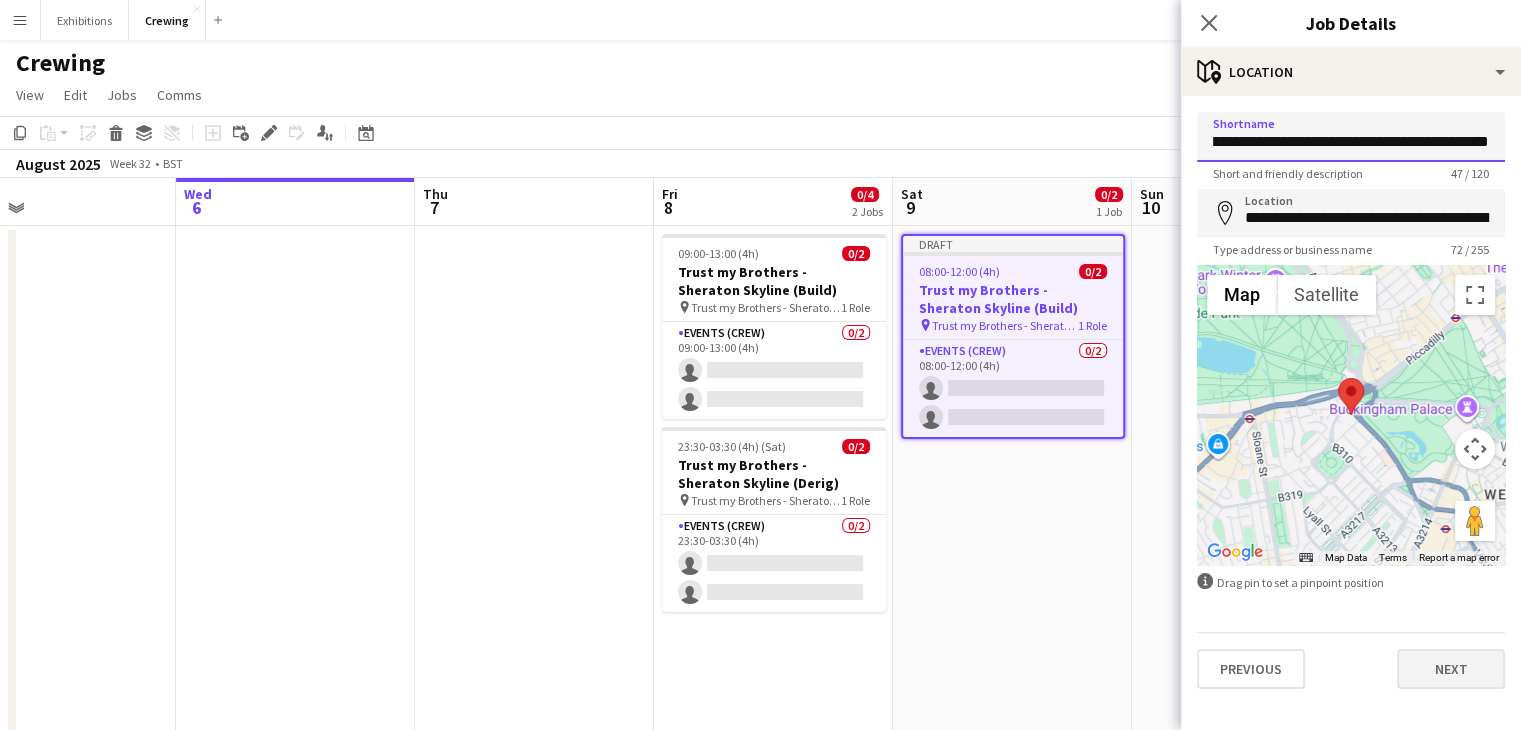 type on "**********" 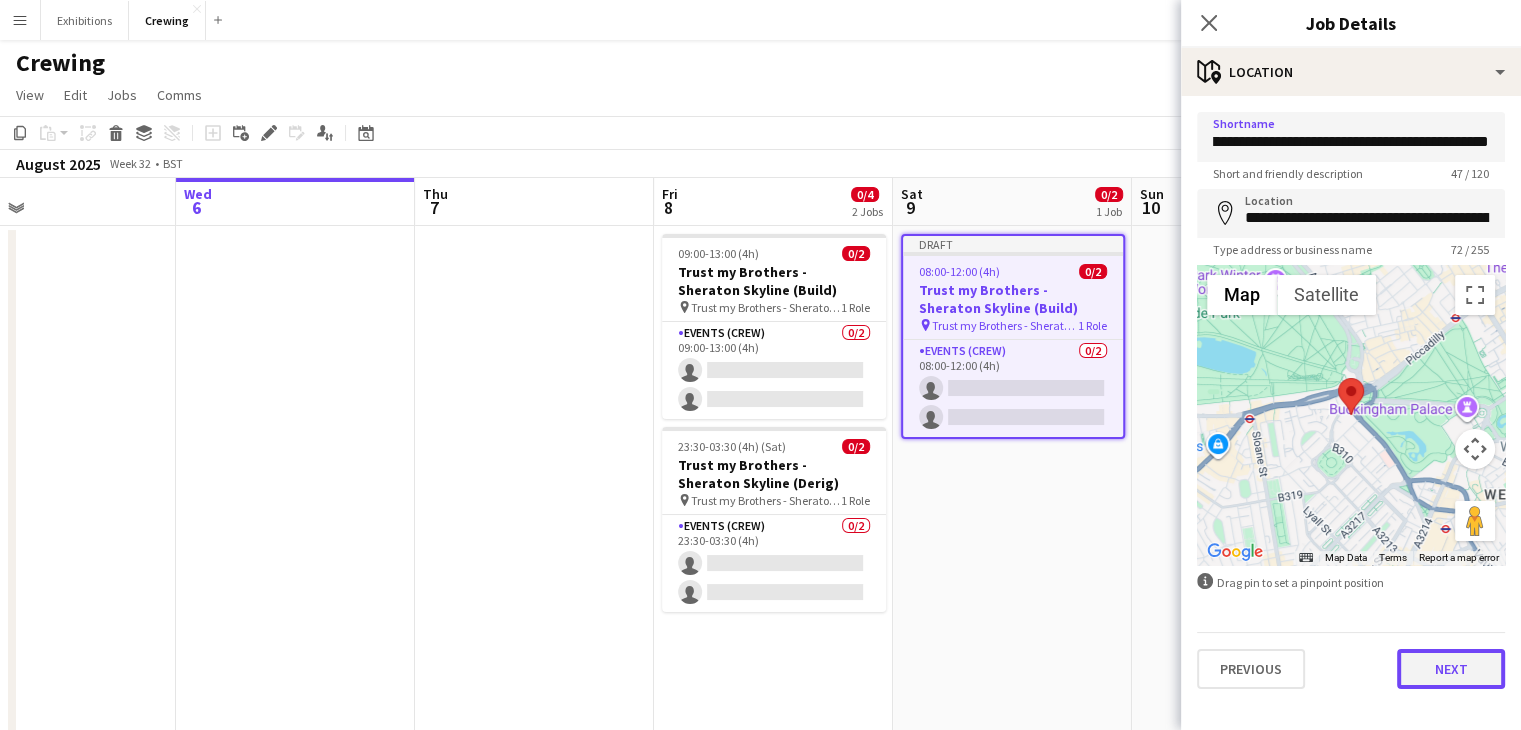 scroll, scrollTop: 0, scrollLeft: 0, axis: both 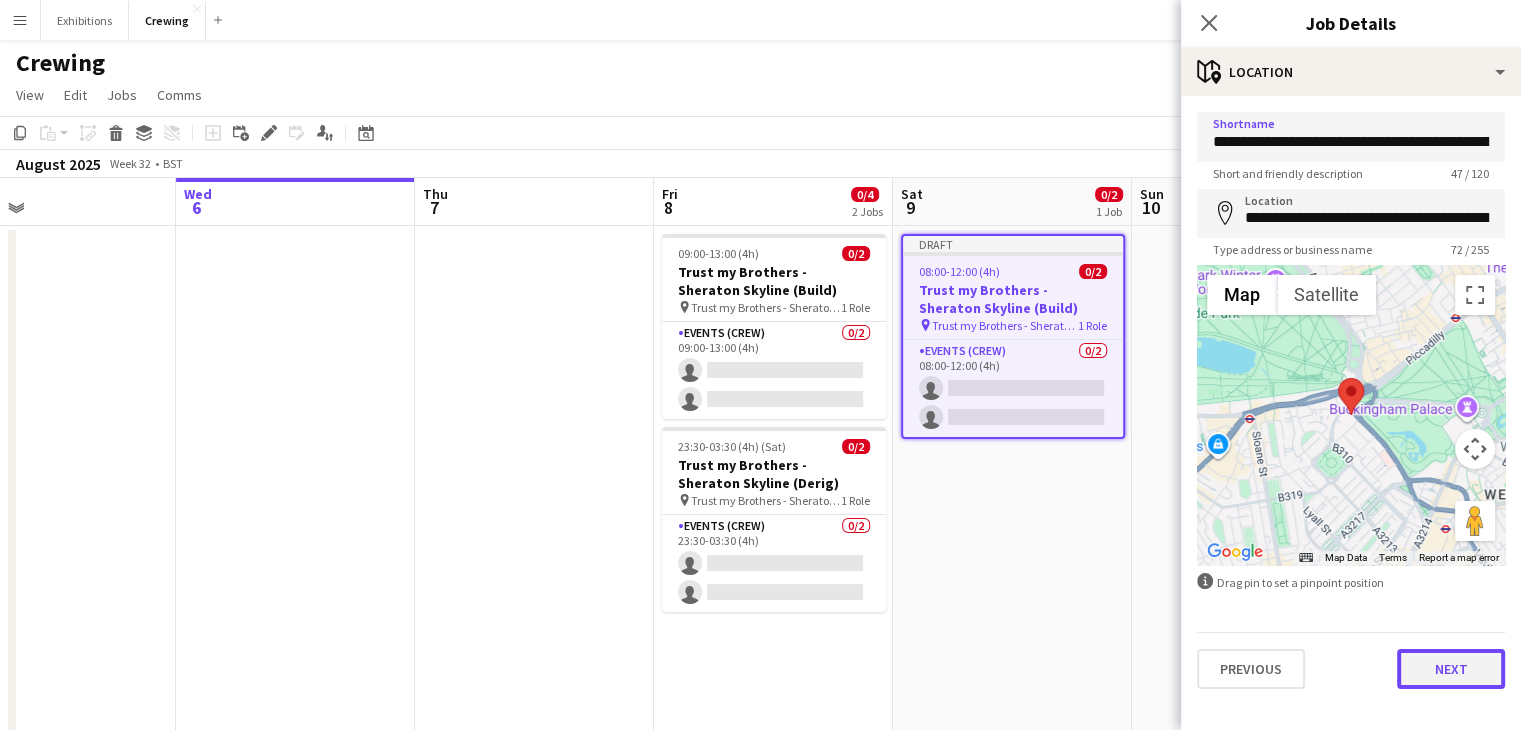 click on "Next" at bounding box center [1451, 669] 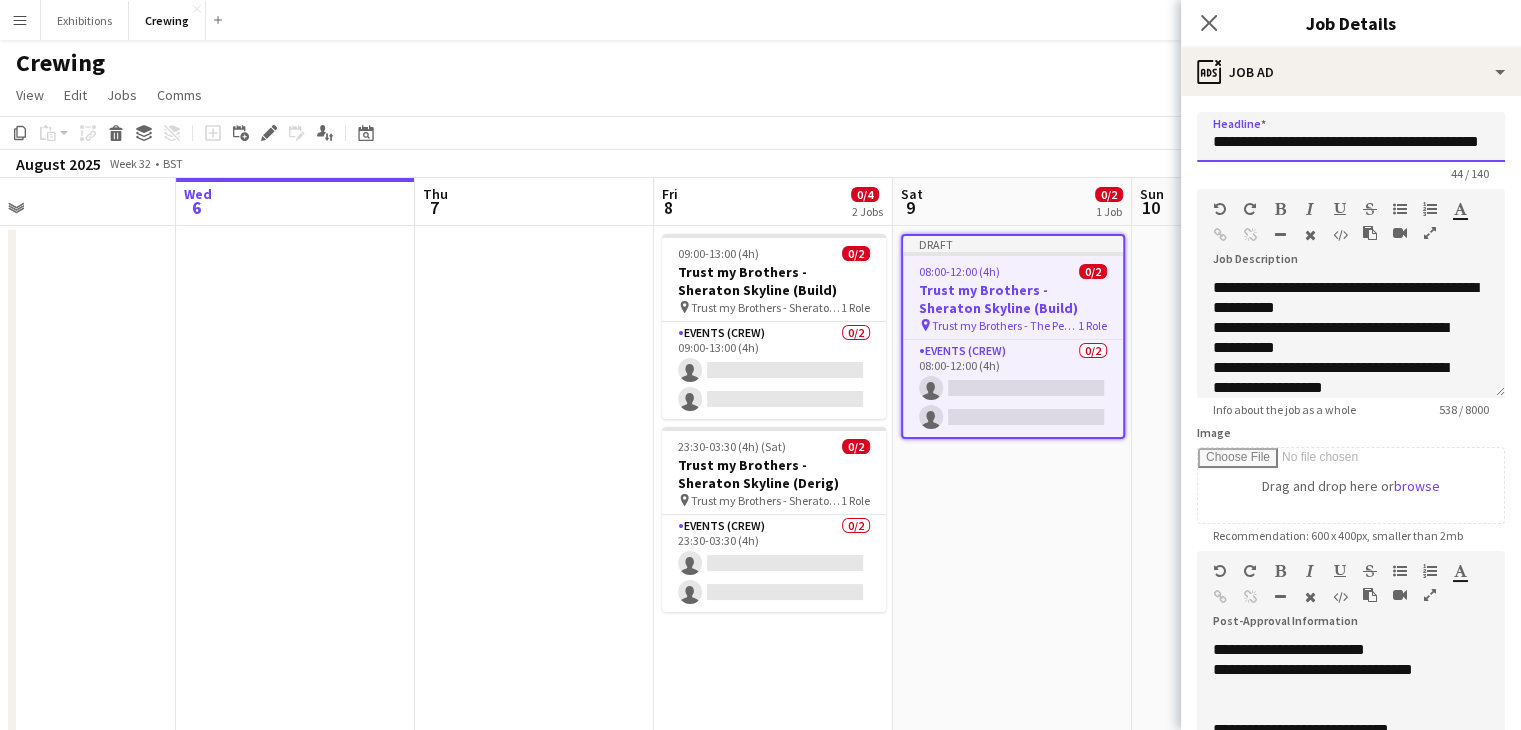 scroll, scrollTop: 0, scrollLeft: 29, axis: horizontal 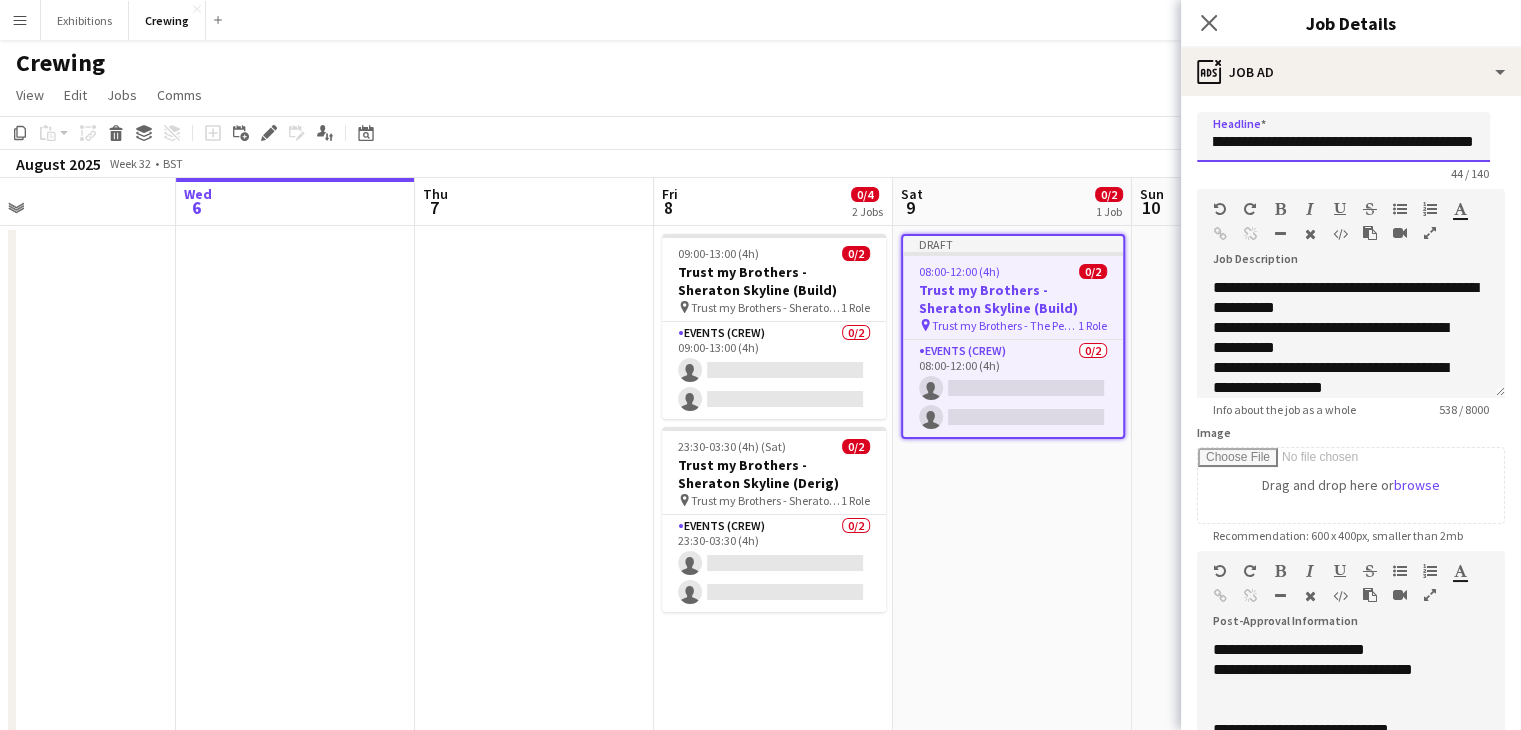 drag, startPoint x: 1347, startPoint y: 141, endPoint x: 1535, endPoint y: 160, distance: 188.95767 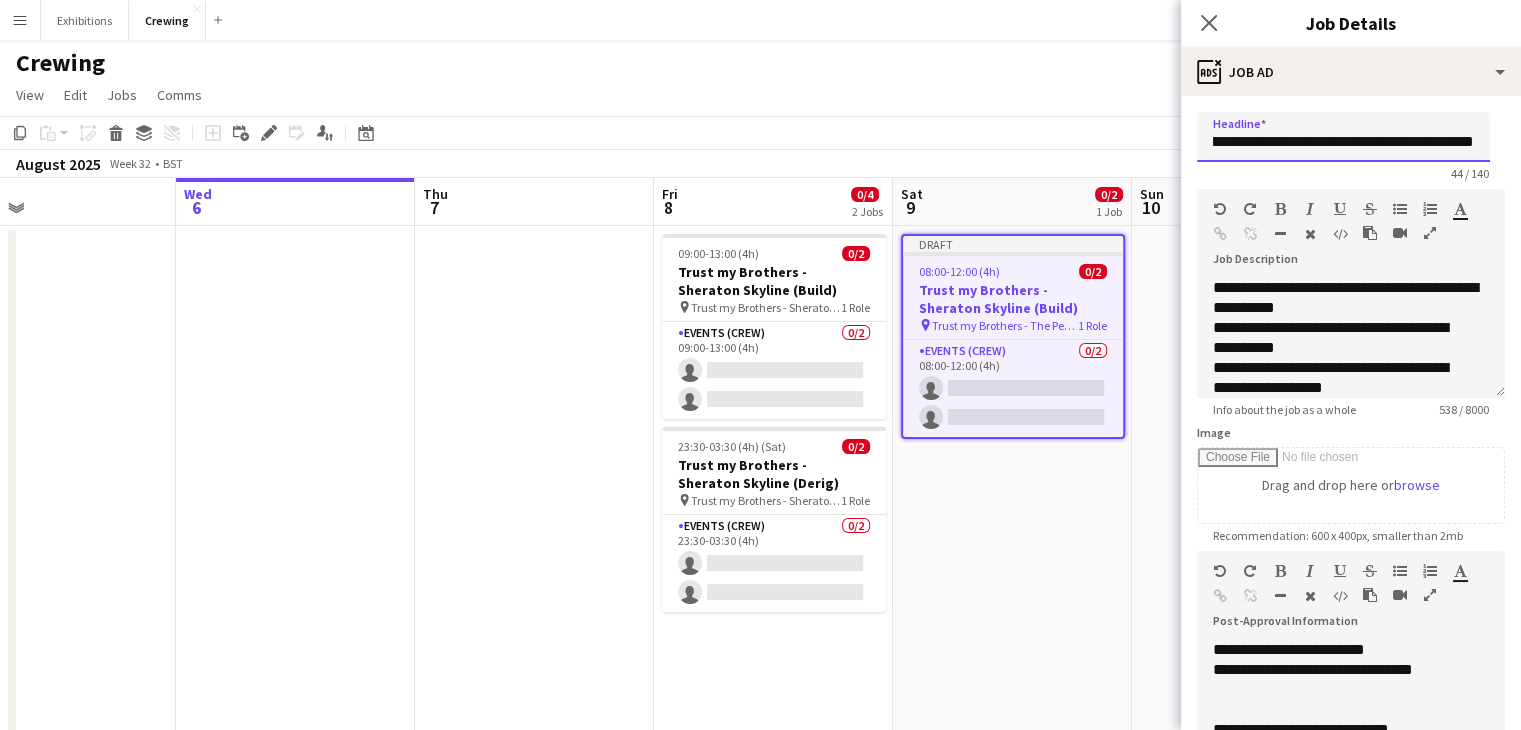scroll, scrollTop: 0, scrollLeft: 58, axis: horizontal 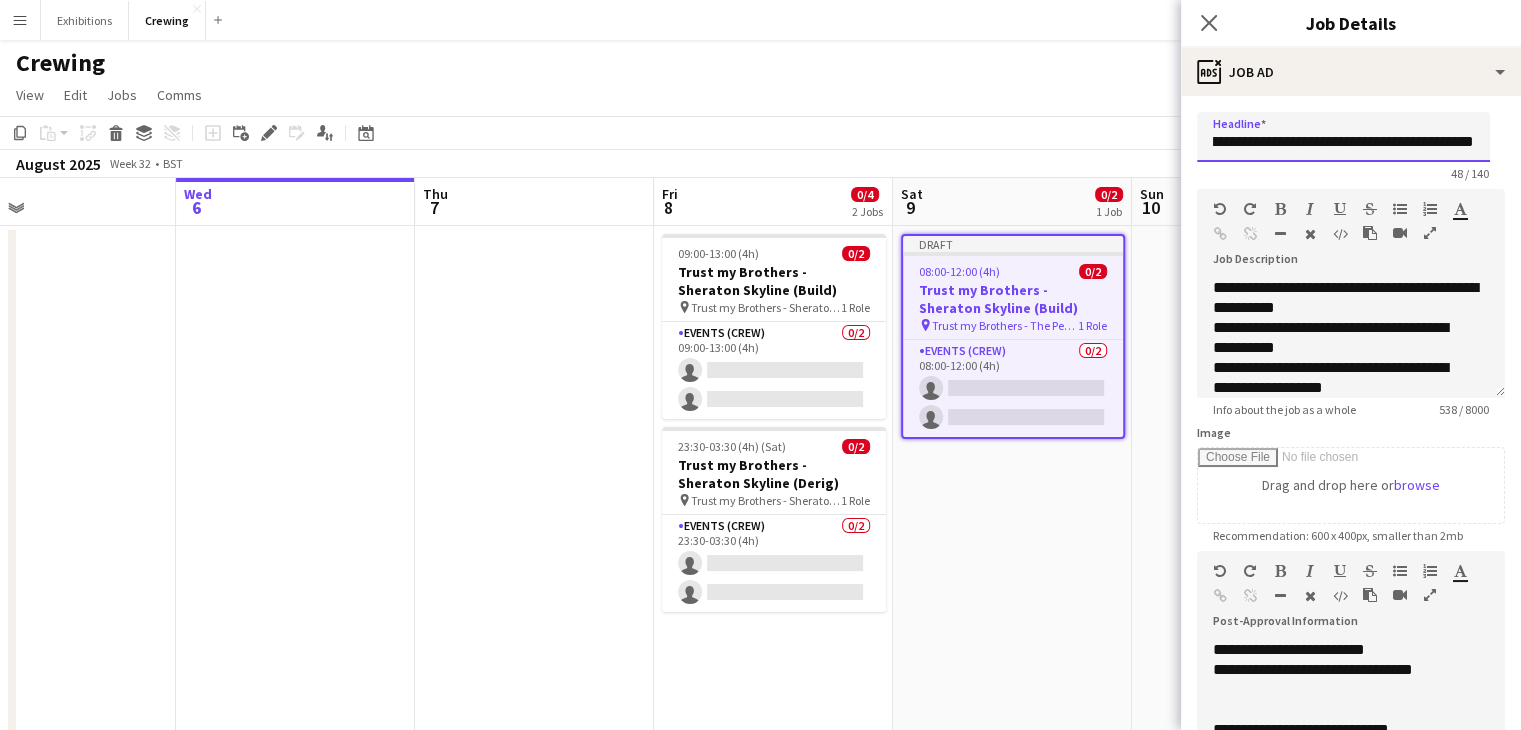 click on "**********" at bounding box center [1343, 137] 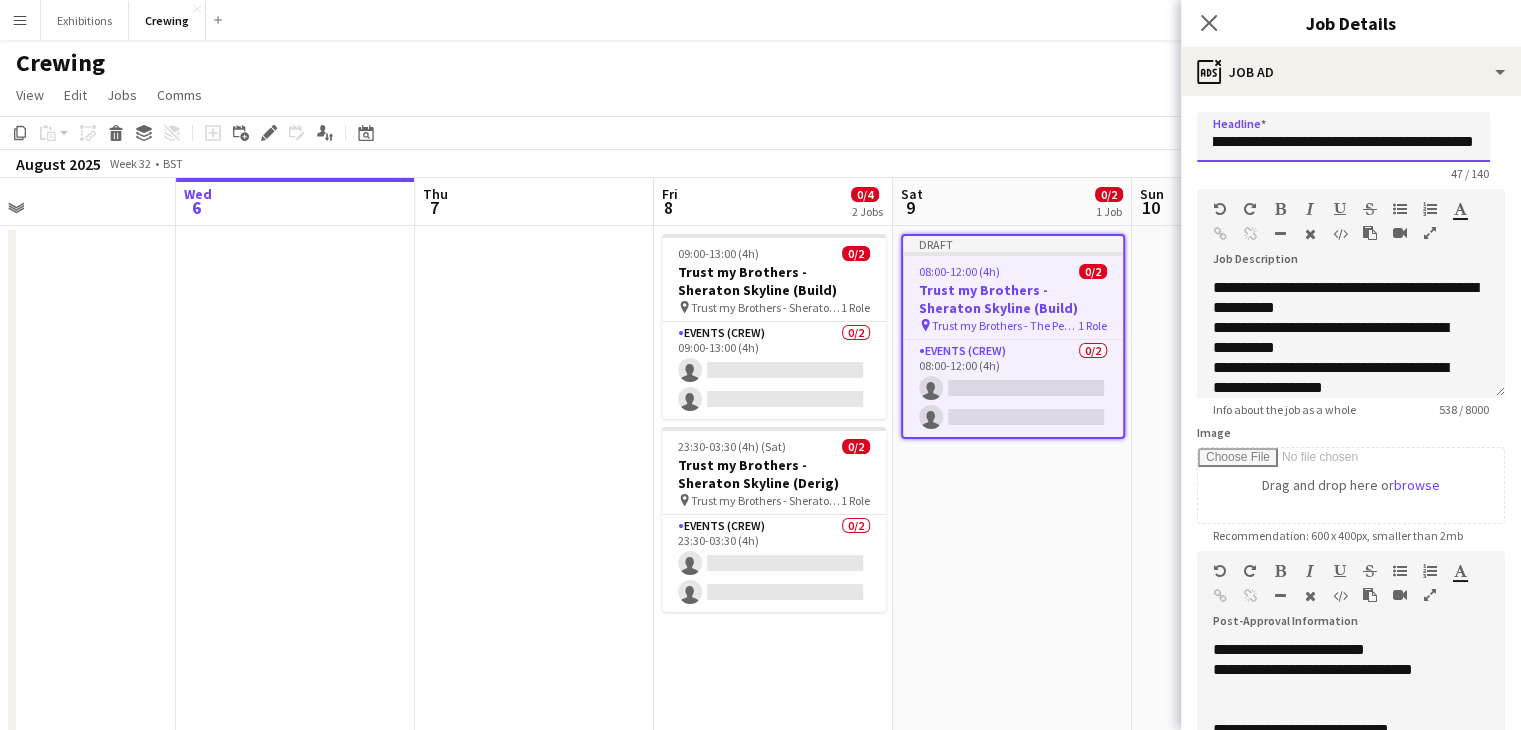 scroll, scrollTop: 256, scrollLeft: 0, axis: vertical 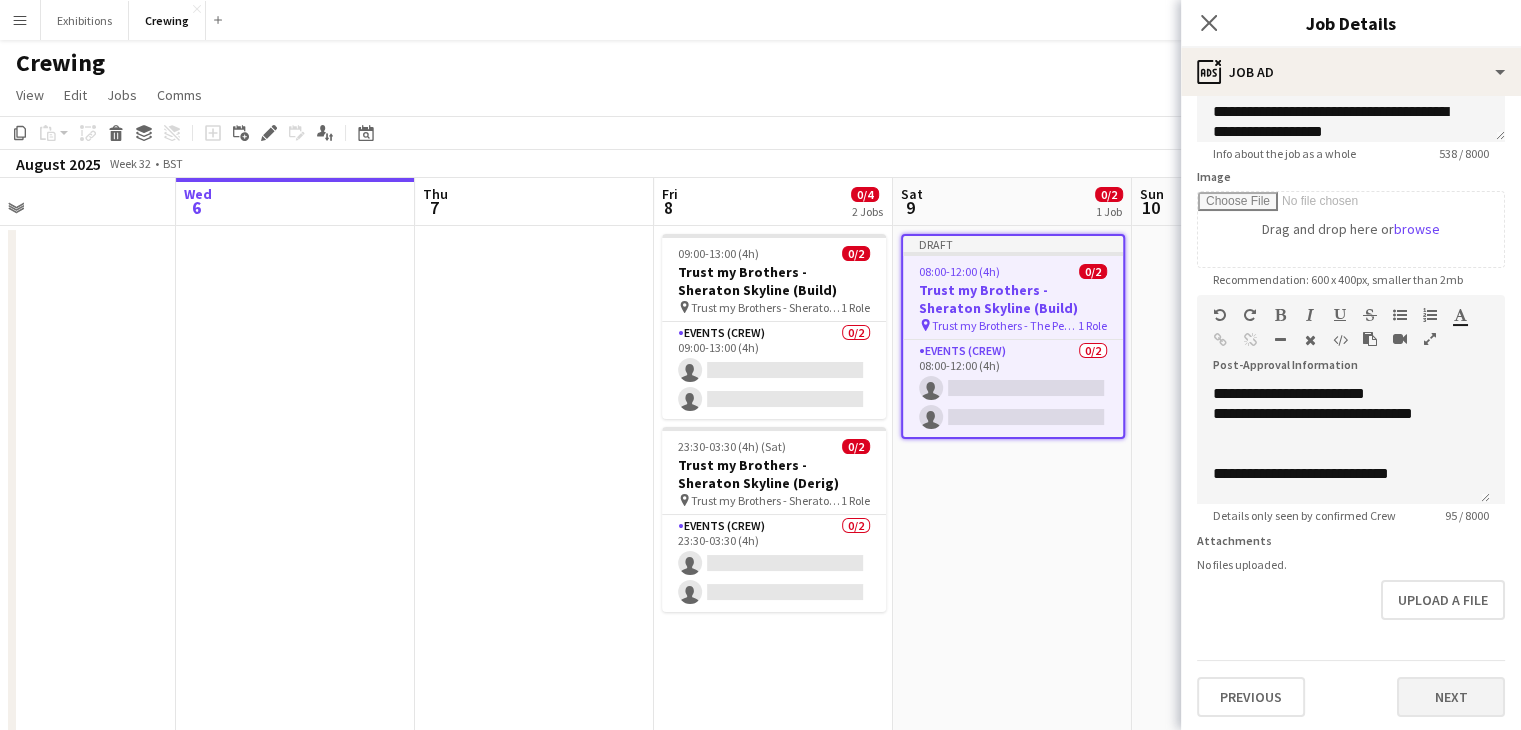 type on "**********" 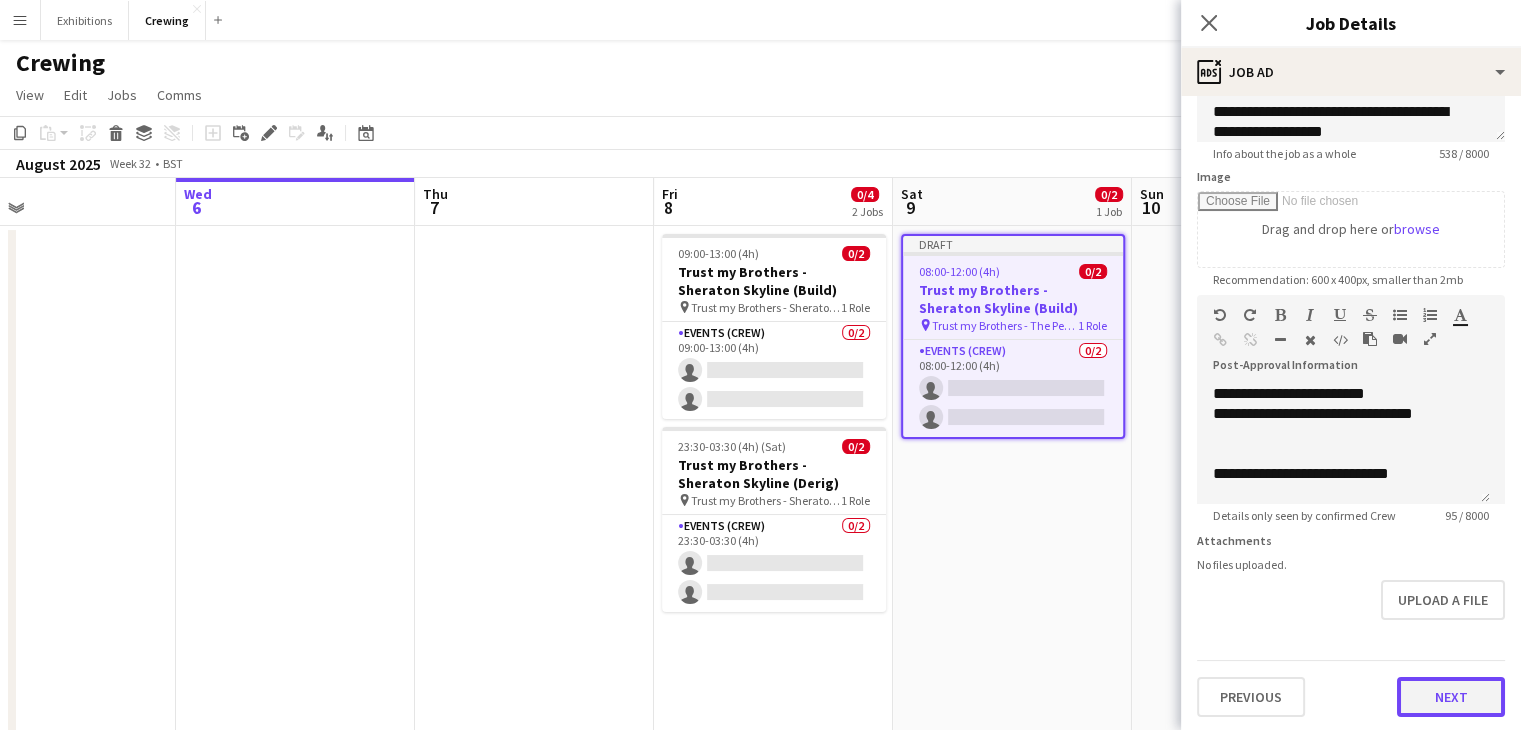 scroll, scrollTop: 0, scrollLeft: 0, axis: both 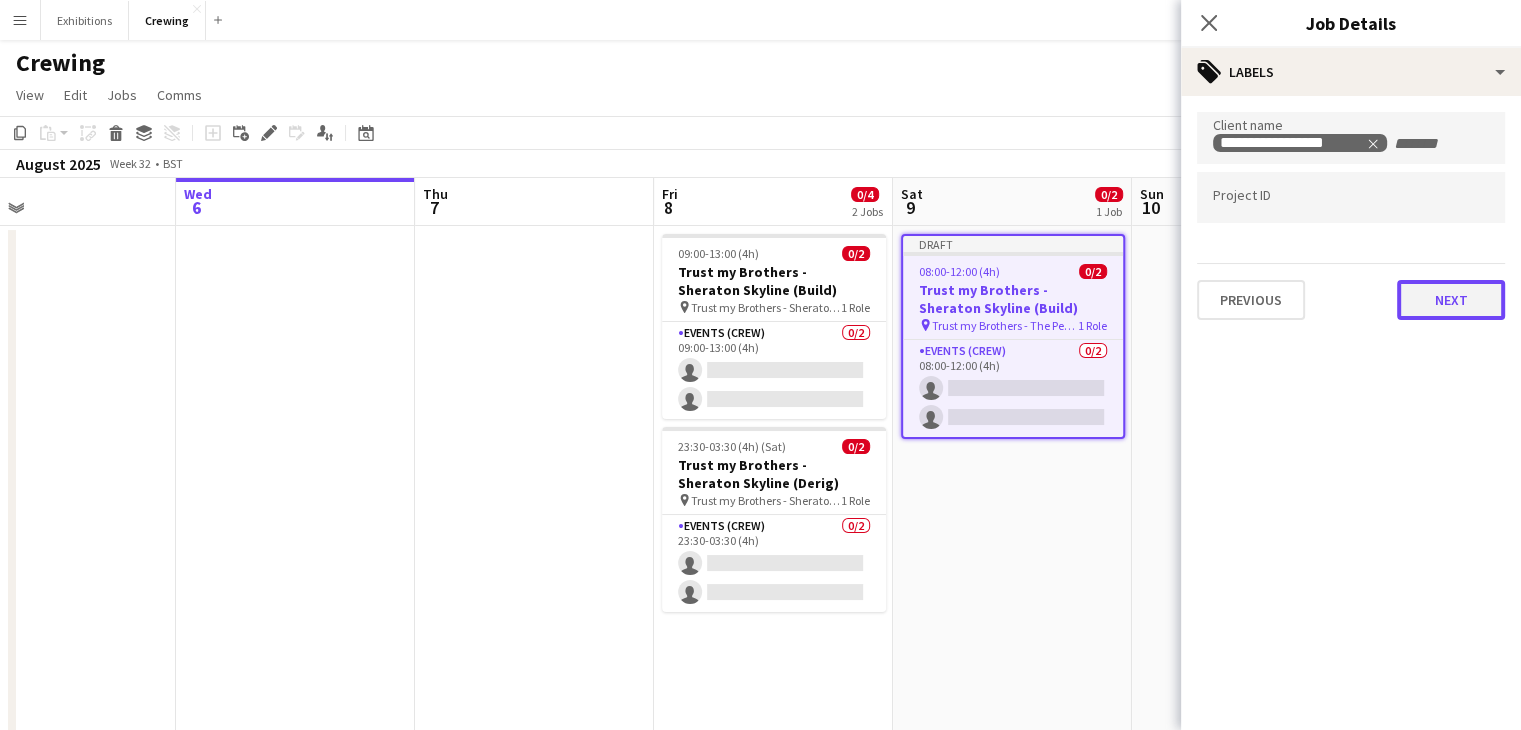 click on "Next" at bounding box center (1451, 300) 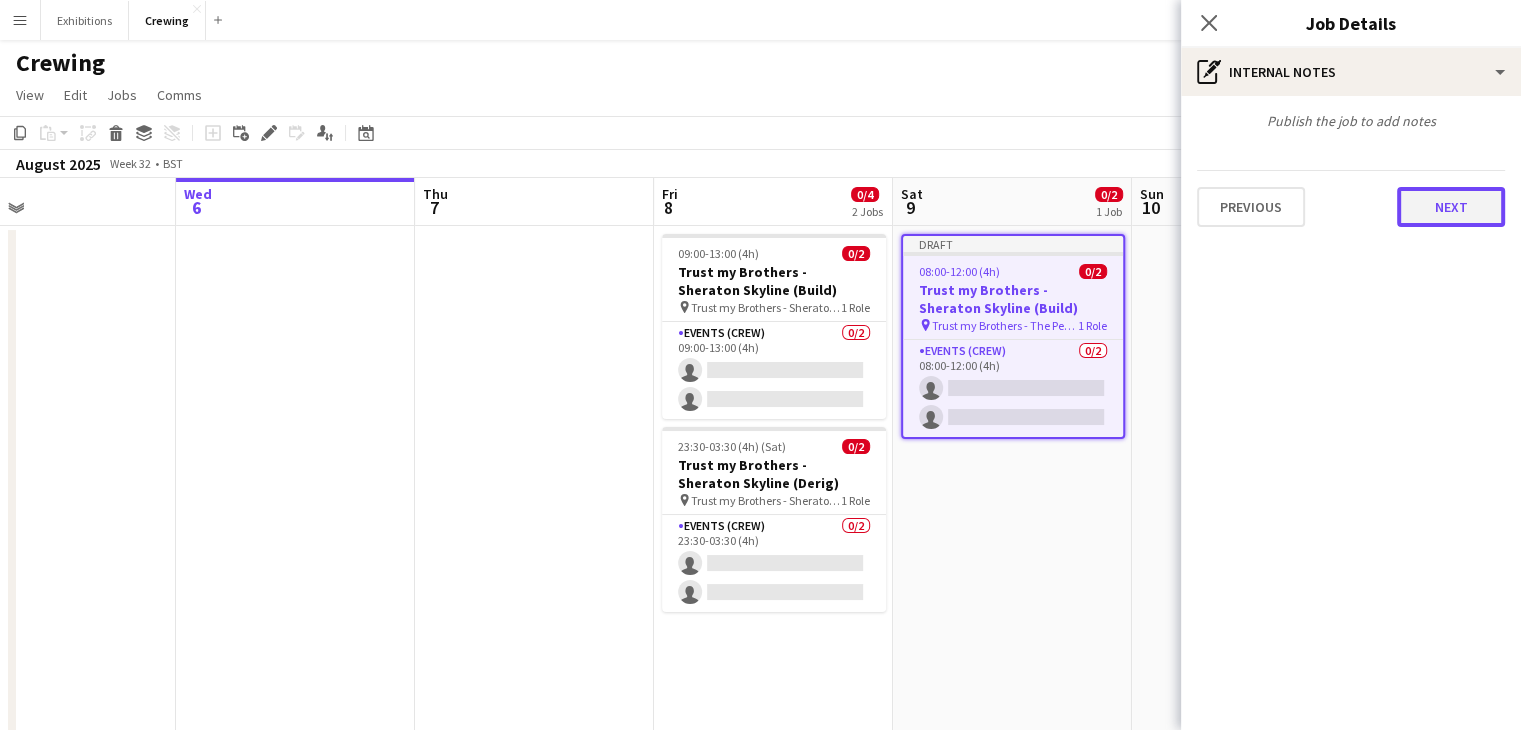 click on "Next" at bounding box center (1451, 207) 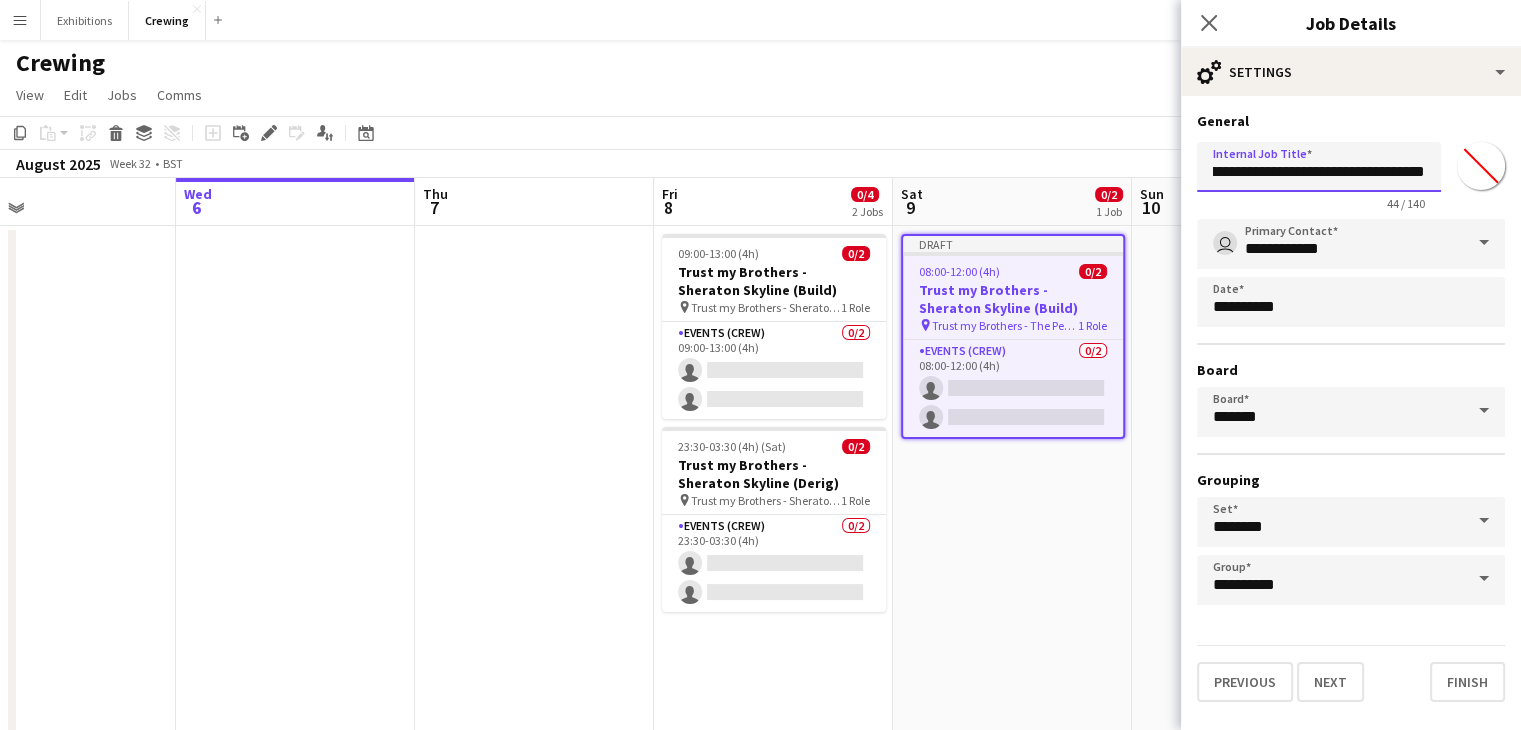 drag, startPoint x: 1342, startPoint y: 169, endPoint x: 1535, endPoint y: 291, distance: 228.32652 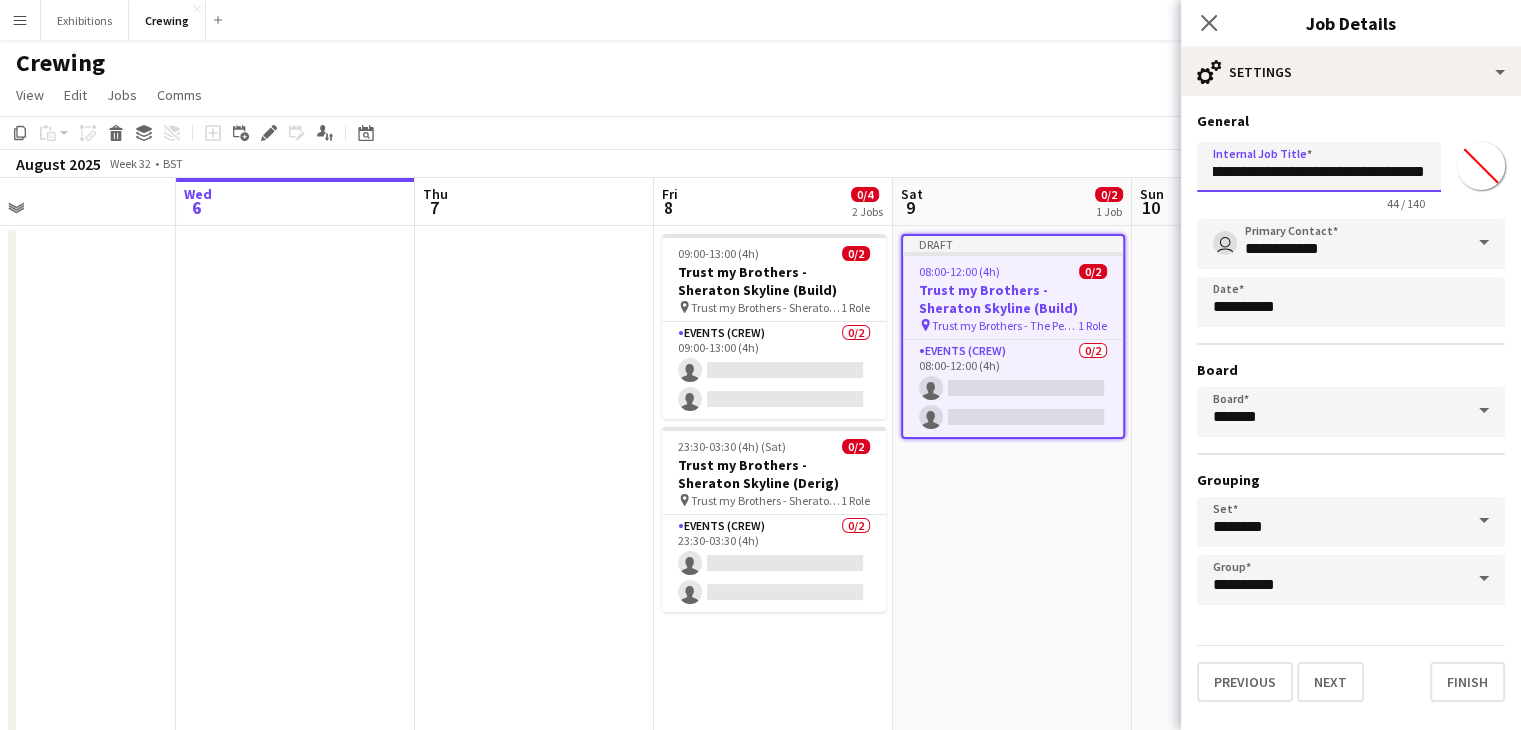 click on "Menu
Boards
Boards   Boards   All jobs   Status
Workforce
Workforce   My Workforce   Recruiting
Comms
Comms
Pay
Pay   Approvals   Payments   Reports
Platform Settings
Platform Settings   App settings   Your settings   Profiles
Training Academy
Training Academy
Knowledge Base
Knowledge Base
Product Updates
Product Updates   Log Out   Privacy   Exhibitions
Close
Crewing
Close
Add
Help
Notifications
48   Crewing
user
View  Day view expanded Day view collapsed Month view Date picker Copy" at bounding box center (760, 461) 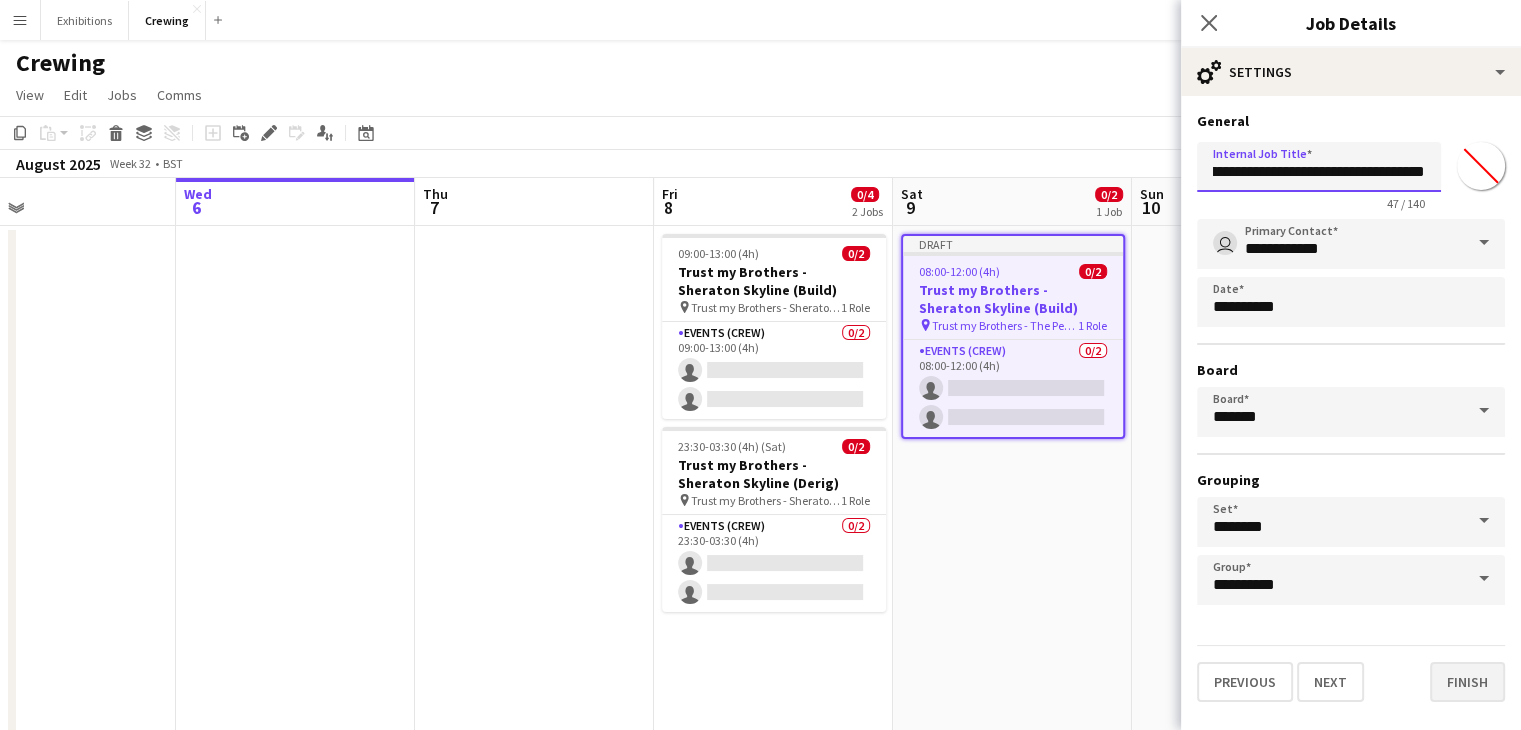 type on "**********" 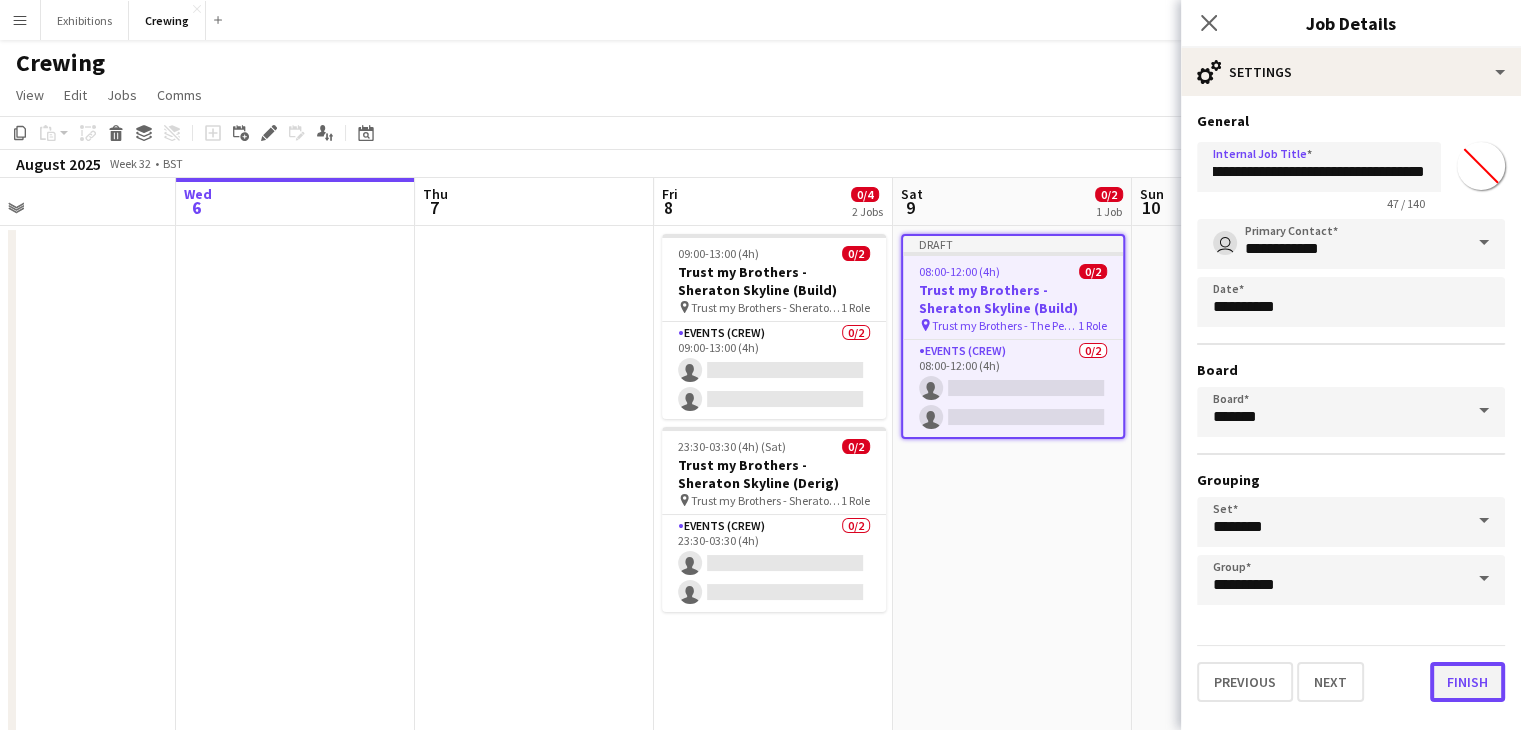 scroll, scrollTop: 0, scrollLeft: 0, axis: both 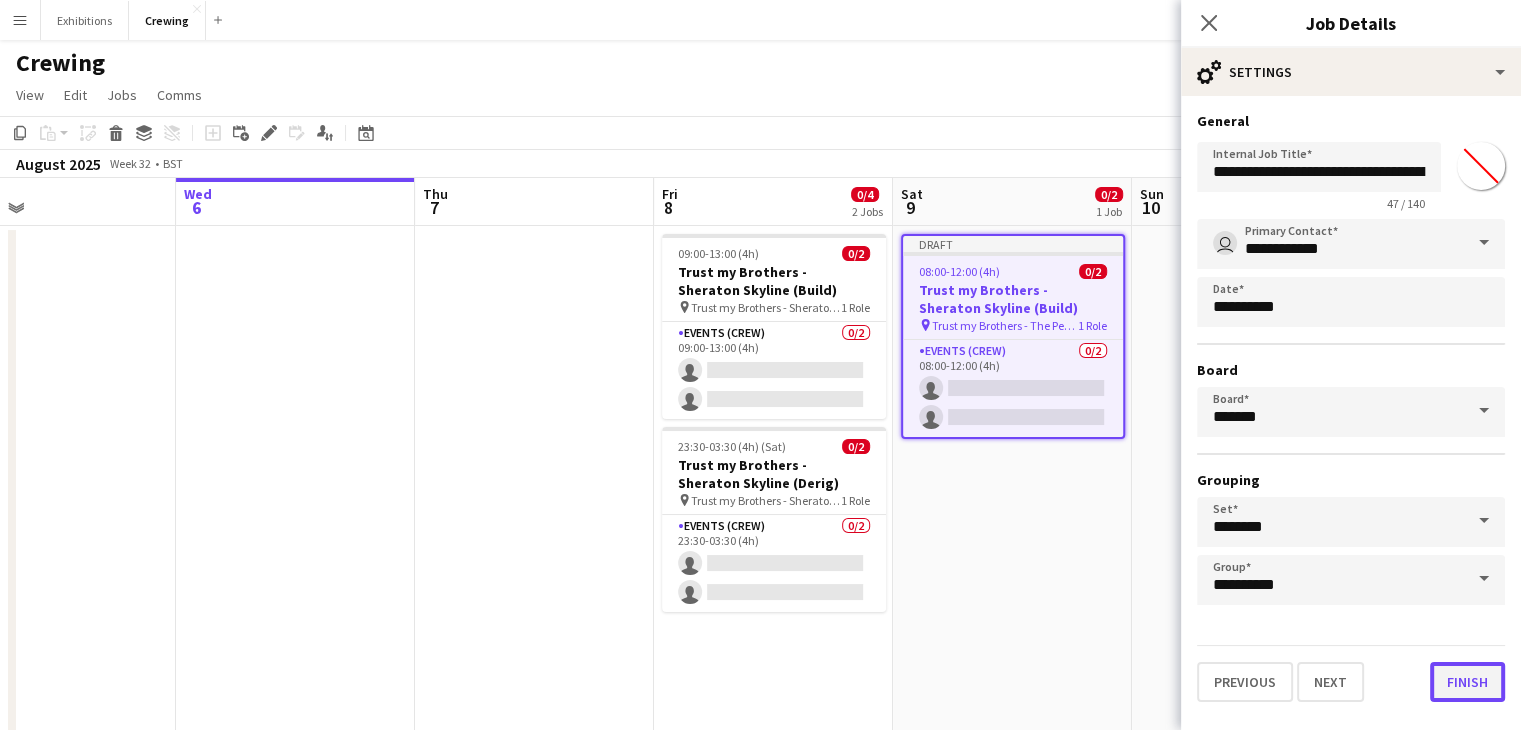 click on "Finish" at bounding box center [1467, 682] 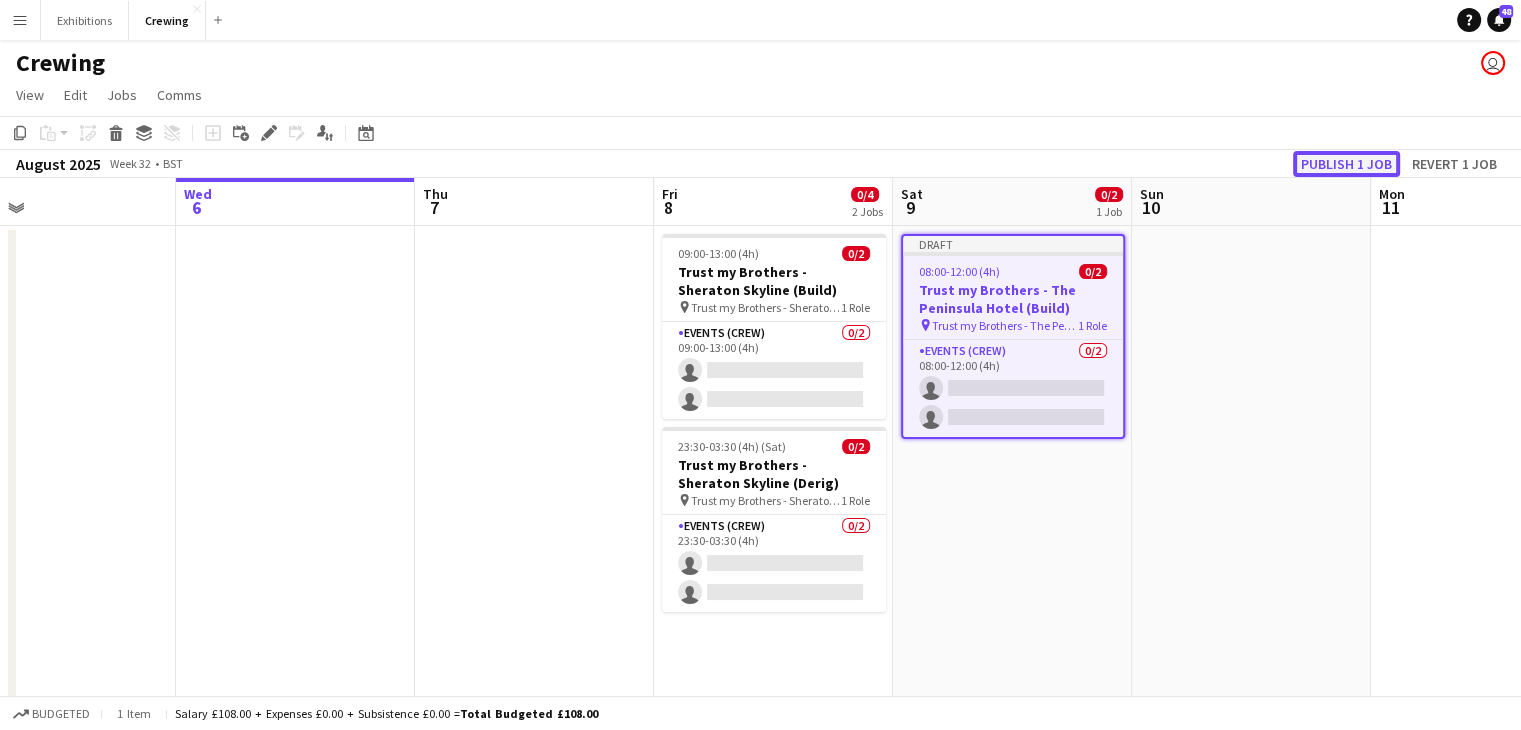 click on "Publish 1 job" 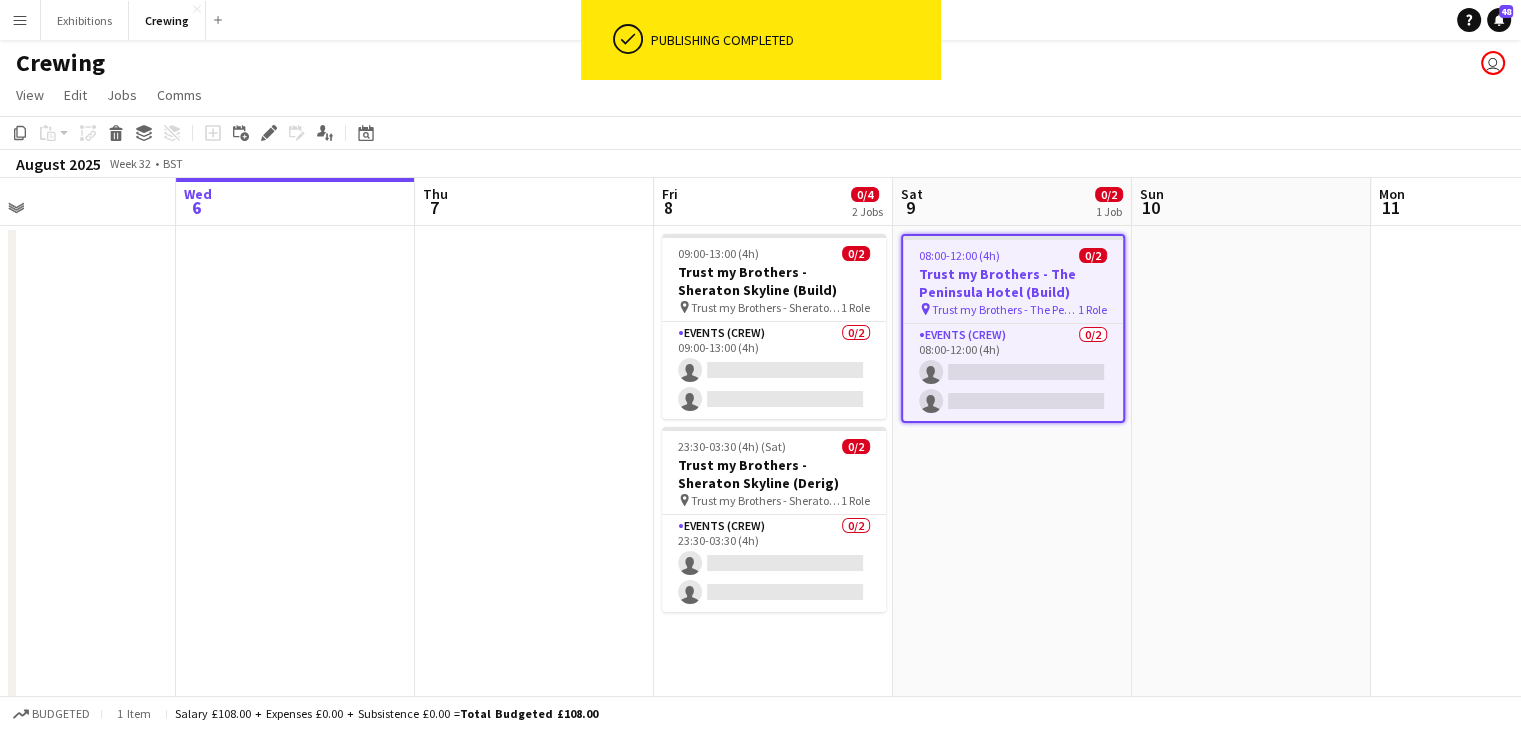 click on "08:00-12:00 (4h)    0/2   Trust my Brothers - The Peninsula Hotel (Build)
pin
Trust my Brothers - The Peninsula Hotel (Build)   1 Role   Events (Crew)   0/2   08:00-12:00 (4h)
single-neutral-actions
single-neutral-actions" at bounding box center [1012, 557] 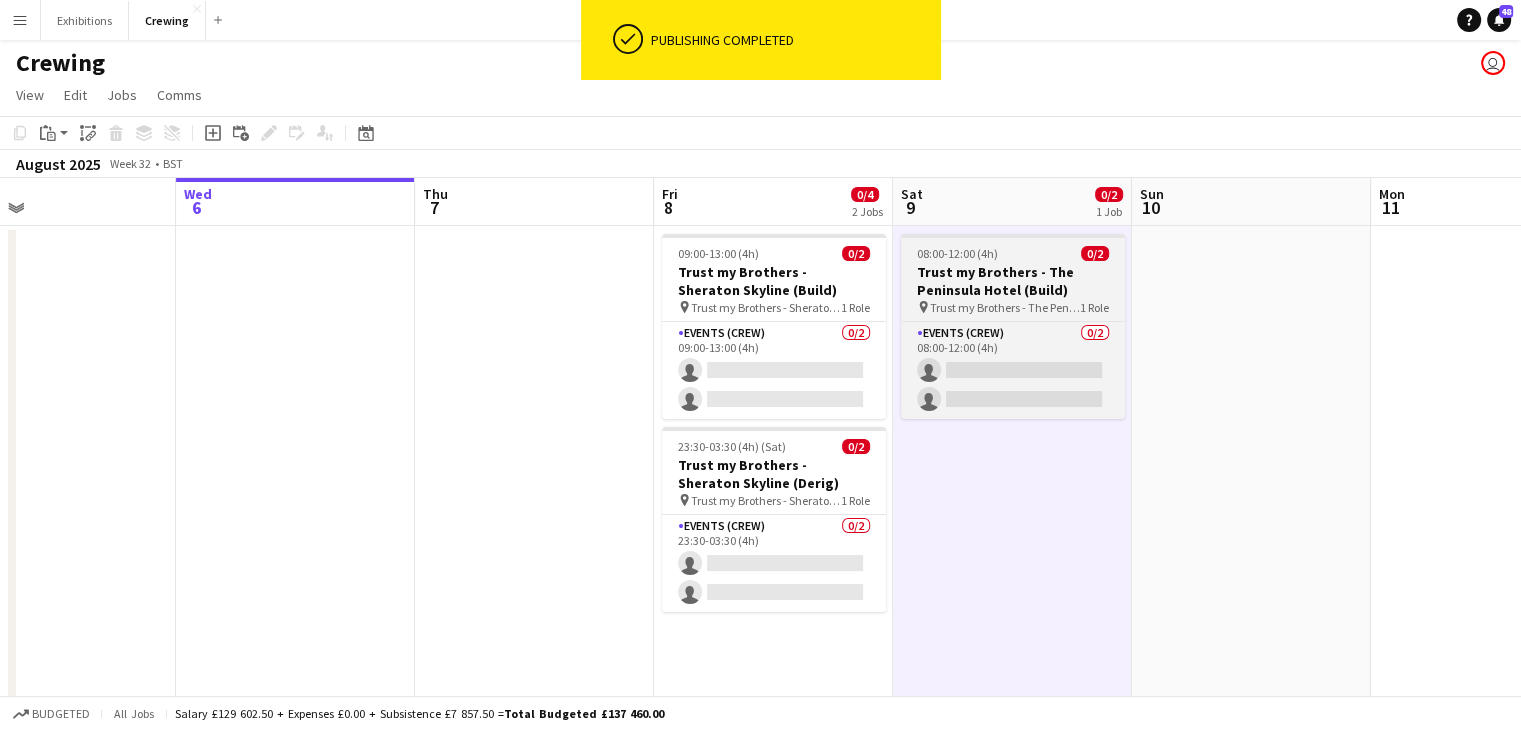 click on "Trust my Brothers - The Peninsula Hotel (Build)" at bounding box center [1013, 281] 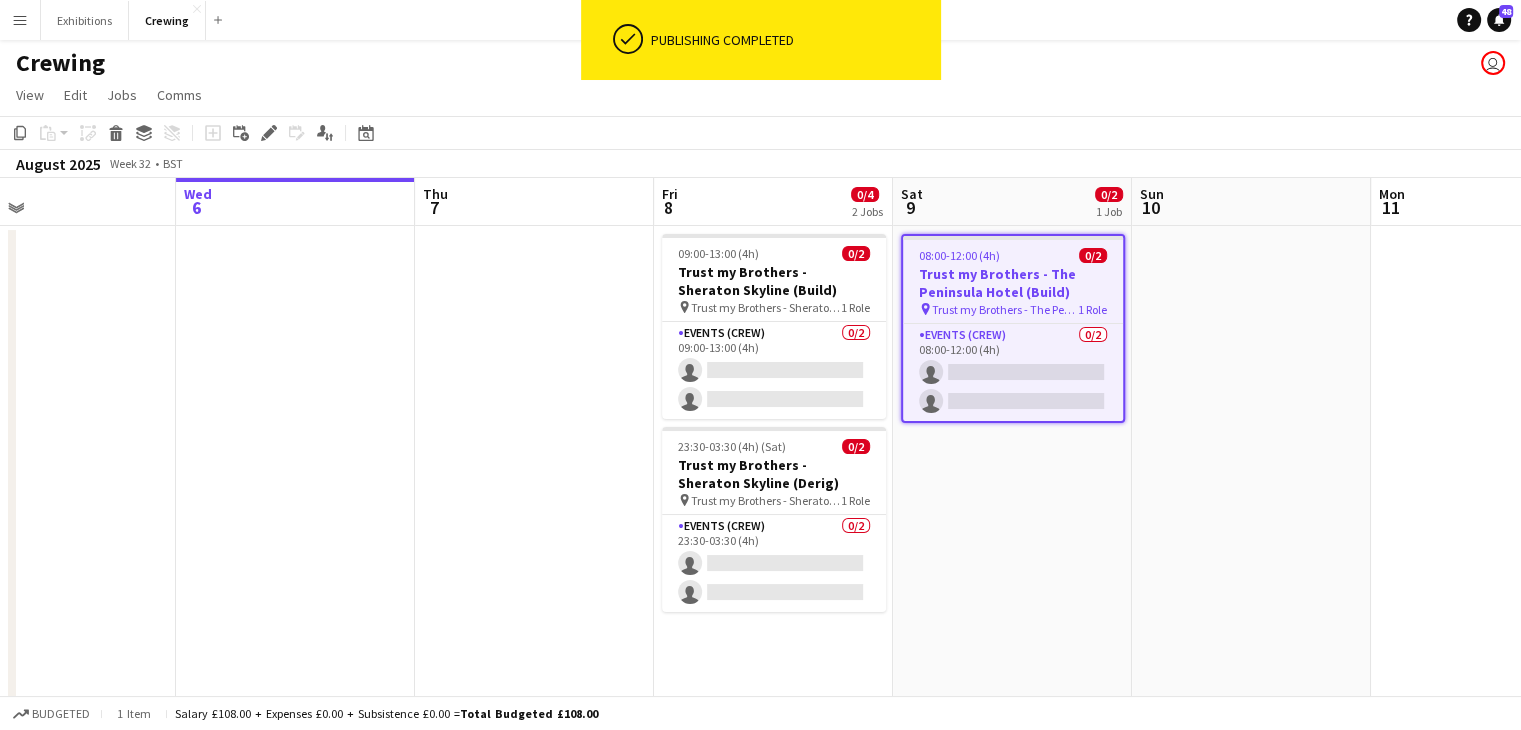click at bounding box center (1251, 557) 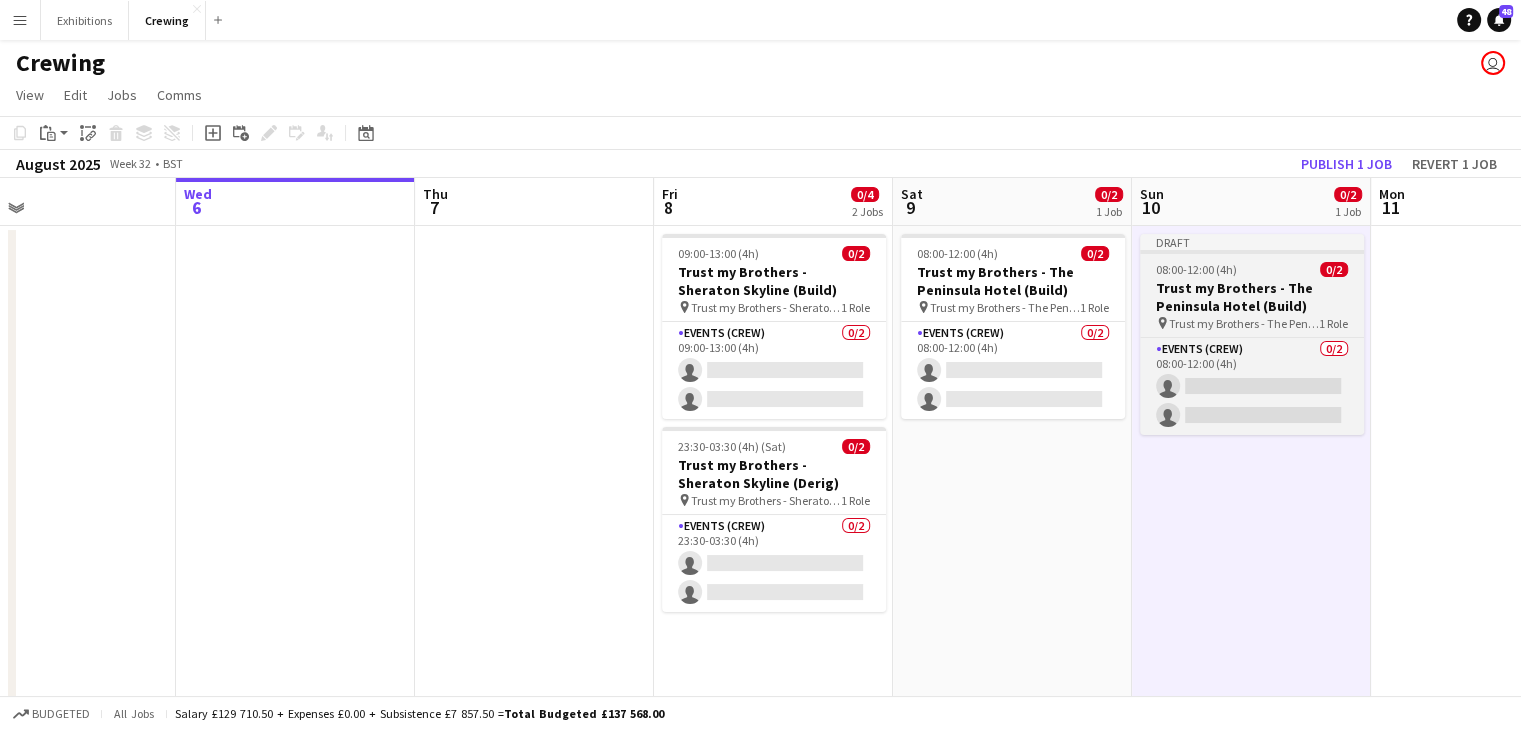 click on "Trust my Brothers - The Peninsula Hotel (Build)" at bounding box center (1252, 297) 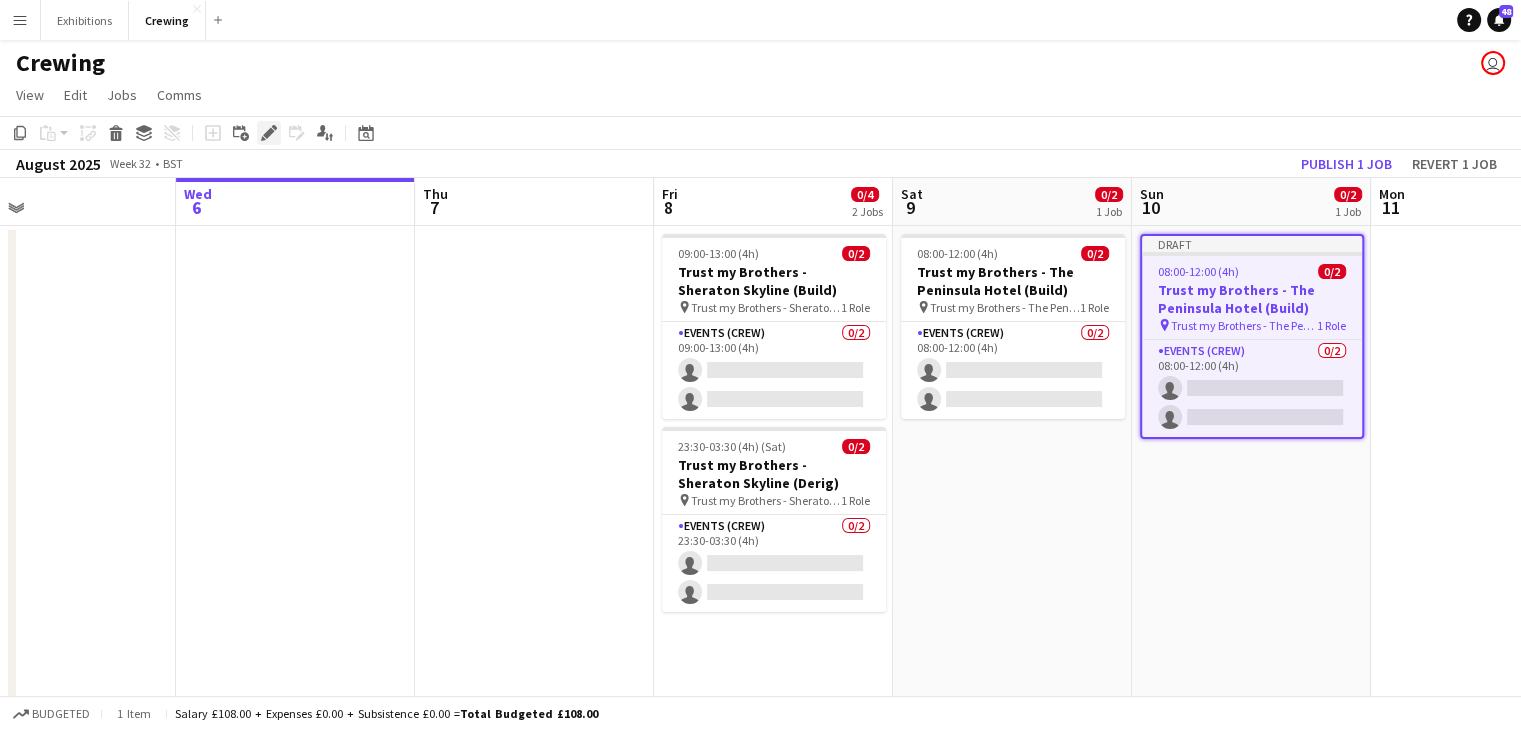 click on "Edit" 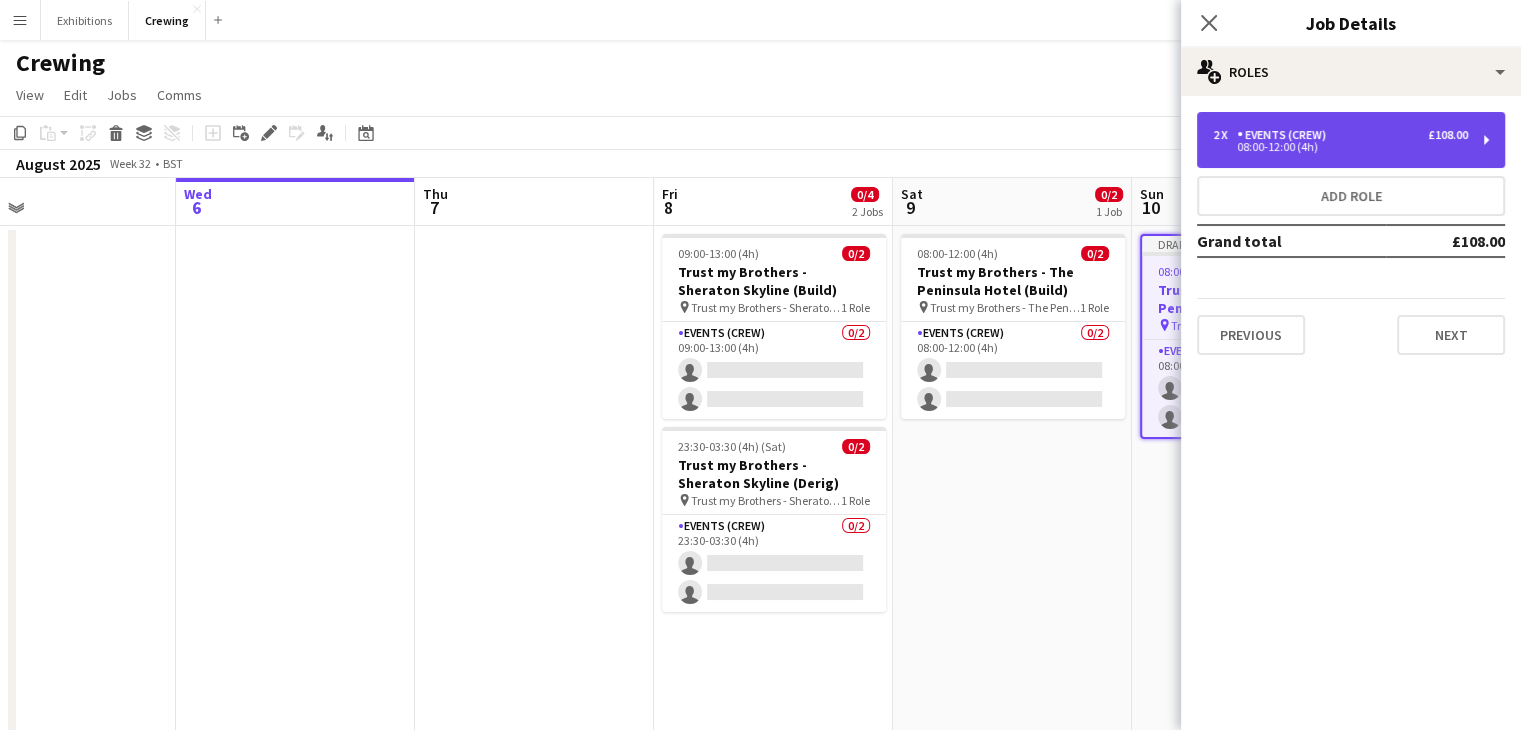 click on "Events (Crew)" at bounding box center [1285, 135] 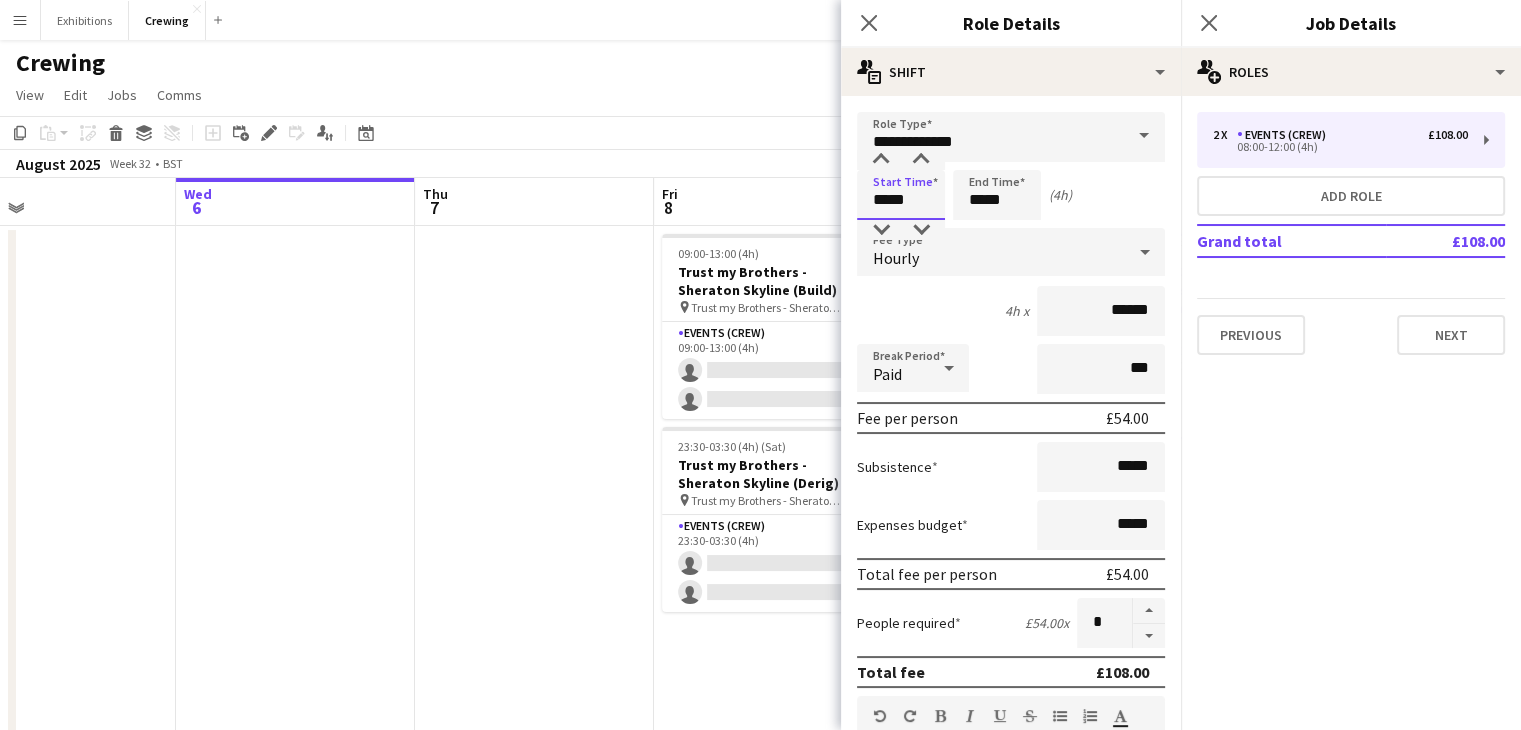 click on "*****" at bounding box center (901, 195) 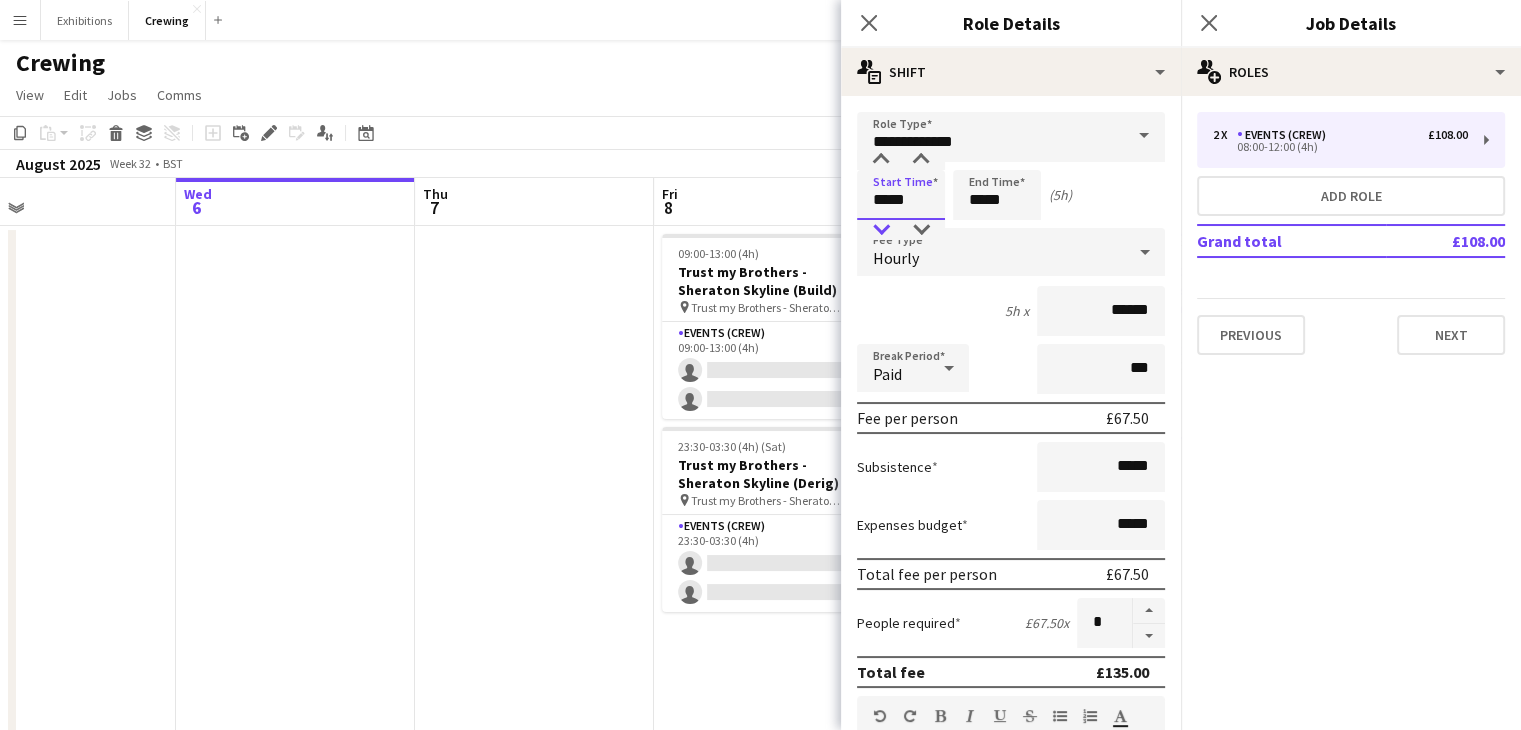 click at bounding box center [881, 230] 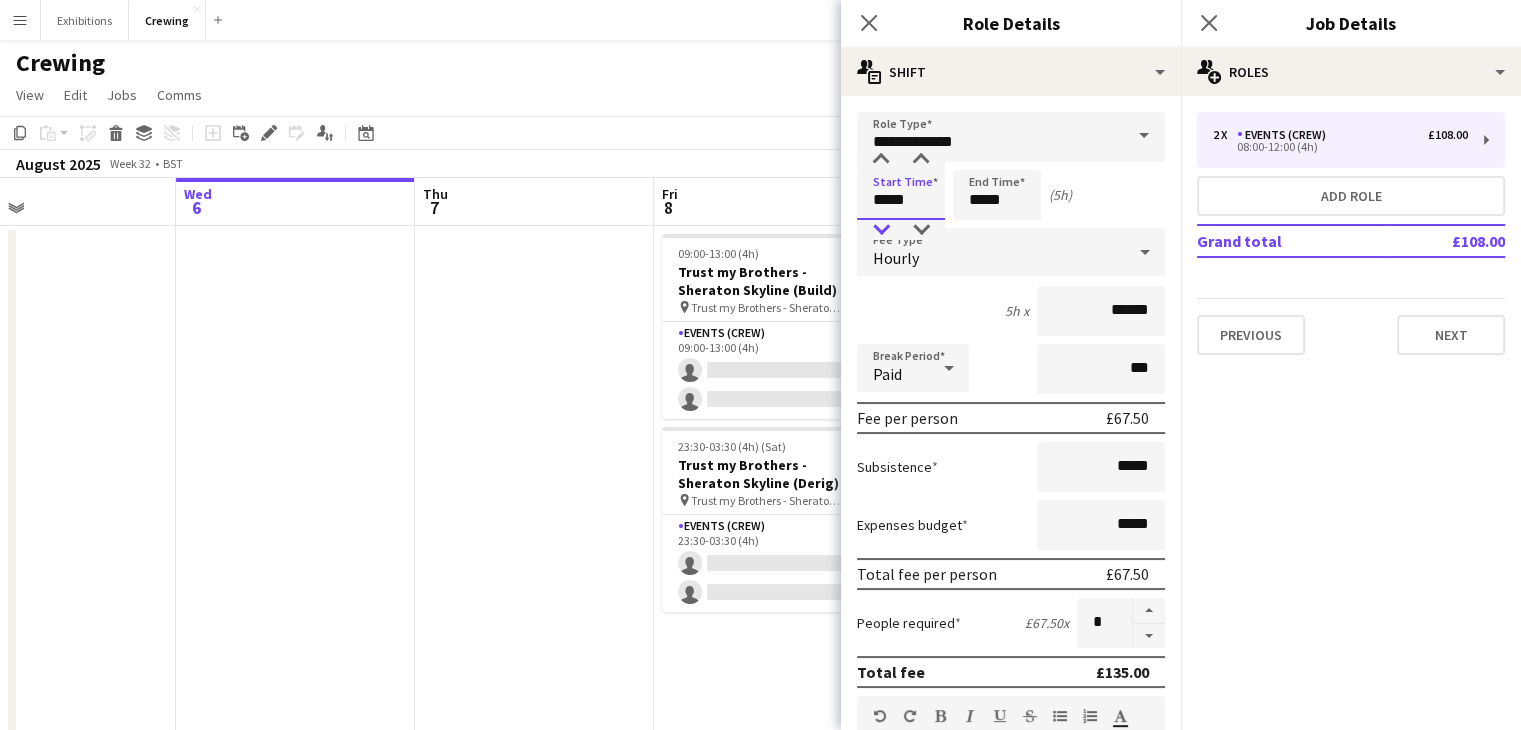 click at bounding box center (881, 230) 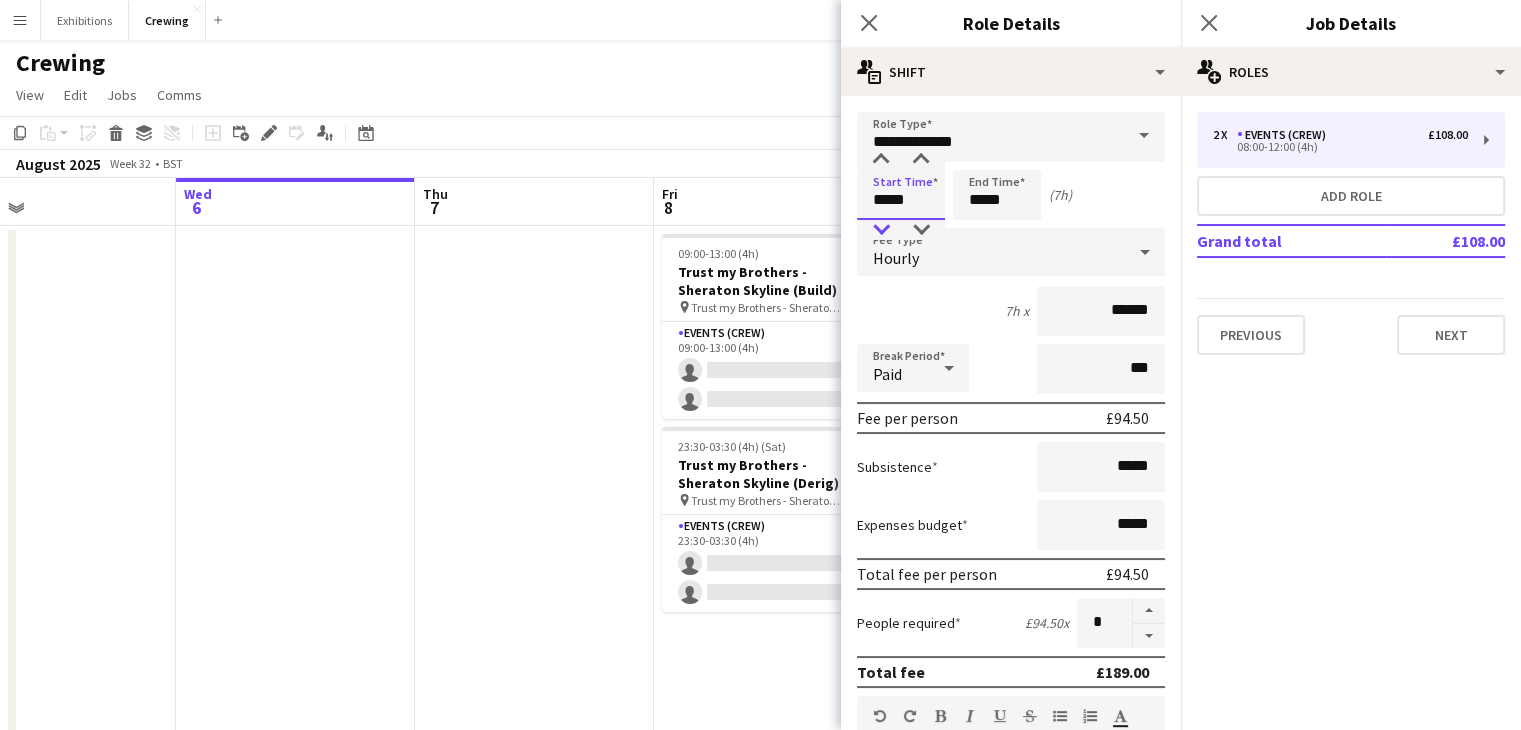 click at bounding box center [881, 230] 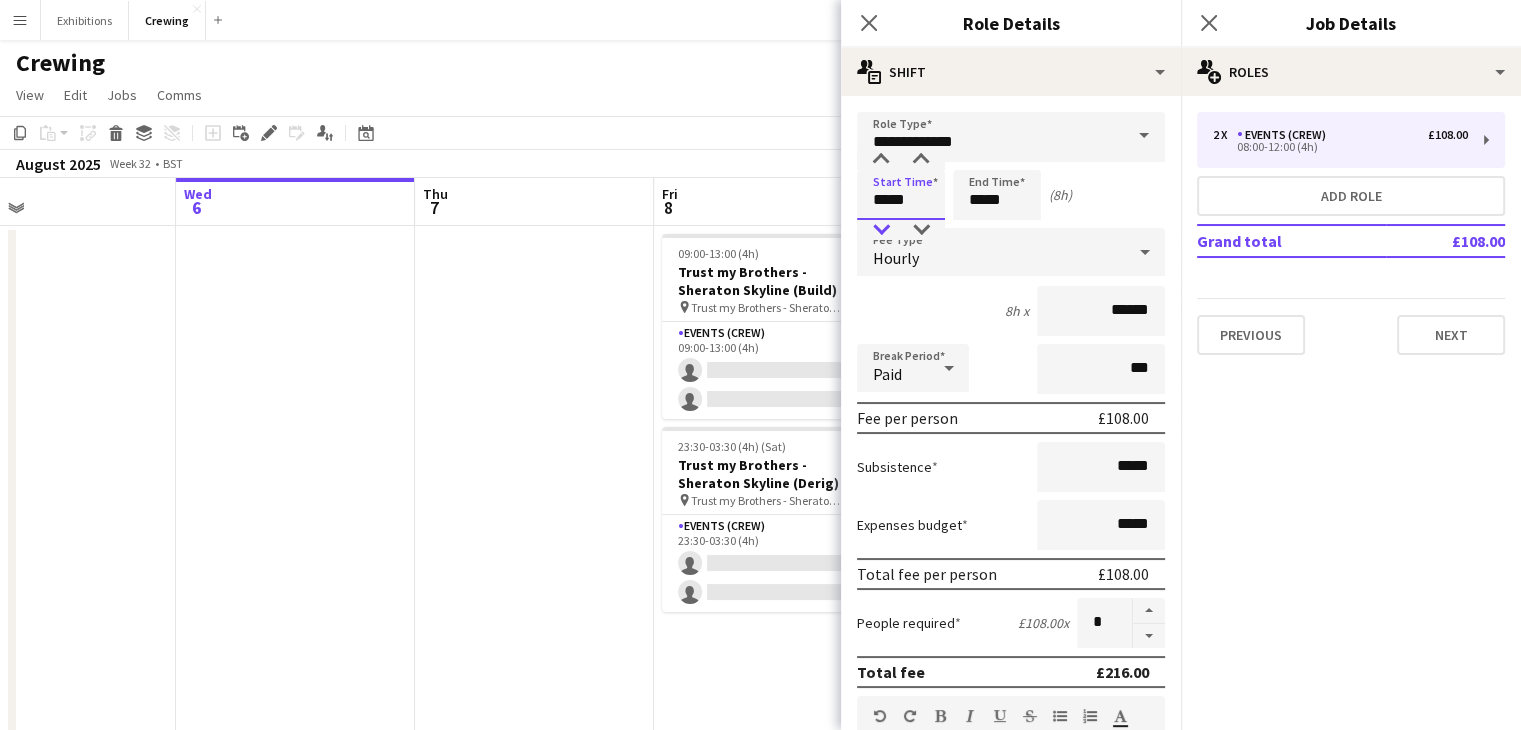 click at bounding box center [881, 230] 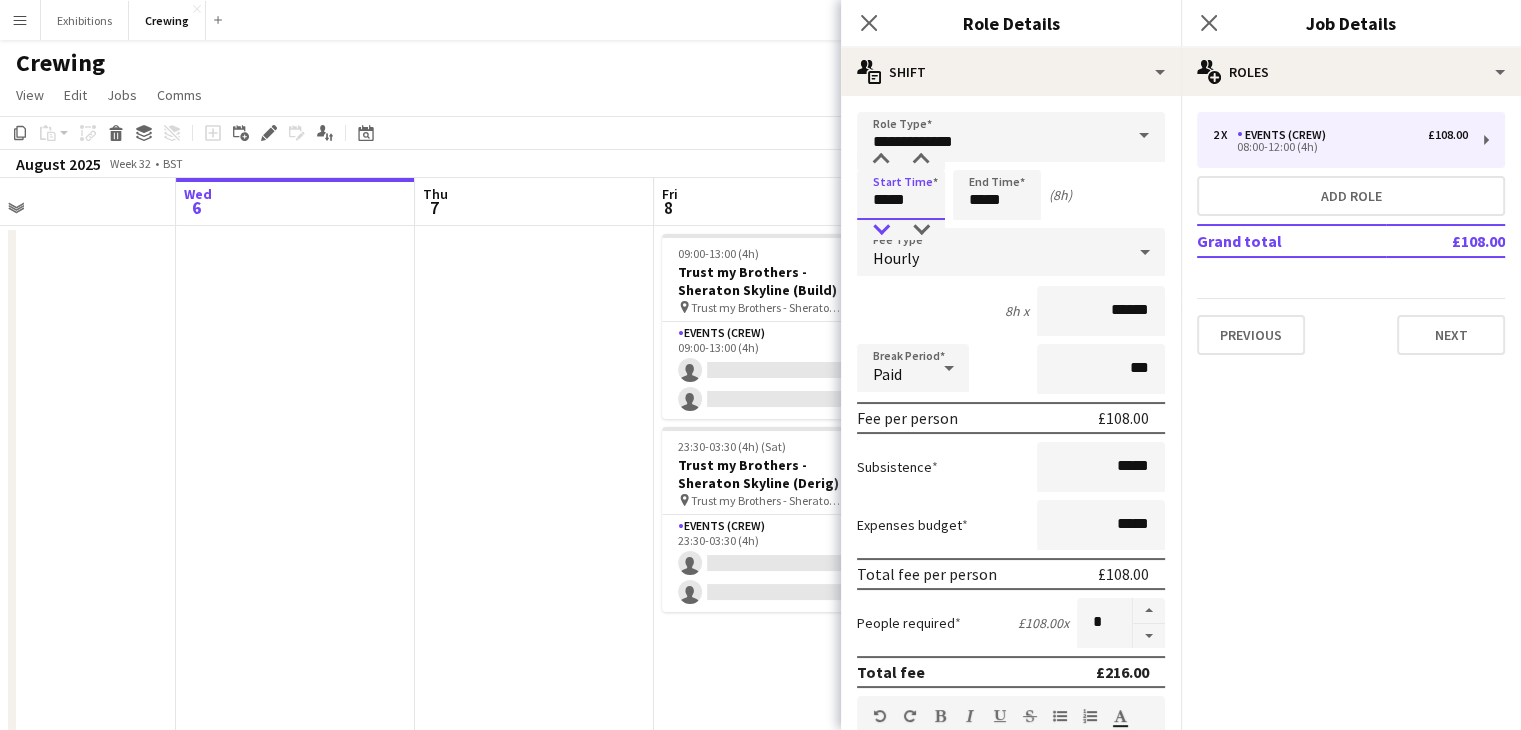 click at bounding box center (881, 230) 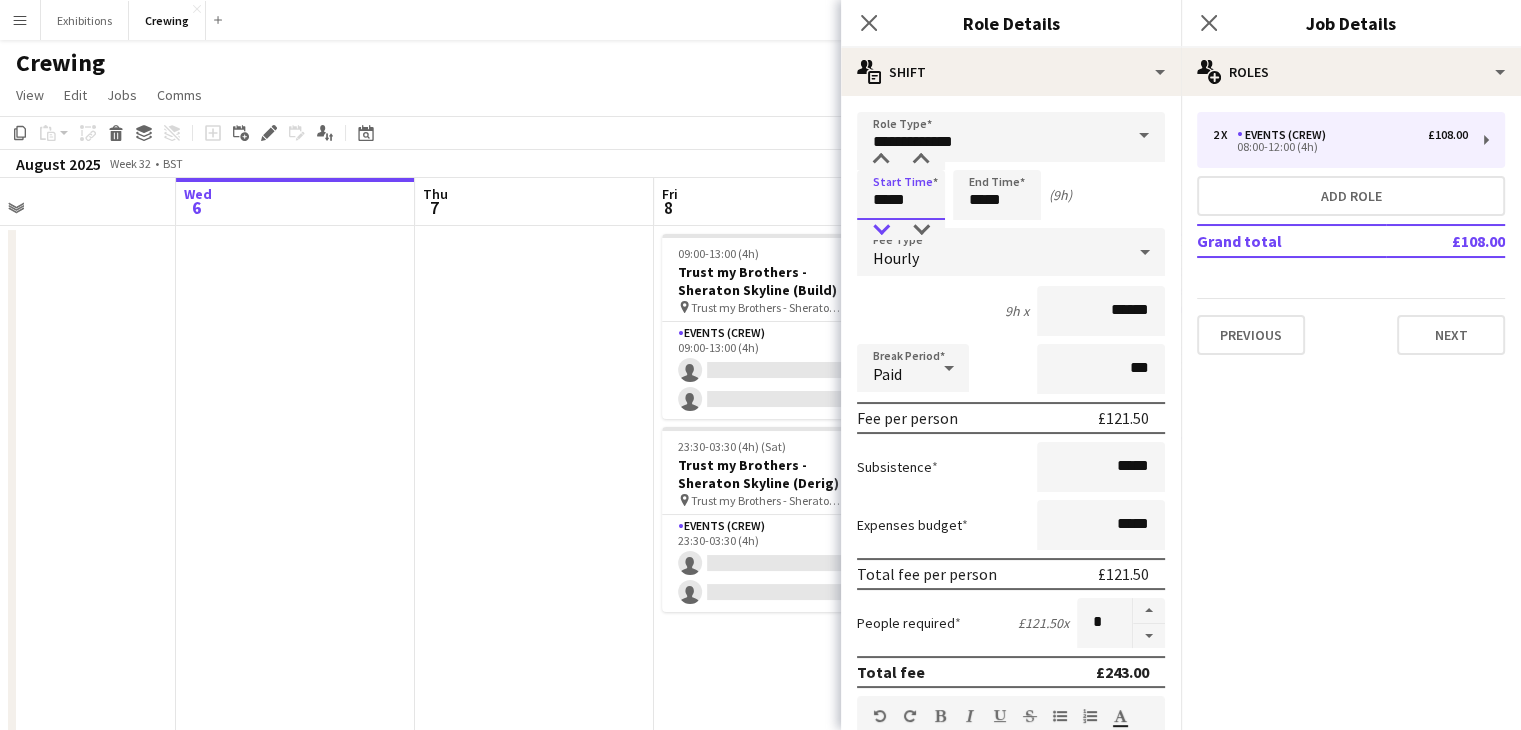 type on "*****" 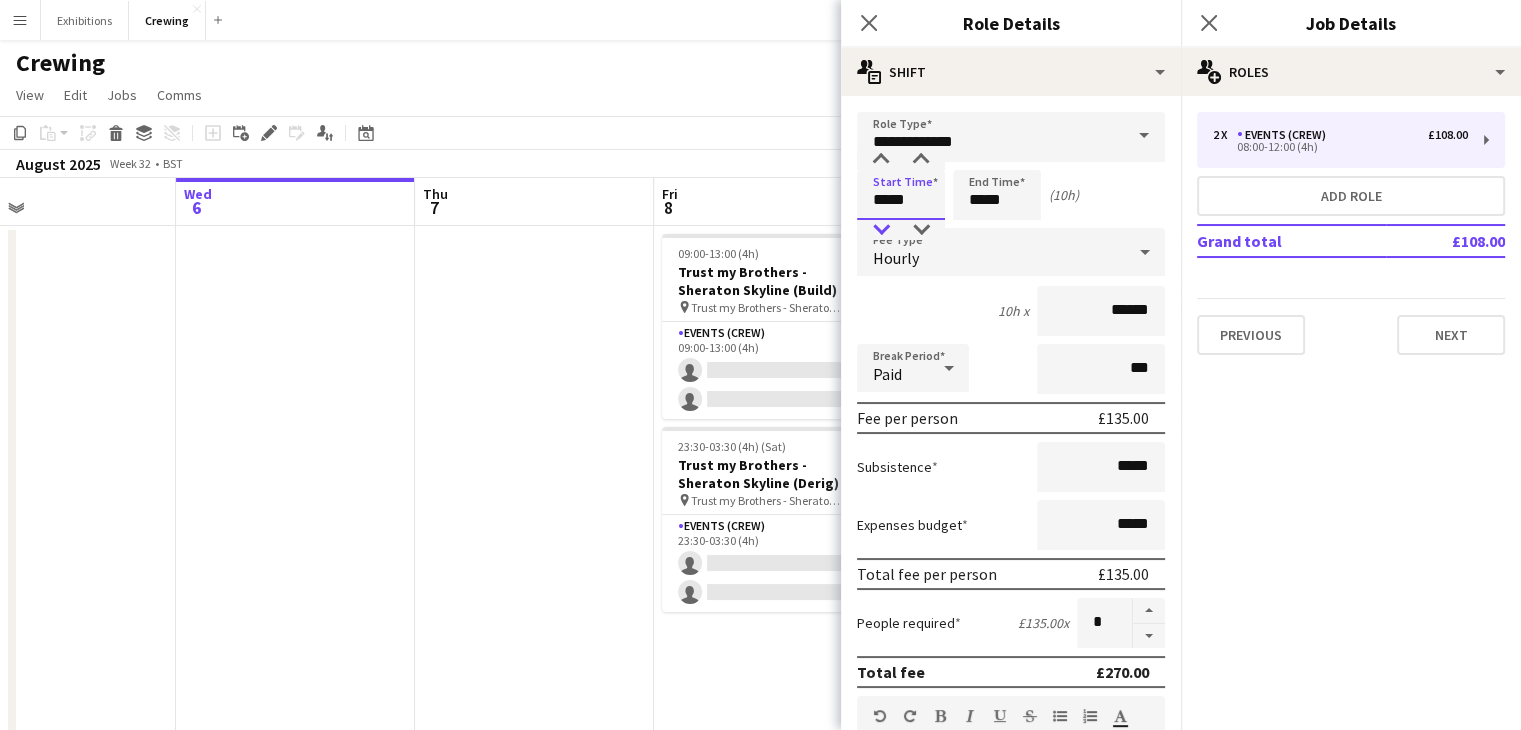 click at bounding box center (881, 230) 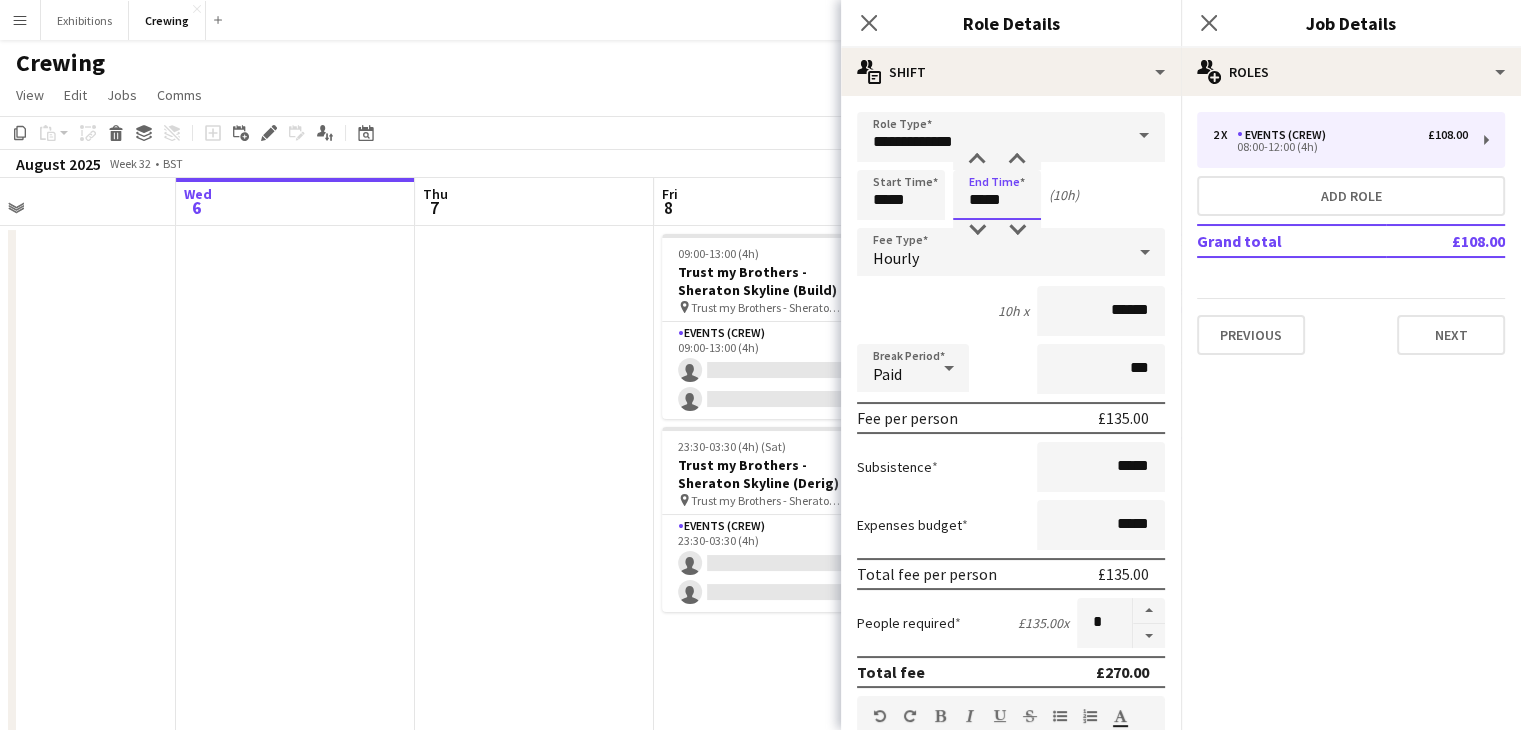 click on "*****" at bounding box center [997, 195] 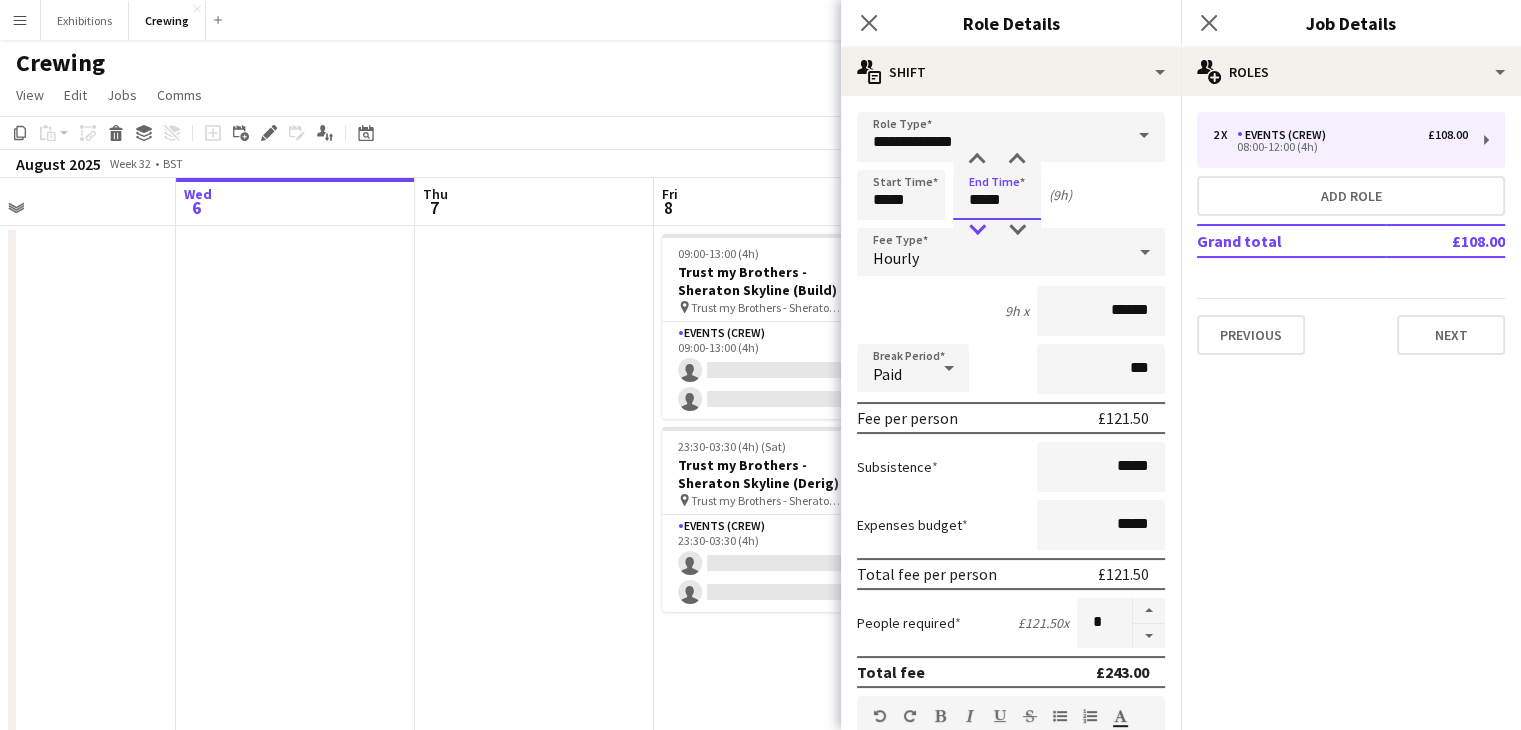 click at bounding box center (977, 230) 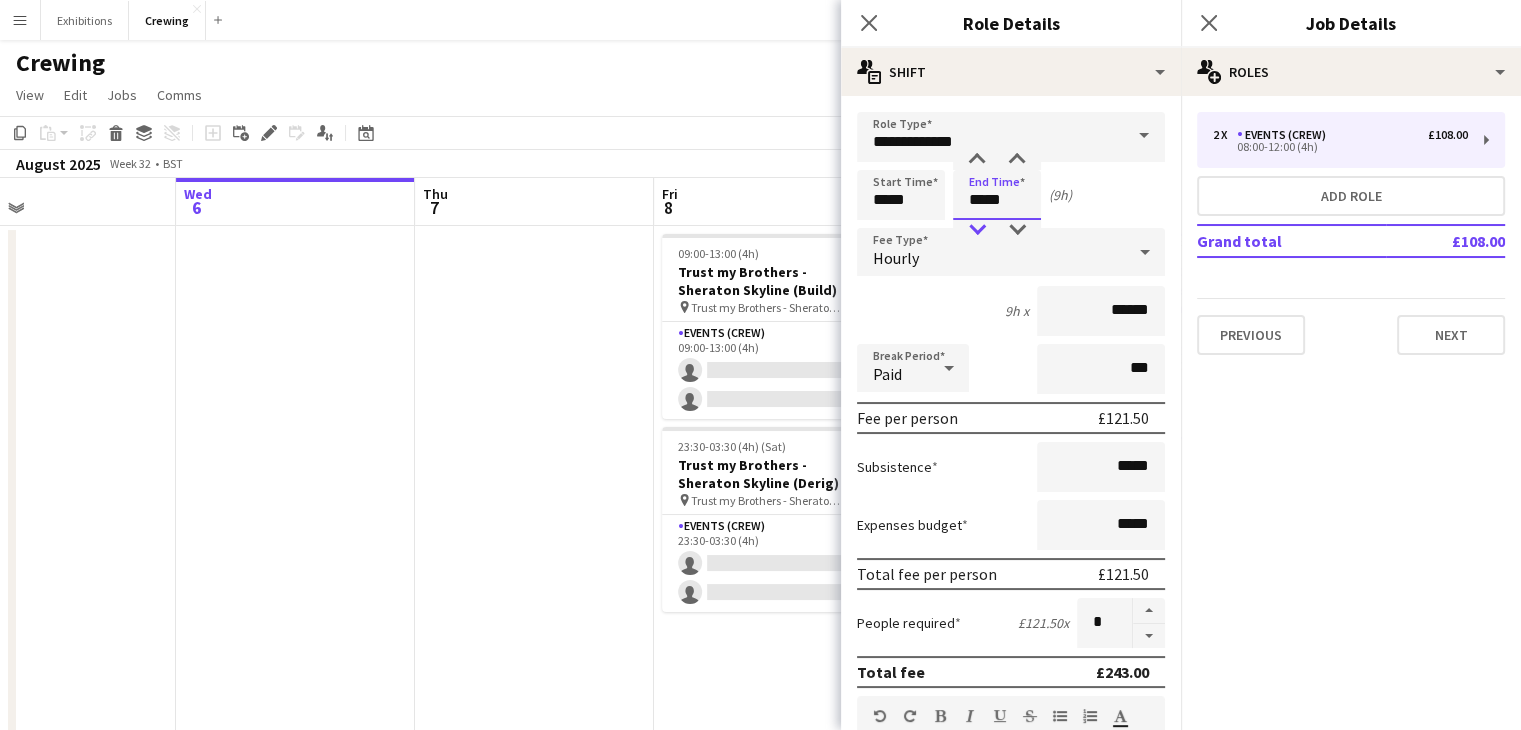 click at bounding box center [977, 230] 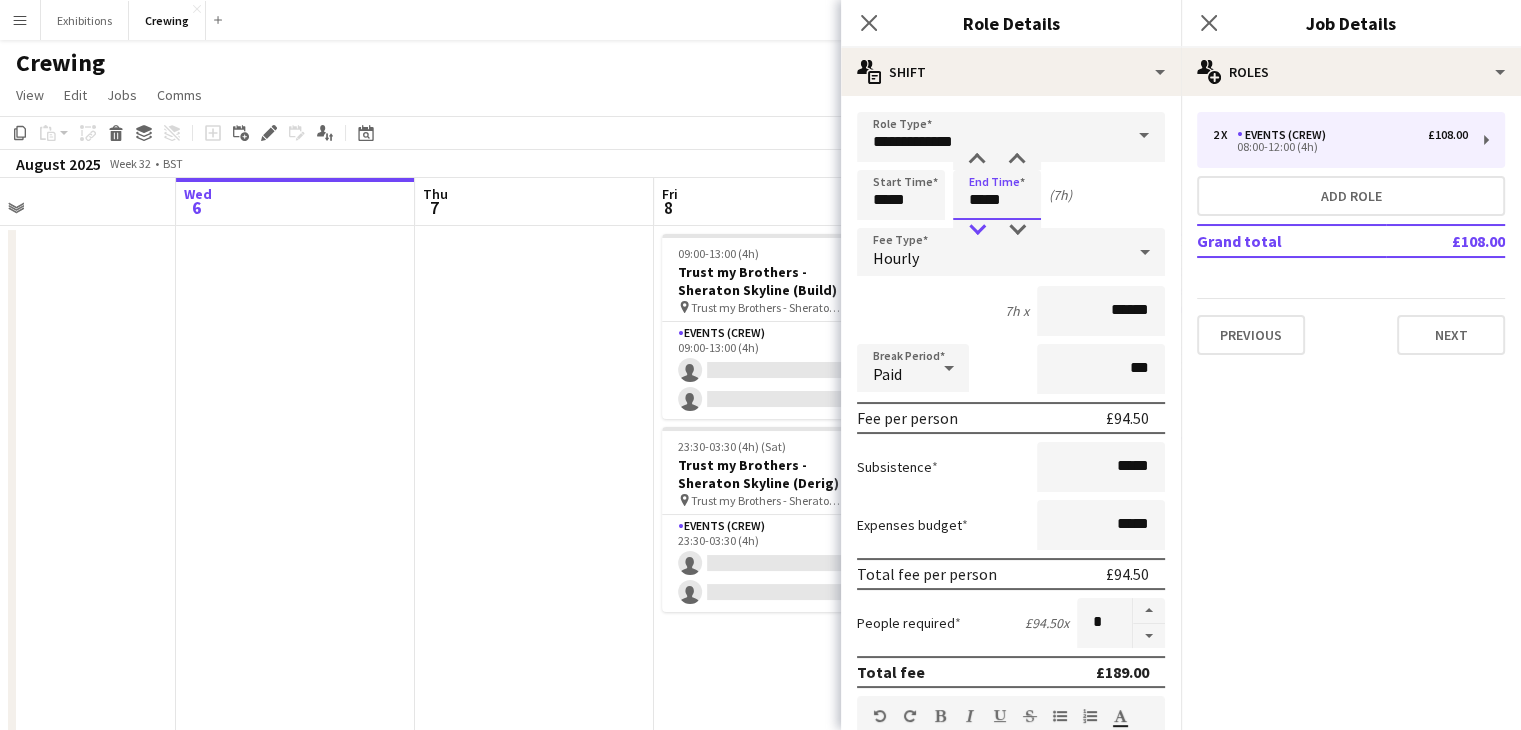 click at bounding box center [977, 230] 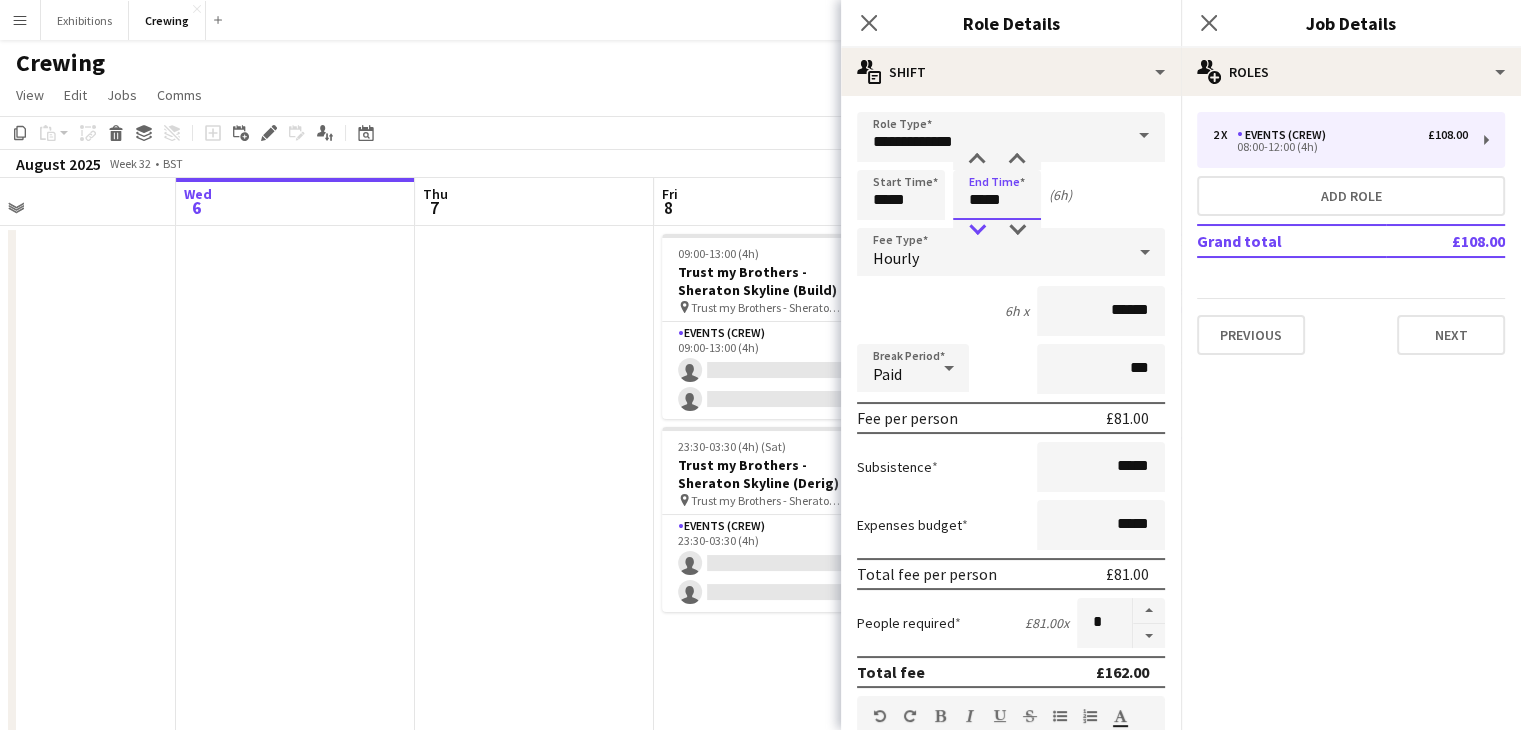 click at bounding box center [977, 230] 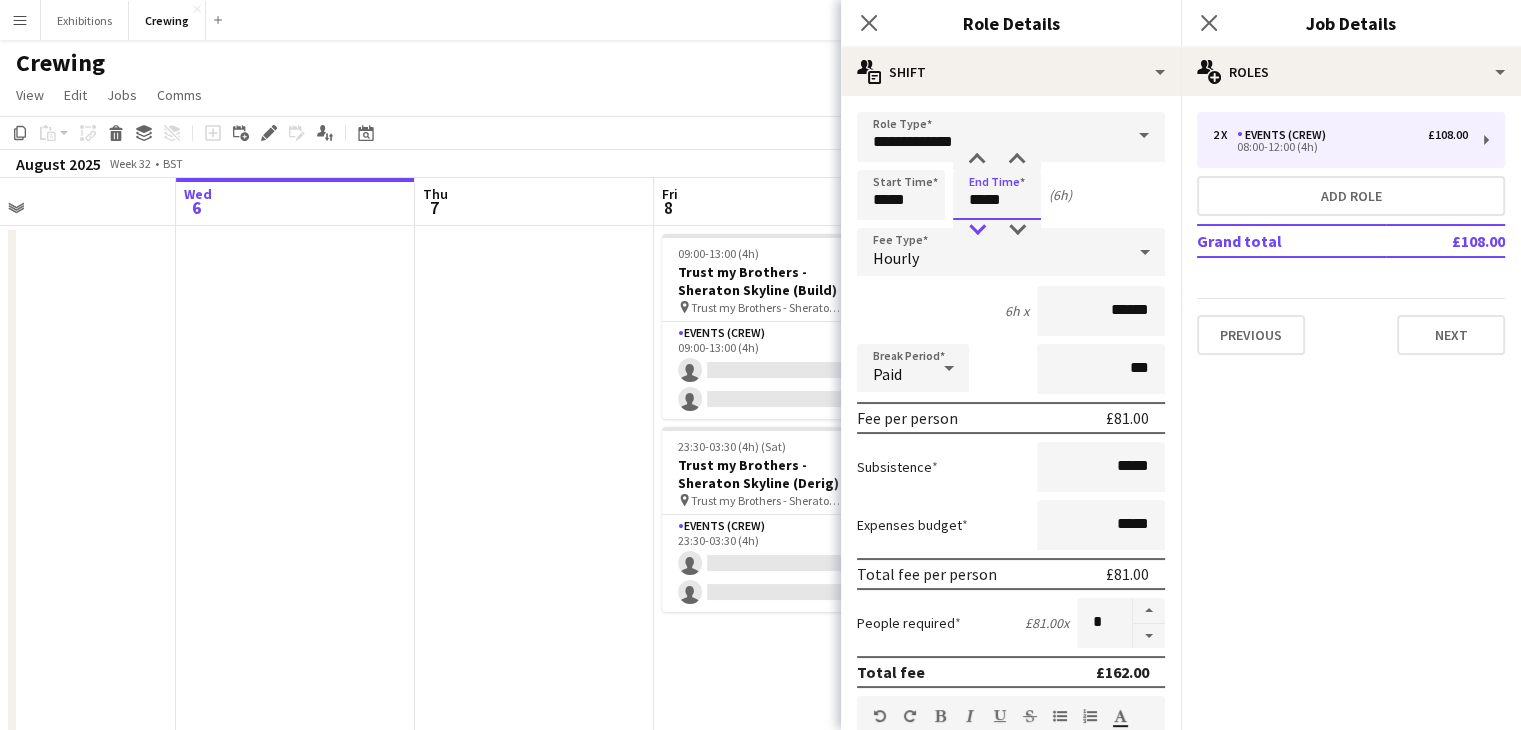 click at bounding box center (977, 230) 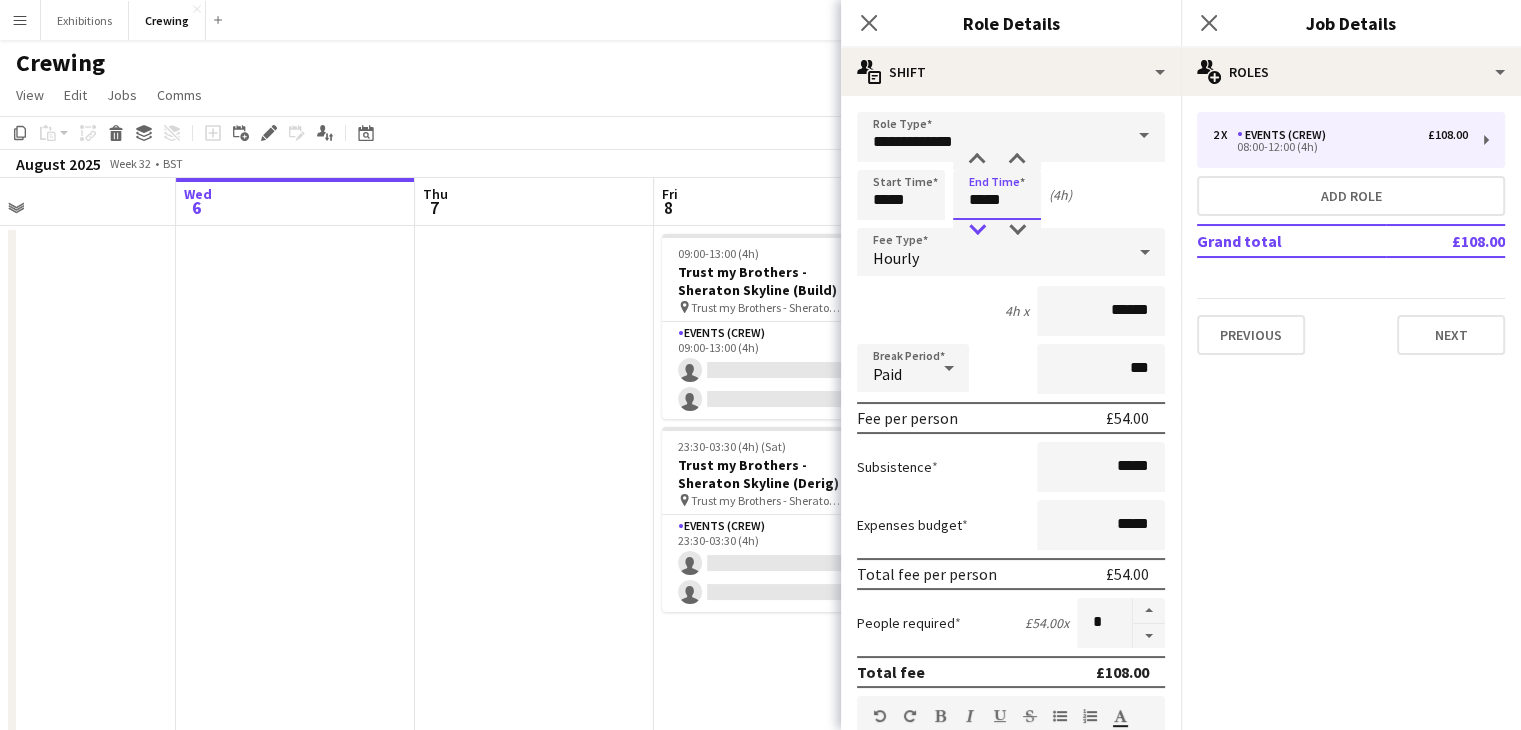 click at bounding box center (977, 230) 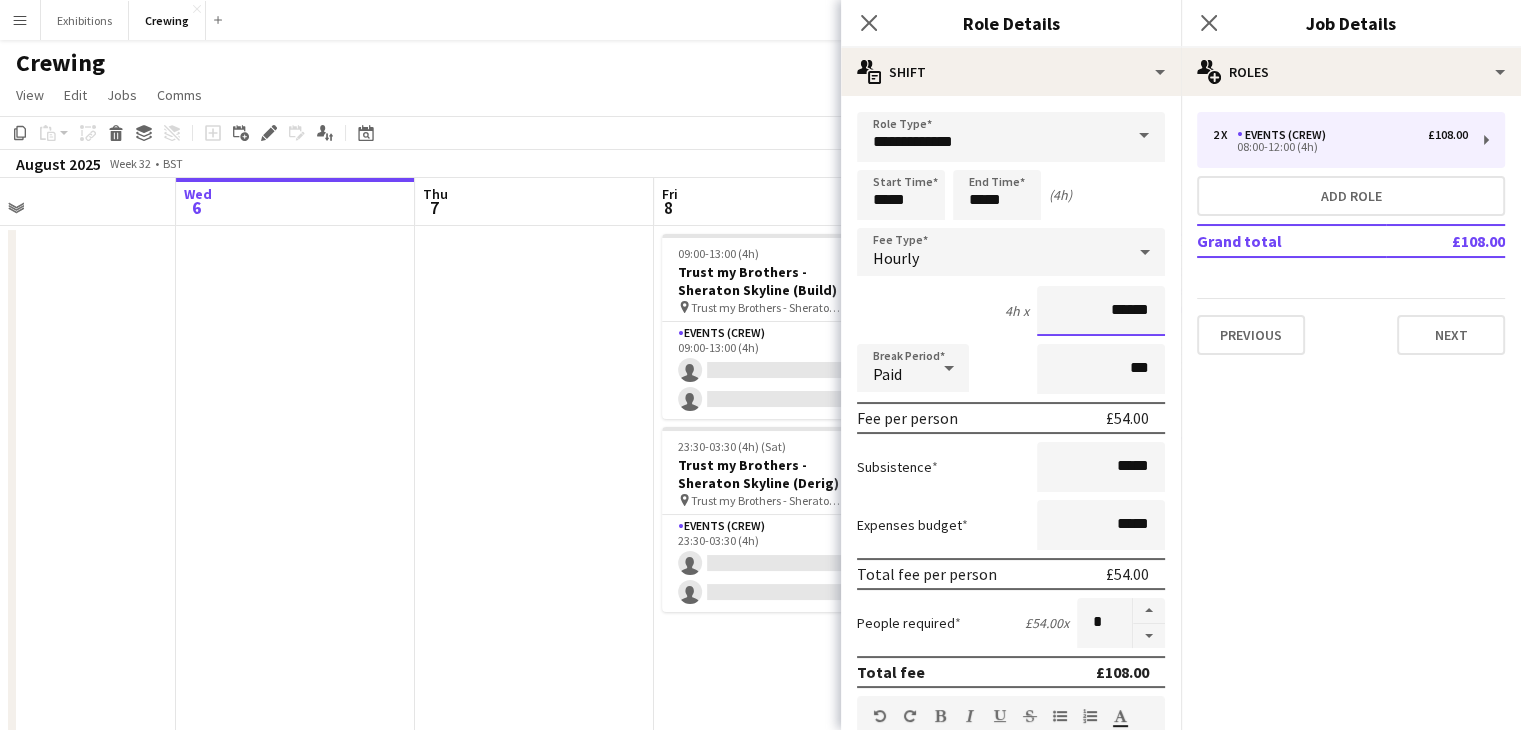click on "******" at bounding box center (1101, 311) 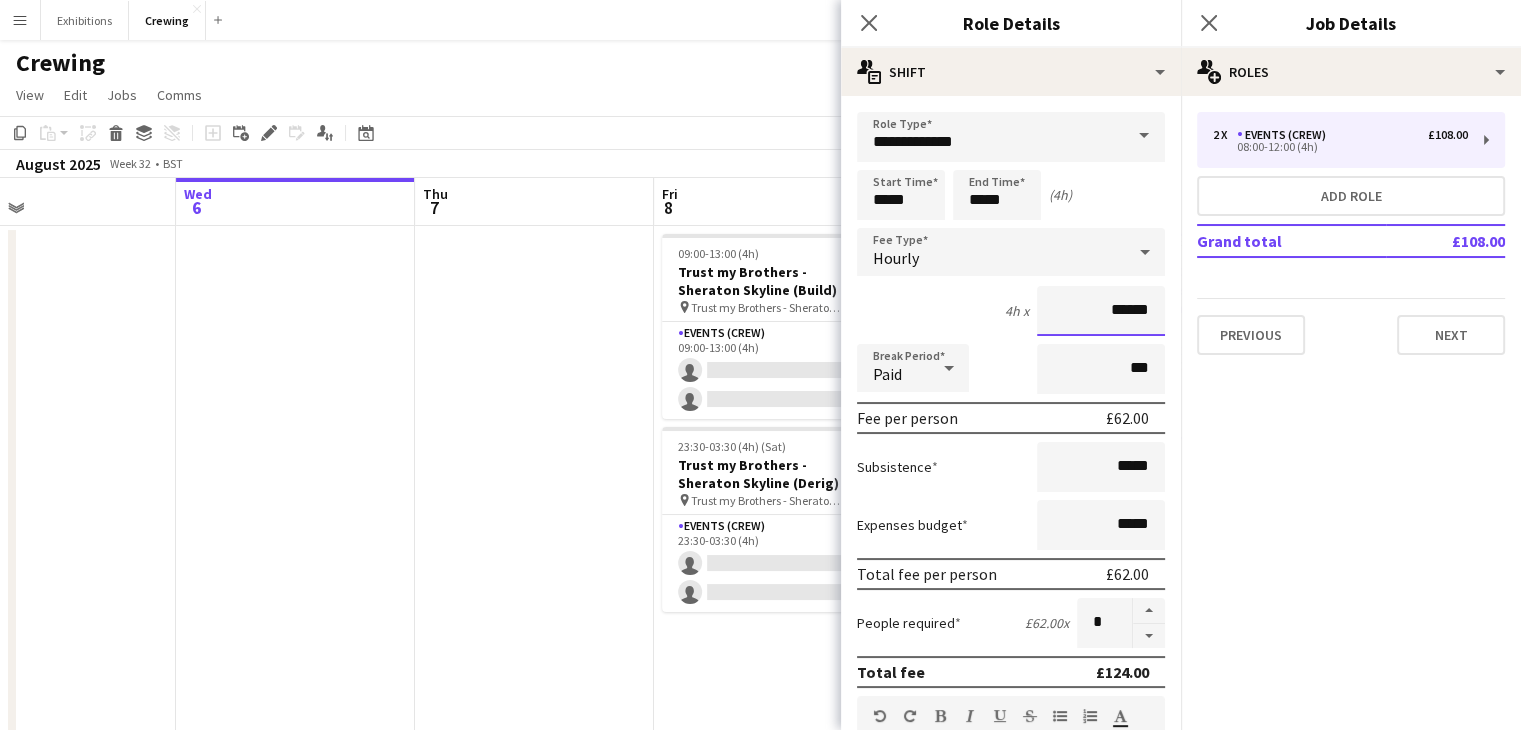 scroll, scrollTop: 620, scrollLeft: 0, axis: vertical 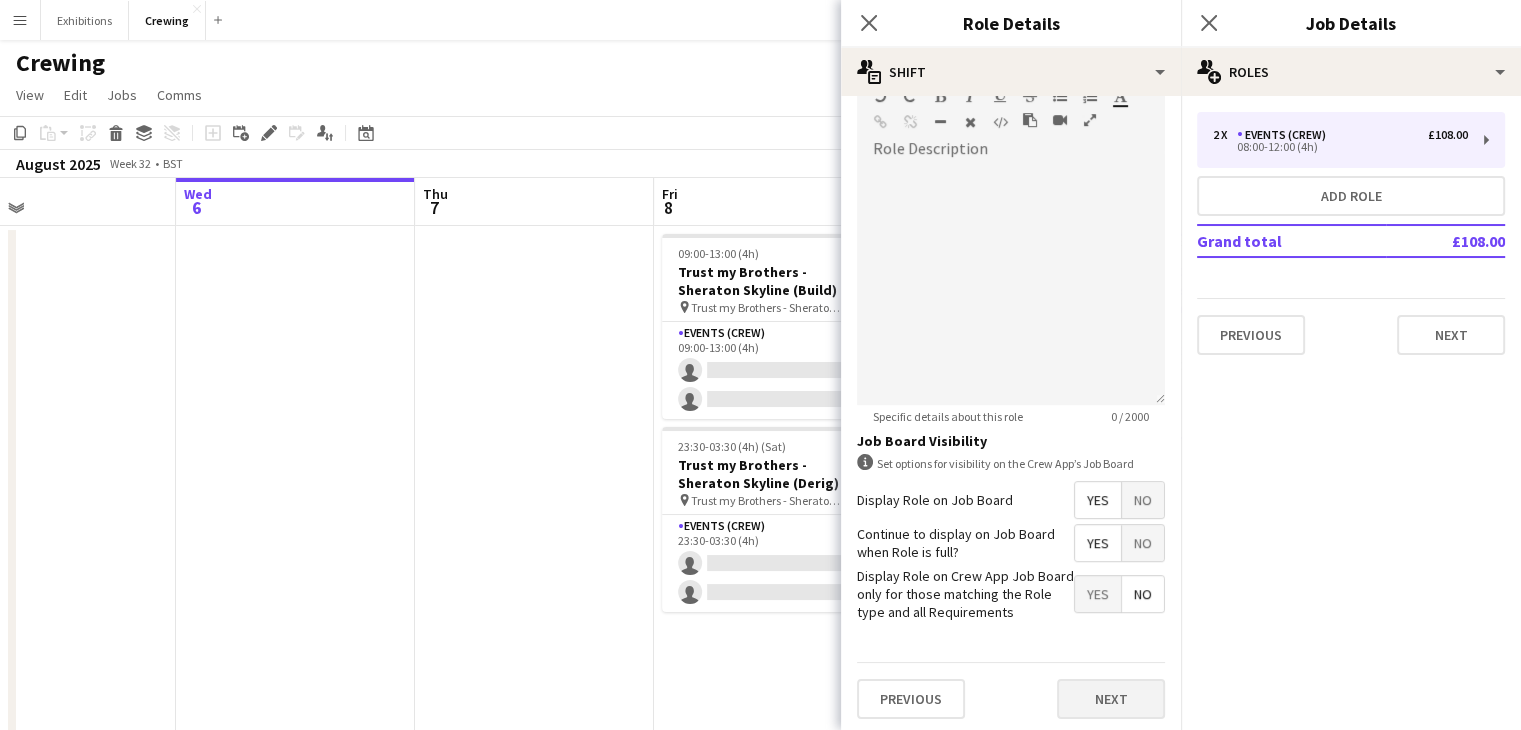 type on "******" 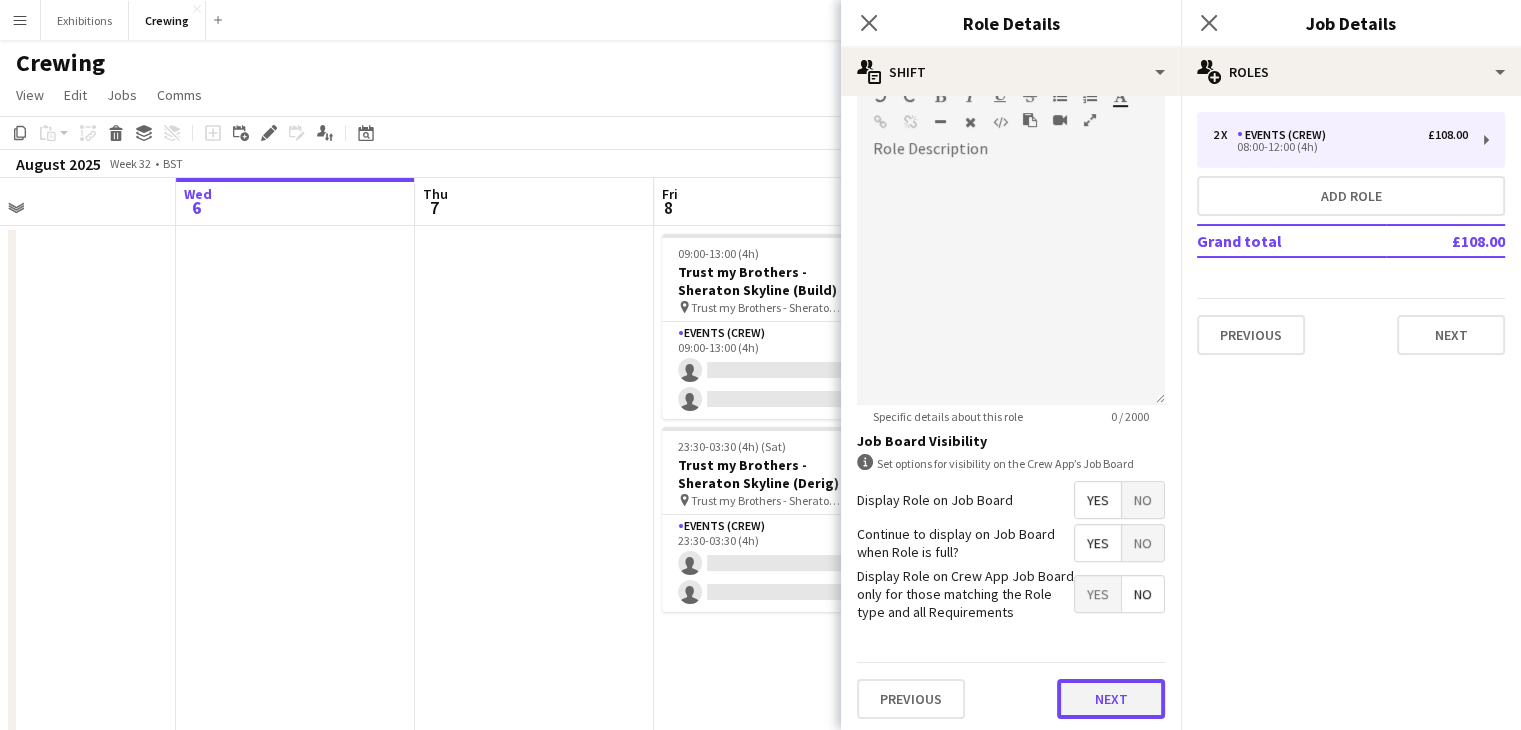 click on "Next" at bounding box center (1111, 699) 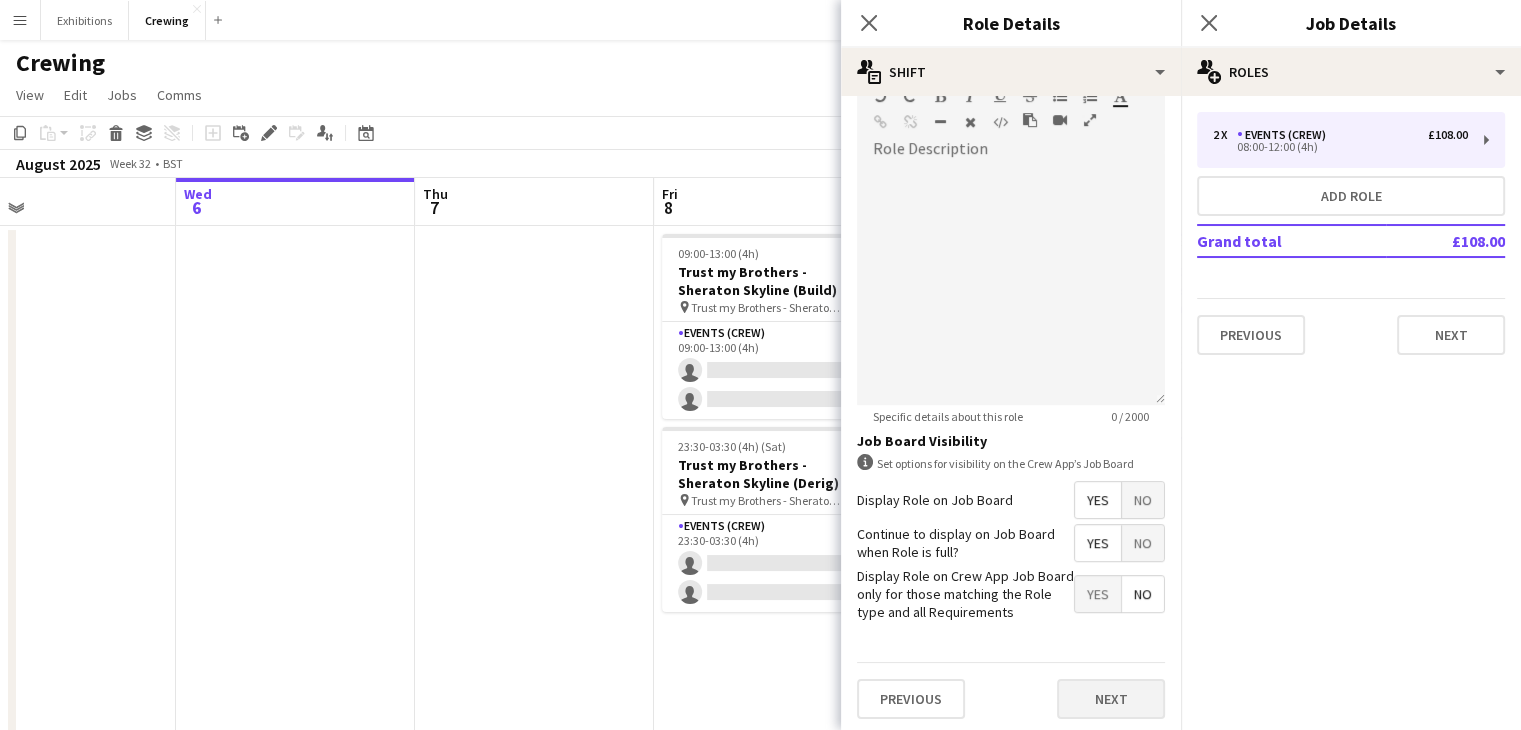 scroll, scrollTop: 0, scrollLeft: 0, axis: both 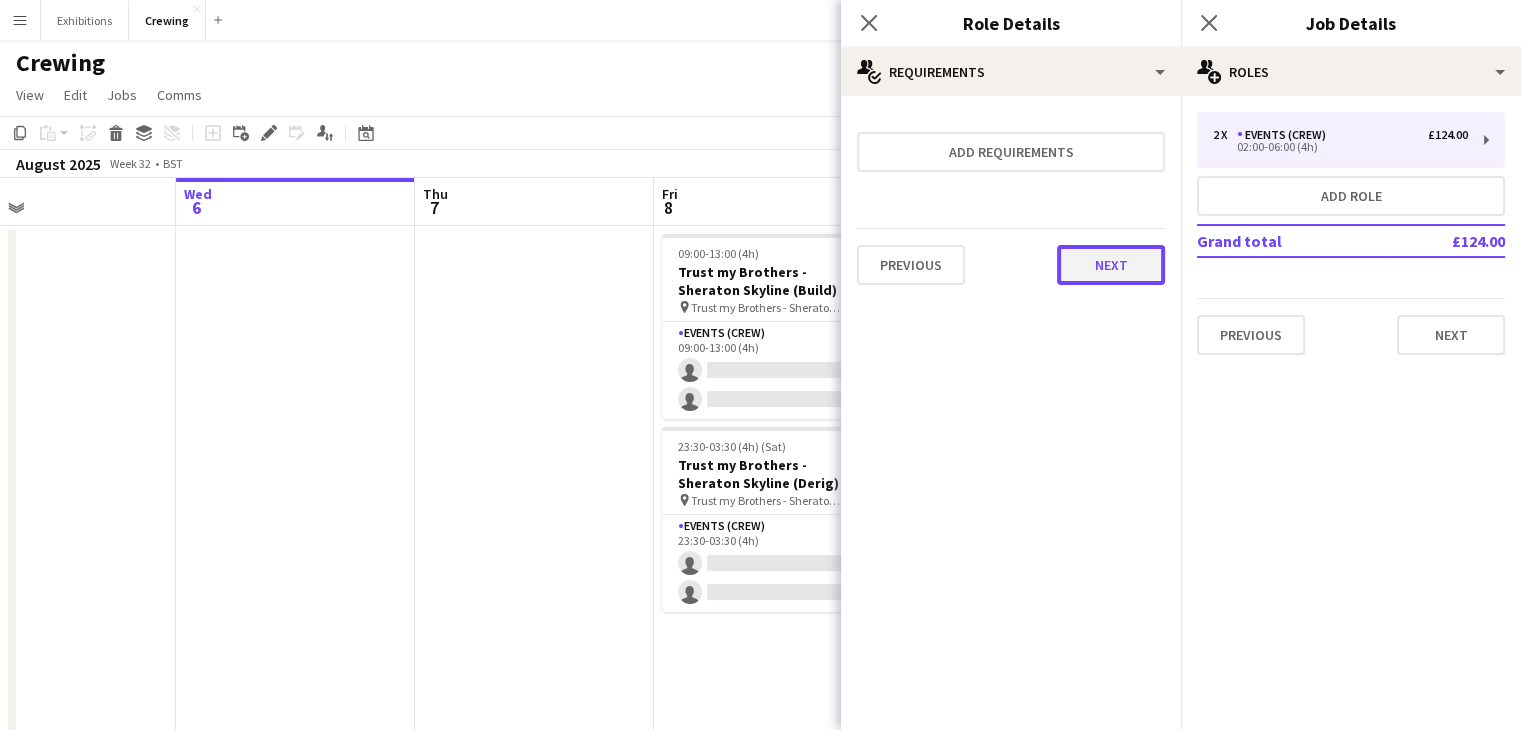 click on "Next" at bounding box center (1111, 265) 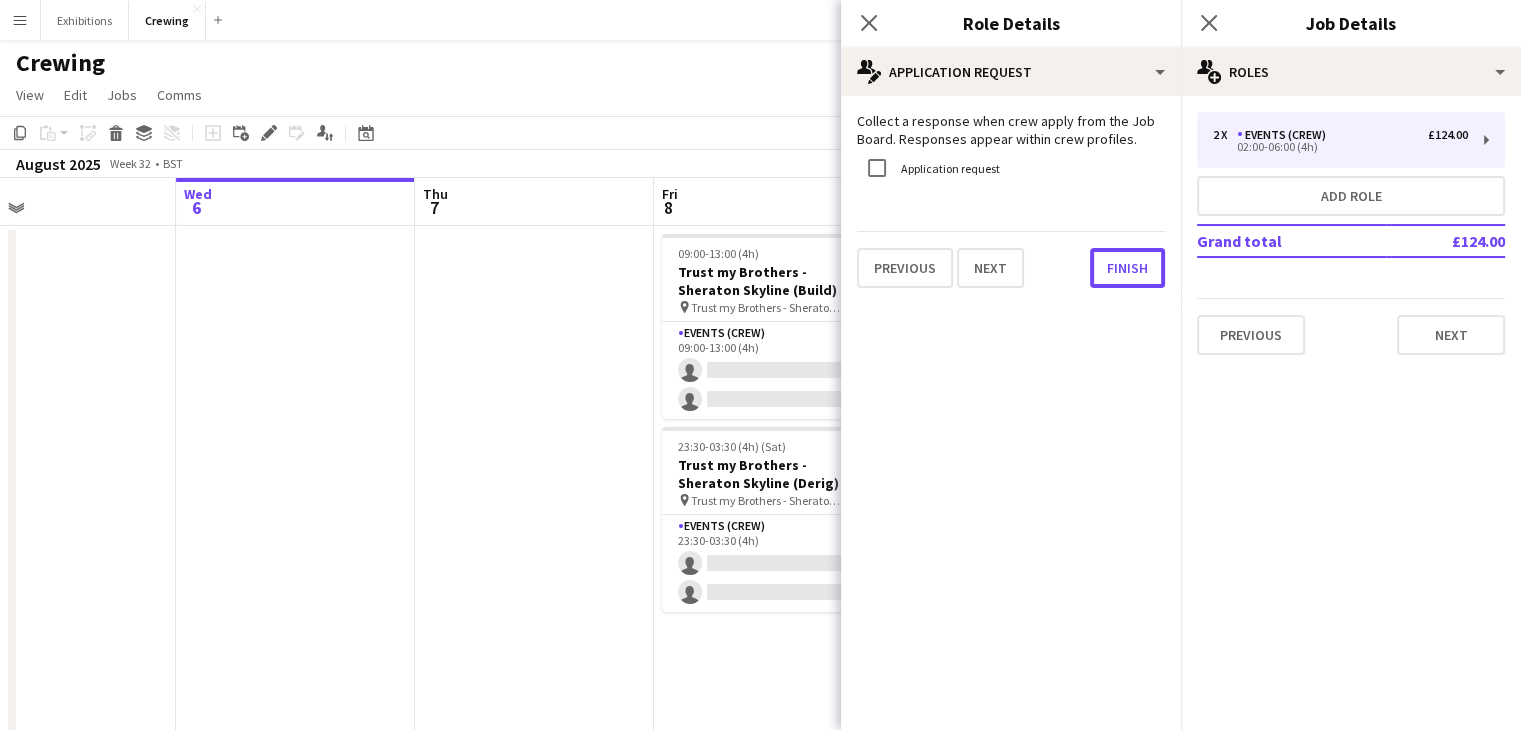 click on "Finish" at bounding box center [1127, 268] 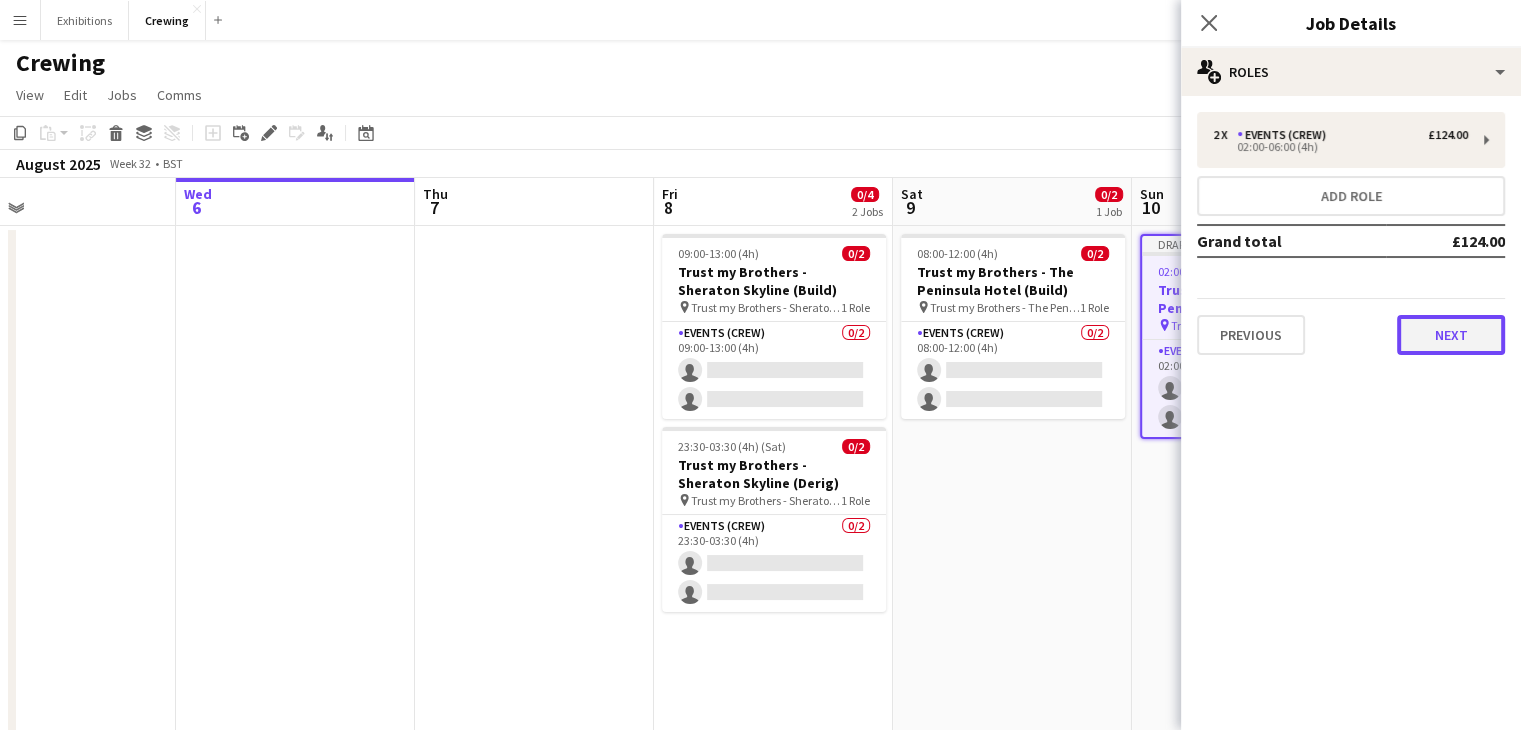 click on "Next" at bounding box center (1451, 335) 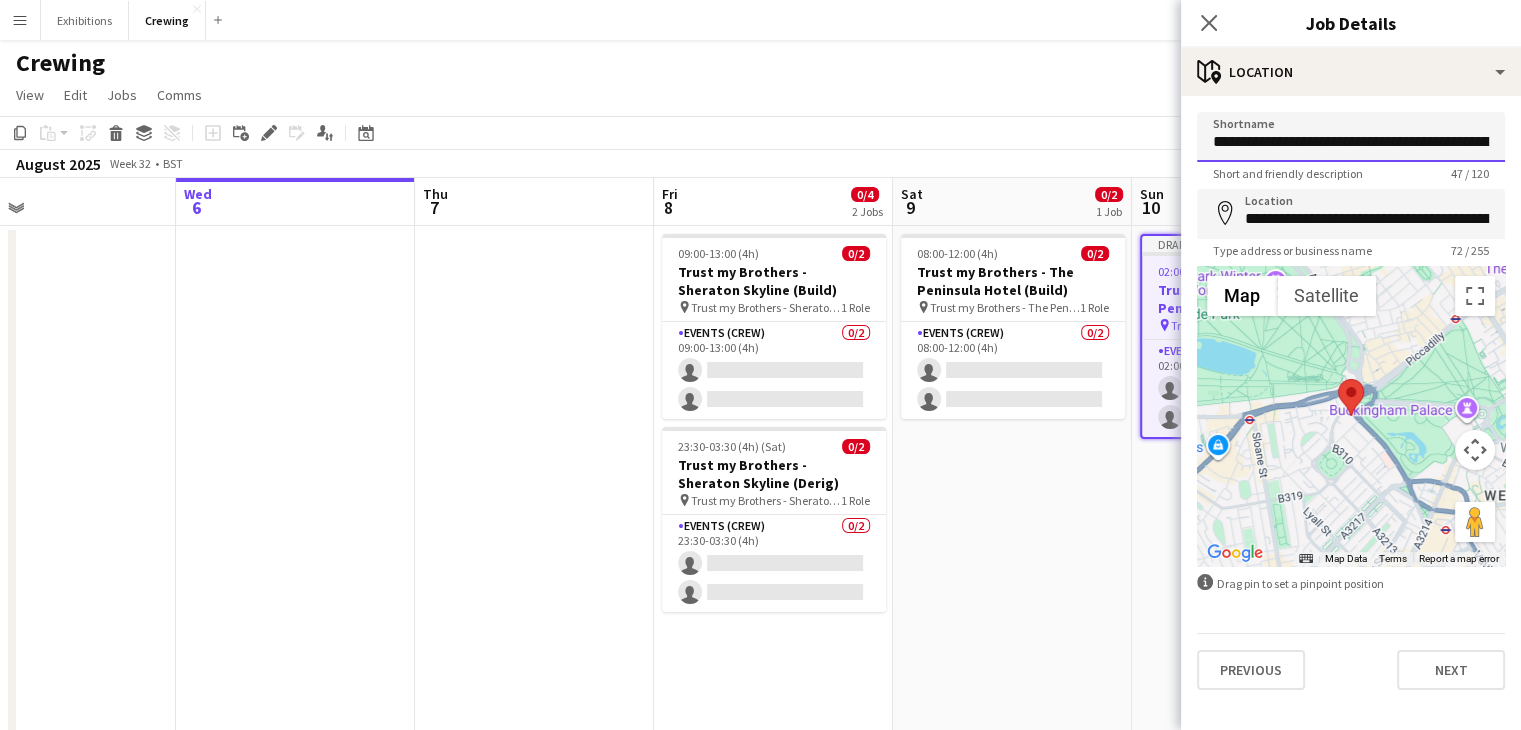 click on "**********" at bounding box center [1351, 137] 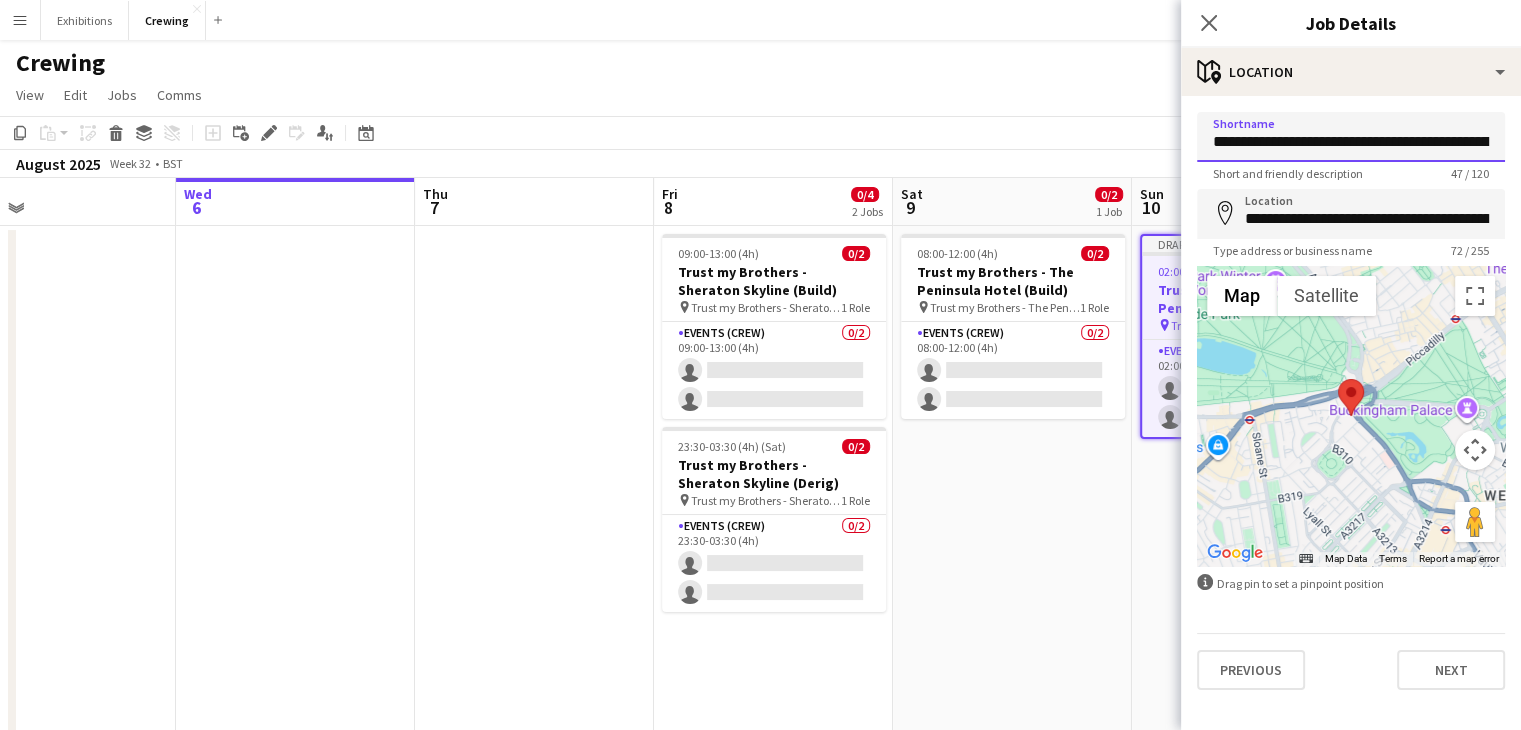 scroll, scrollTop: 0, scrollLeft: 35, axis: horizontal 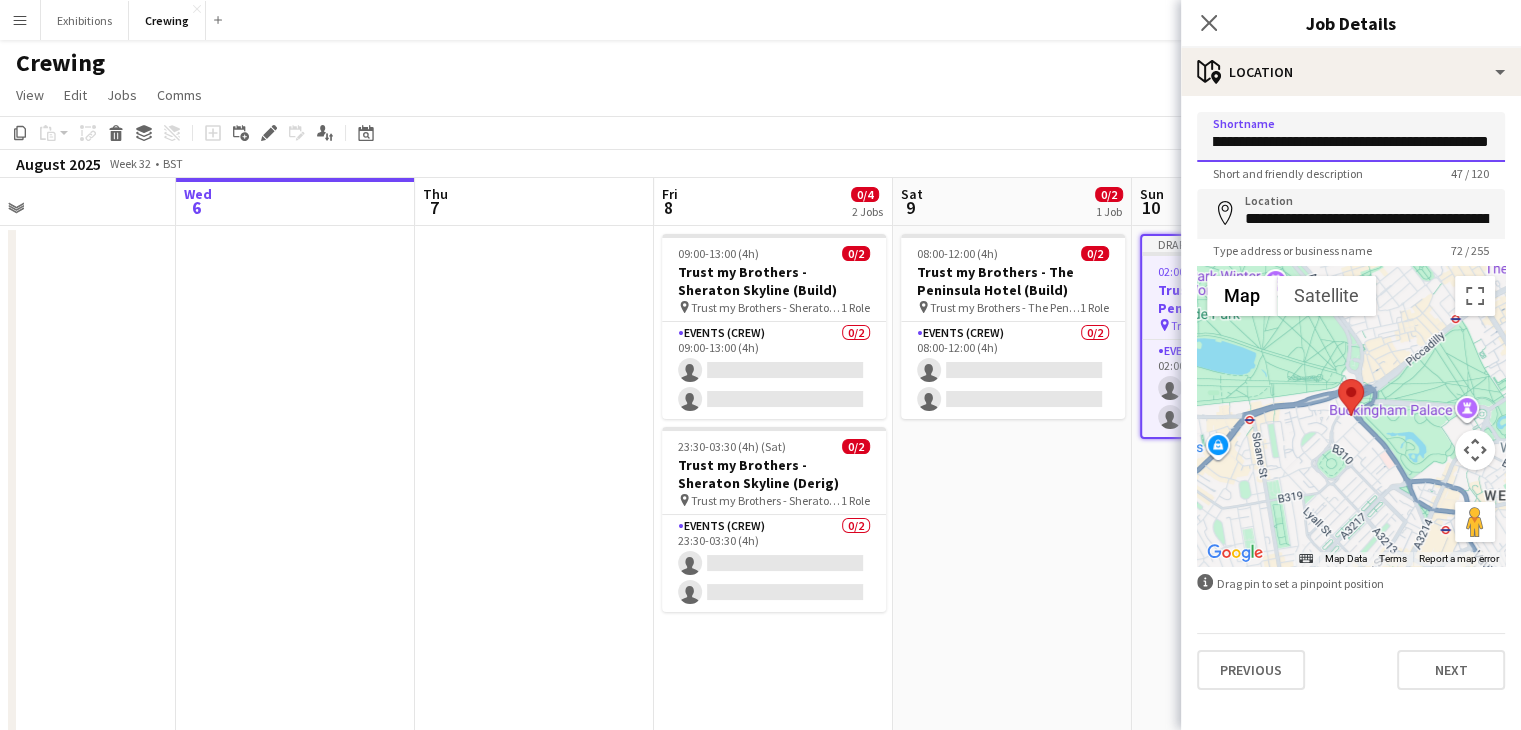 click on "**********" at bounding box center [1351, 137] 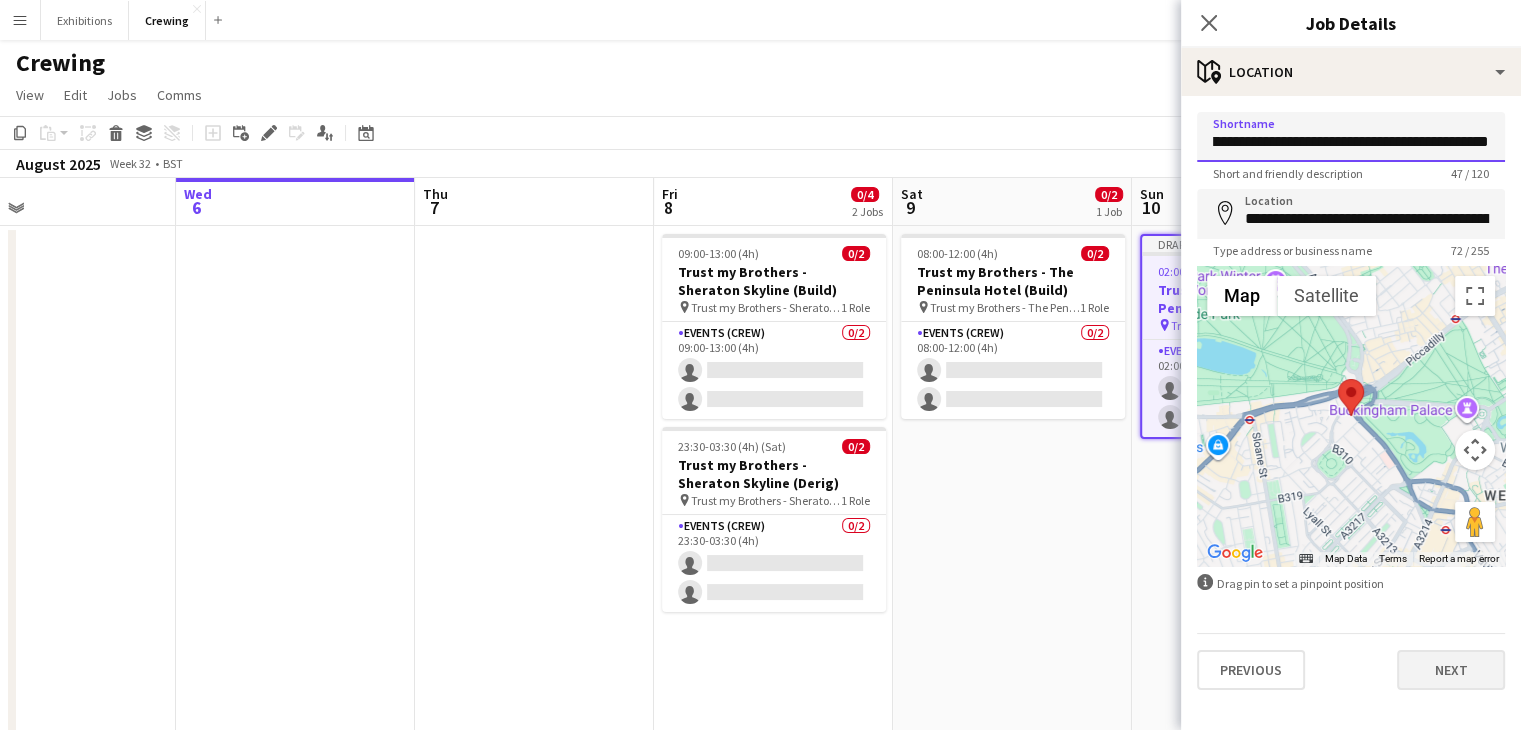 type on "**********" 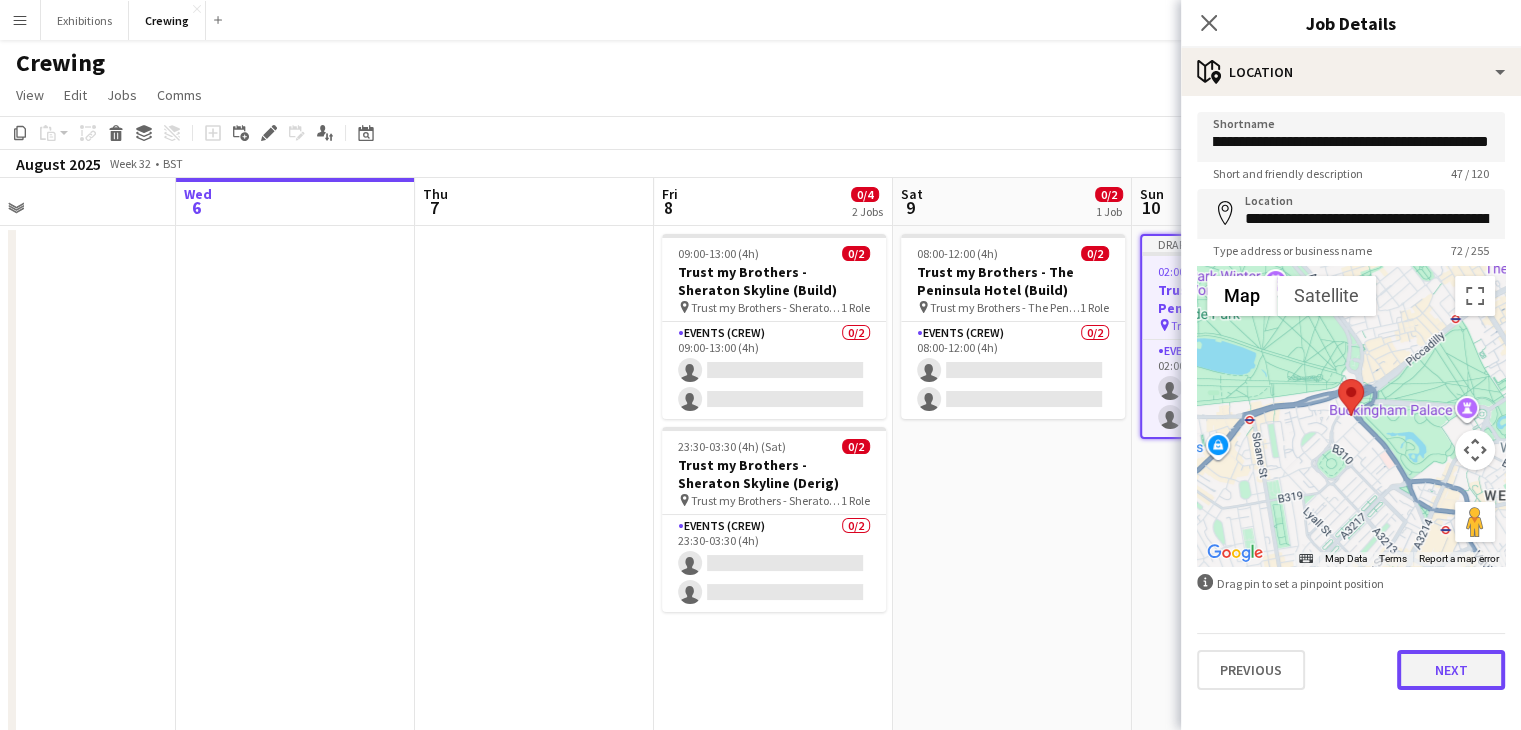 scroll, scrollTop: 0, scrollLeft: 0, axis: both 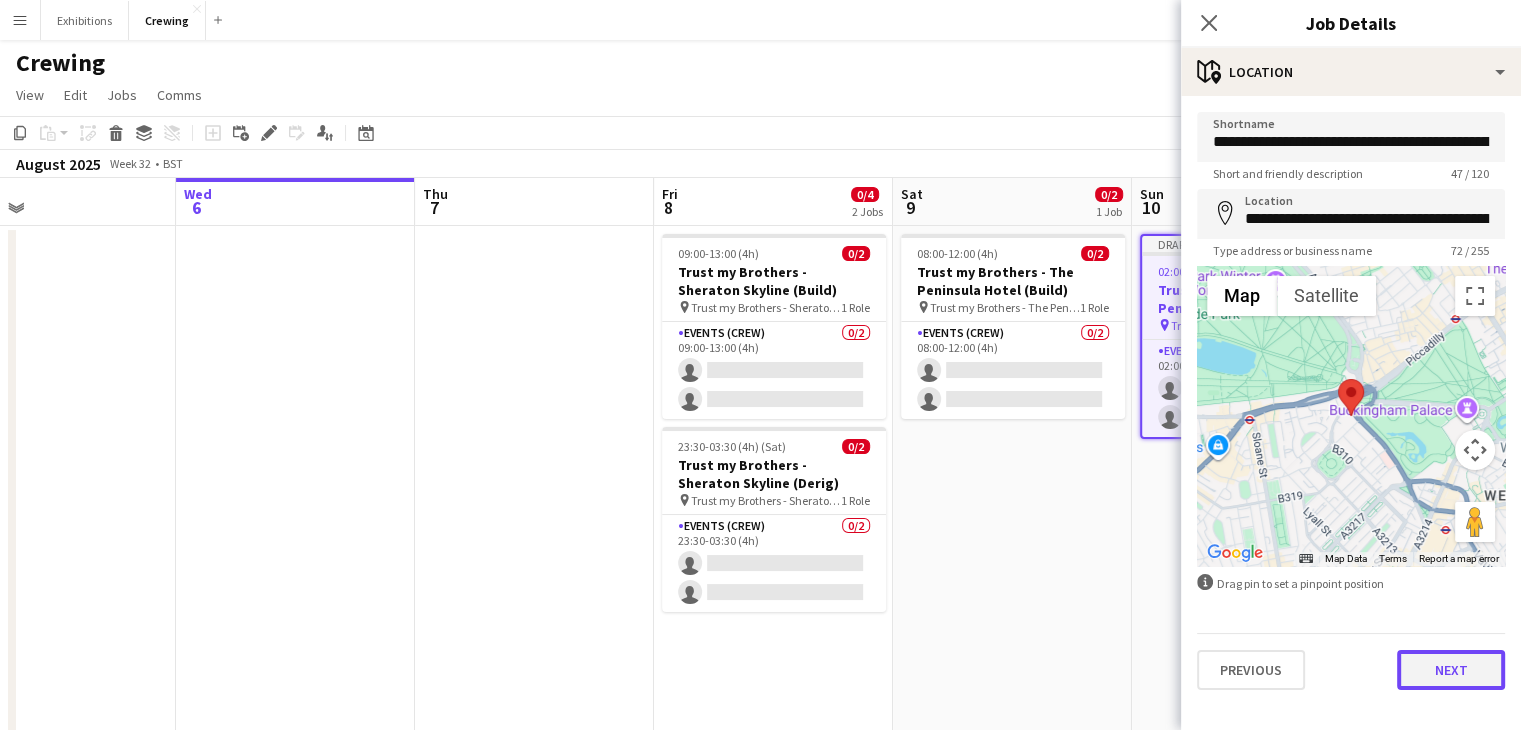 click on "Next" at bounding box center (1451, 670) 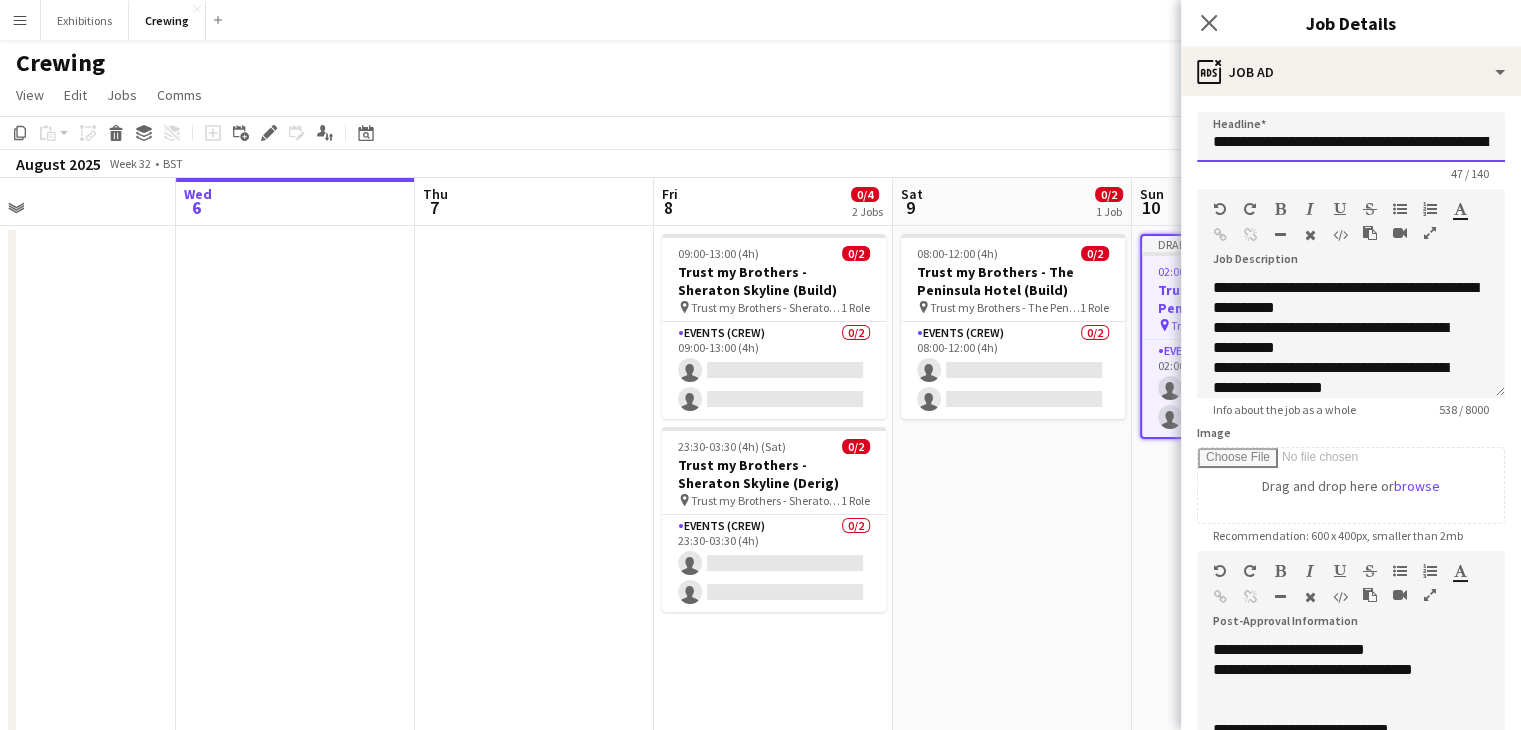 click on "**********" at bounding box center [1351, 137] 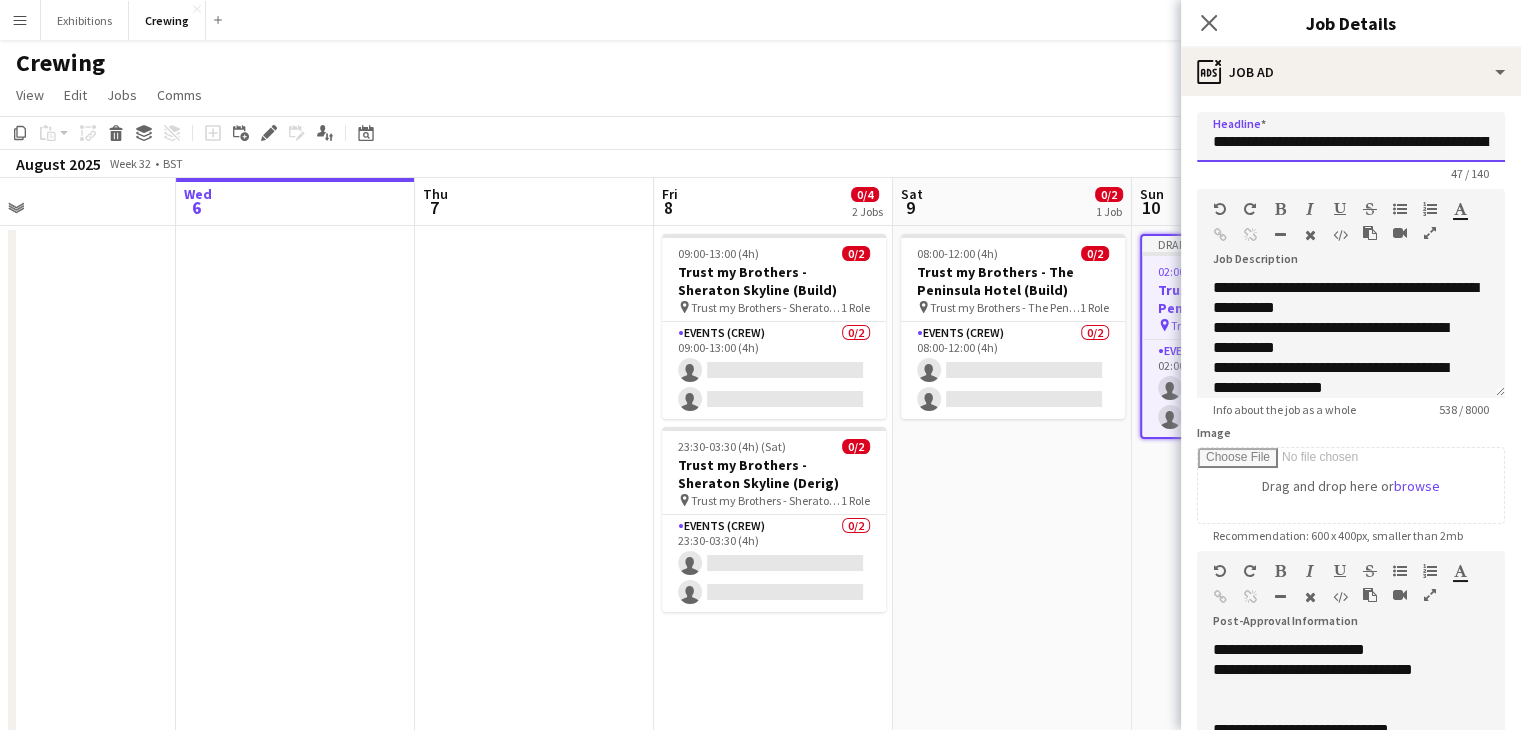 scroll, scrollTop: 0, scrollLeft: 50, axis: horizontal 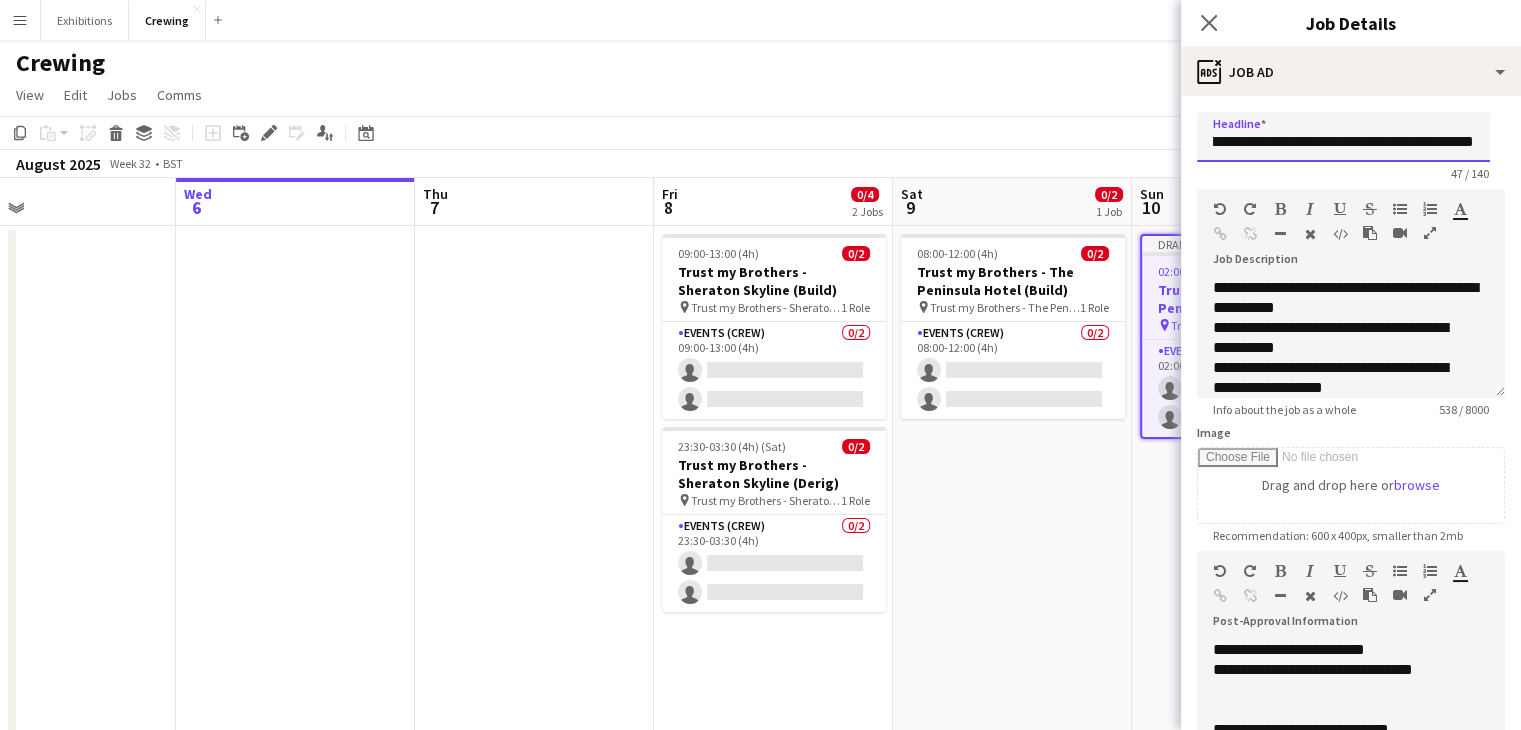 click on "**********" at bounding box center (1343, 137) 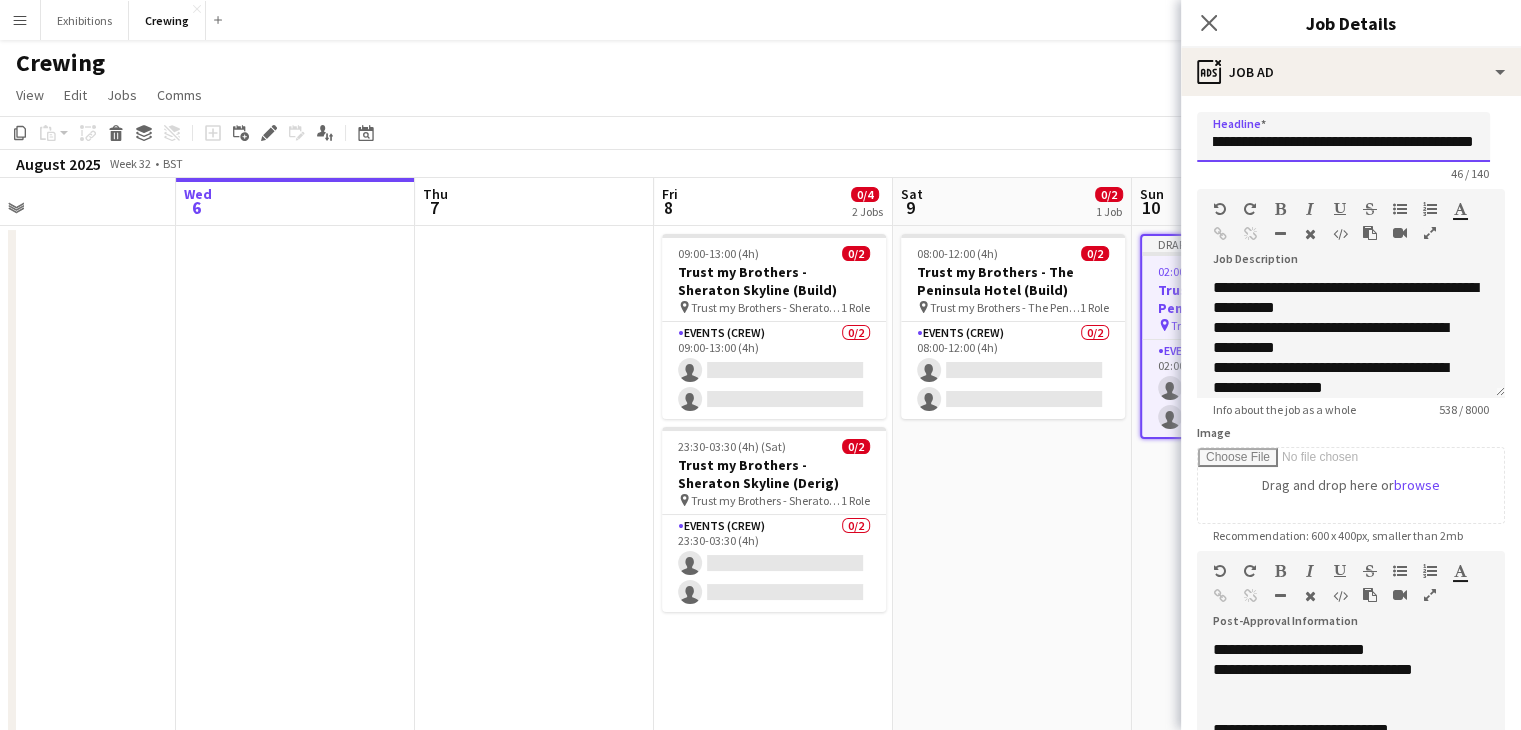 scroll, scrollTop: 0, scrollLeft: 47, axis: horizontal 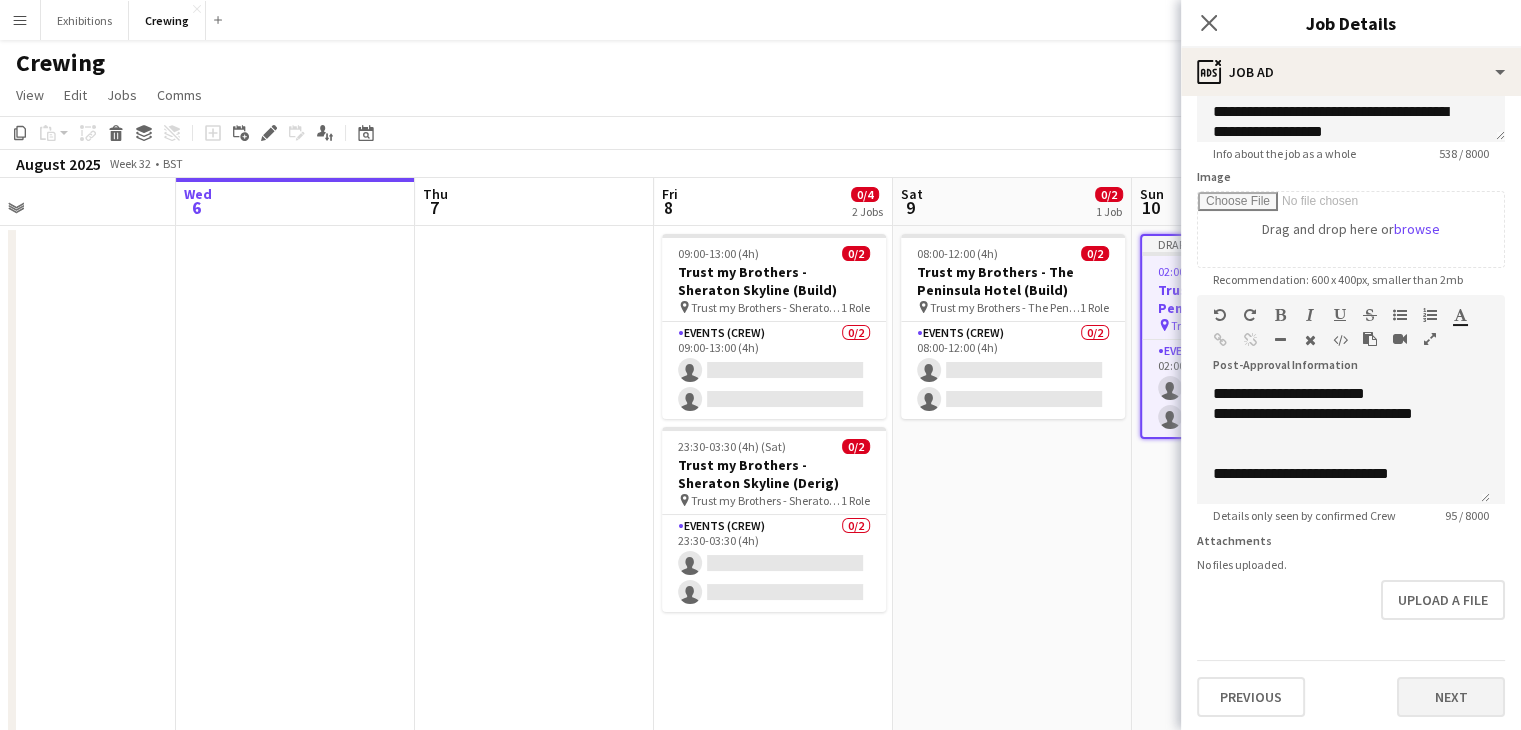 type on "**********" 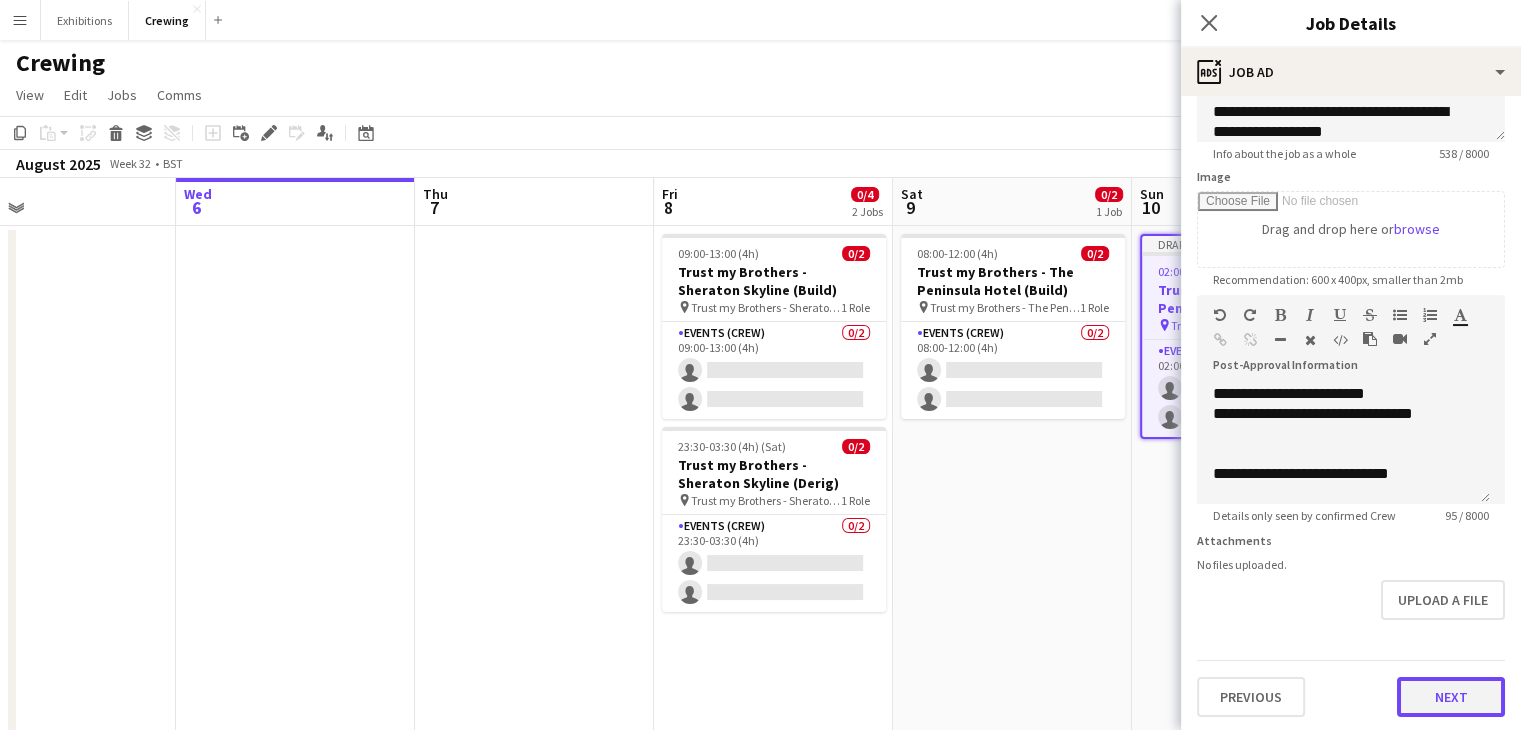 scroll, scrollTop: 0, scrollLeft: 0, axis: both 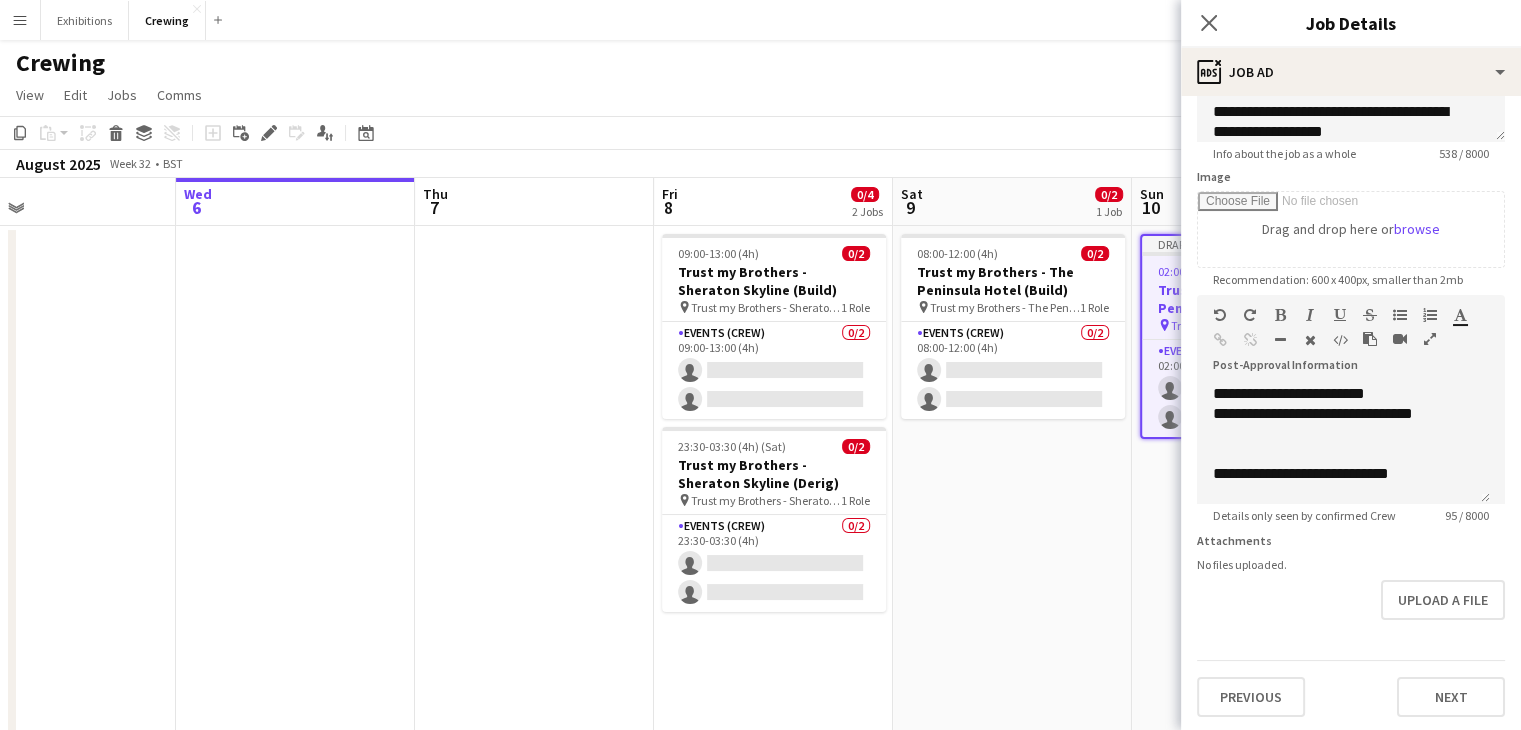type on "*******" 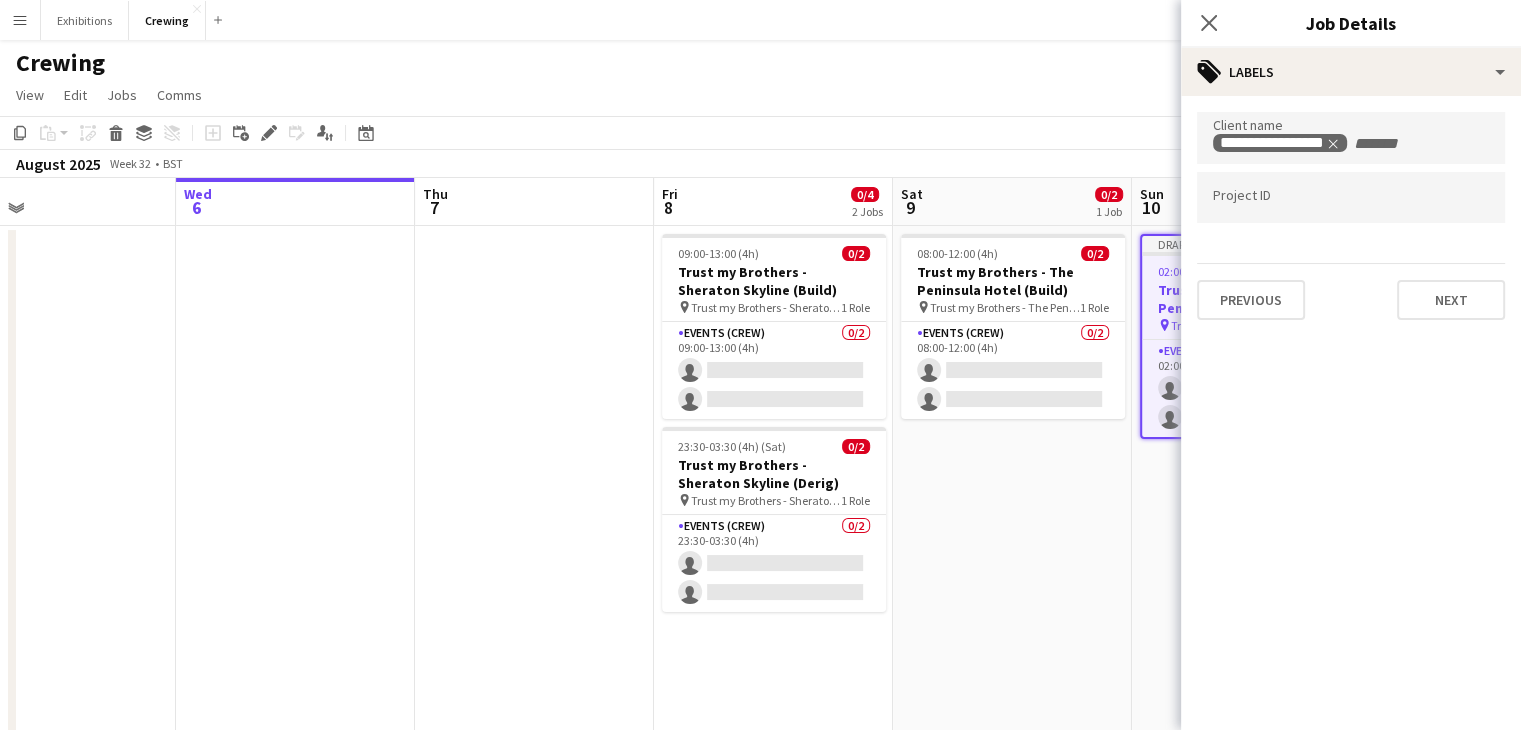 scroll, scrollTop: 0, scrollLeft: 0, axis: both 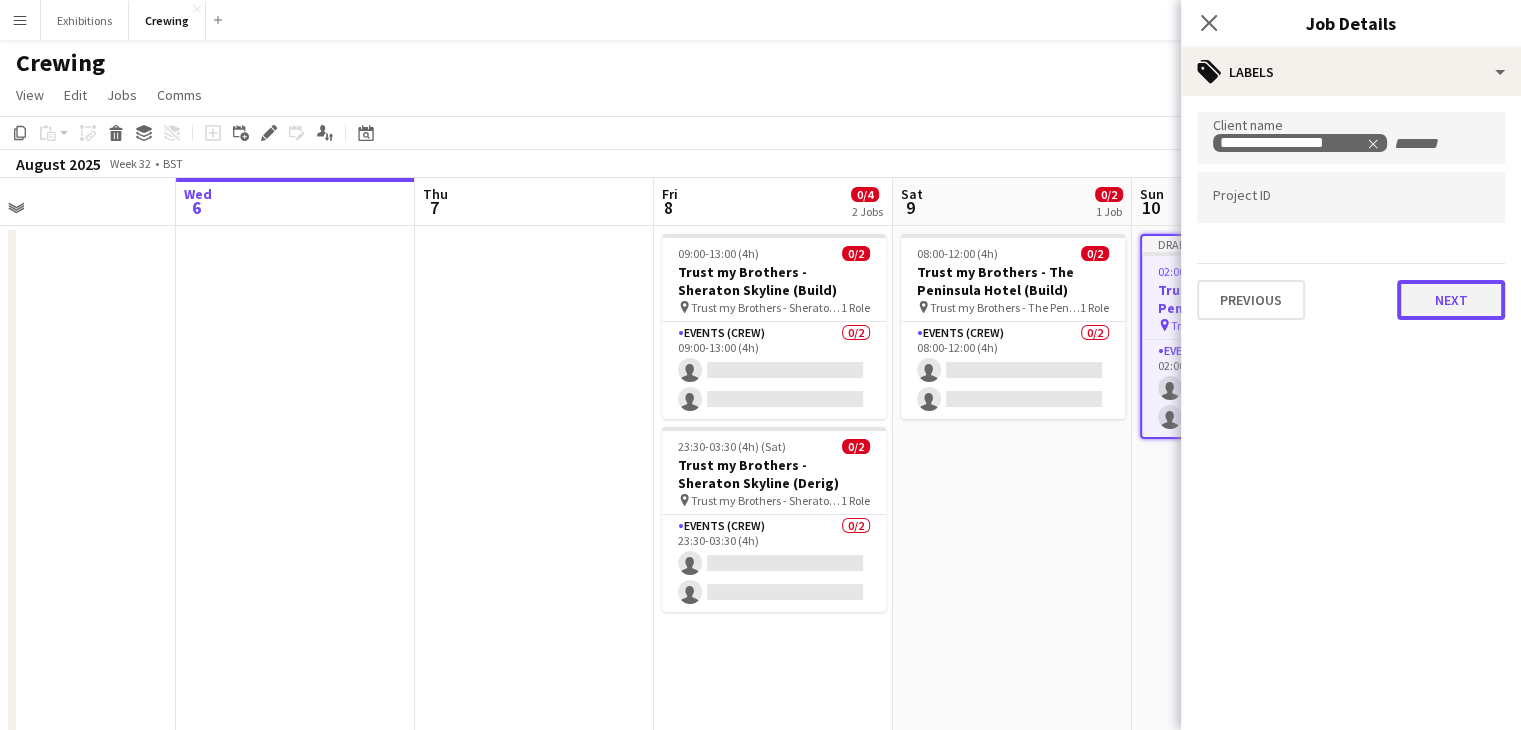 click on "Next" at bounding box center [1451, 300] 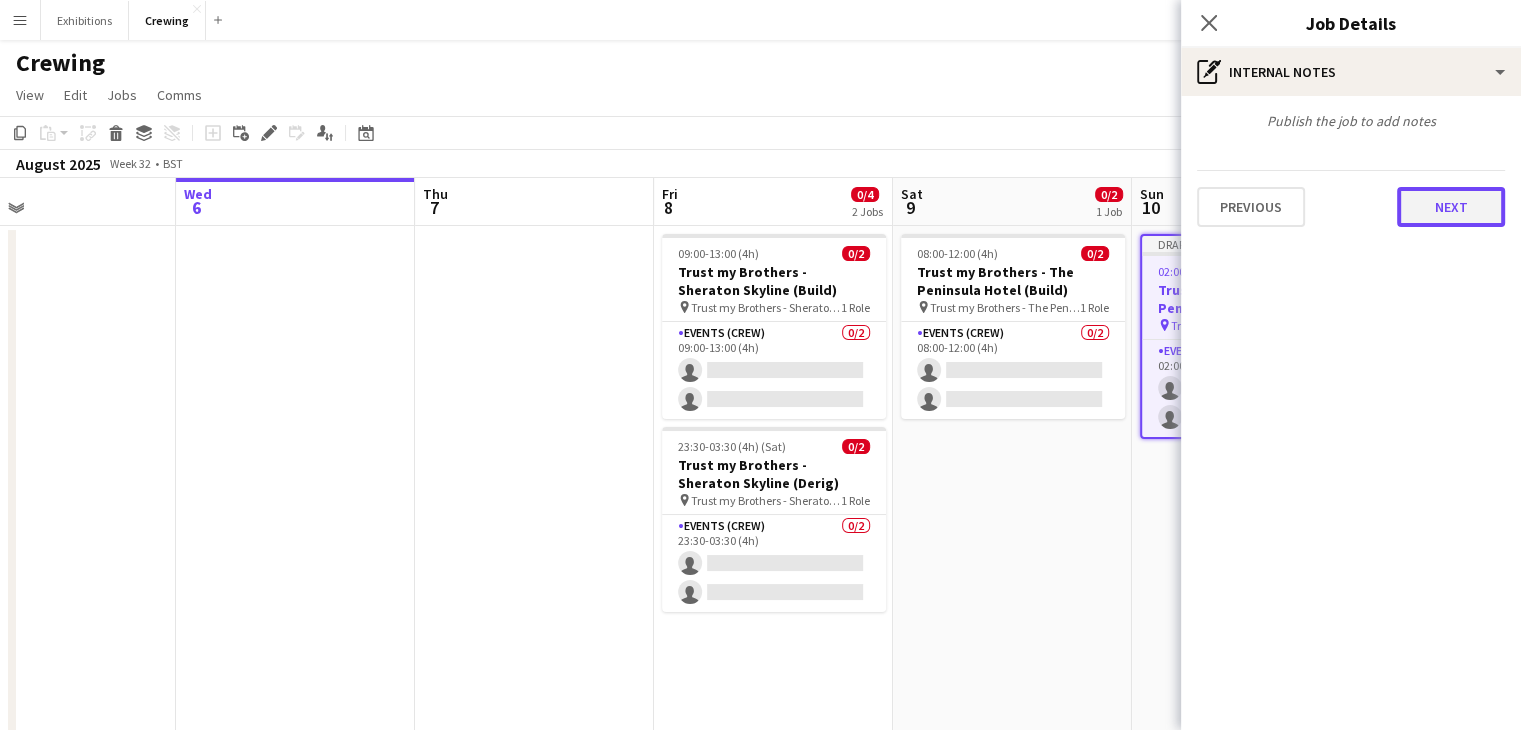 click on "Next" at bounding box center (1451, 207) 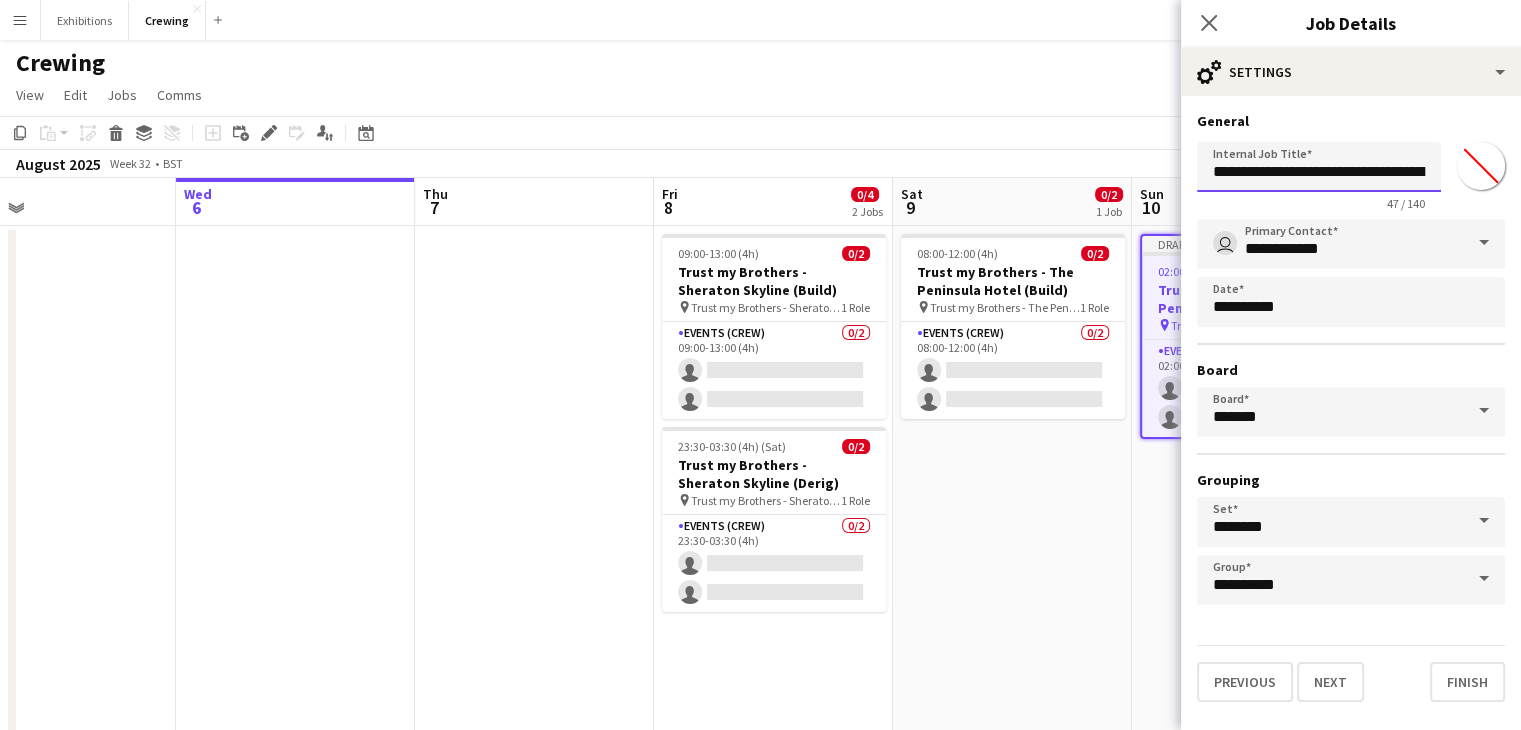 click on "**********" at bounding box center [1319, 167] 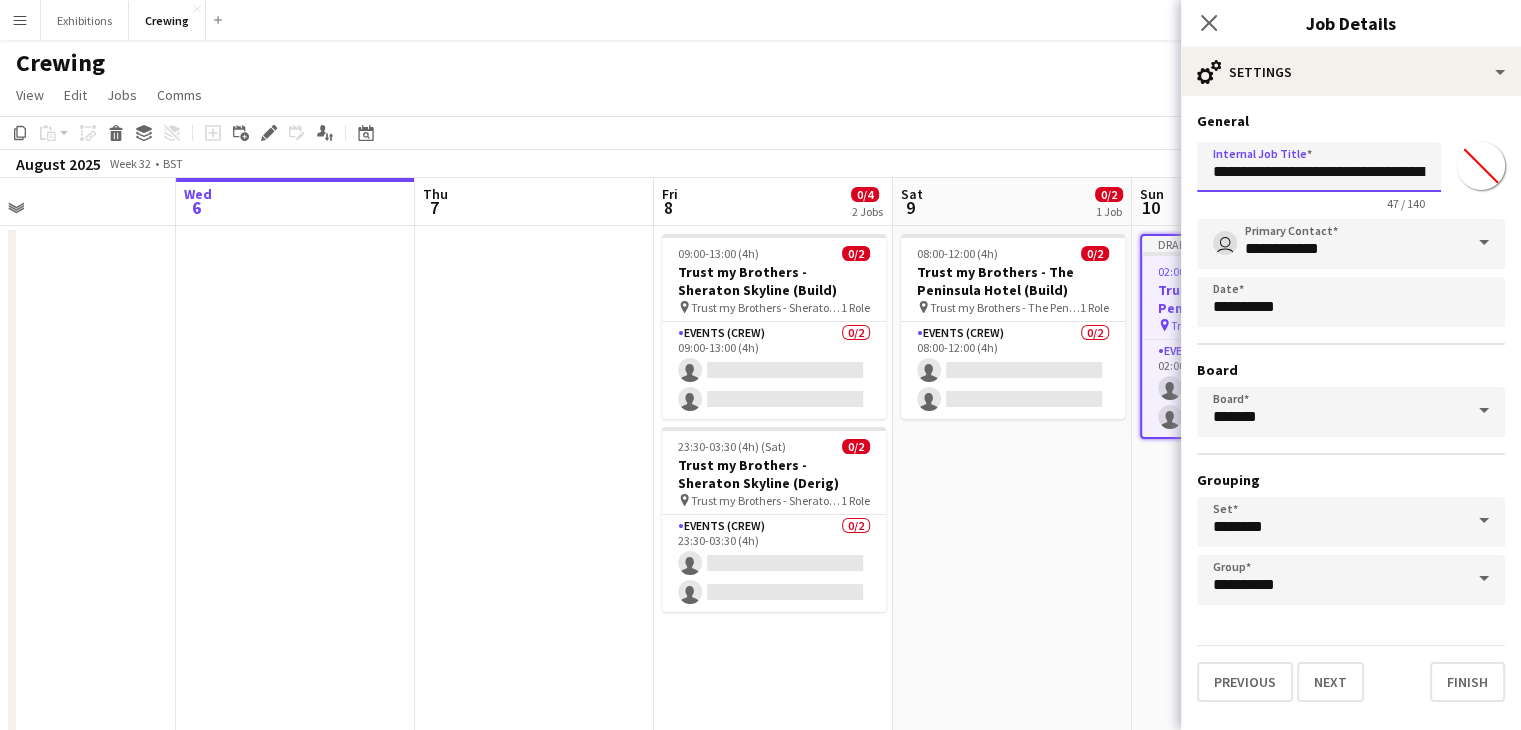 scroll, scrollTop: 0, scrollLeft: 99, axis: horizontal 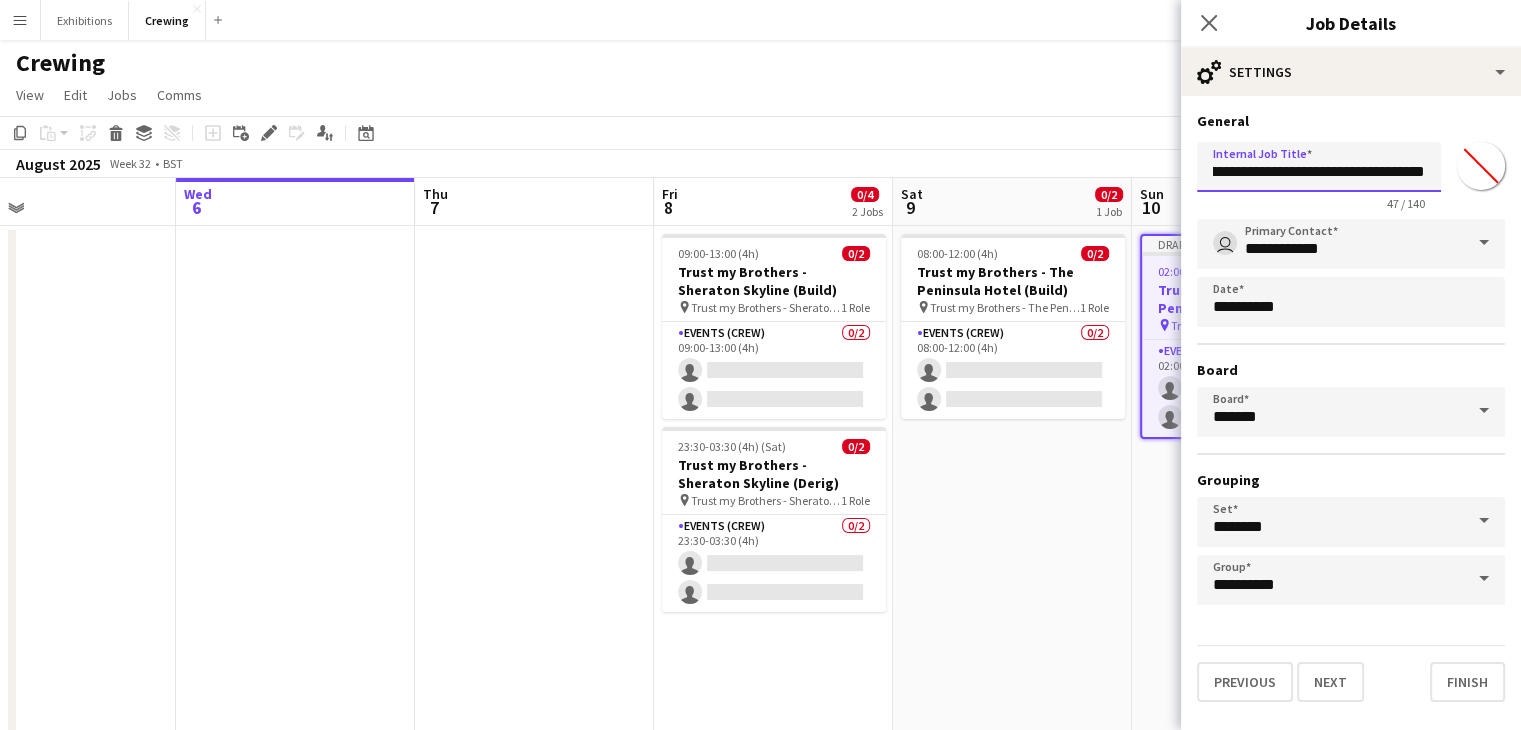 click on "**********" at bounding box center (1319, 167) 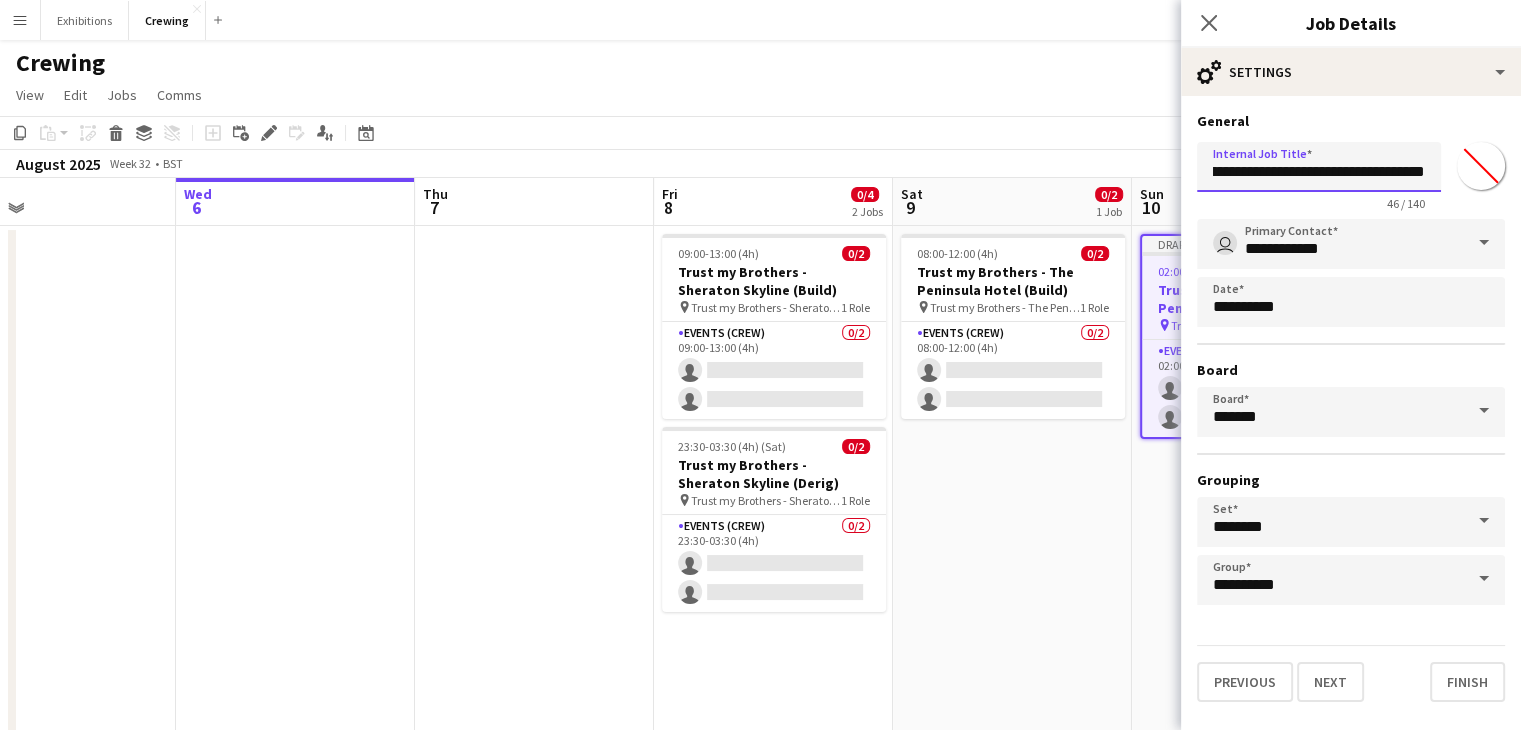 scroll, scrollTop: 0, scrollLeft: 96, axis: horizontal 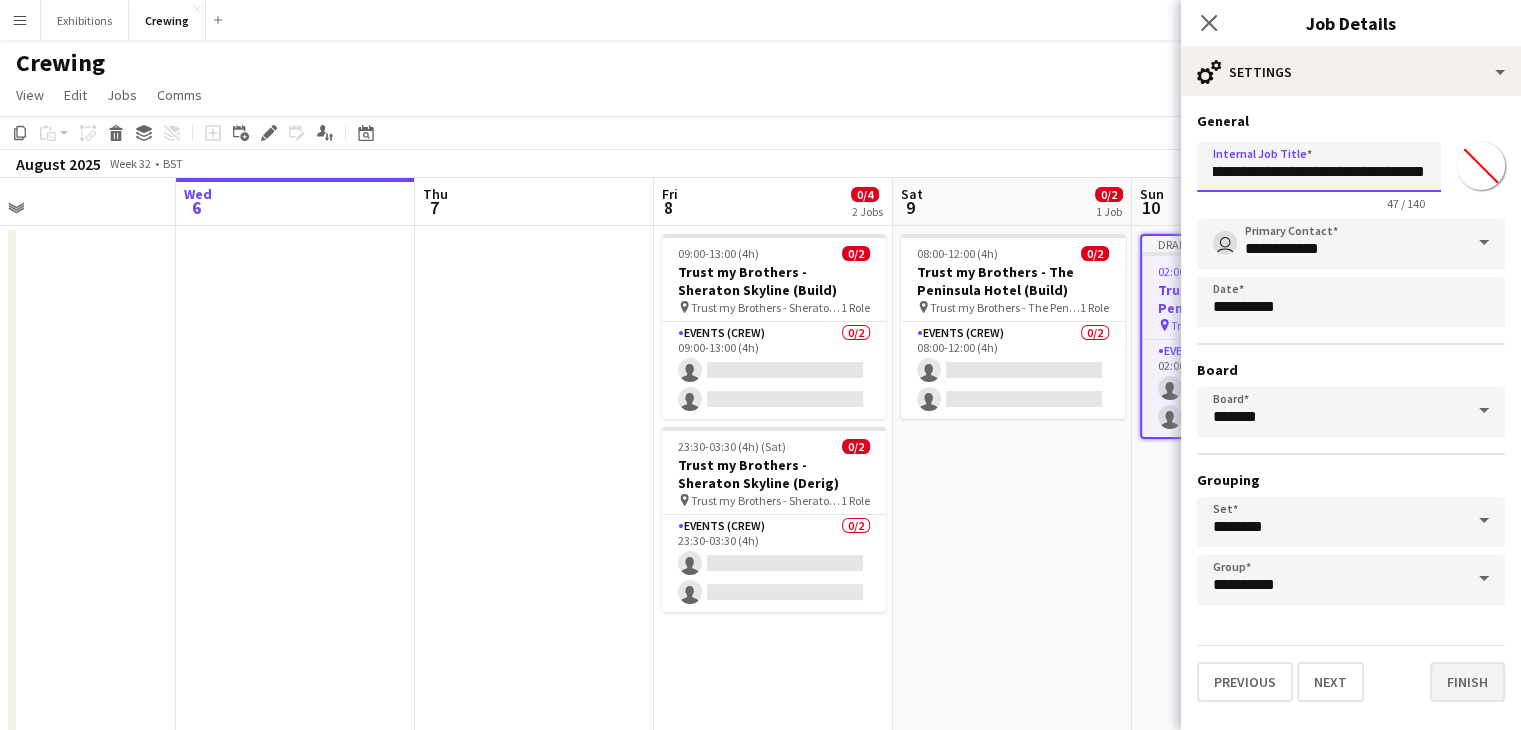 type on "**********" 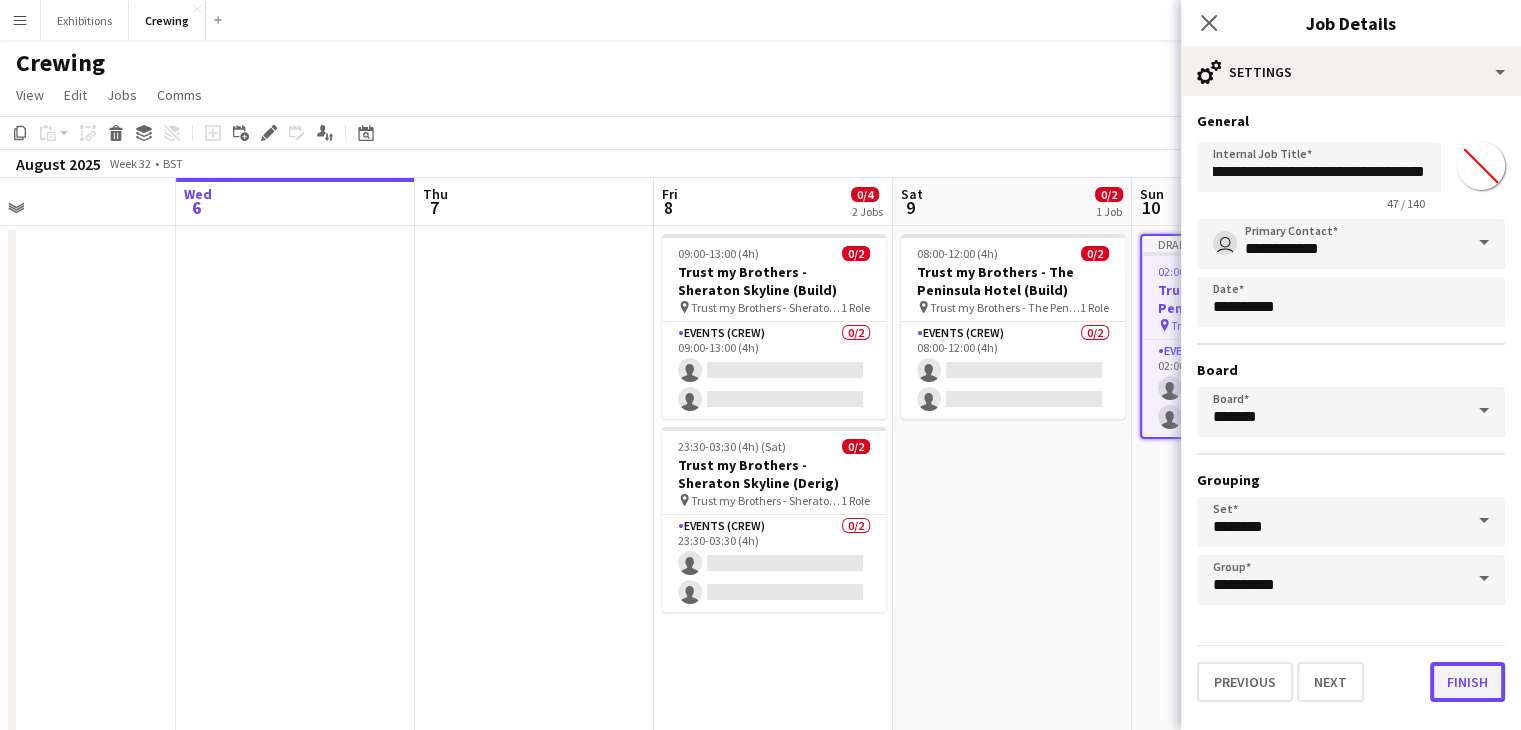 scroll, scrollTop: 0, scrollLeft: 0, axis: both 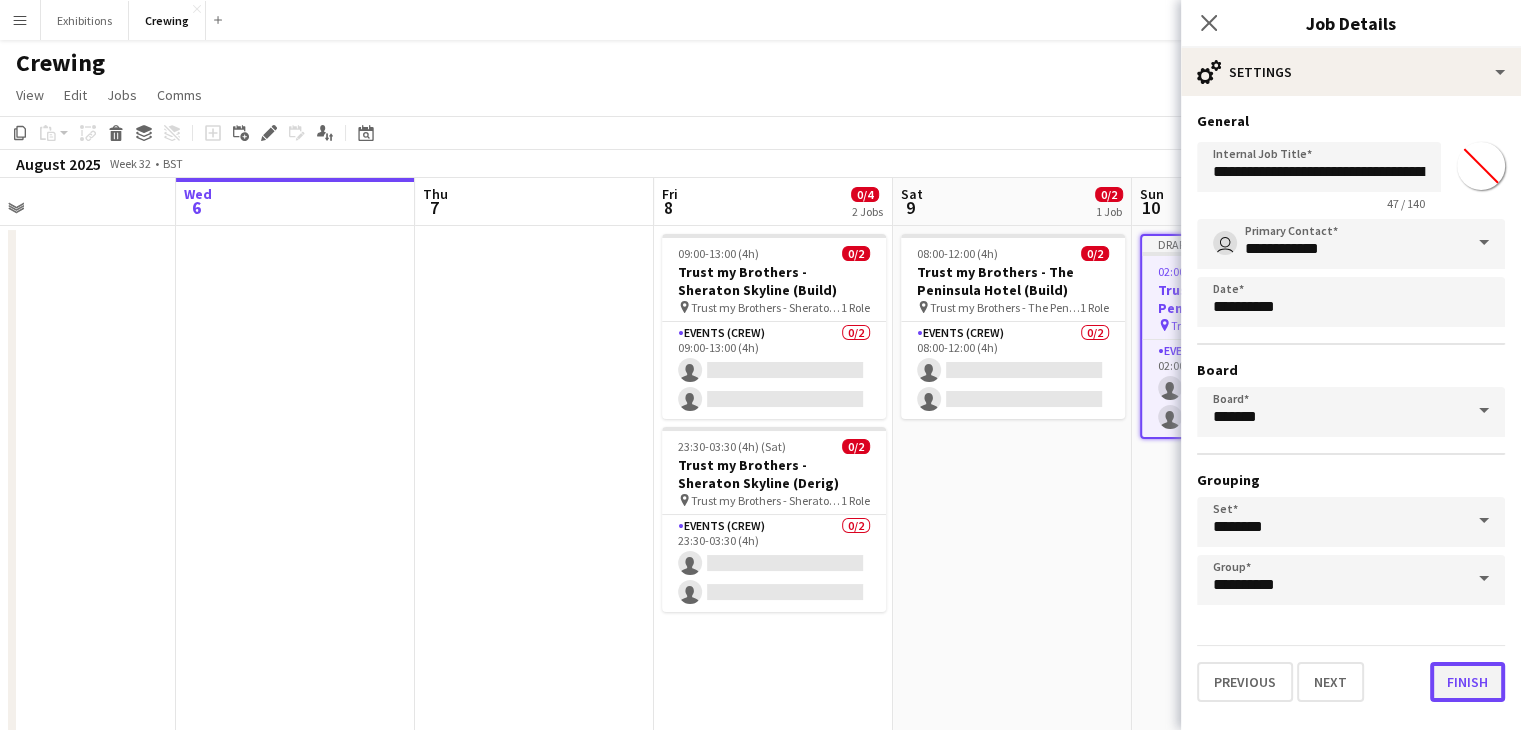 click on "Finish" at bounding box center (1467, 682) 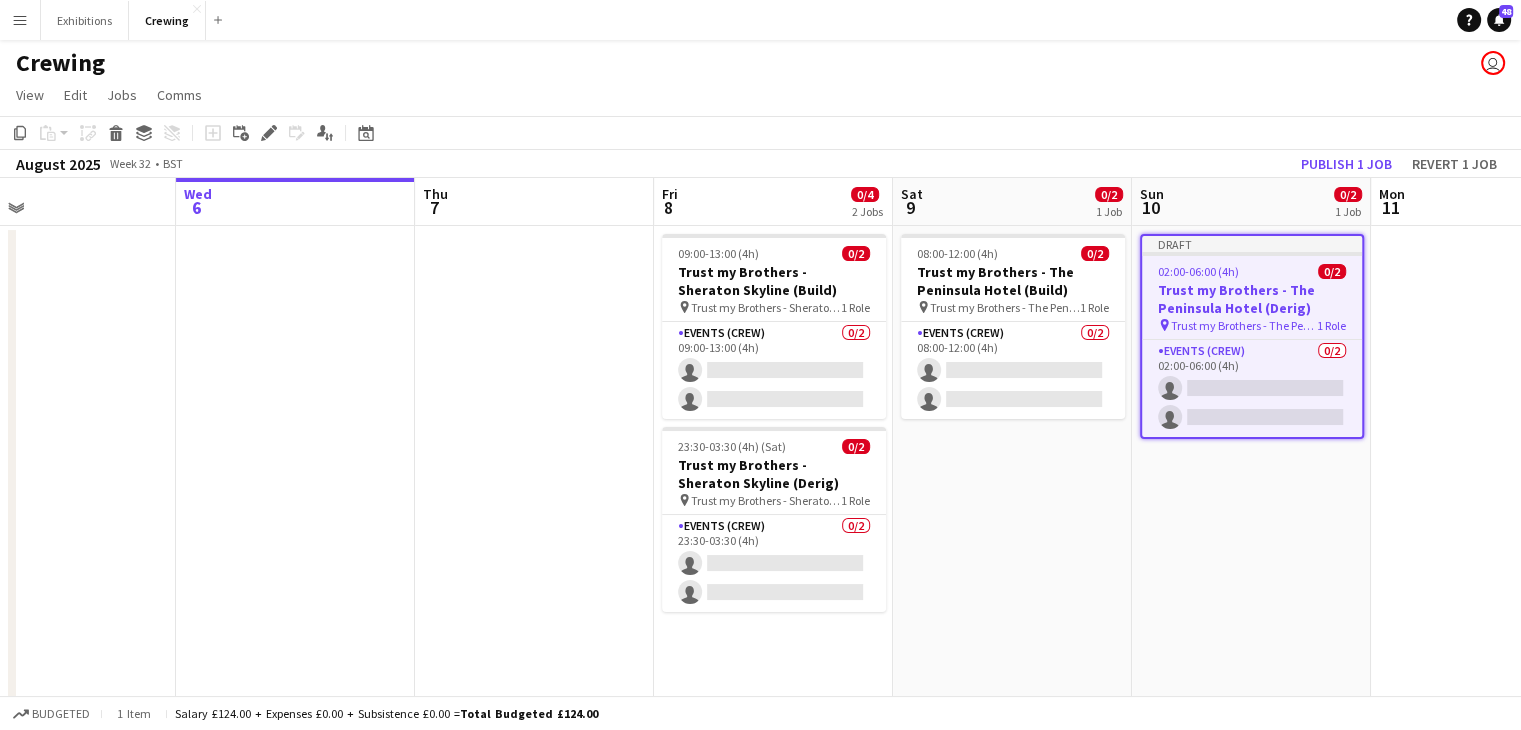click on "Draft   02:00-06:00 (4h)    0/2   Trust my Brothers - The Peninsula Hotel (Derig)
pin
Trust my Brothers - The Peninsula Hotel (Derig)   1 Role   Events (Crew)   0/2   02:00-06:00 (4h)
single-neutral-actions
single-neutral-actions" at bounding box center [1251, 557] 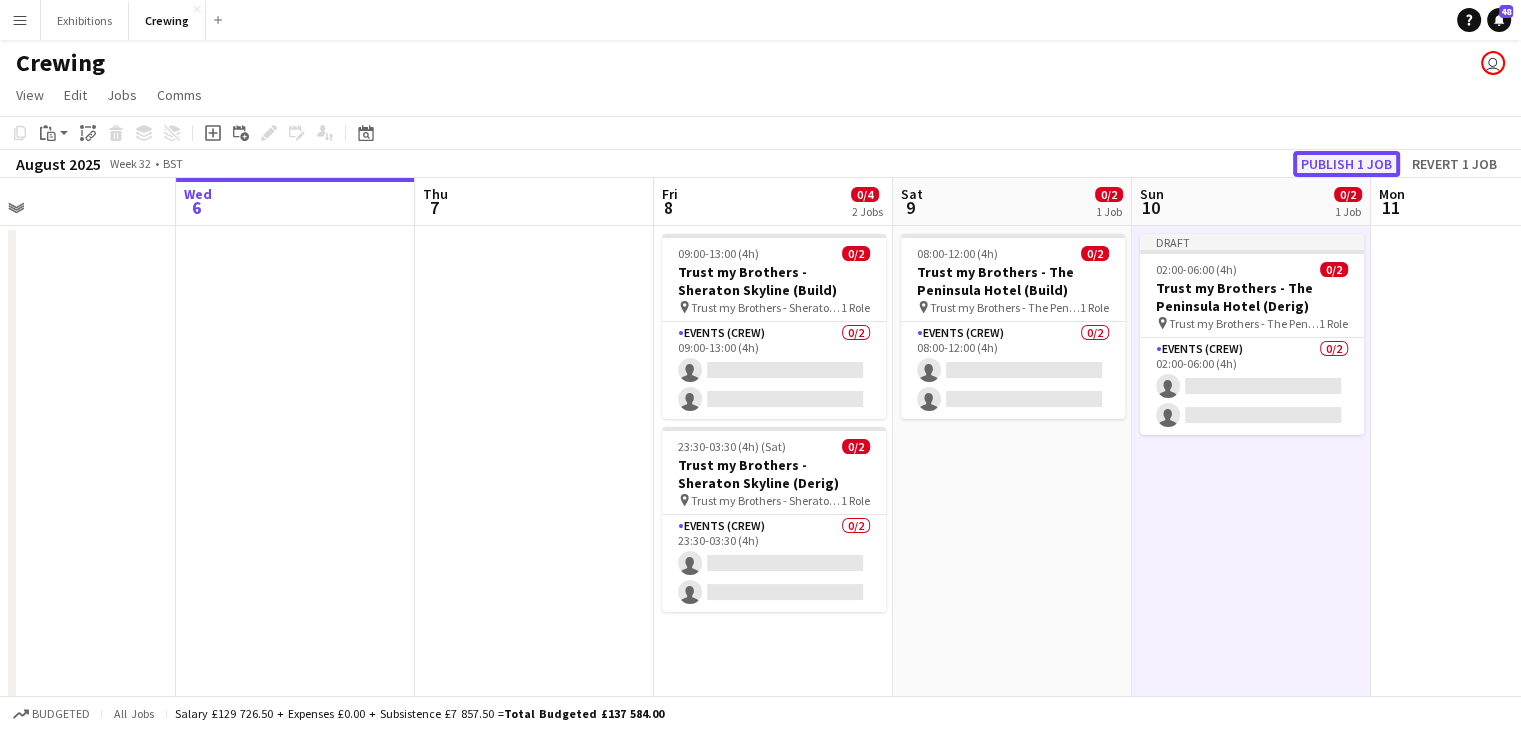 click on "Publish 1 job" 